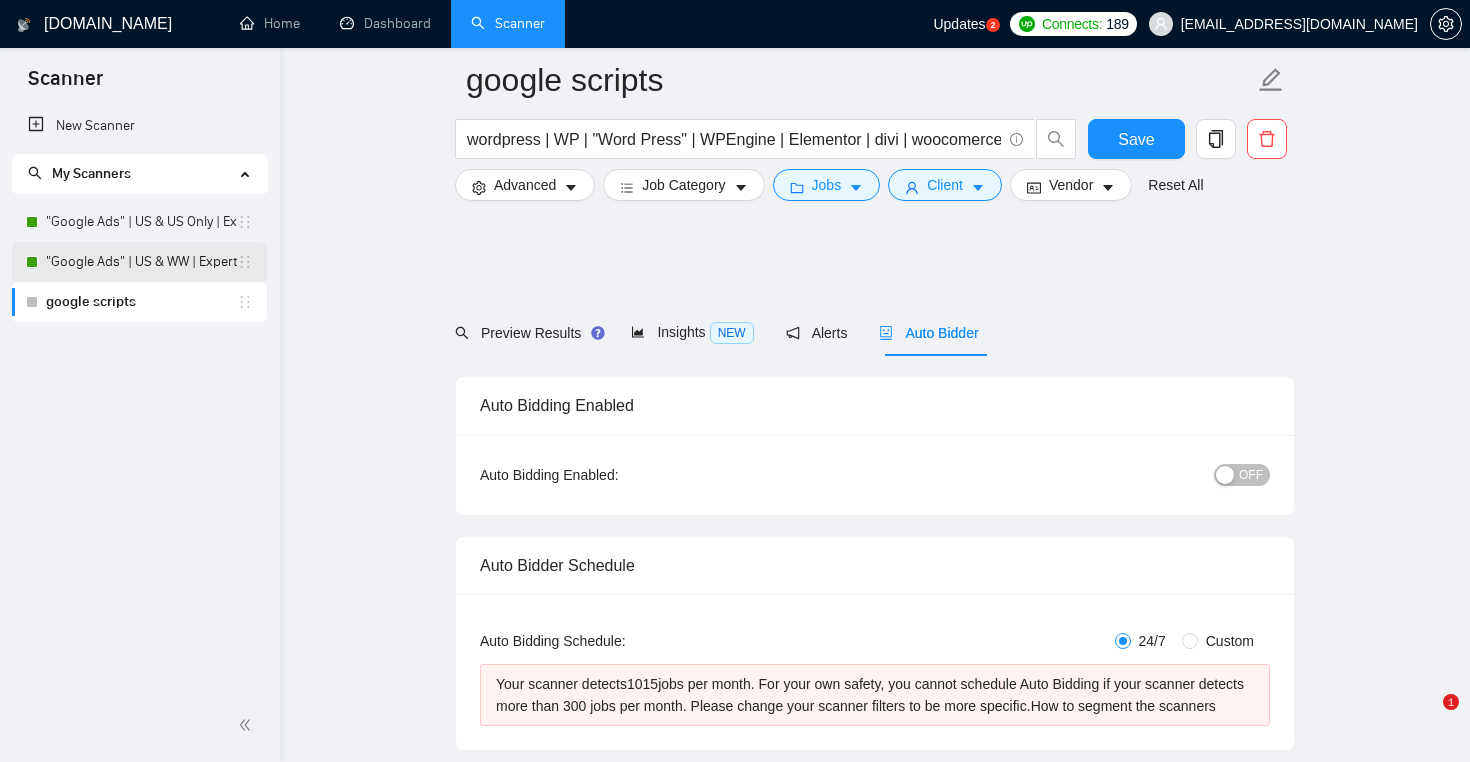 scroll, scrollTop: 3208, scrollLeft: 0, axis: vertical 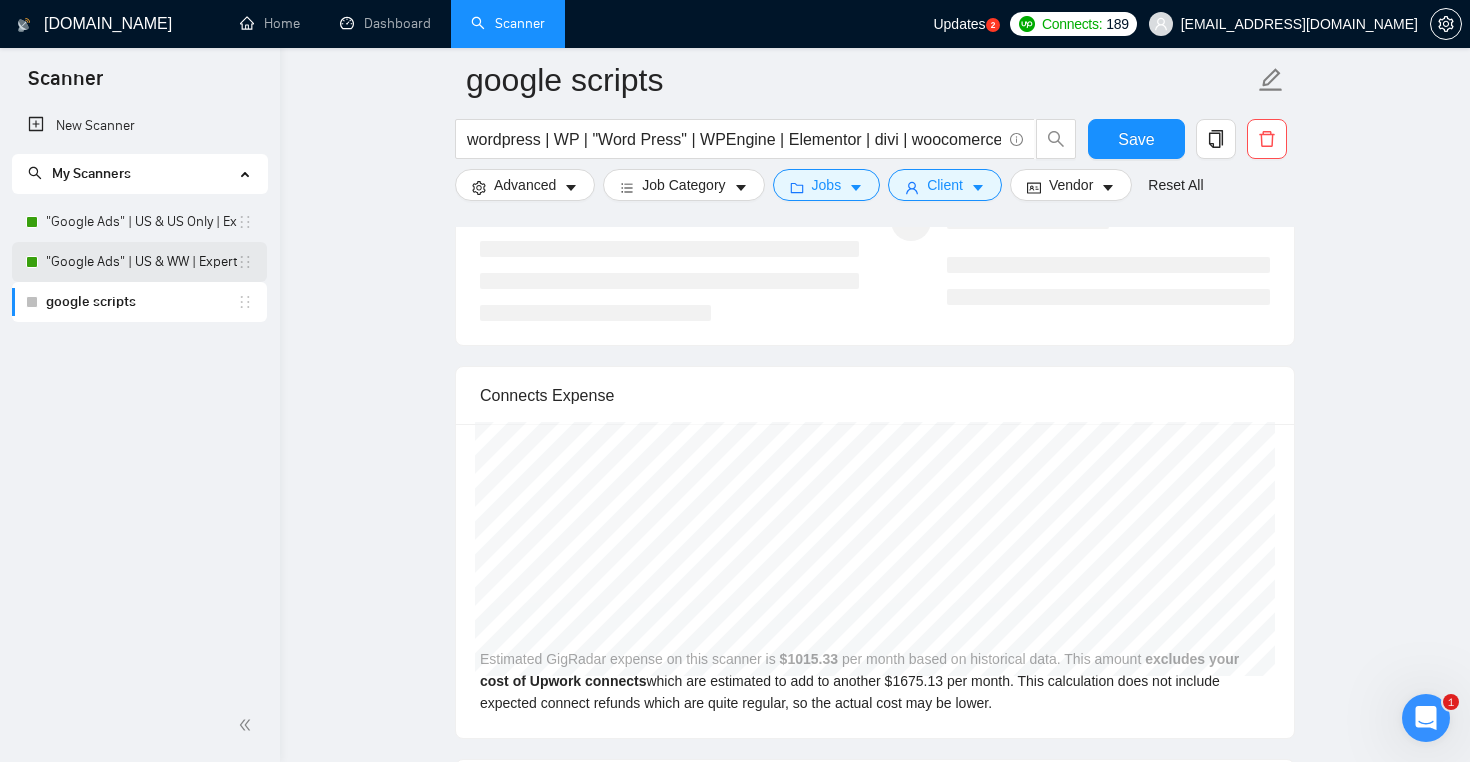 click on ""Google Ads" | US & WW | Expert" at bounding box center [141, 262] 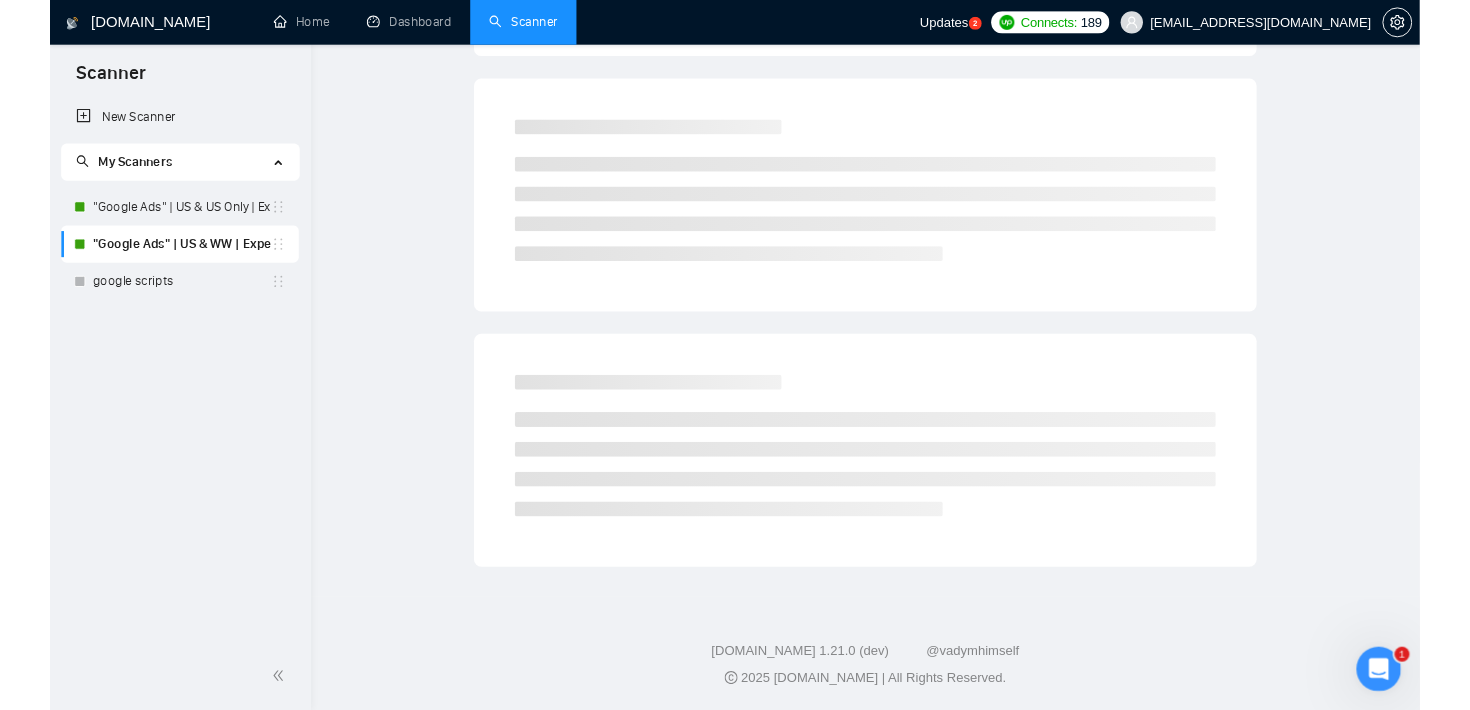 scroll, scrollTop: 0, scrollLeft: 0, axis: both 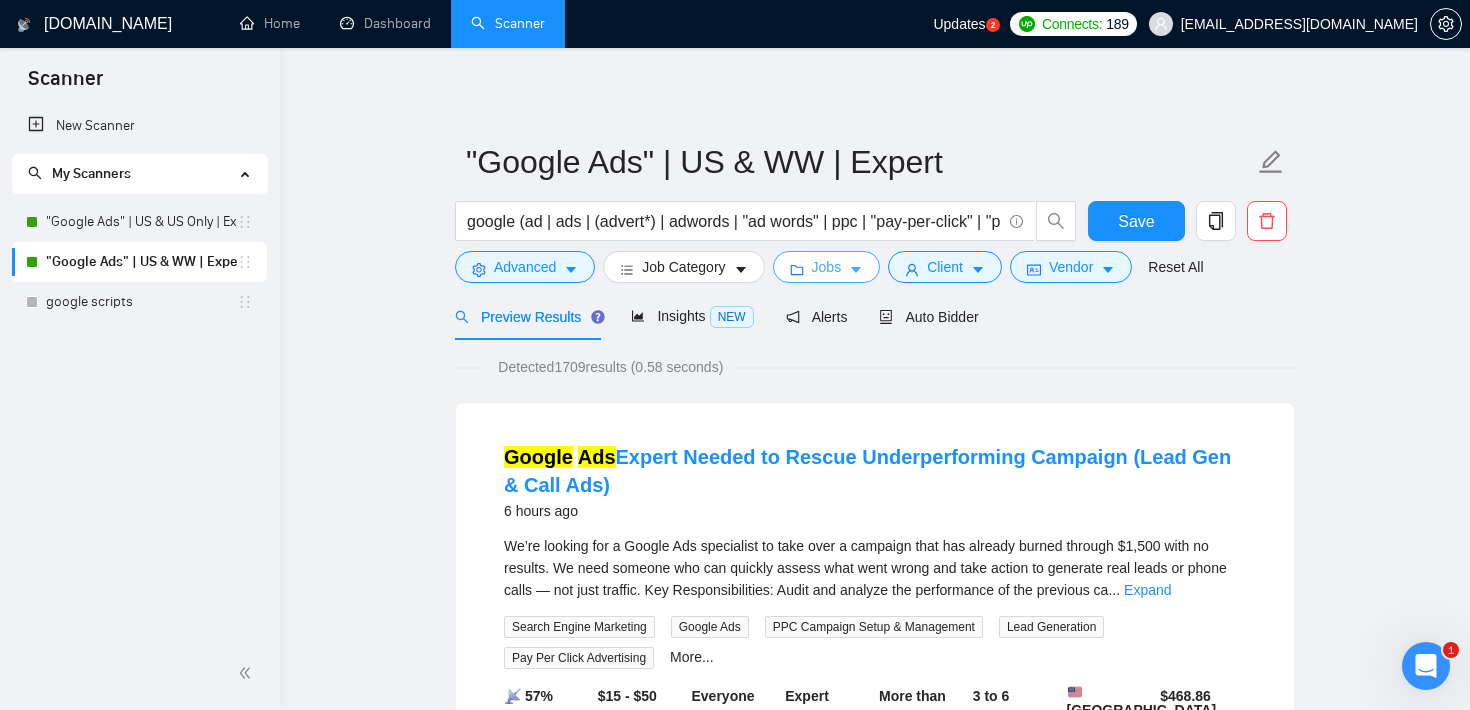 click on "Jobs" at bounding box center (827, 267) 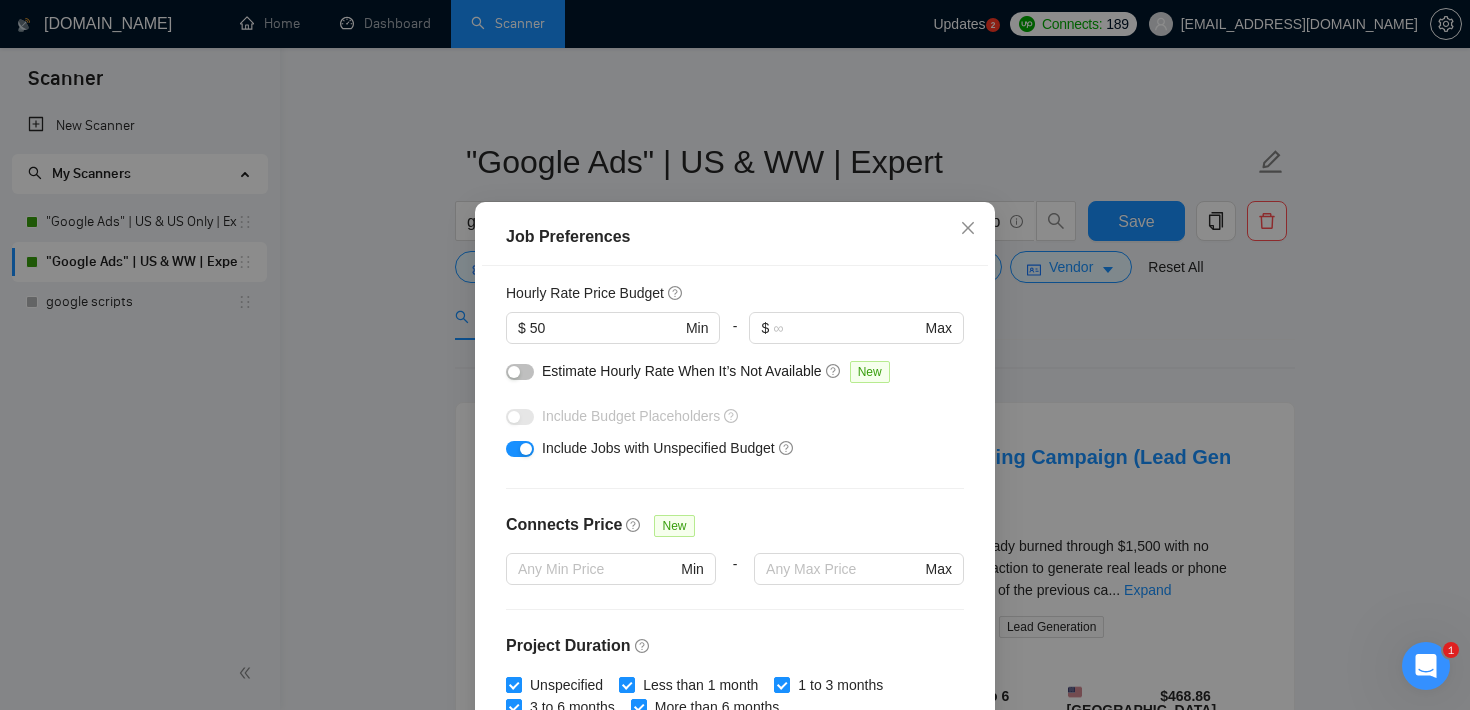 scroll, scrollTop: 165, scrollLeft: 0, axis: vertical 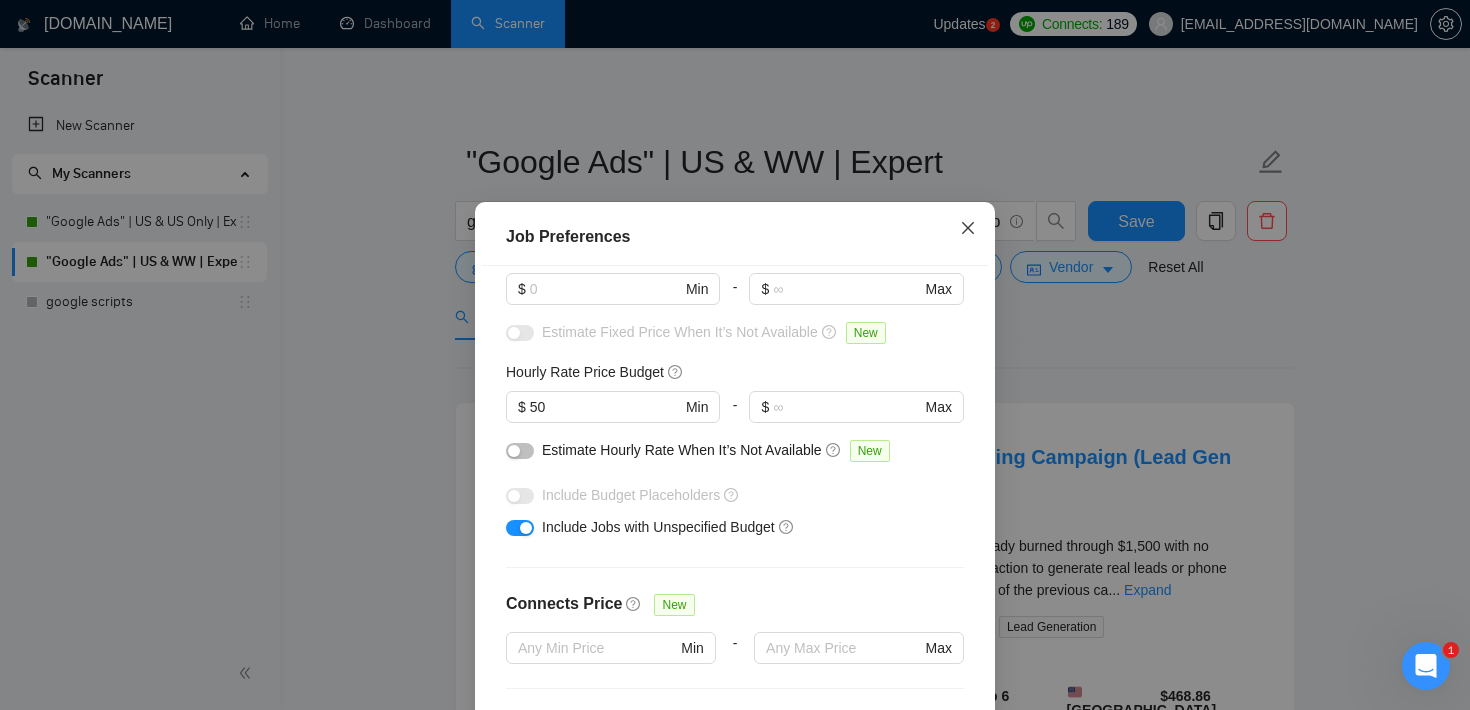 click at bounding box center [968, 229] 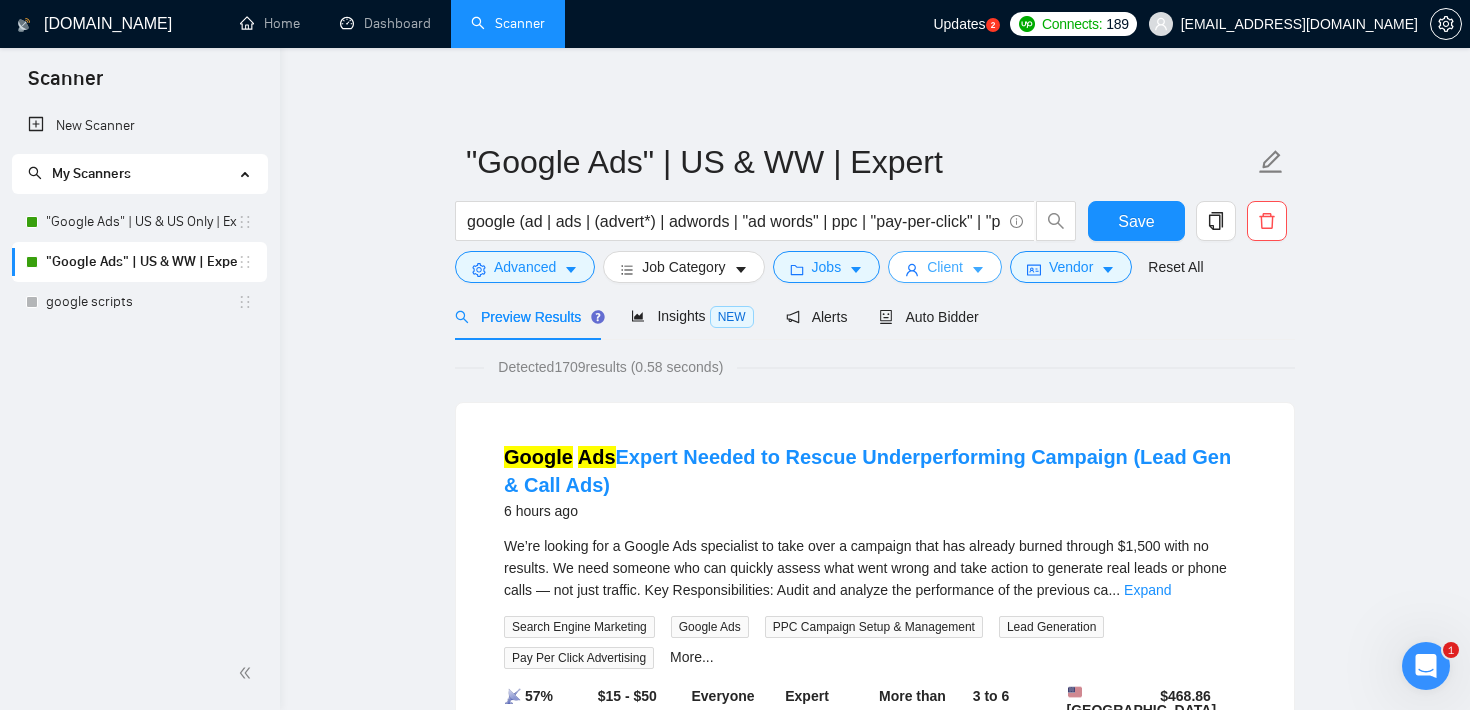 click on "Client" at bounding box center (945, 267) 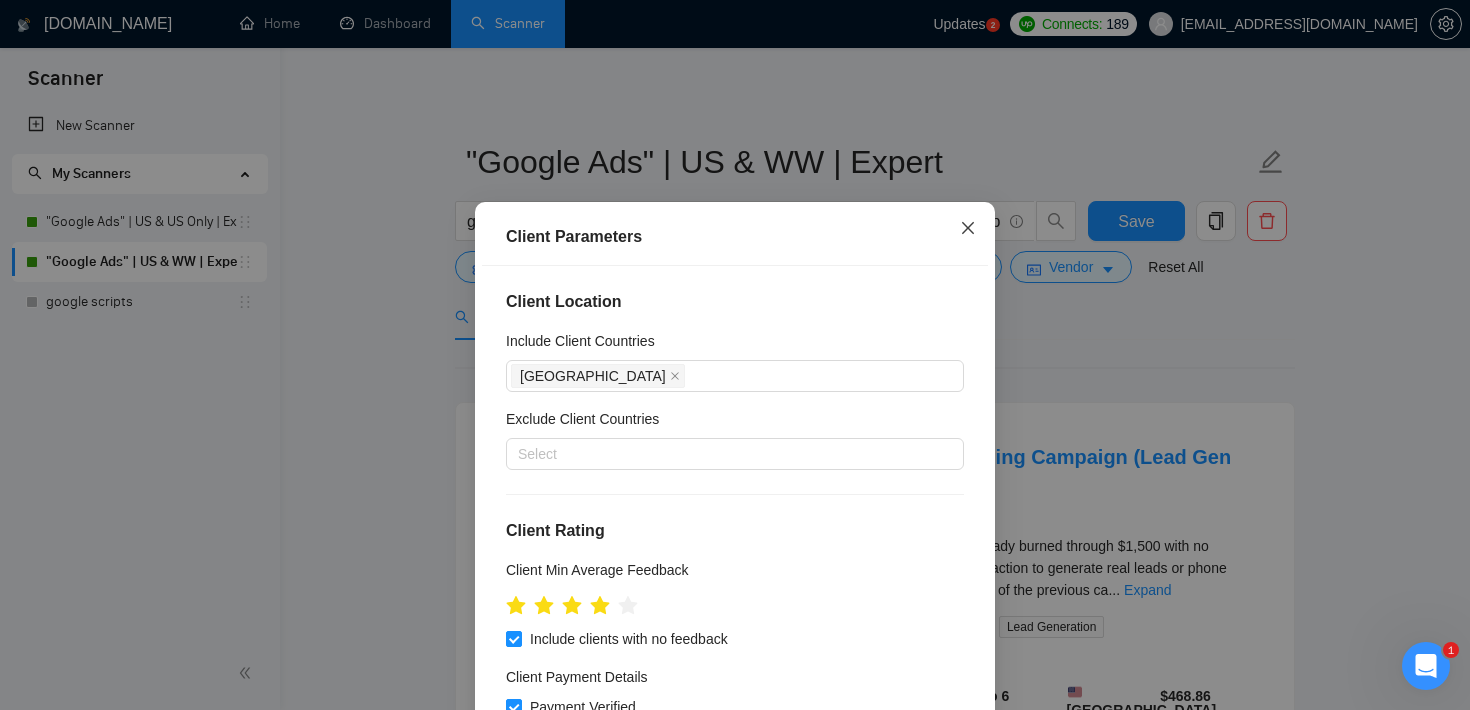 click at bounding box center (968, 229) 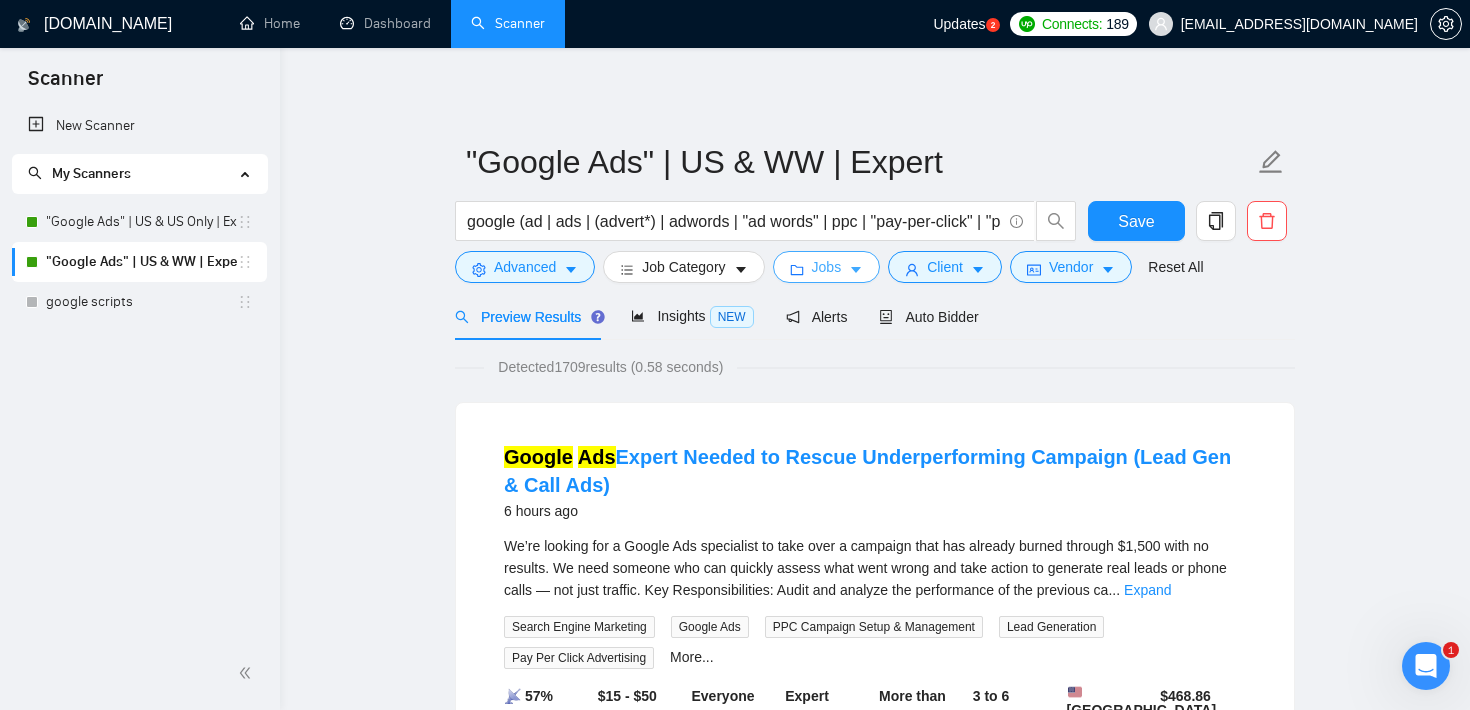 click 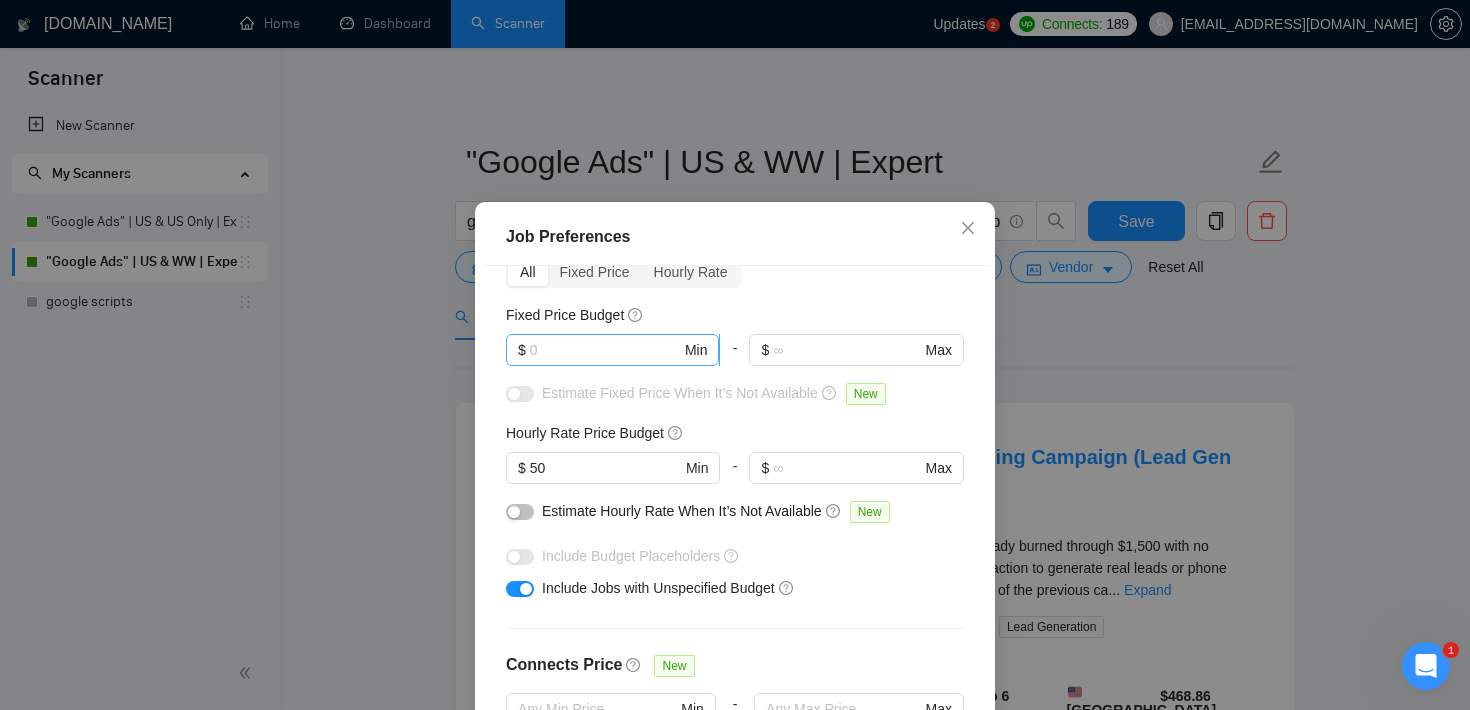 scroll, scrollTop: 115, scrollLeft: 0, axis: vertical 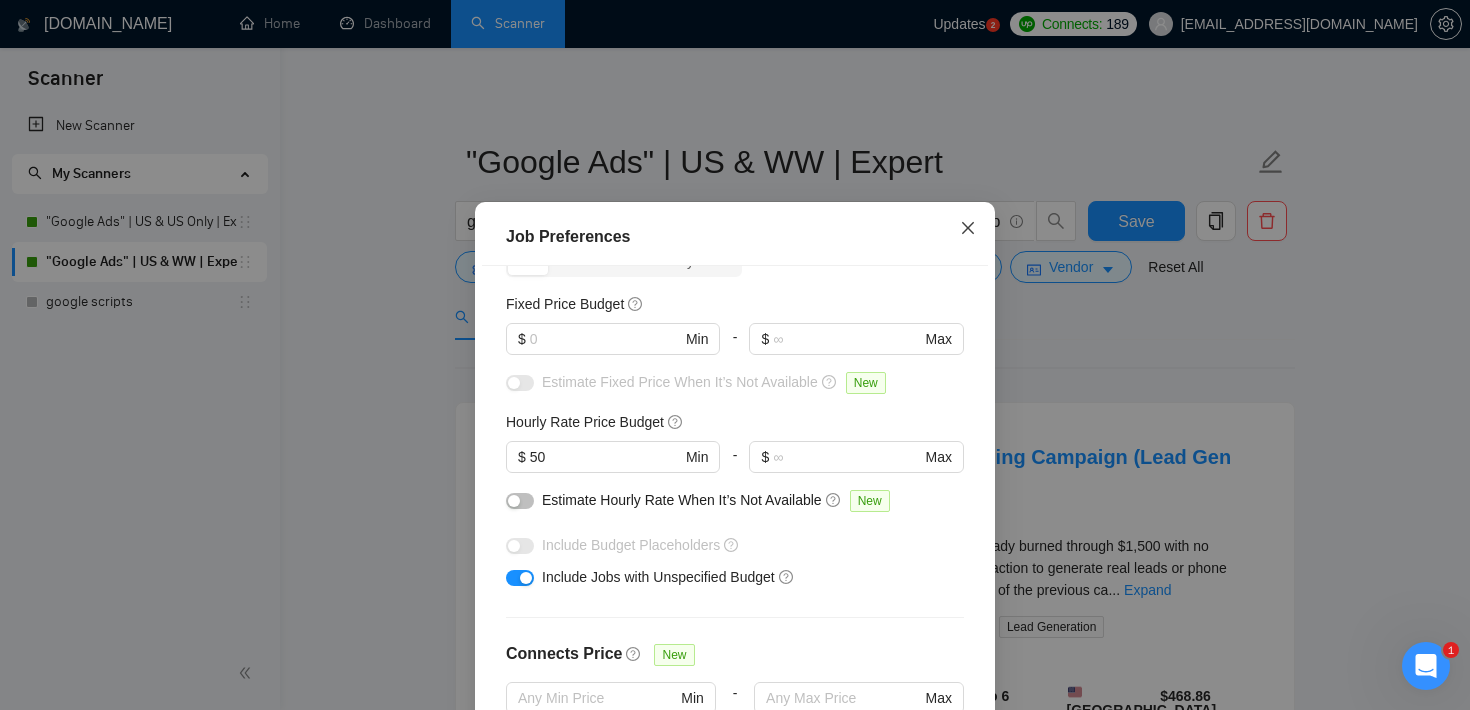 click 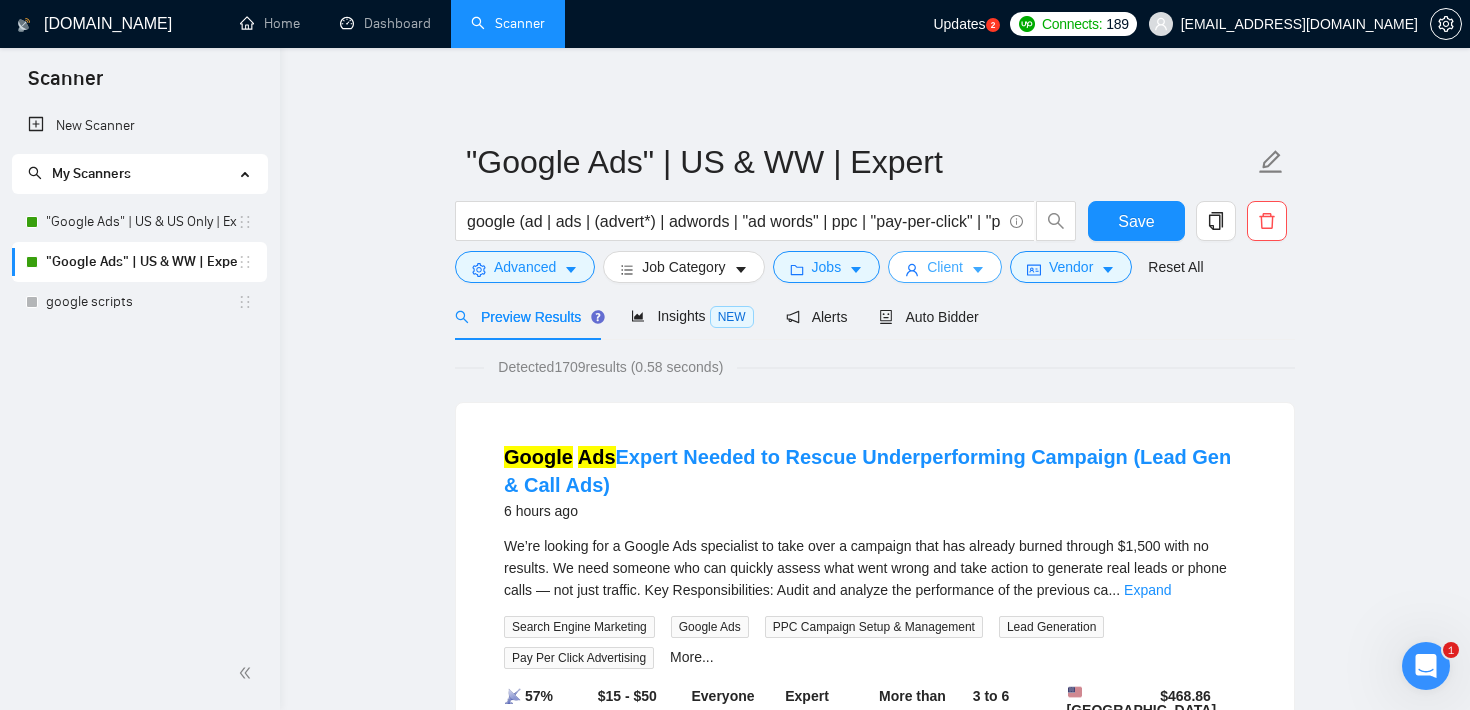 click 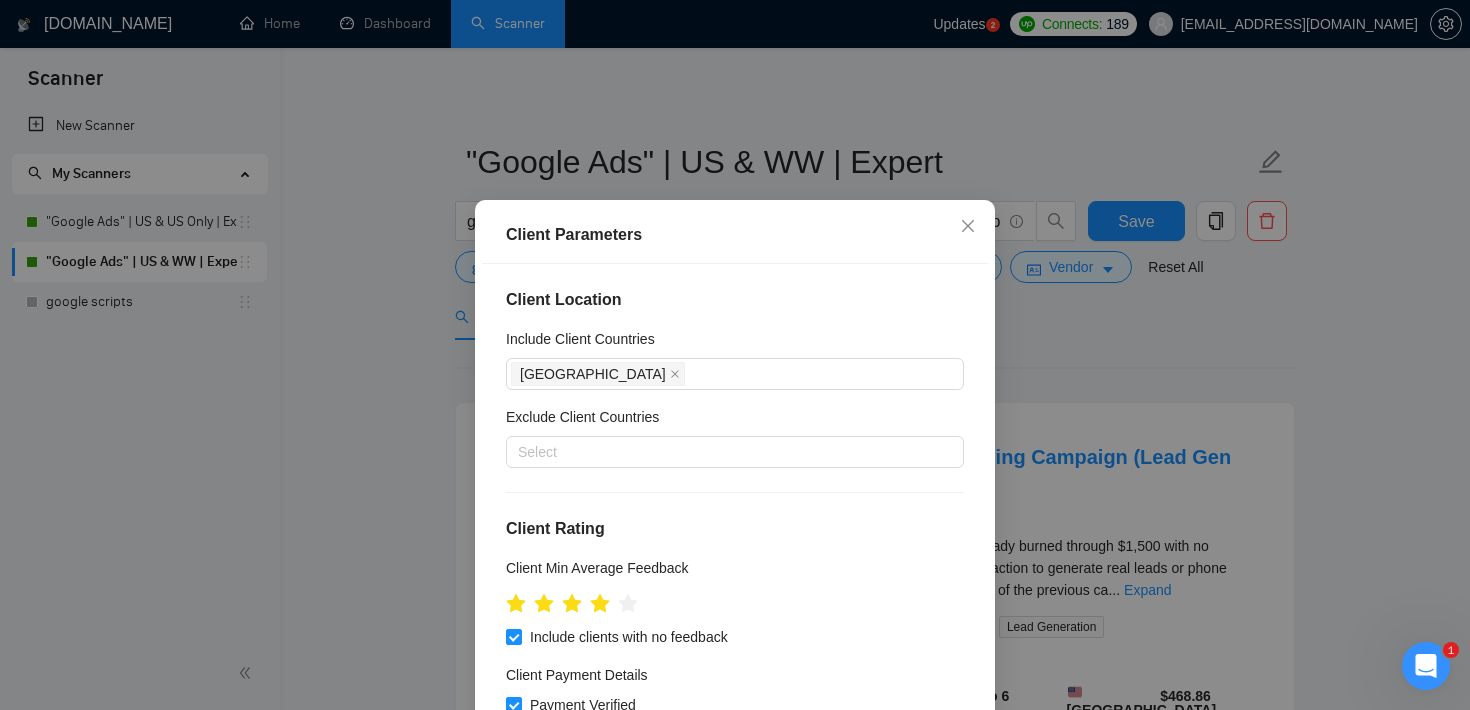 scroll, scrollTop: 0, scrollLeft: 0, axis: both 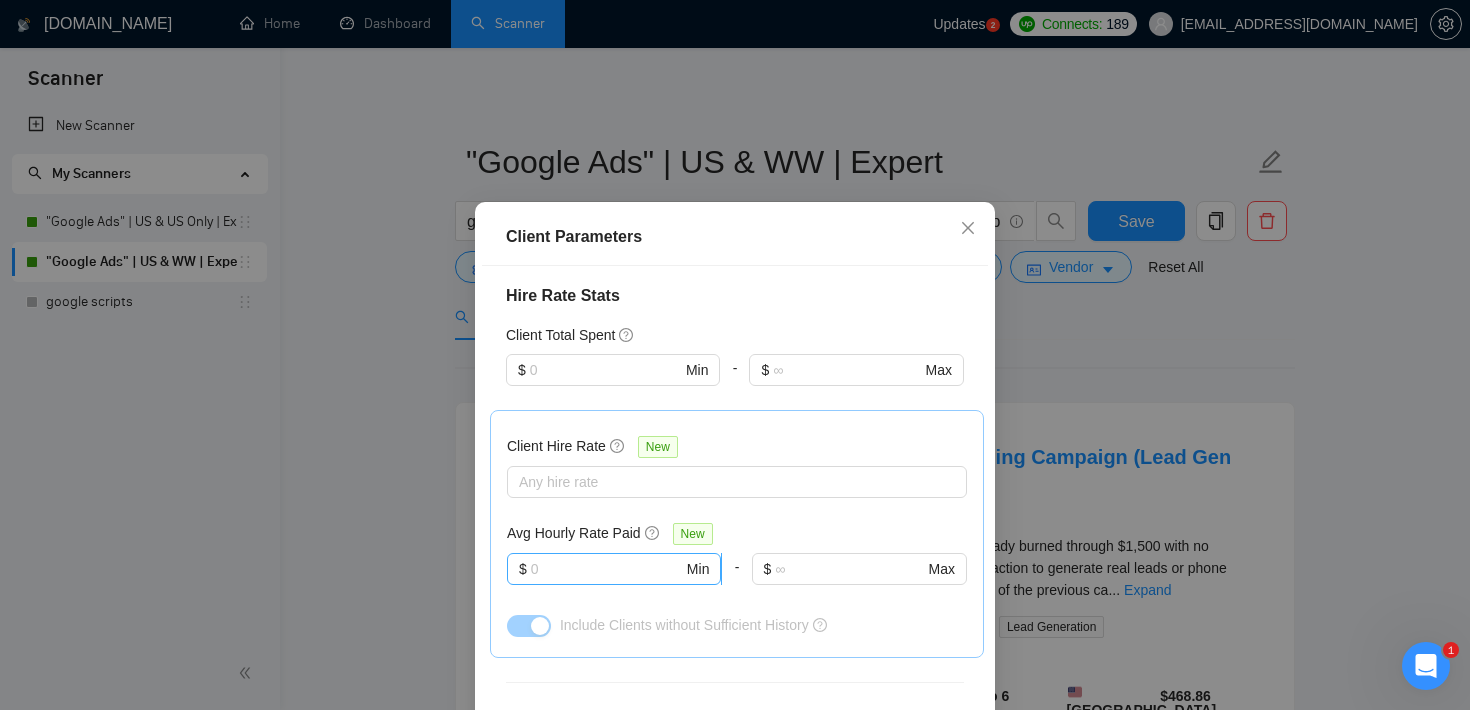 click at bounding box center [607, 569] 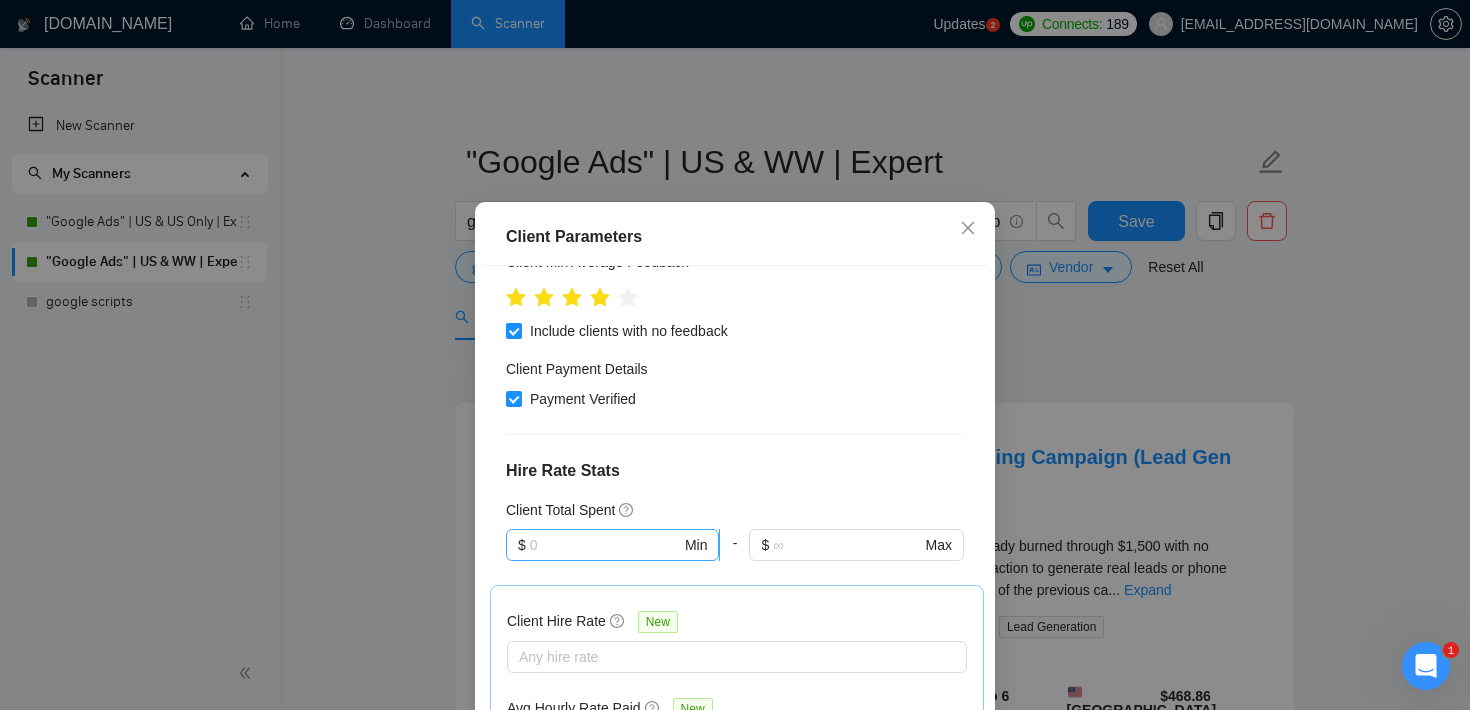 scroll, scrollTop: 302, scrollLeft: 0, axis: vertical 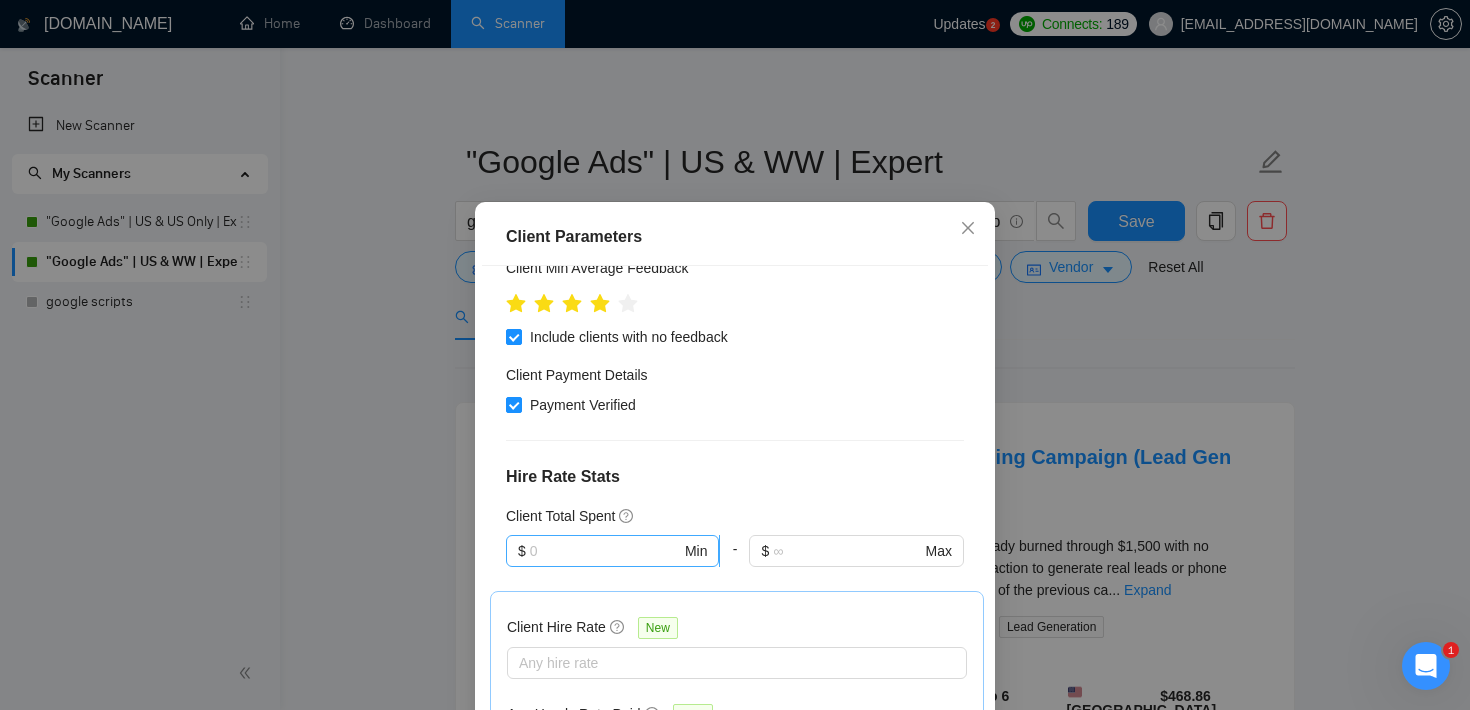 click at bounding box center [605, 551] 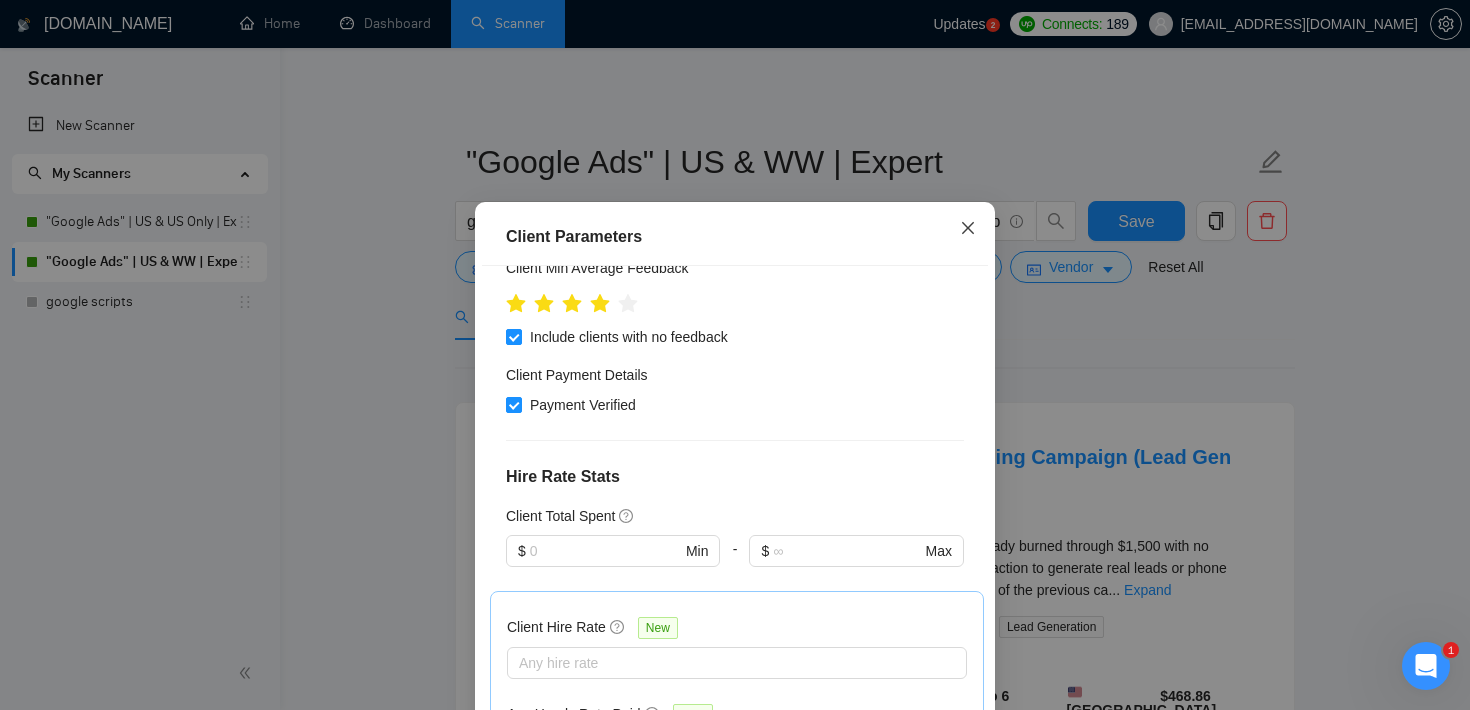 click at bounding box center [968, 229] 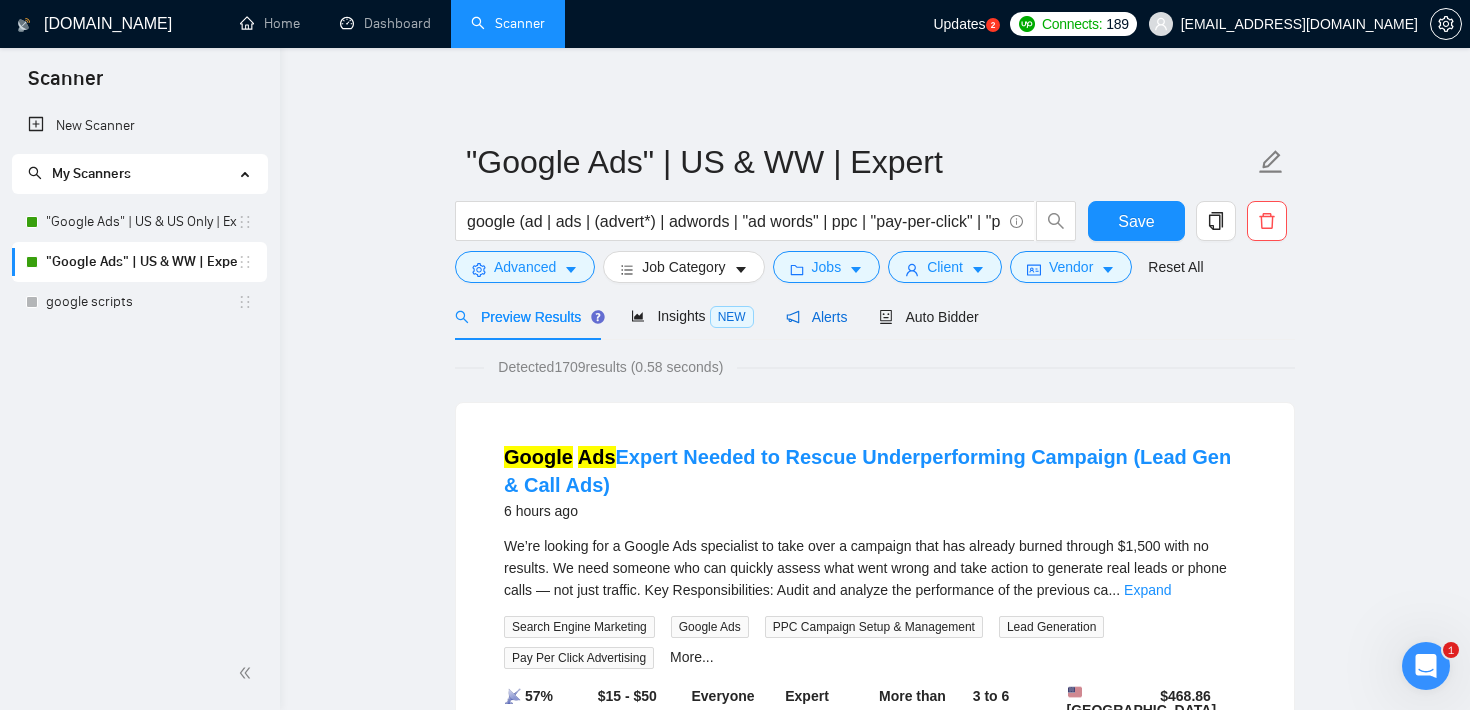 click on "Alerts" at bounding box center [817, 317] 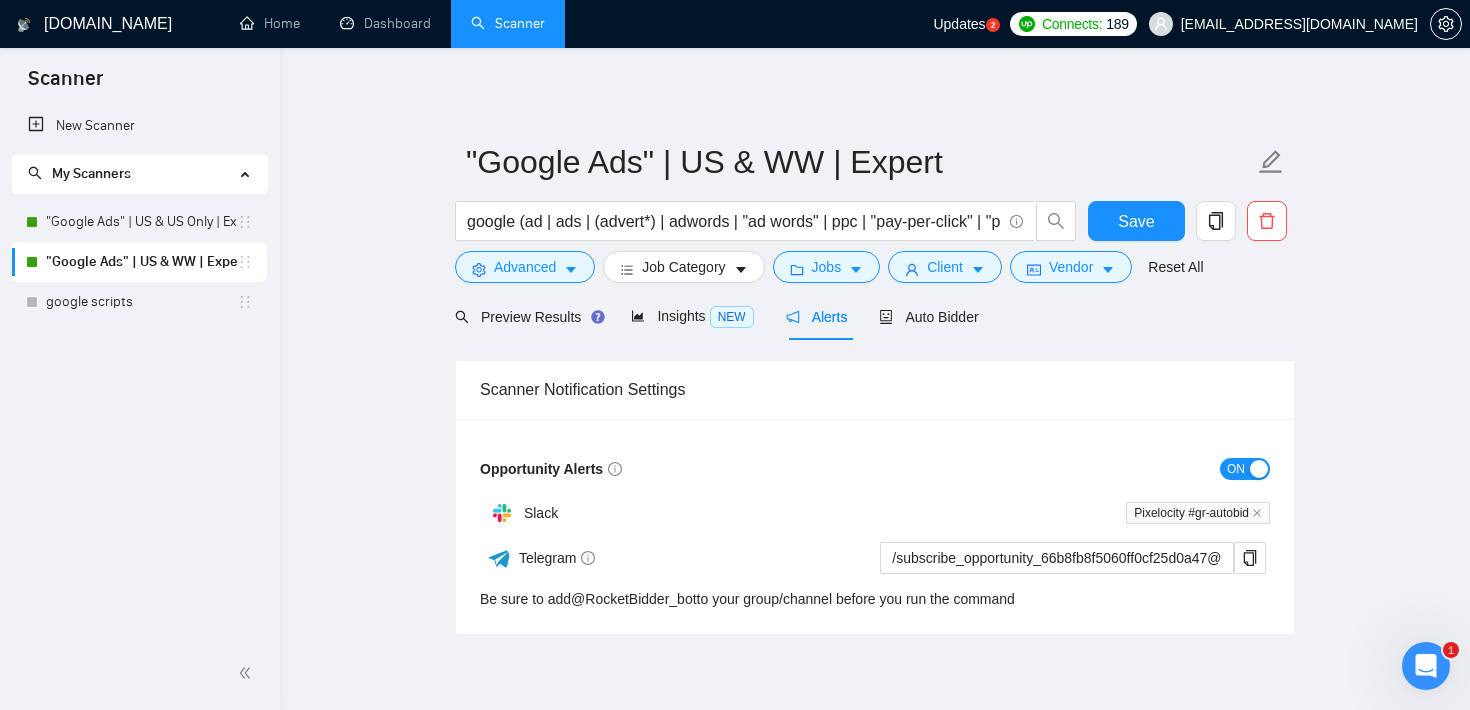 scroll, scrollTop: 78, scrollLeft: 0, axis: vertical 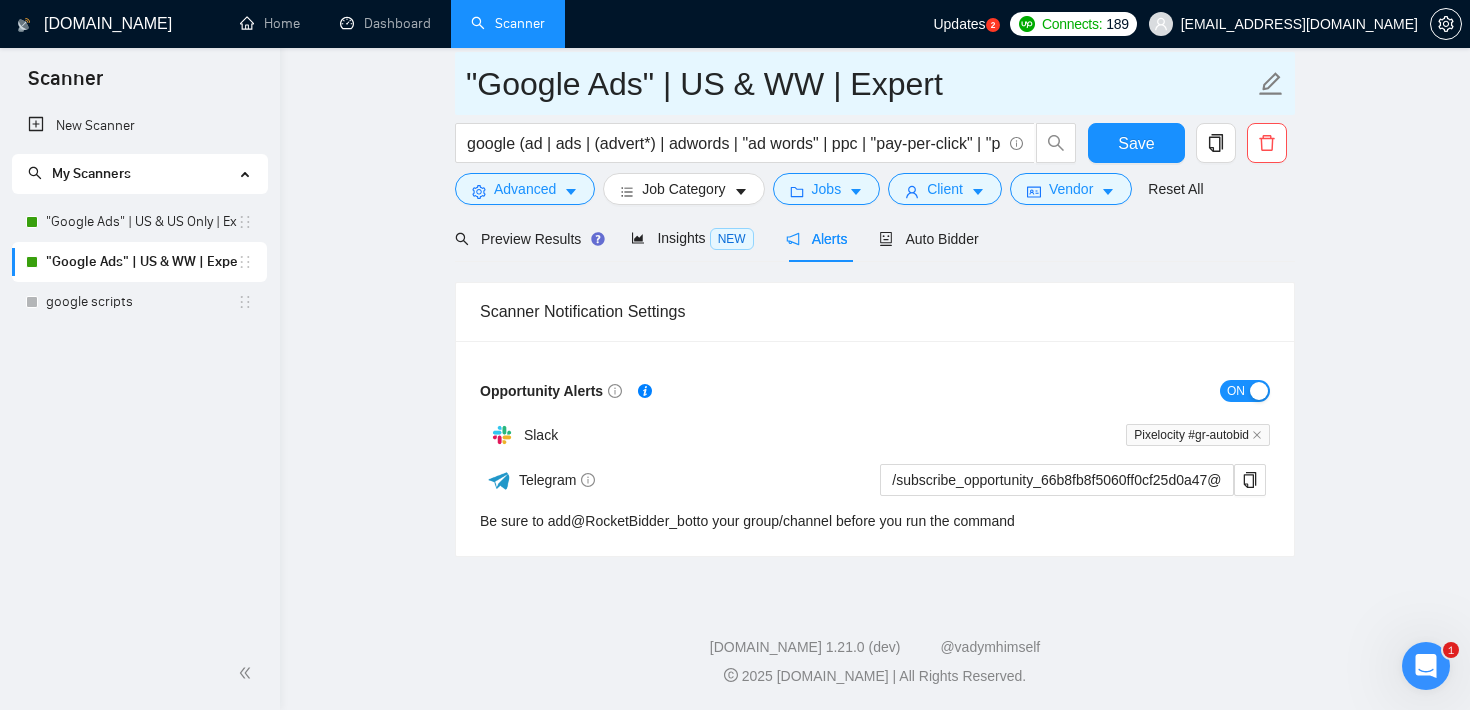 drag, startPoint x: 464, startPoint y: 82, endPoint x: 937, endPoint y: 112, distance: 473.9504 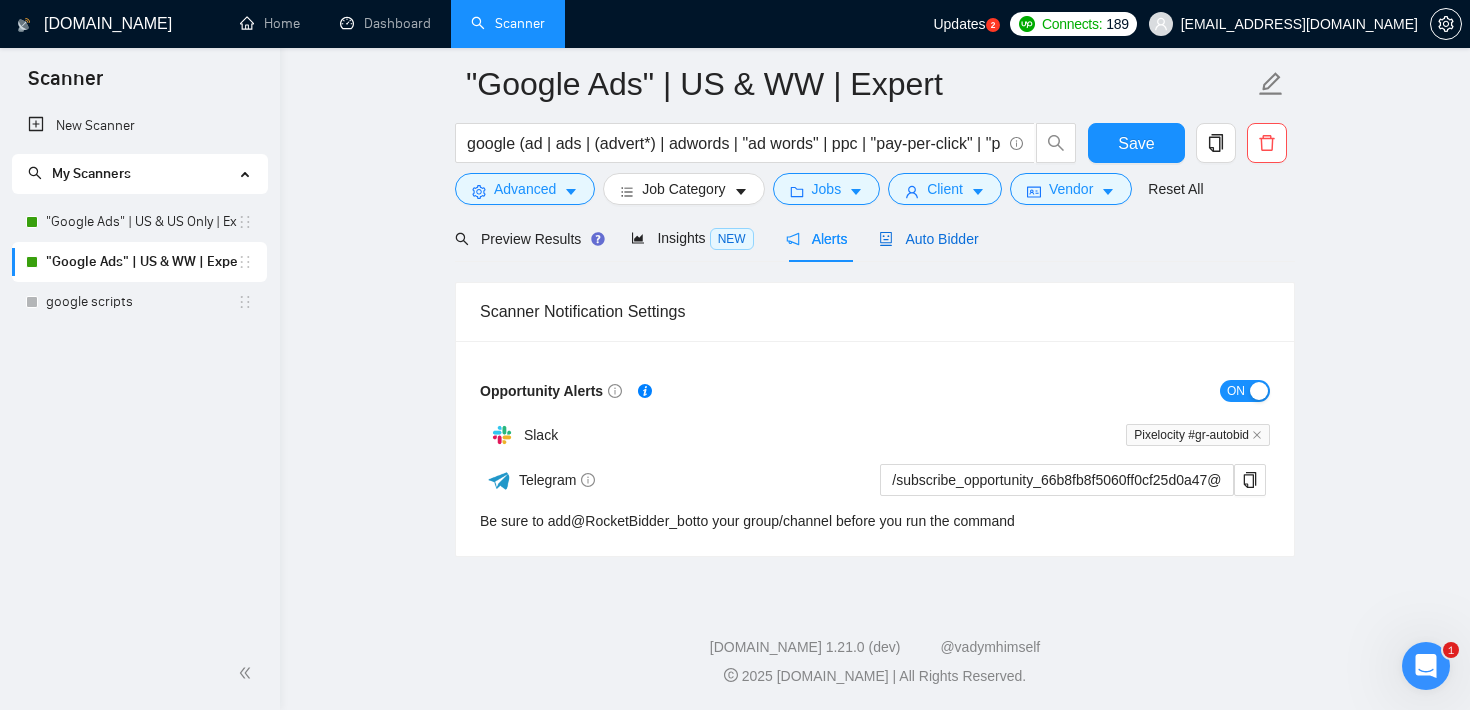 click on "Auto Bidder" at bounding box center [928, 239] 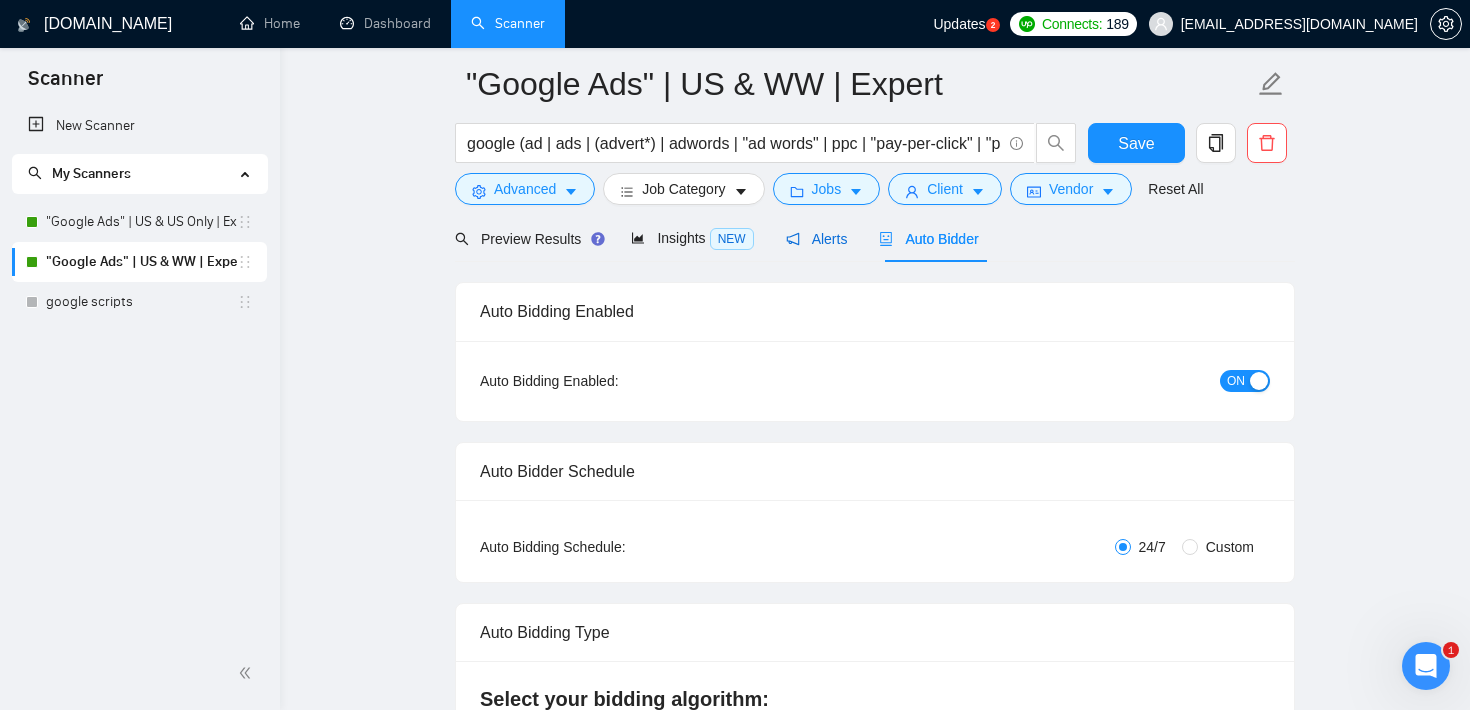 click on "Alerts" at bounding box center [817, 239] 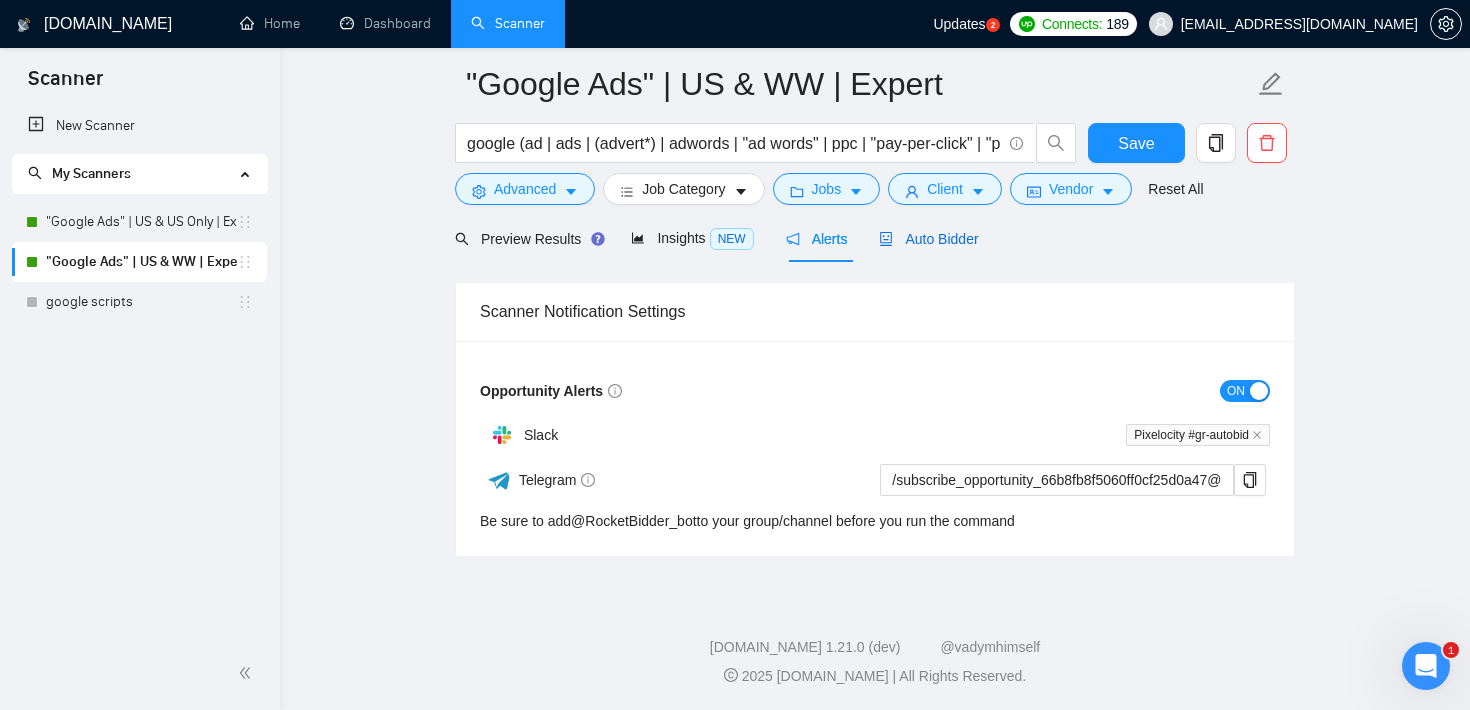 click on "Auto Bidder" at bounding box center [928, 239] 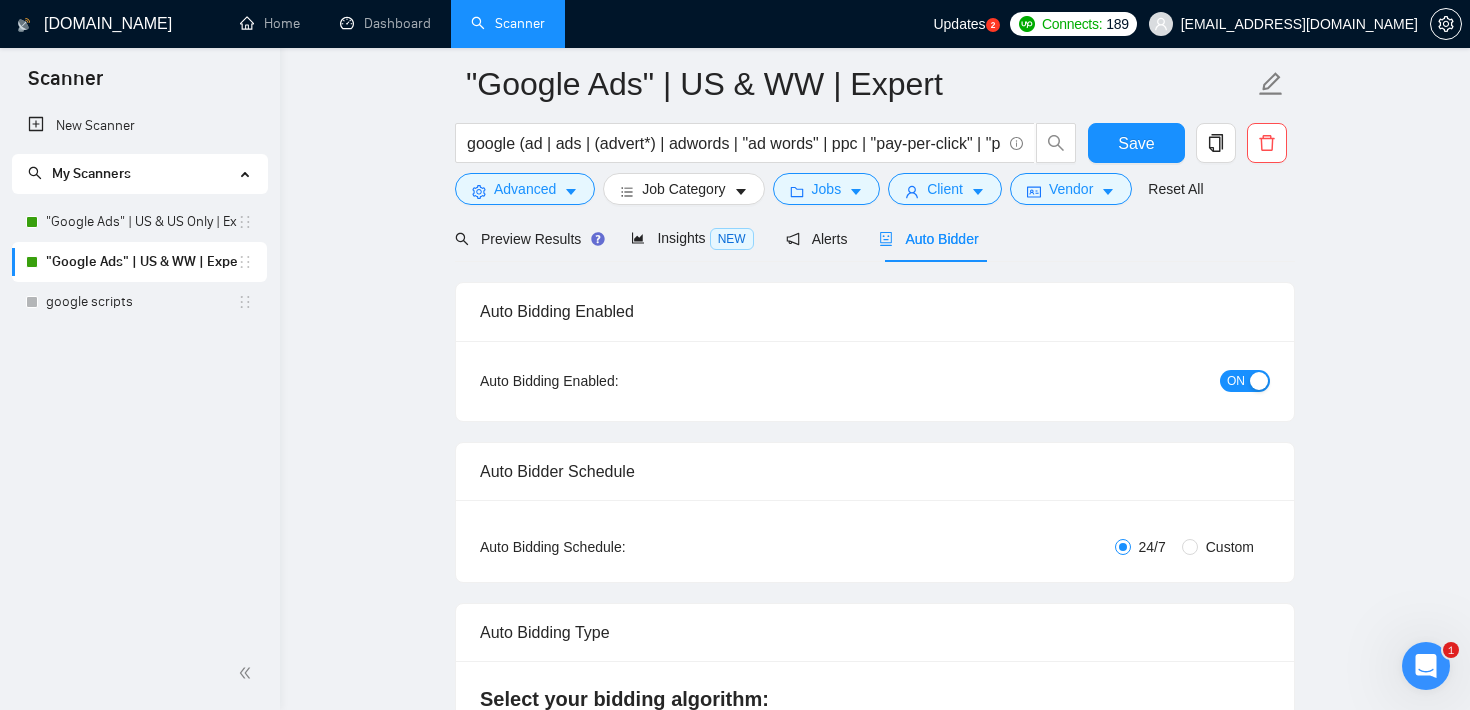 type 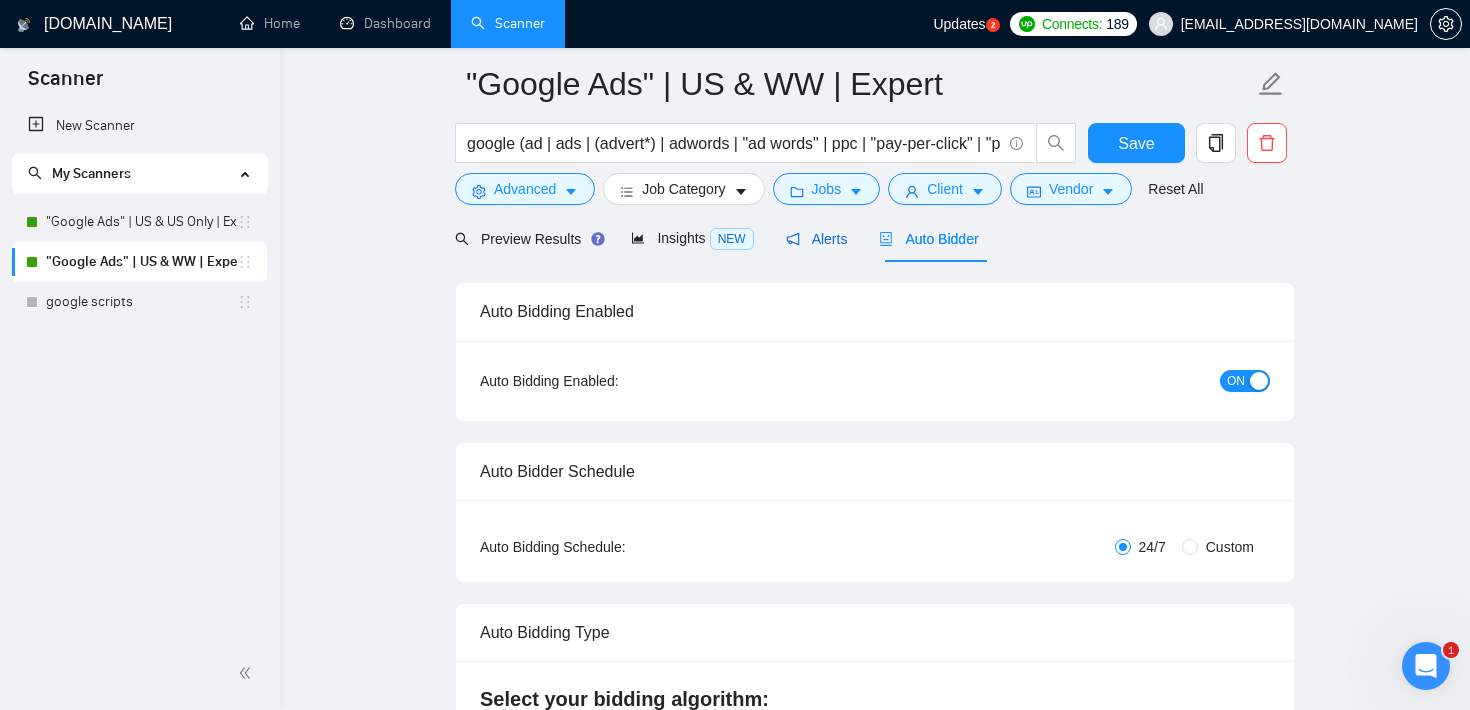 click on "Alerts" at bounding box center [817, 239] 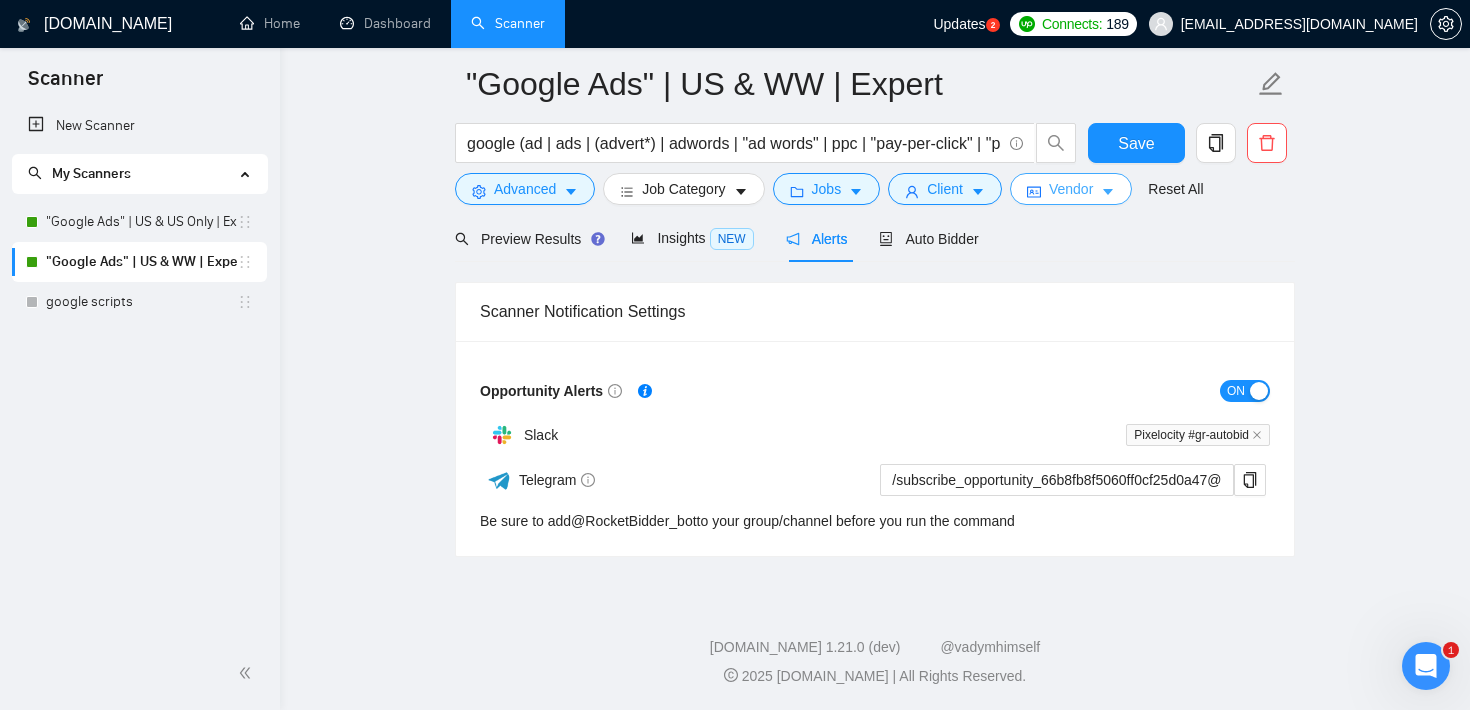 click on "Vendor" at bounding box center (1071, 189) 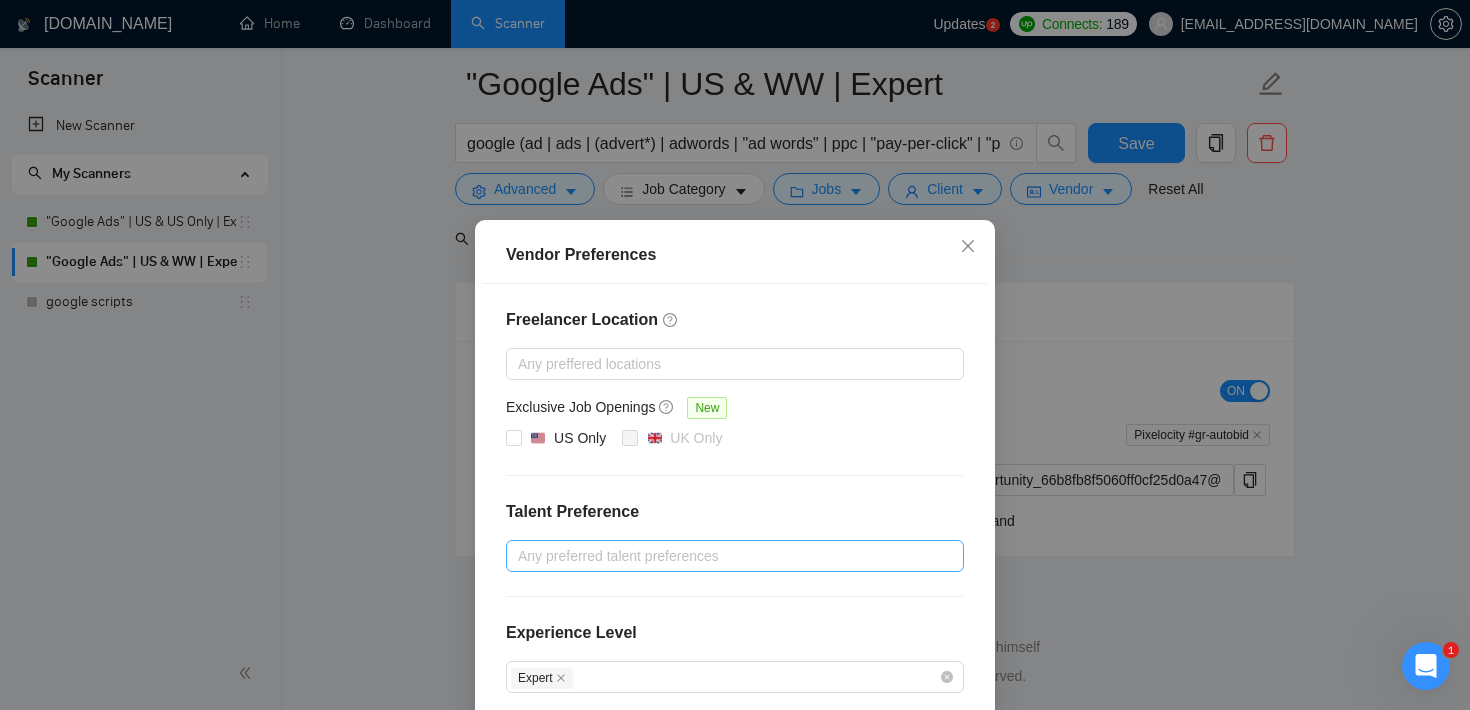 click on "Any preferred talent preferences" at bounding box center (735, 556) 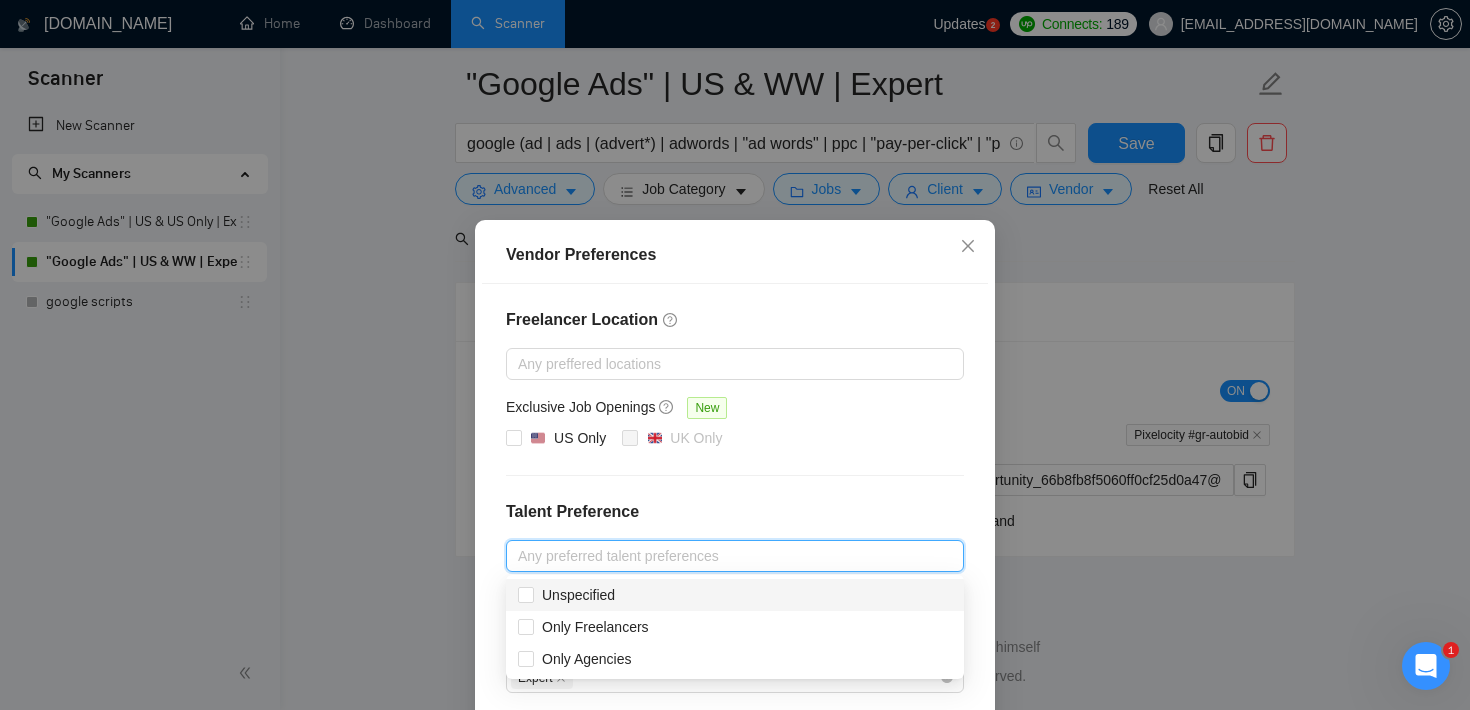 click on "Vendor Preferences Freelancer Location     Any preffered locations Exclusive Job Openings New US Only UK Only Talent Preference   Any preferred talent preferences Experience Level Expert   Freelancer's Spoken Languages New   Any preffered languages Reset OK" at bounding box center [735, 355] 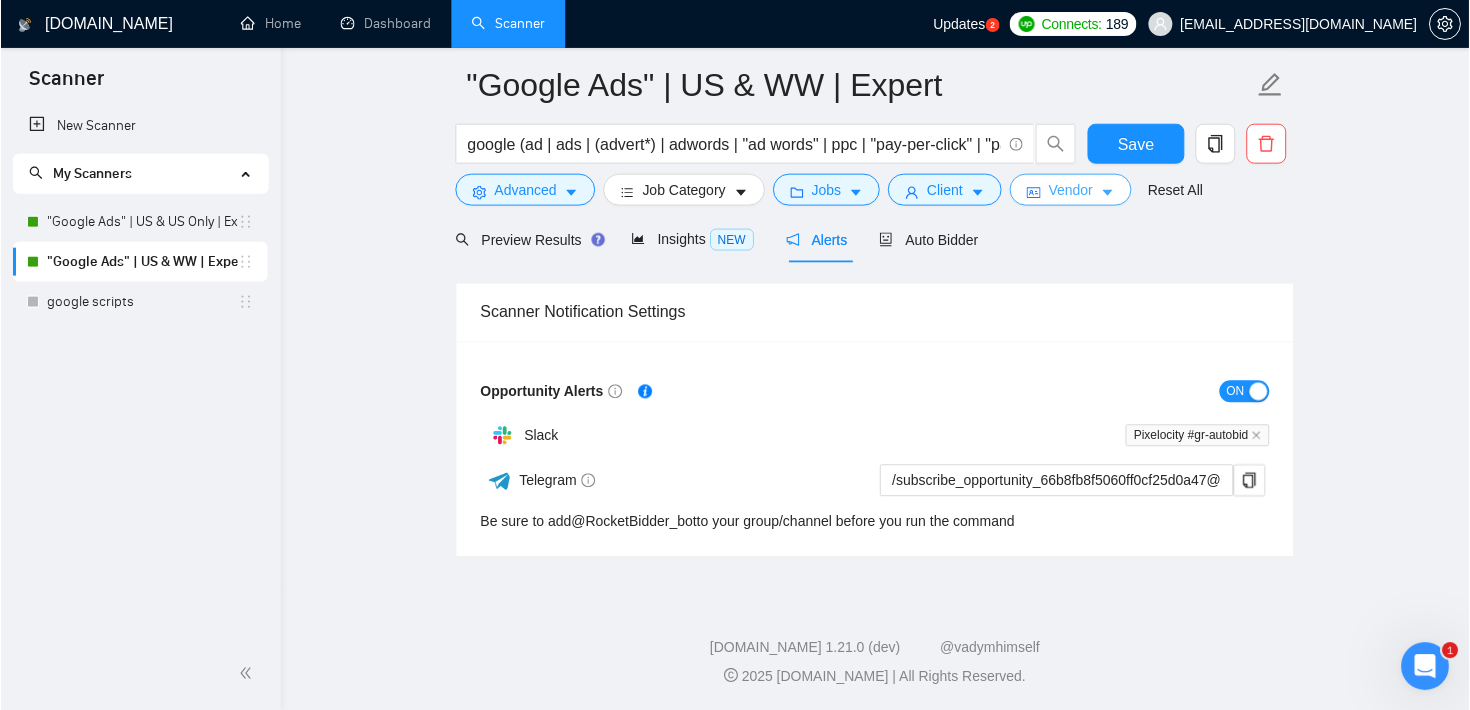 scroll, scrollTop: 78, scrollLeft: 0, axis: vertical 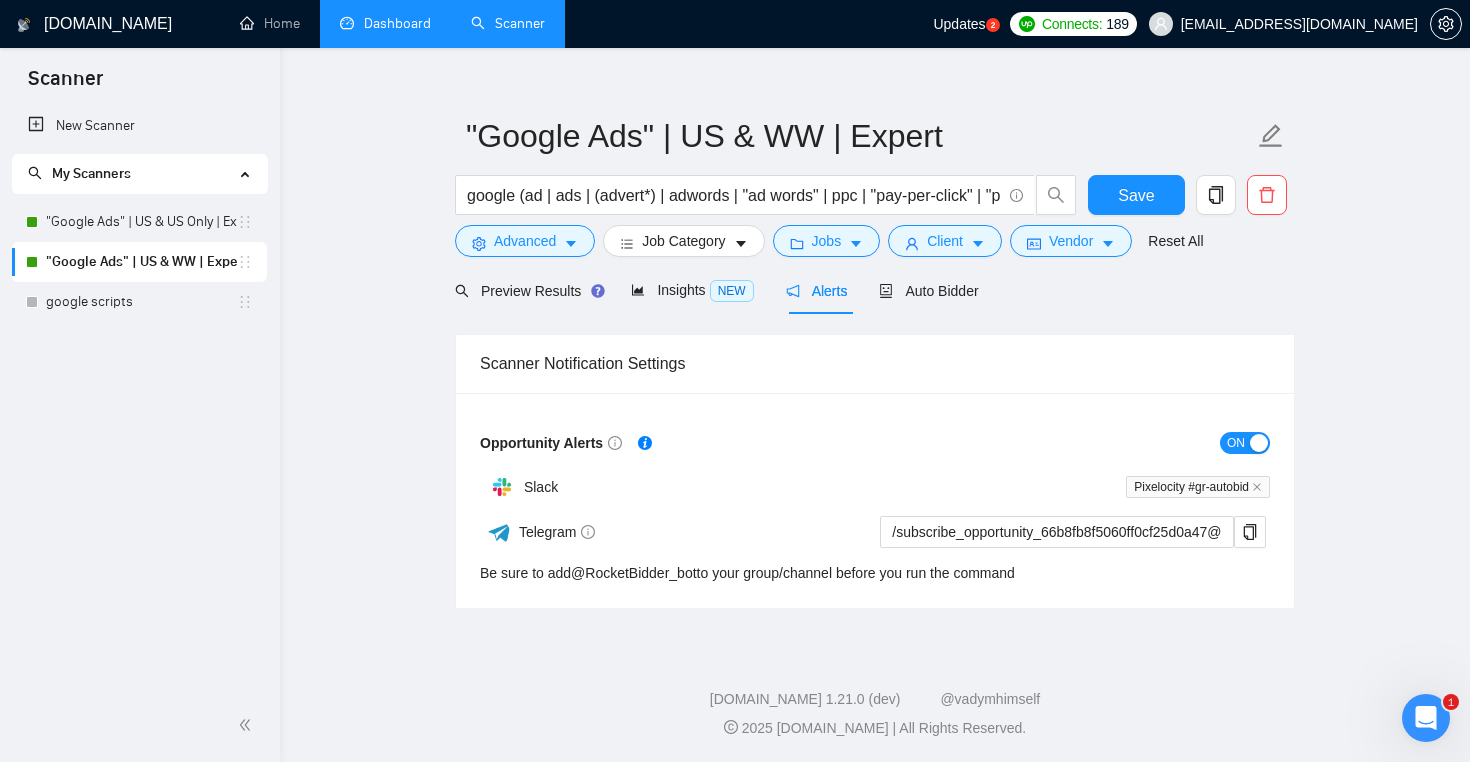 click on "Dashboard" at bounding box center [385, 23] 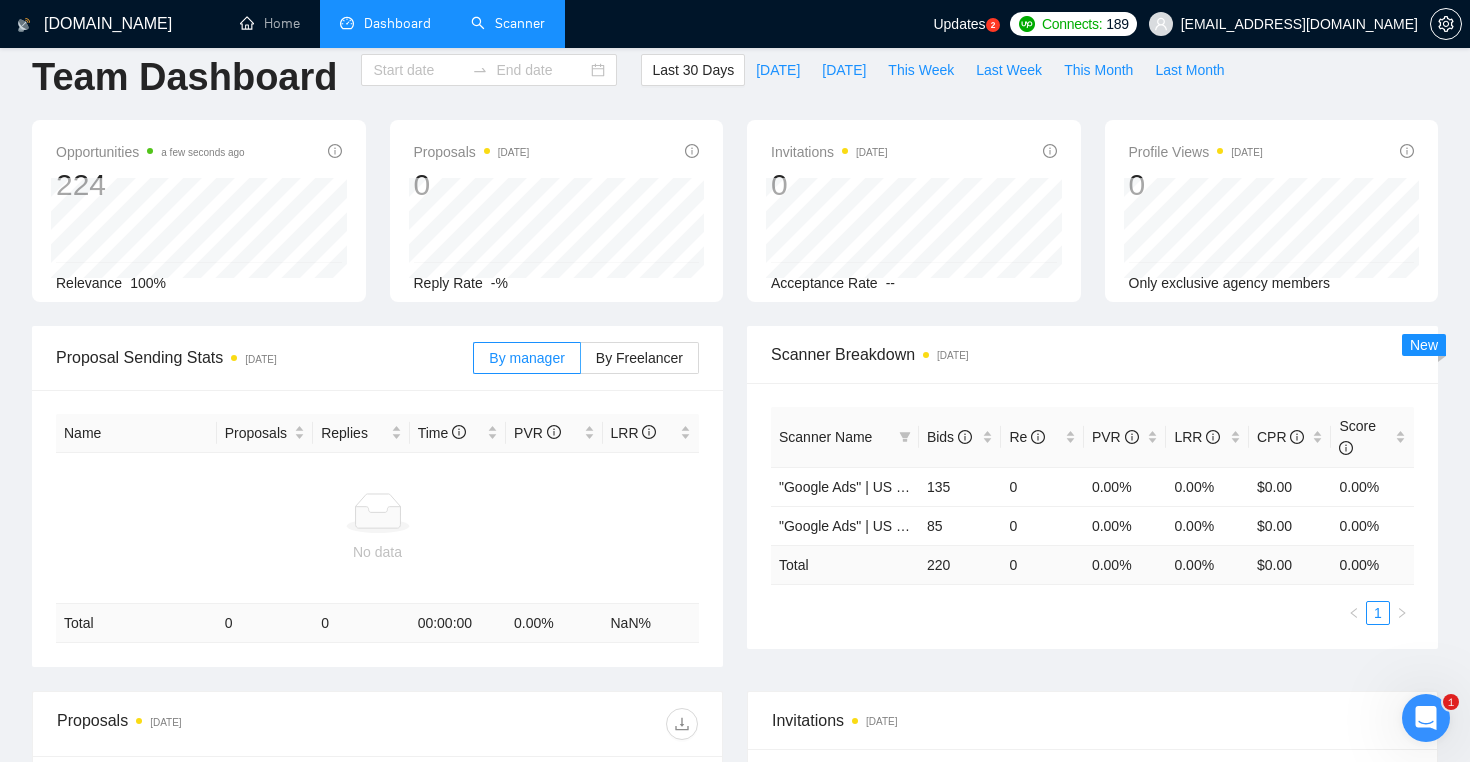 type on "[DATE]" 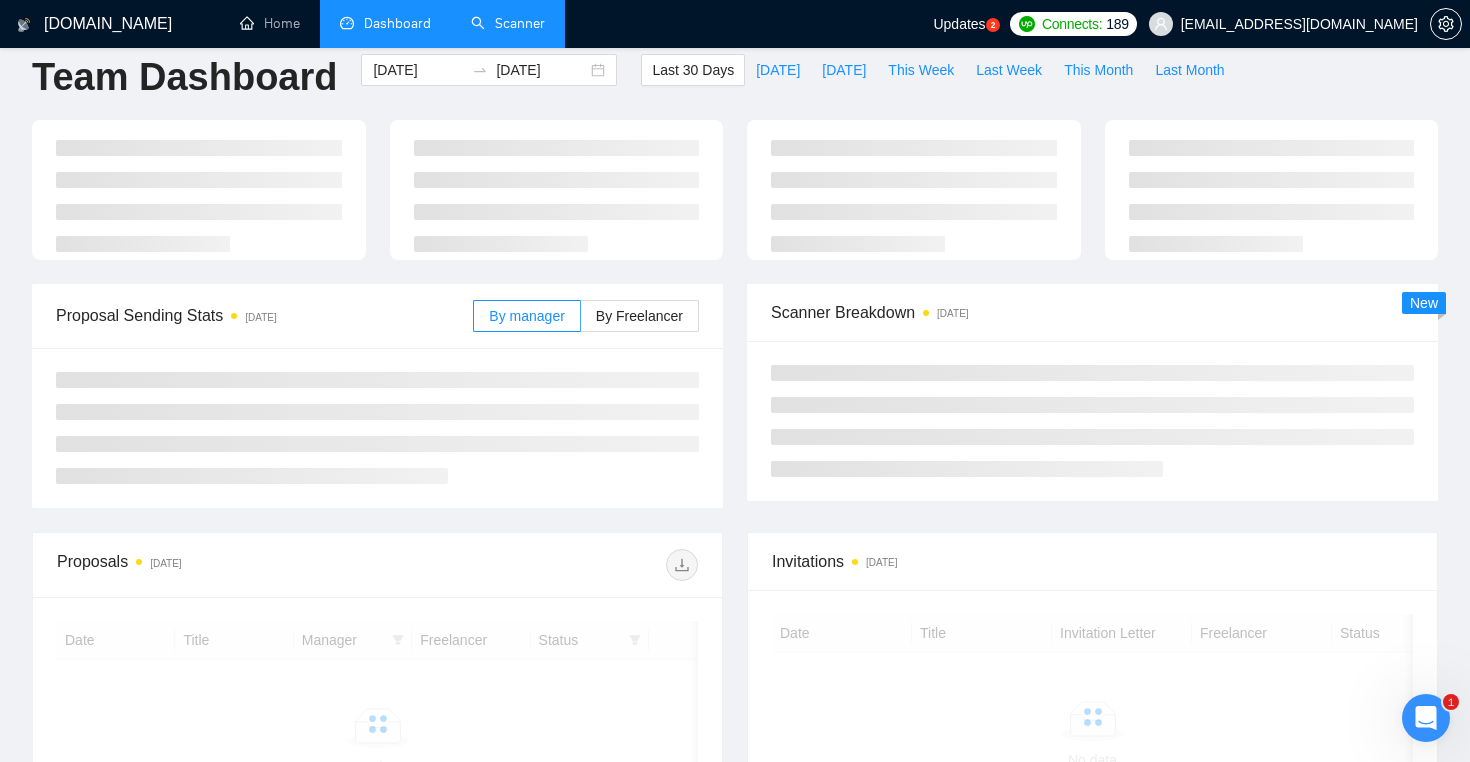 click on "Scanner" at bounding box center (508, 23) 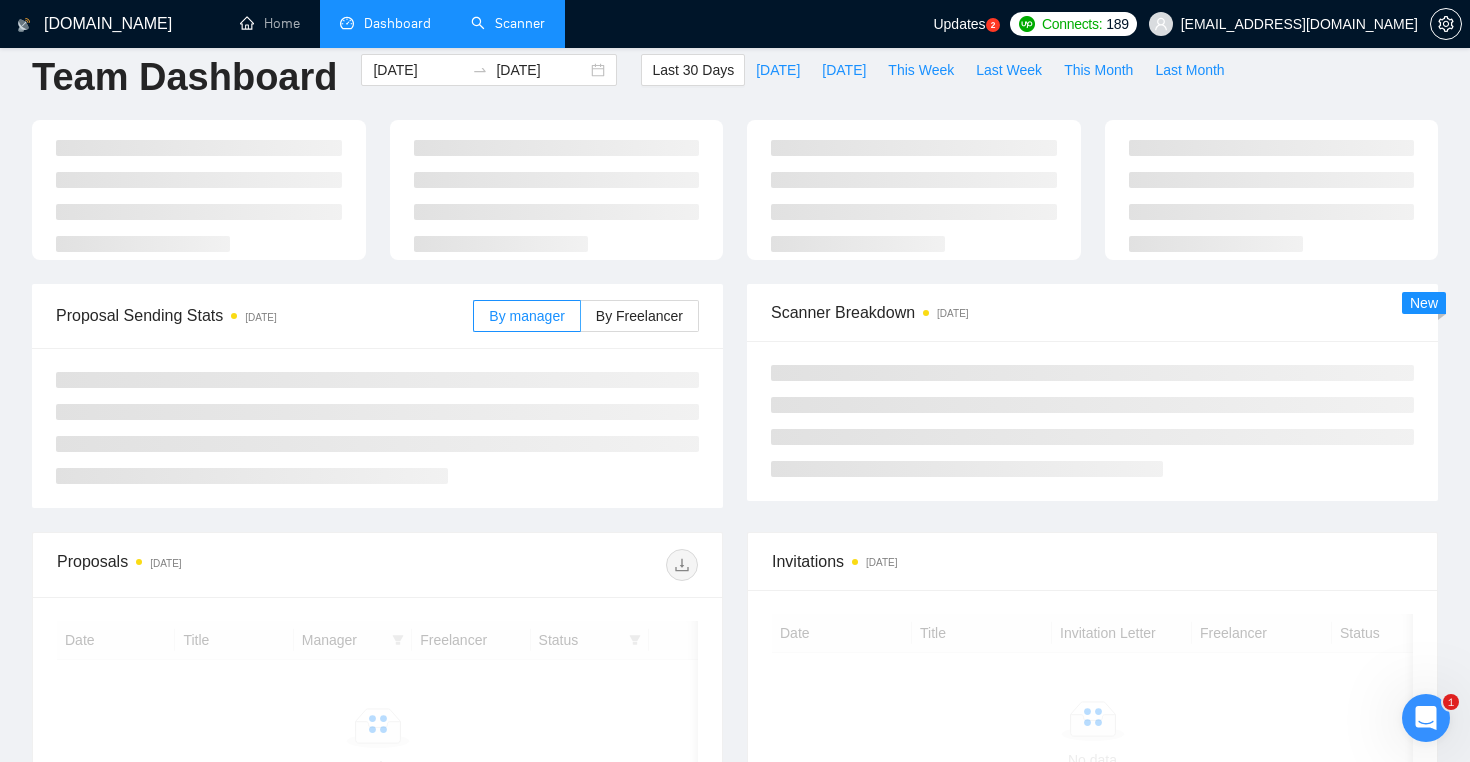 scroll, scrollTop: 0, scrollLeft: 0, axis: both 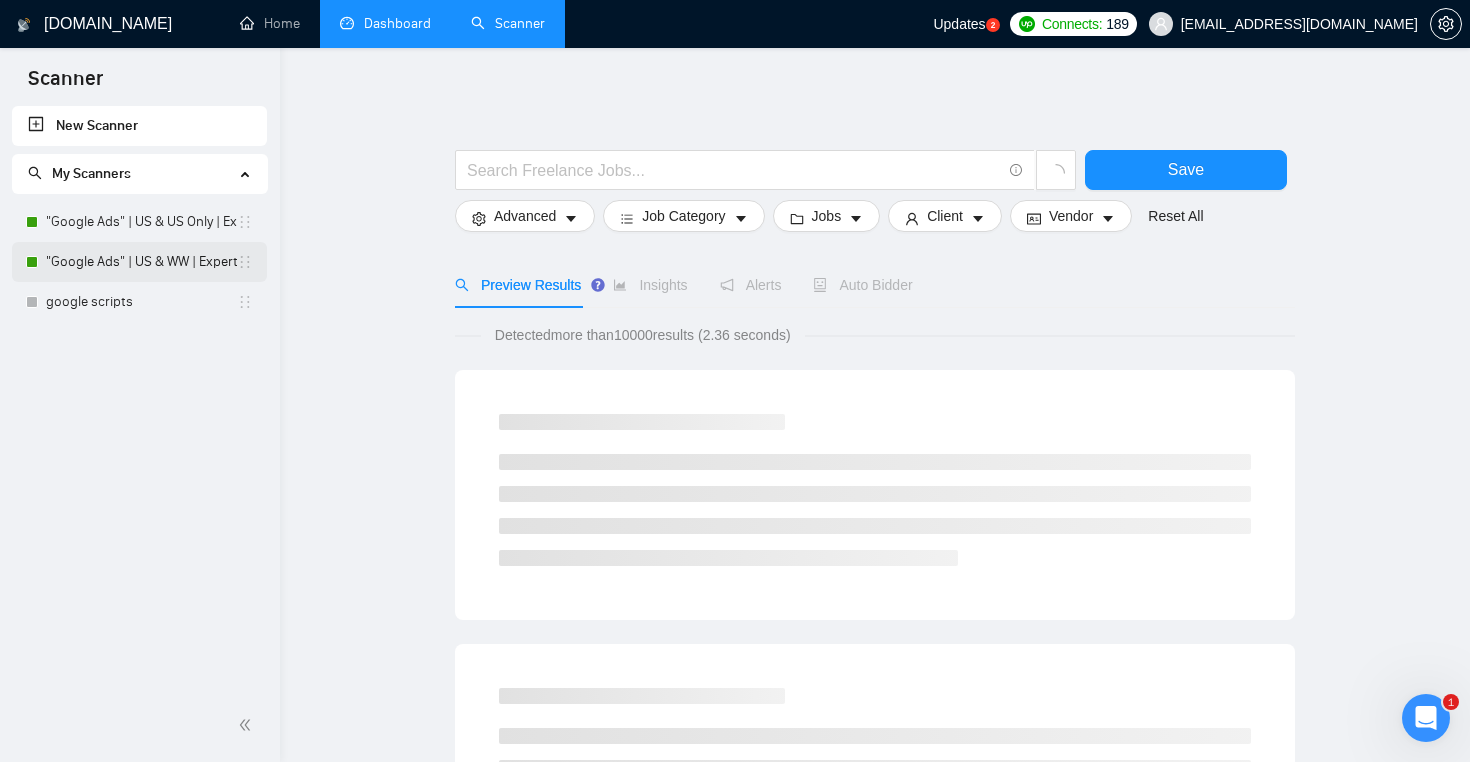 click on ""Google Ads" | US & WW | Expert" at bounding box center [141, 262] 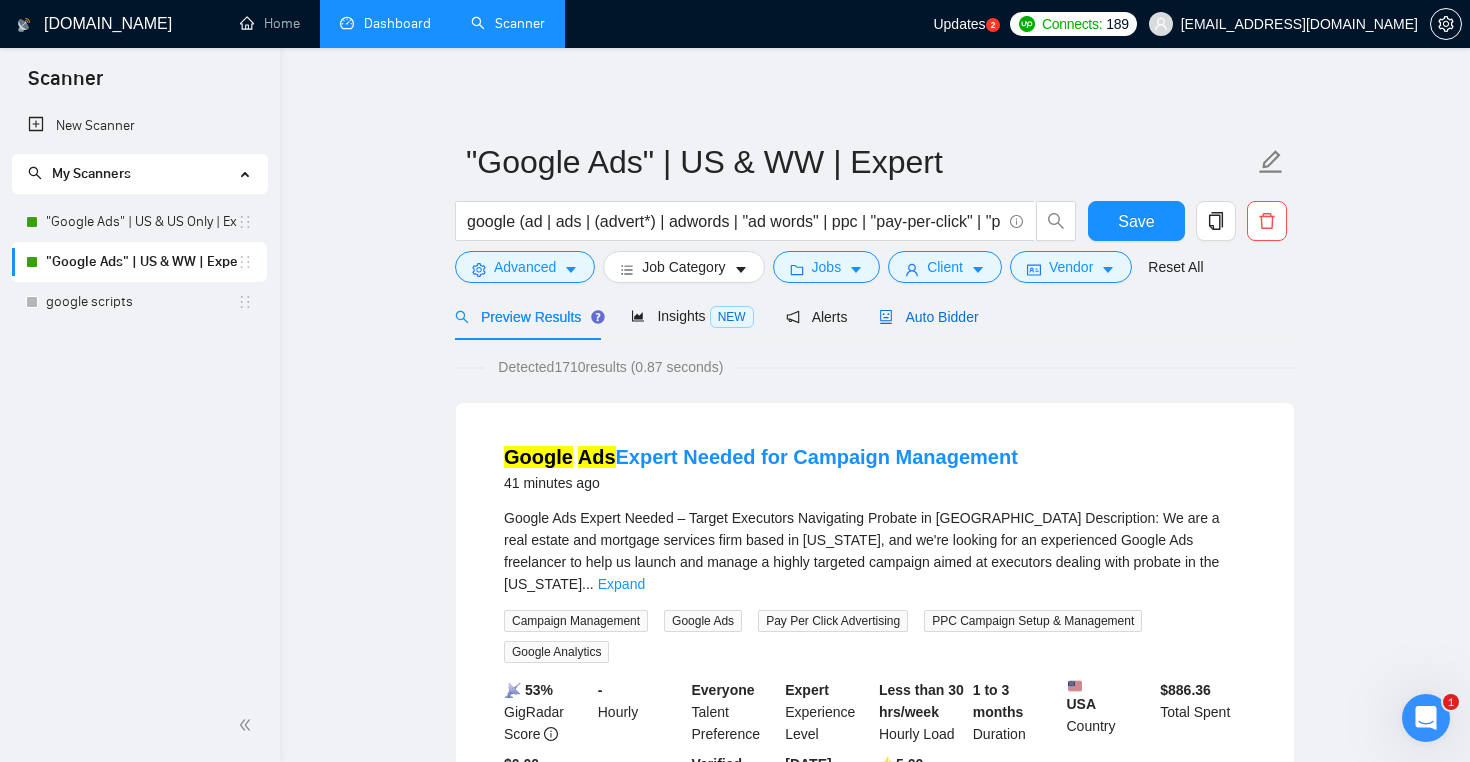 click on "Auto Bidder" at bounding box center [928, 317] 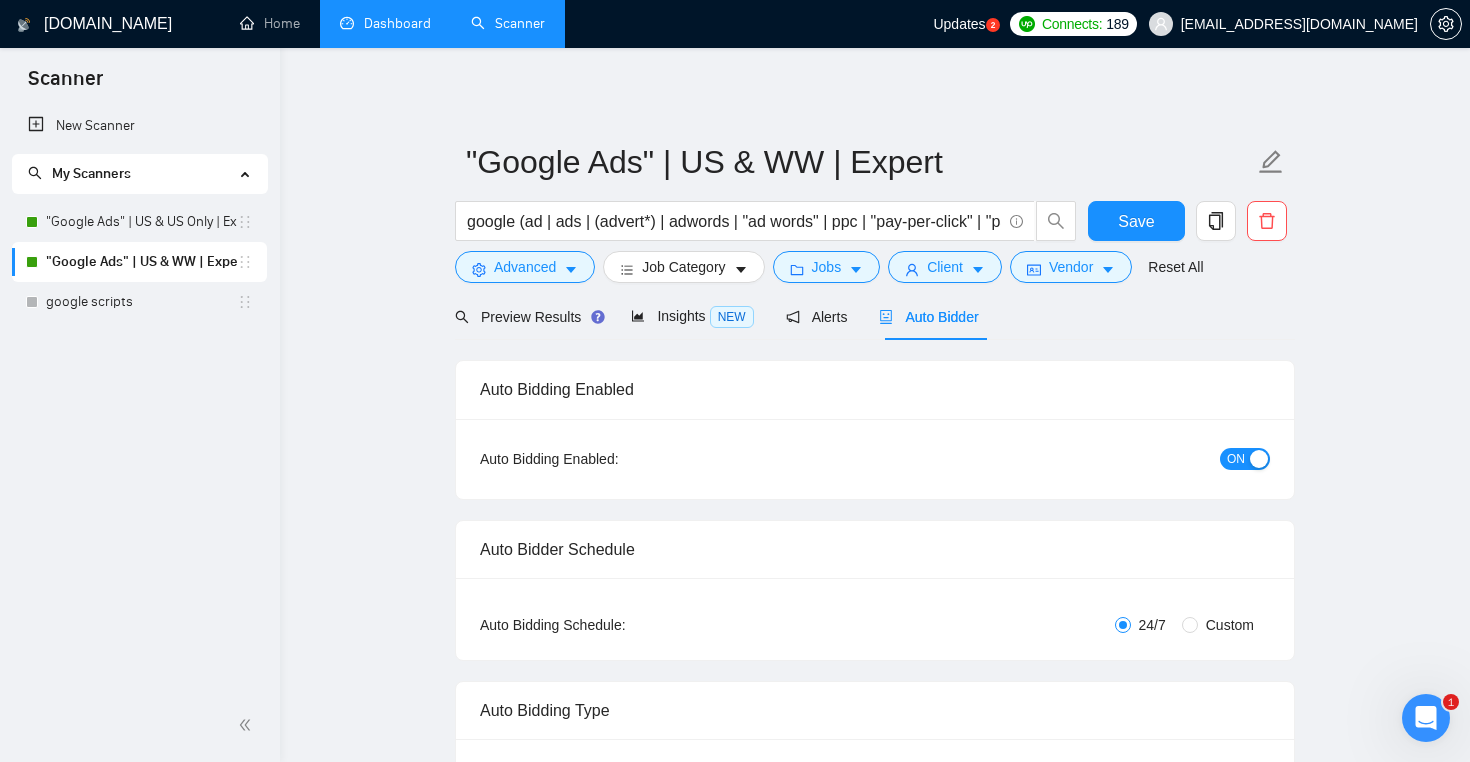 type 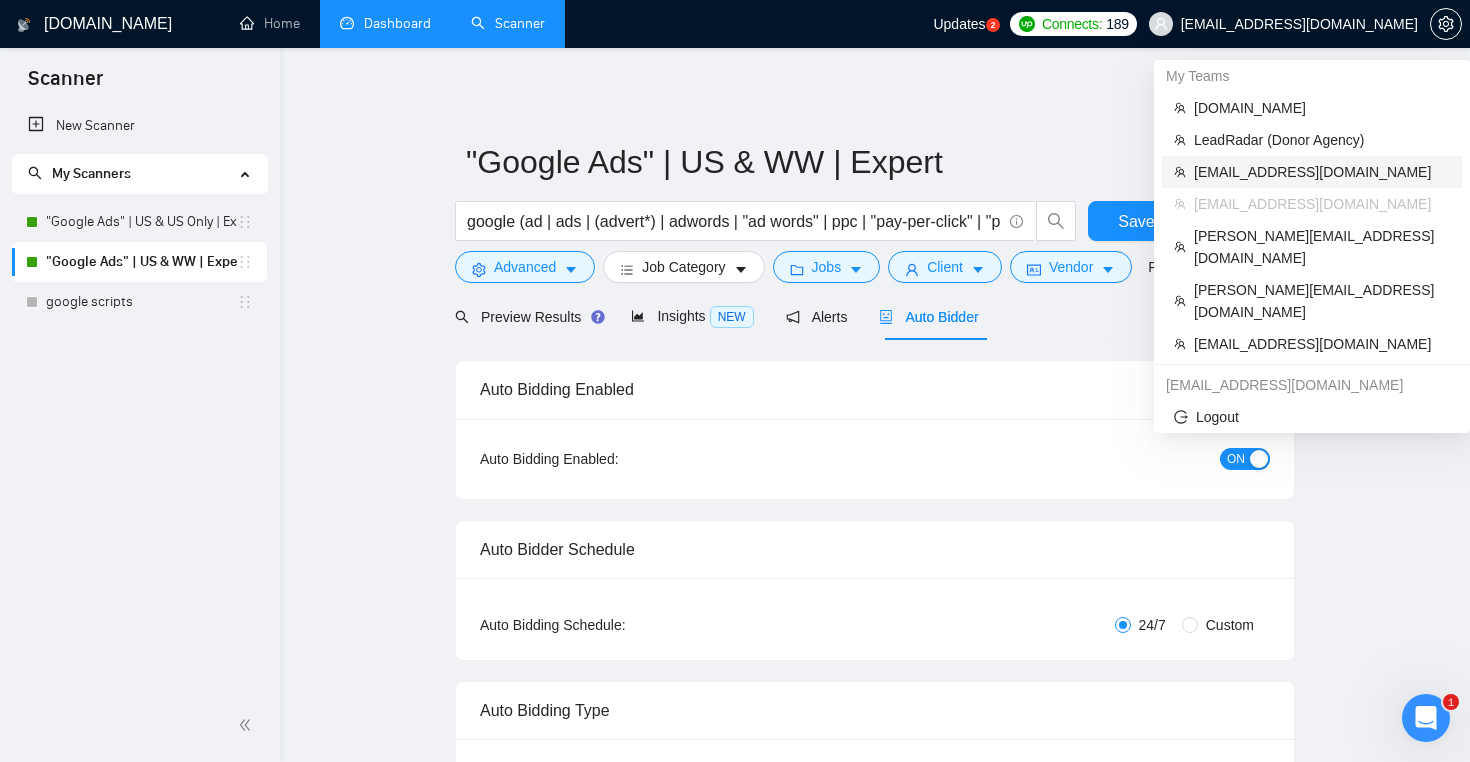 click on "[EMAIL_ADDRESS][DOMAIN_NAME]" at bounding box center [1322, 172] 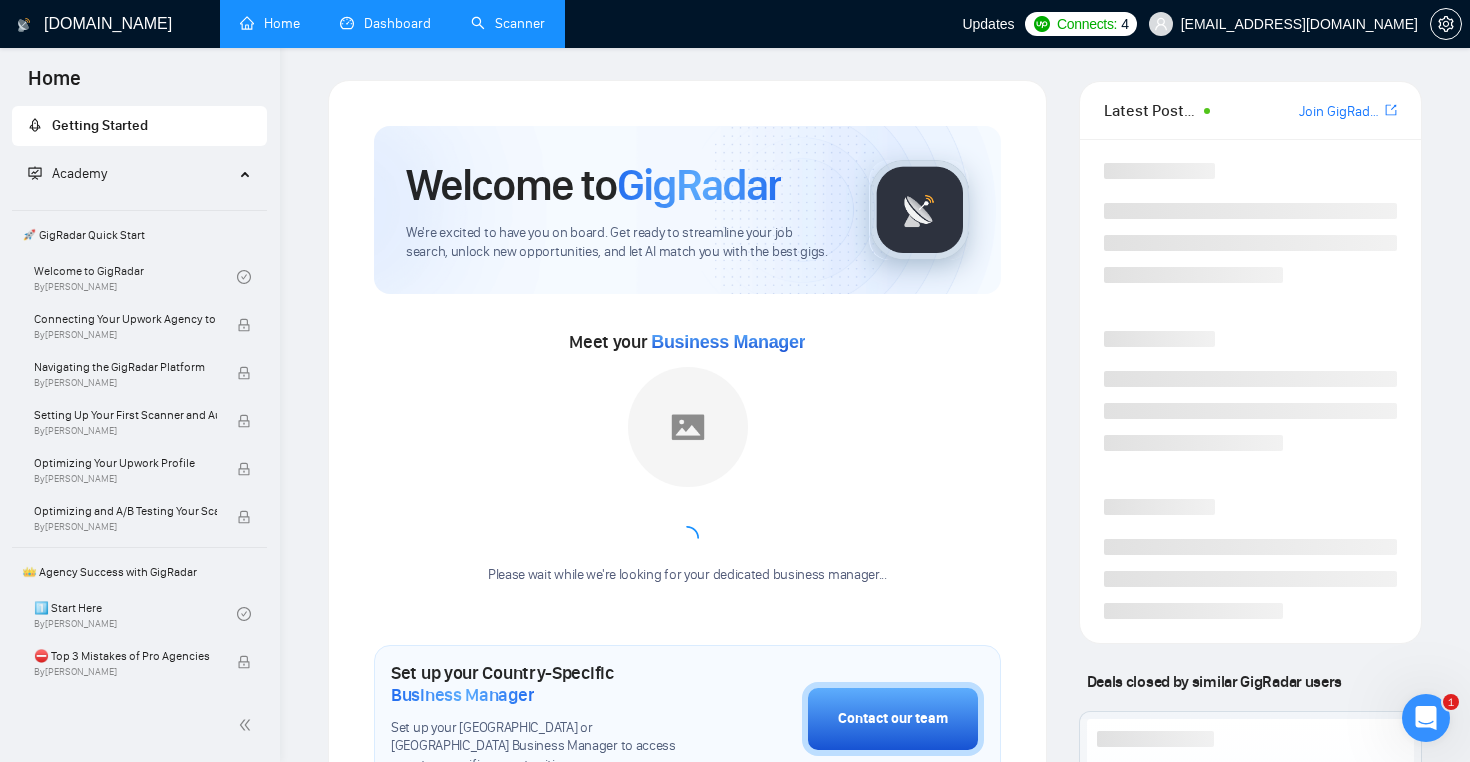 click on "Scanner" at bounding box center [508, 23] 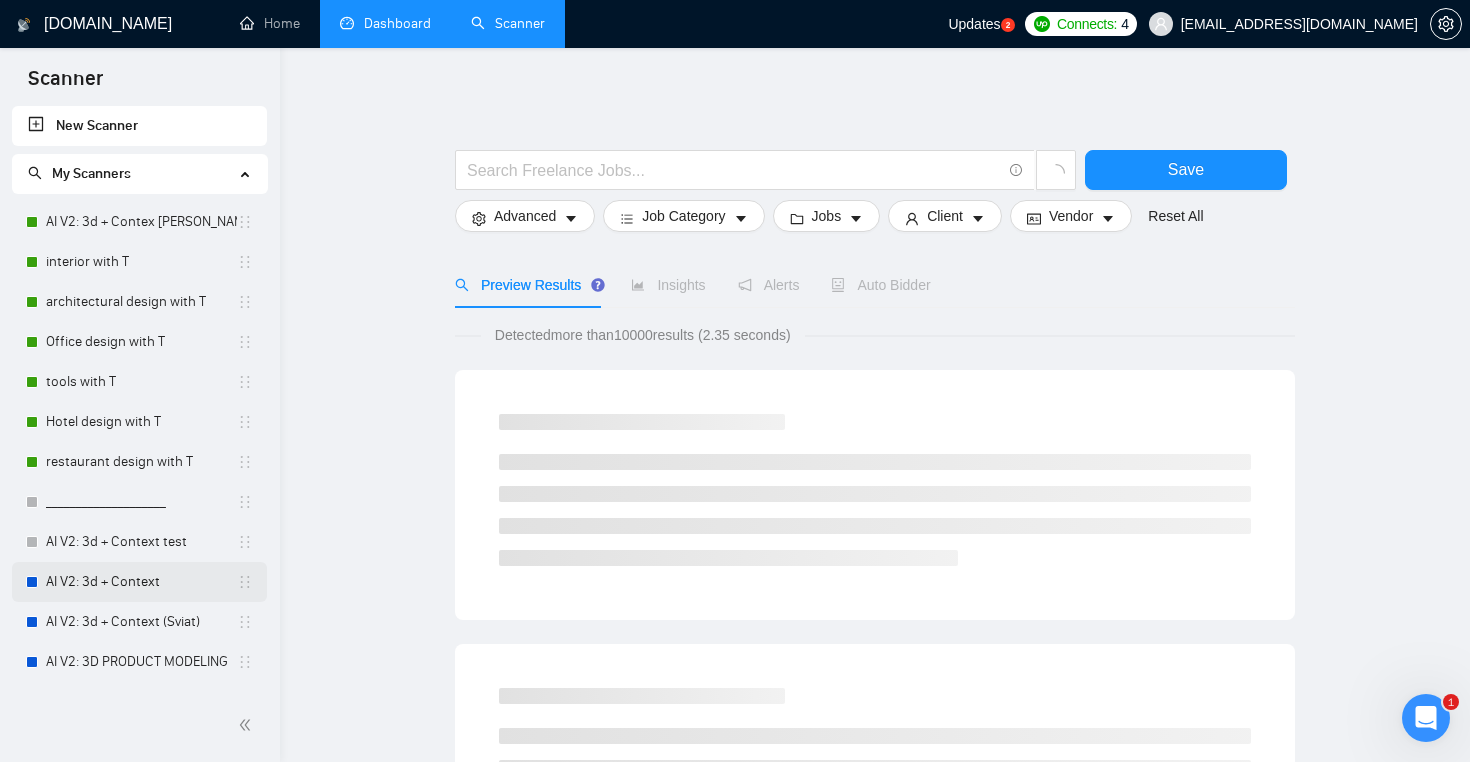 scroll, scrollTop: 58, scrollLeft: 0, axis: vertical 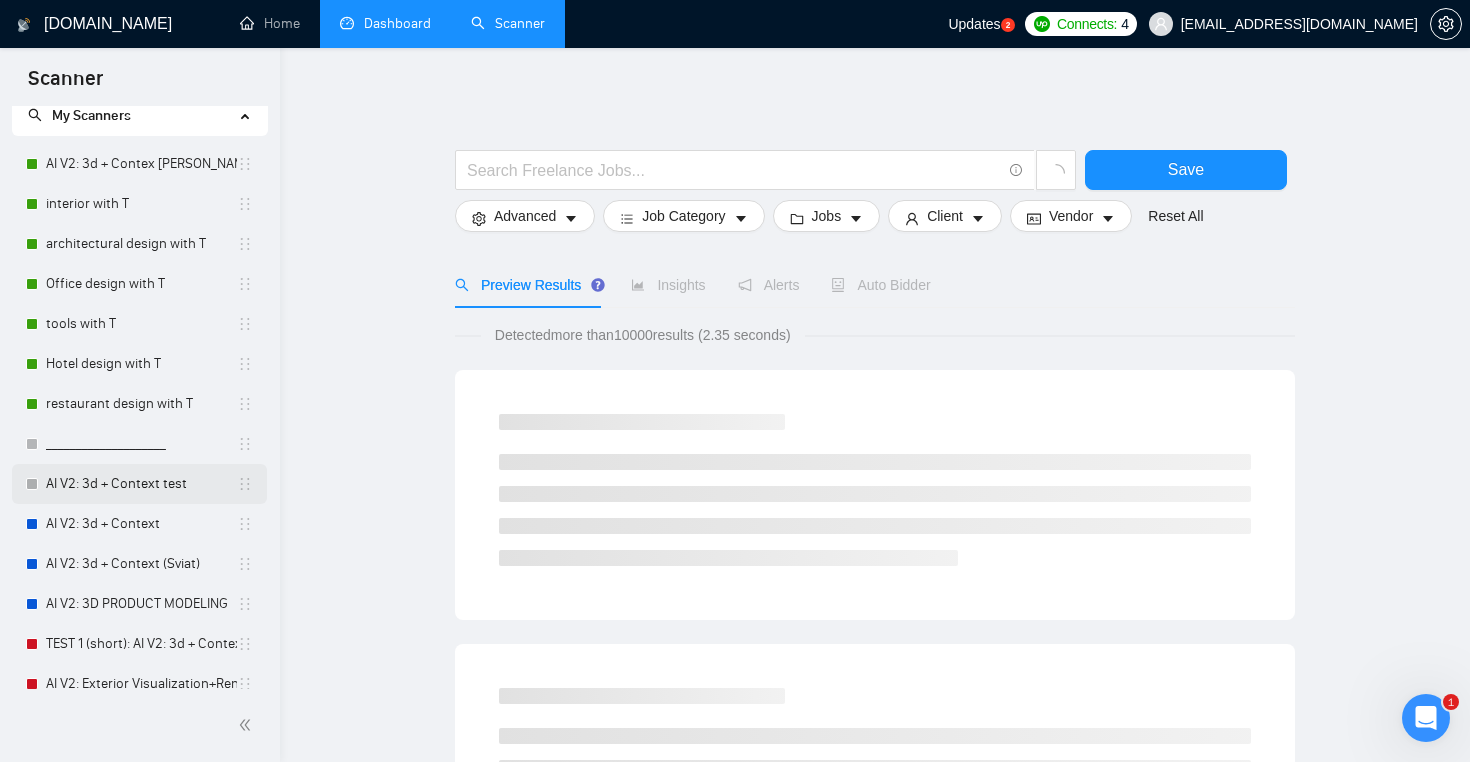 click on "AI V2: 3d + Context test" at bounding box center (141, 484) 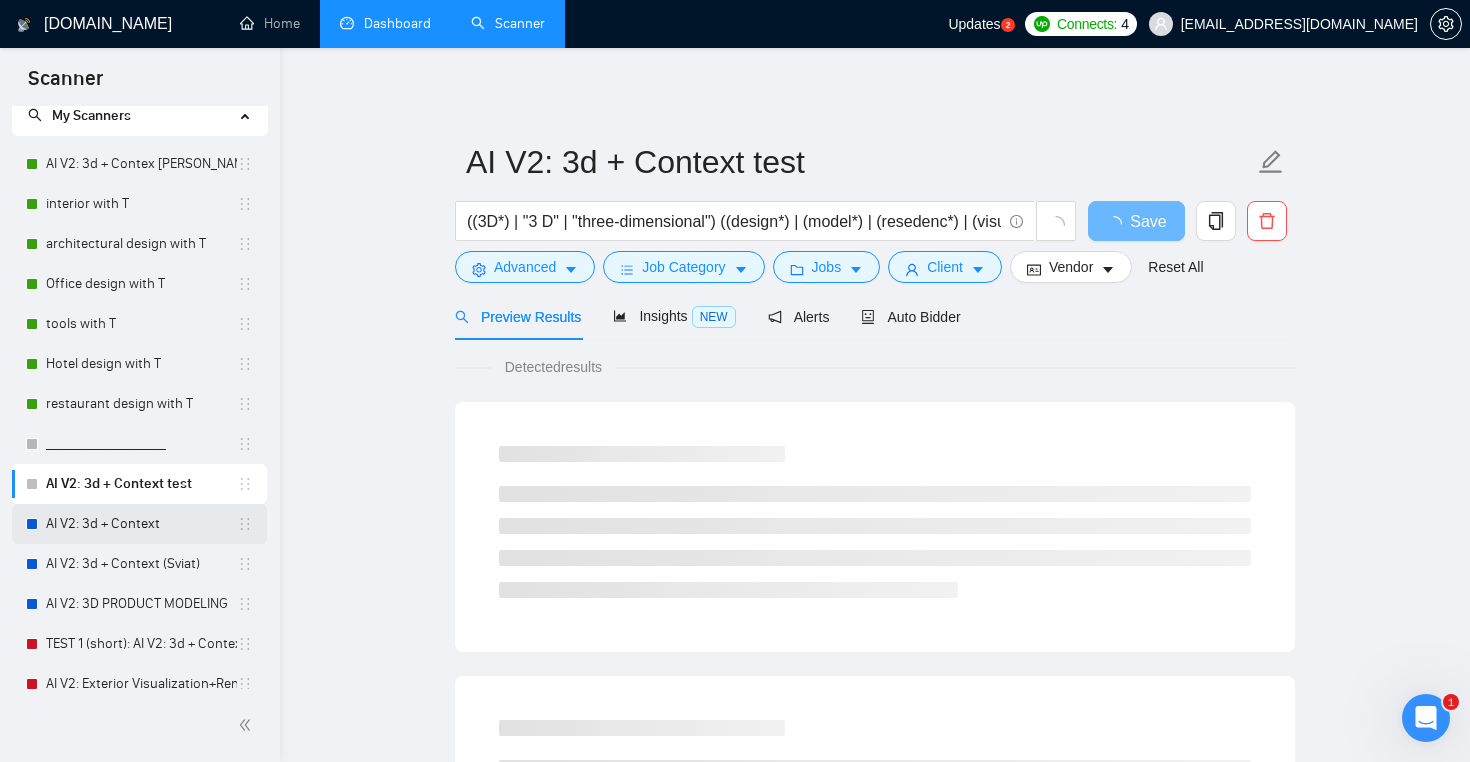 click on "AI V2: 3d + Context" at bounding box center (141, 524) 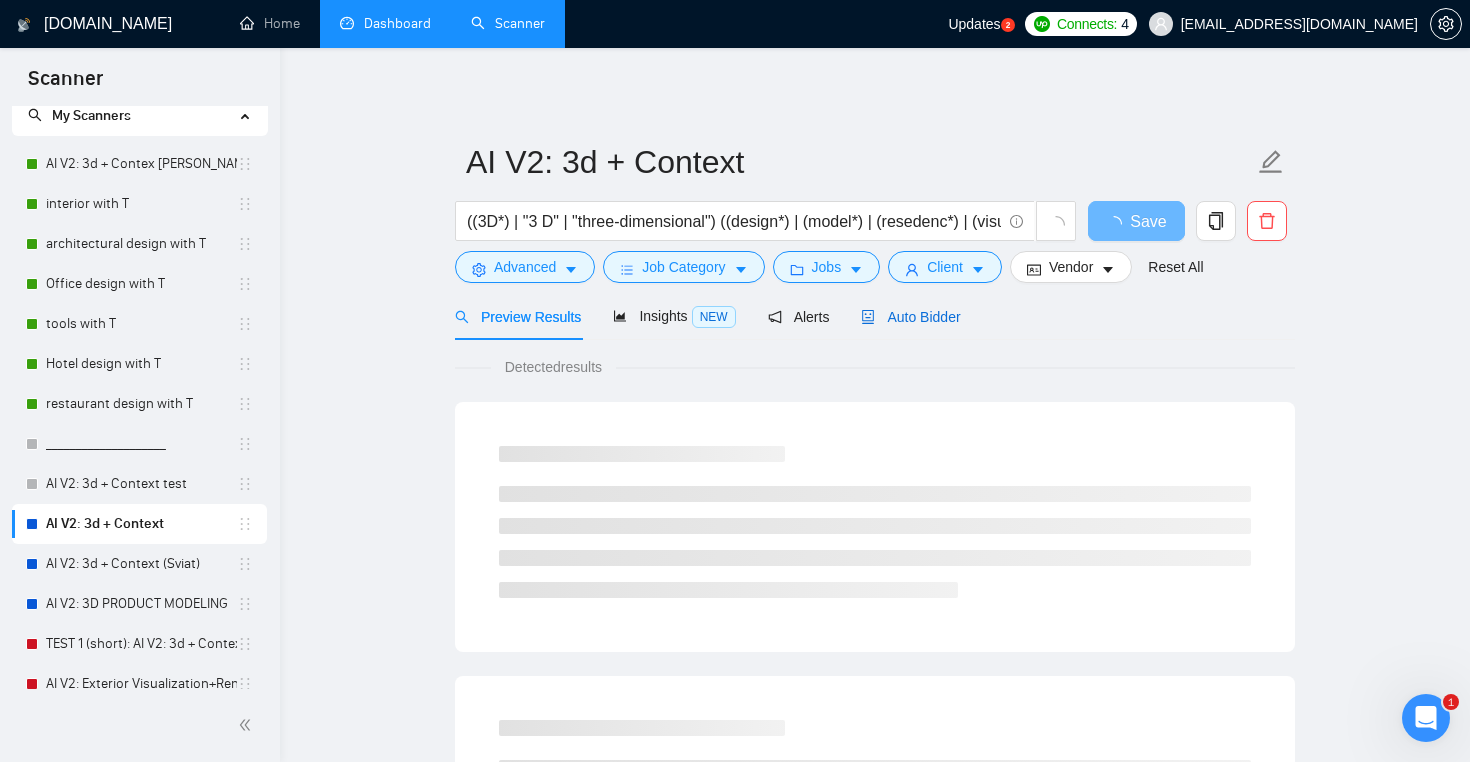 click on "Auto Bidder" at bounding box center [910, 317] 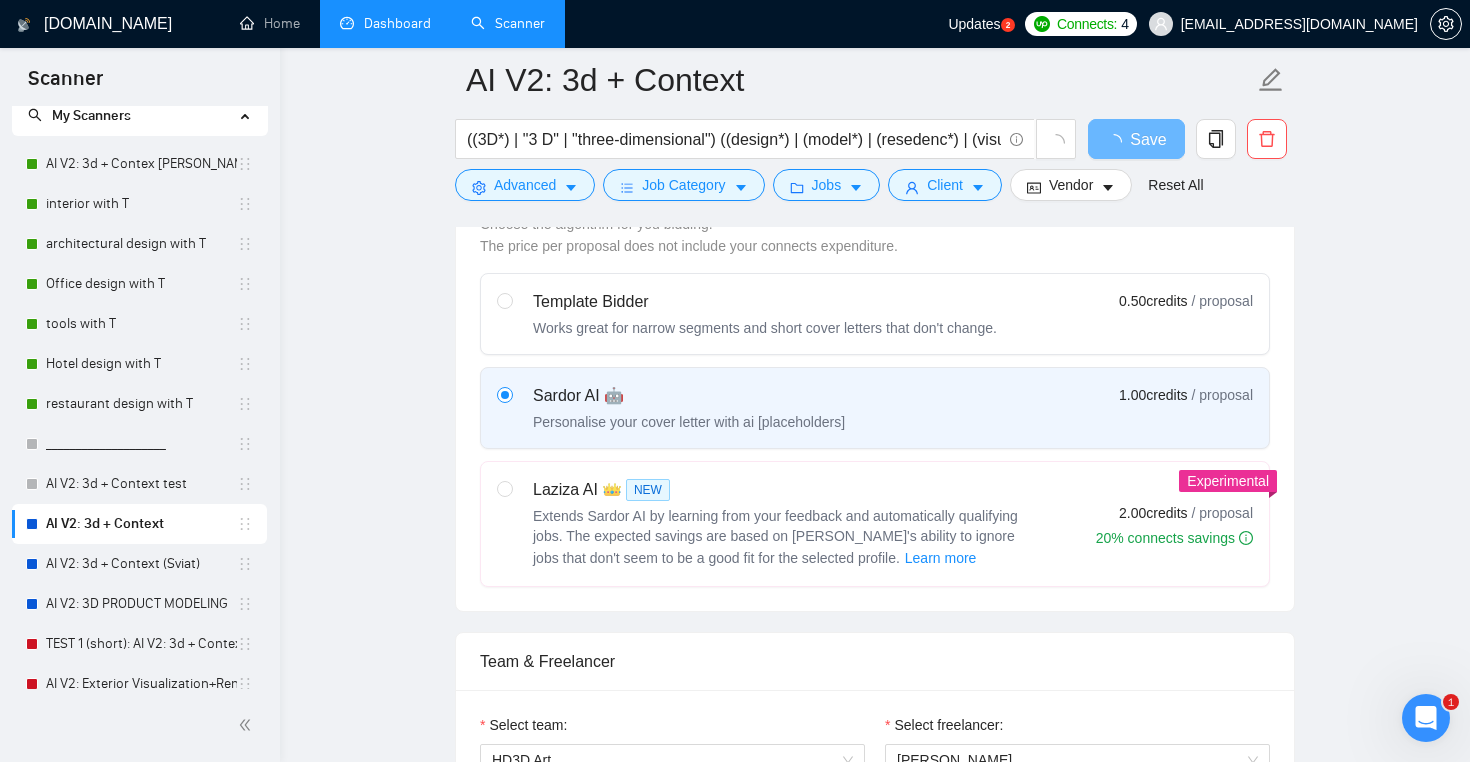 type 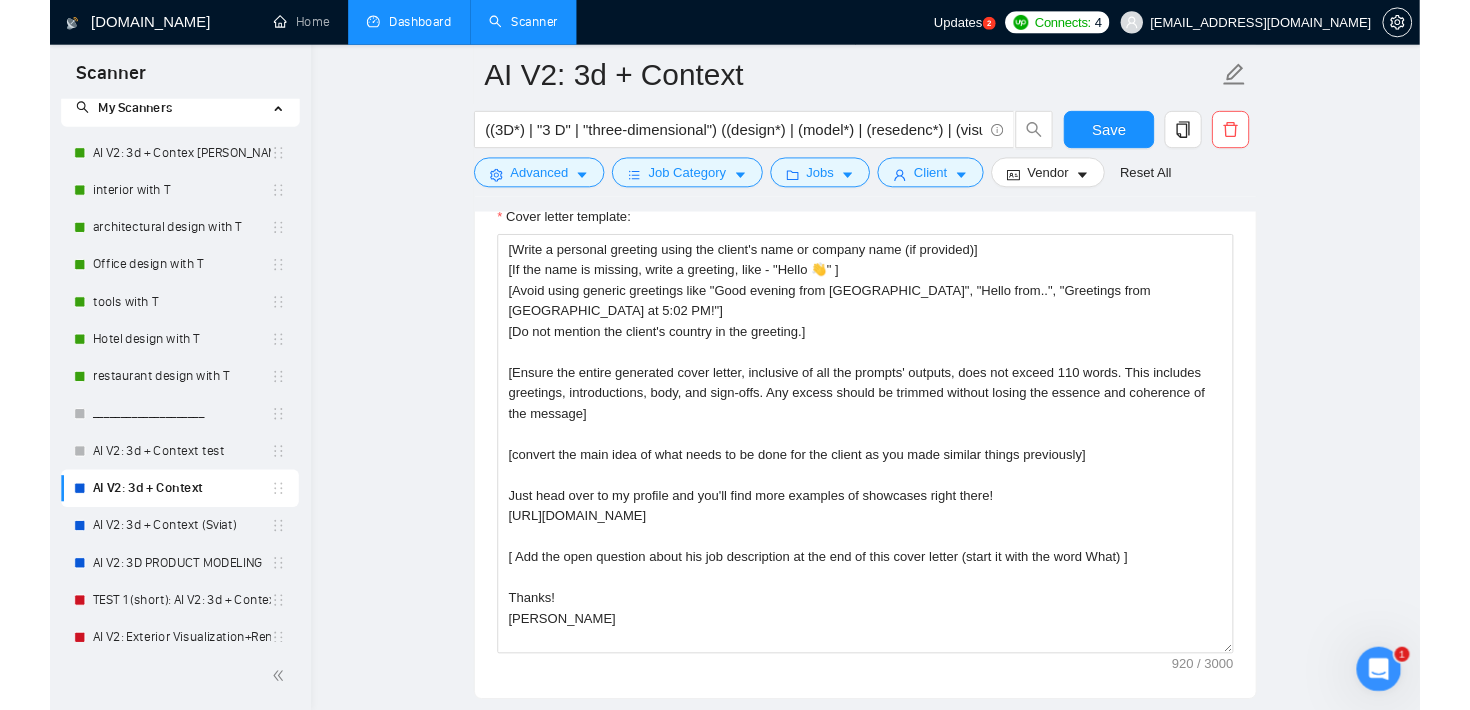scroll, scrollTop: 1350, scrollLeft: 0, axis: vertical 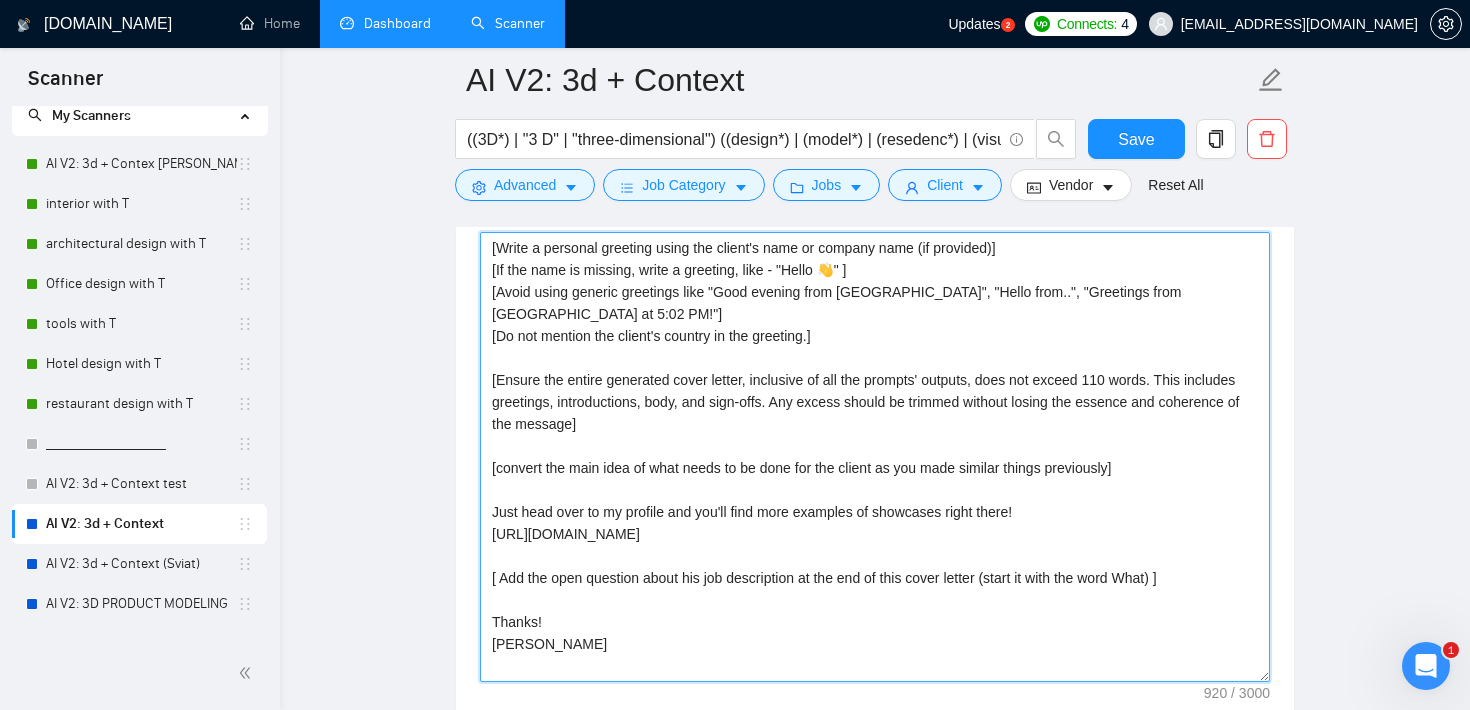 click on "[Write a personal greeting using the client's name or company name (if provided)]
[If the name is missing, write a greeting, like - "Hello 👋" ]
[Avoid using generic greetings like "Good evening from [GEOGRAPHIC_DATA]", "Hello from..", "Greetings from [GEOGRAPHIC_DATA] at 5:02 PM!"]
[Do not mention the client's country in the greeting.]
[Ensure the entire generated cover letter, inclusive of all the prompts' outputs, does not exceed 110 words. This includes greetings, introductions, body, and sign-offs. Any excess should be trimmed without losing the essence and coherence of the message]
[convert the main idea of what needs to be done for the client as you made similar things previously]
Just head over to my profile and you'll find more examples of showcases right there!
[URL][DOMAIN_NAME]
[ Add the open question about his job description at the end of this cover letter (start it with the word What) ]
Thanks!
[PERSON_NAME]" at bounding box center (875, 457) 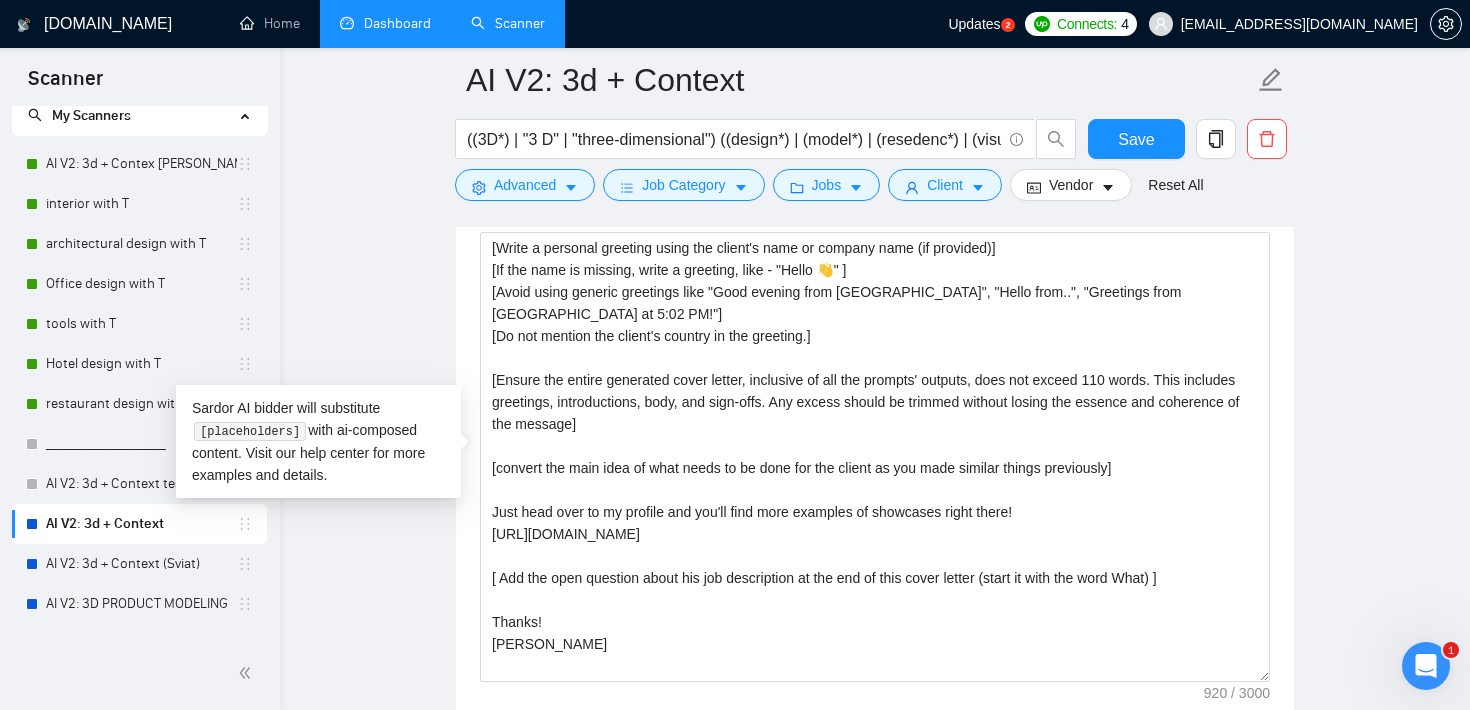 click on "AI V2: 3d + Context ((3D*) | "3 D" | "three-dimensional") ((design*) | (model*) | (resedenc*) | (visualis*) | (visualiz*)) ((childroom*) | (bedroom*) | (office*) | (room*) | (Floor*) | (bath*) | (kitchen*) | (home*) | living | furniture | "real estate" | (condo*) | (apartment*) | shop | architecture | (build*) | (interior*) | (house*) | (home*)) Save Advanced   Job Category   Jobs   Client   Vendor   Reset All Preview Results Insights NEW Alerts Auto Bidder Auto Bidding Enabled Auto Bidding Enabled: OFF Auto Bidder Schedule Auto Bidding Type: Automated (recommended) Semi-automated Auto Bidding Schedule: 24/7 Custom Custom Auto Bidder Schedule Repeat every week [DATE] [DATE] [DATE] [DATE] [DATE] [DATE] [DATE] Active Hours ( [GEOGRAPHIC_DATA]/[GEOGRAPHIC_DATA] ): From: To: ( 24  hours) [GEOGRAPHIC_DATA]/Sofia Auto Bidding Type Select your bidding algorithm: Choose the algorithm for you bidding. The price per proposal does not include your connects expenditure. Template Bidder 0.50  credits / proposal Sardor AI 🤖 1.00  credits 👑" at bounding box center [875, 1222] 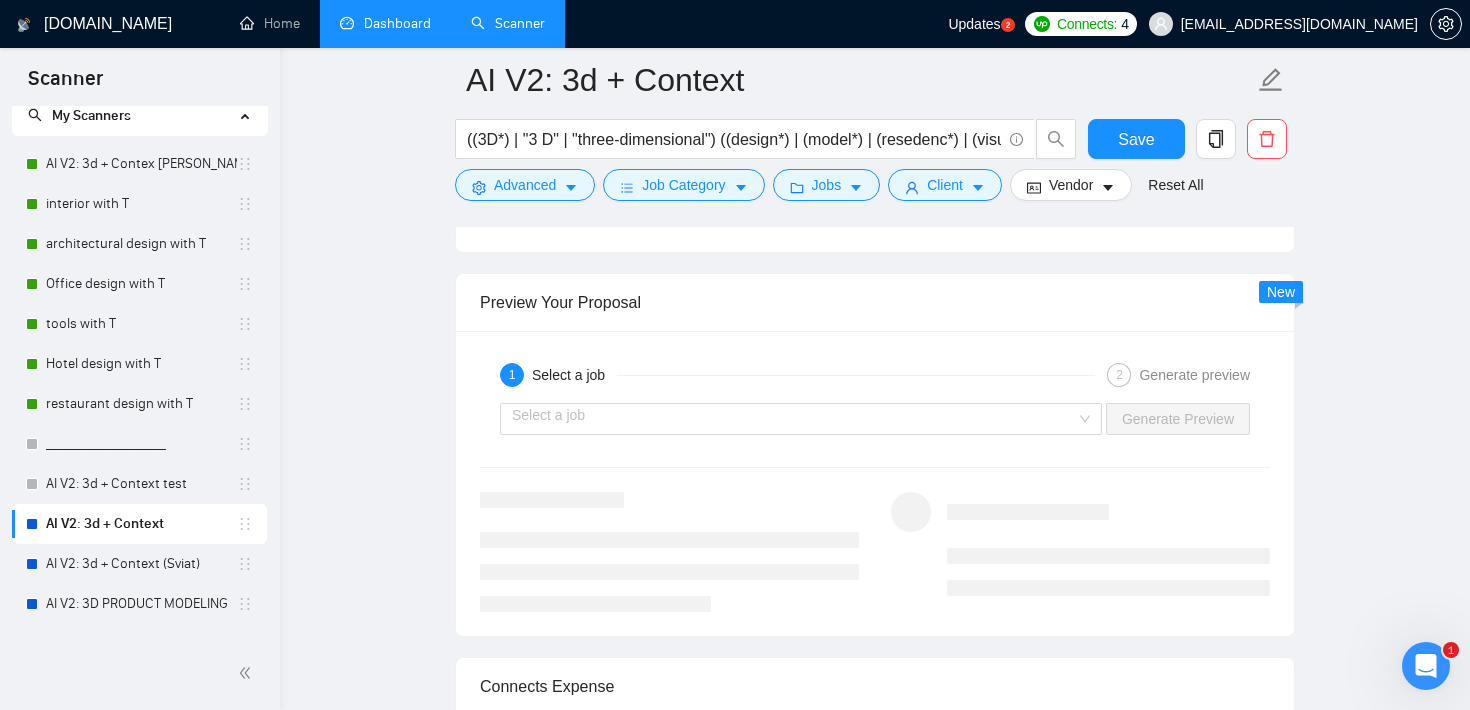 scroll, scrollTop: 2900, scrollLeft: 0, axis: vertical 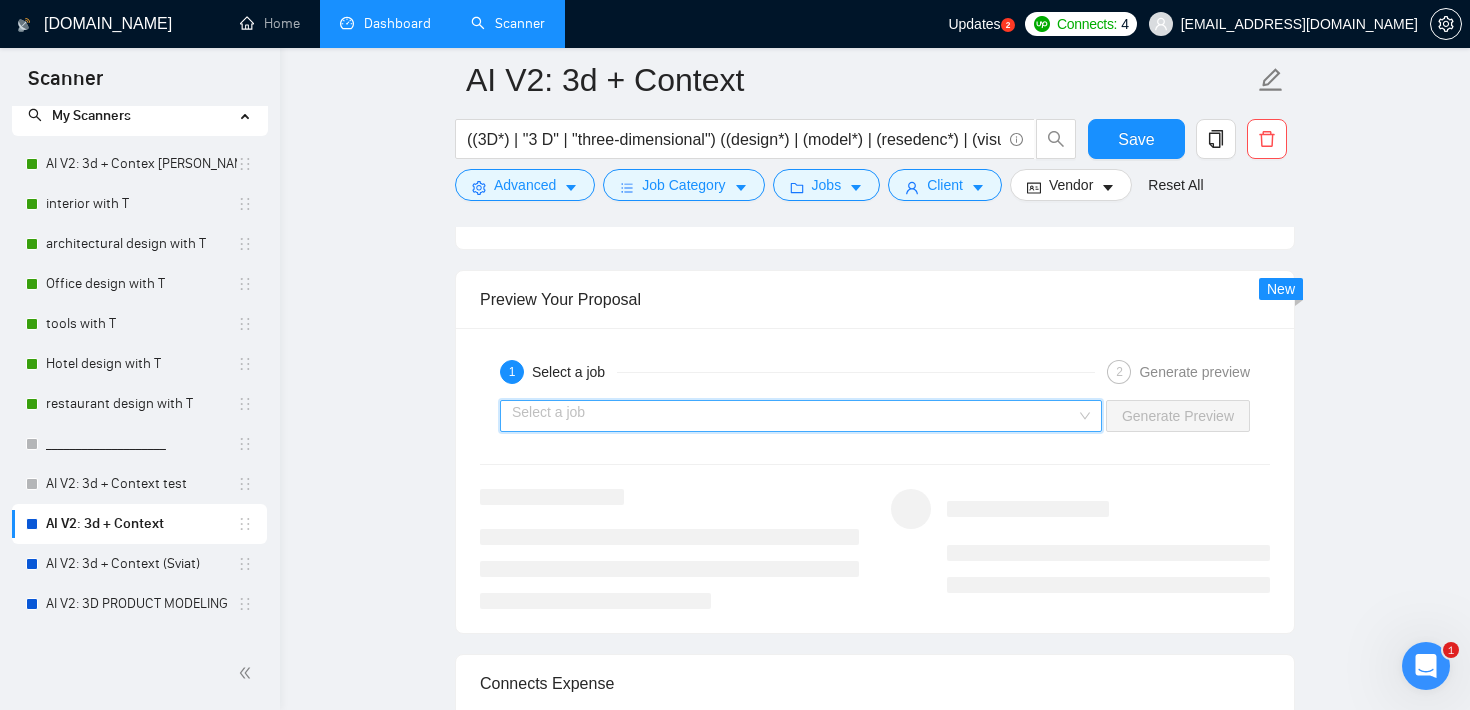 click at bounding box center (794, 416) 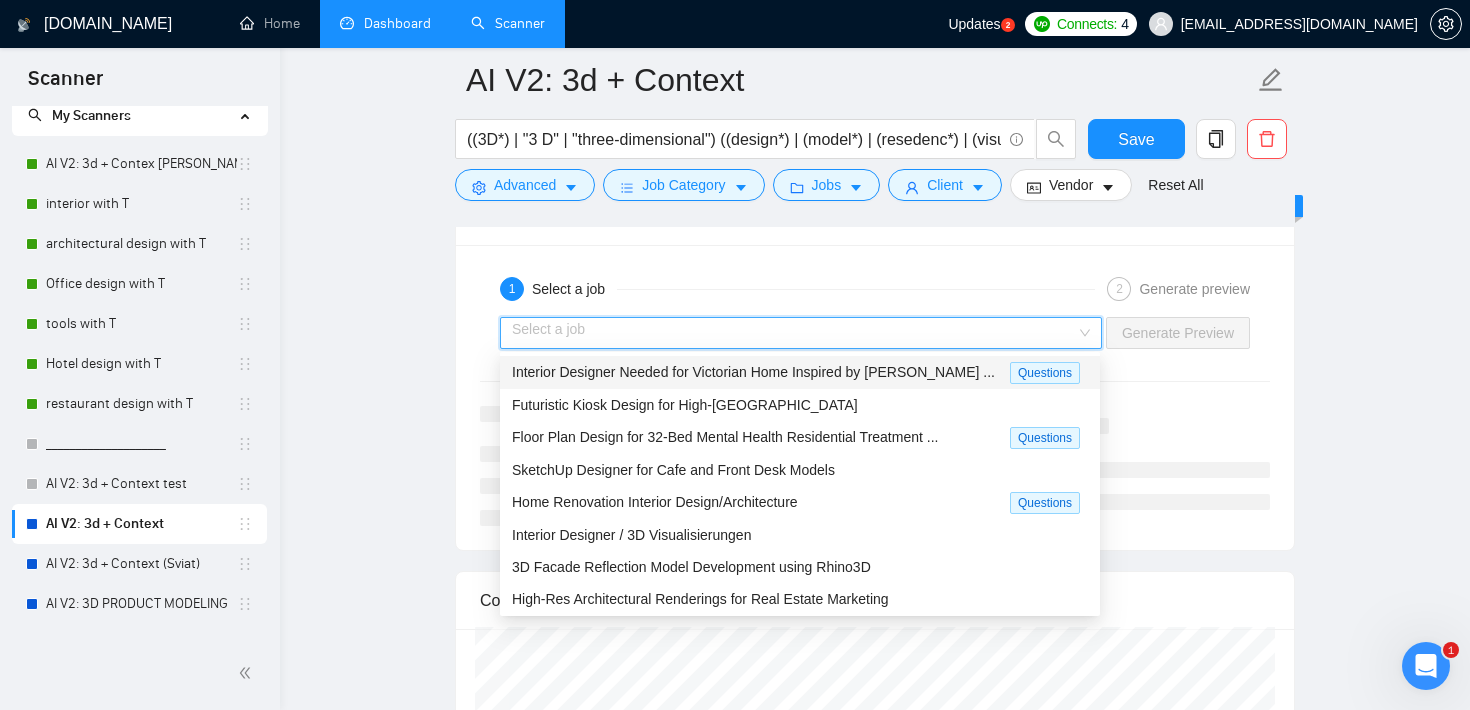 scroll, scrollTop: 2989, scrollLeft: 0, axis: vertical 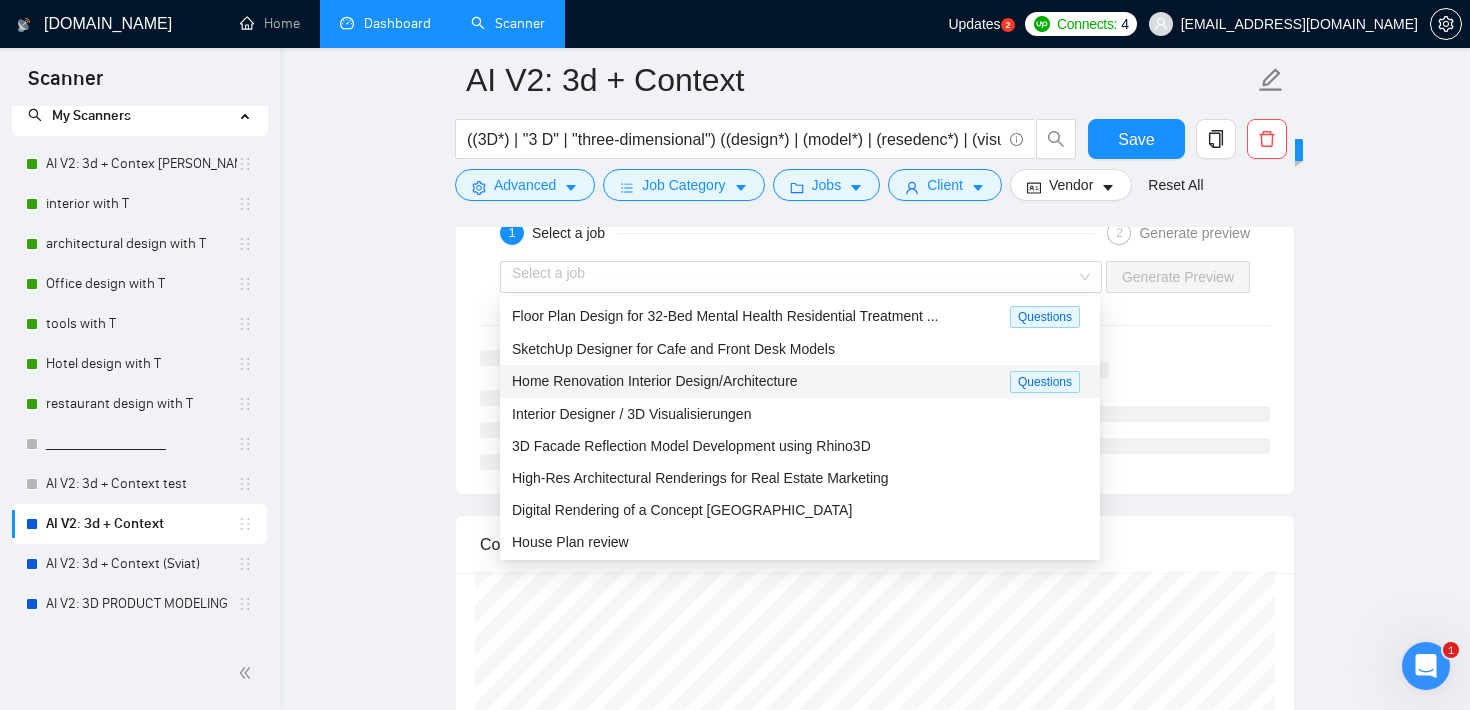 click on "AI V2: 3d + Context ((3D*) | "3 D" | "three-dimensional") ((design*) | (model*) | (resedenc*) | (visualis*) | (visualiz*)) ((childroom*) | (bedroom*) | (office*) | (room*) | (Floor*) | (bath*) | (kitchen*) | (home*) | living | furniture | "real estate" | (condo*) | (apartment*) | shop | architecture | (build*) | (interior*) | (house*) | (home*)) Save Advanced   Job Category   Jobs   Client   Vendor   Reset All Preview Results Insights NEW Alerts Auto Bidder Auto Bidding Enabled Auto Bidding Enabled: OFF Auto Bidder Schedule Auto Bidding Type: Automated (recommended) Semi-automated Auto Bidding Schedule: 24/7 Custom Custom Auto Bidder Schedule Repeat every week [DATE] [DATE] [DATE] [DATE] [DATE] [DATE] [DATE] Active Hours ( [GEOGRAPHIC_DATA]/[GEOGRAPHIC_DATA] ): From: To: ( 24  hours) [GEOGRAPHIC_DATA]/Sofia Auto Bidding Type Select your bidding algorithm: Choose the algorithm for you bidding. The price per proposal does not include your connects expenditure. Template Bidder 0.50  credits / proposal Sardor AI 🤖 1.00  credits 👑" at bounding box center (875, -408) 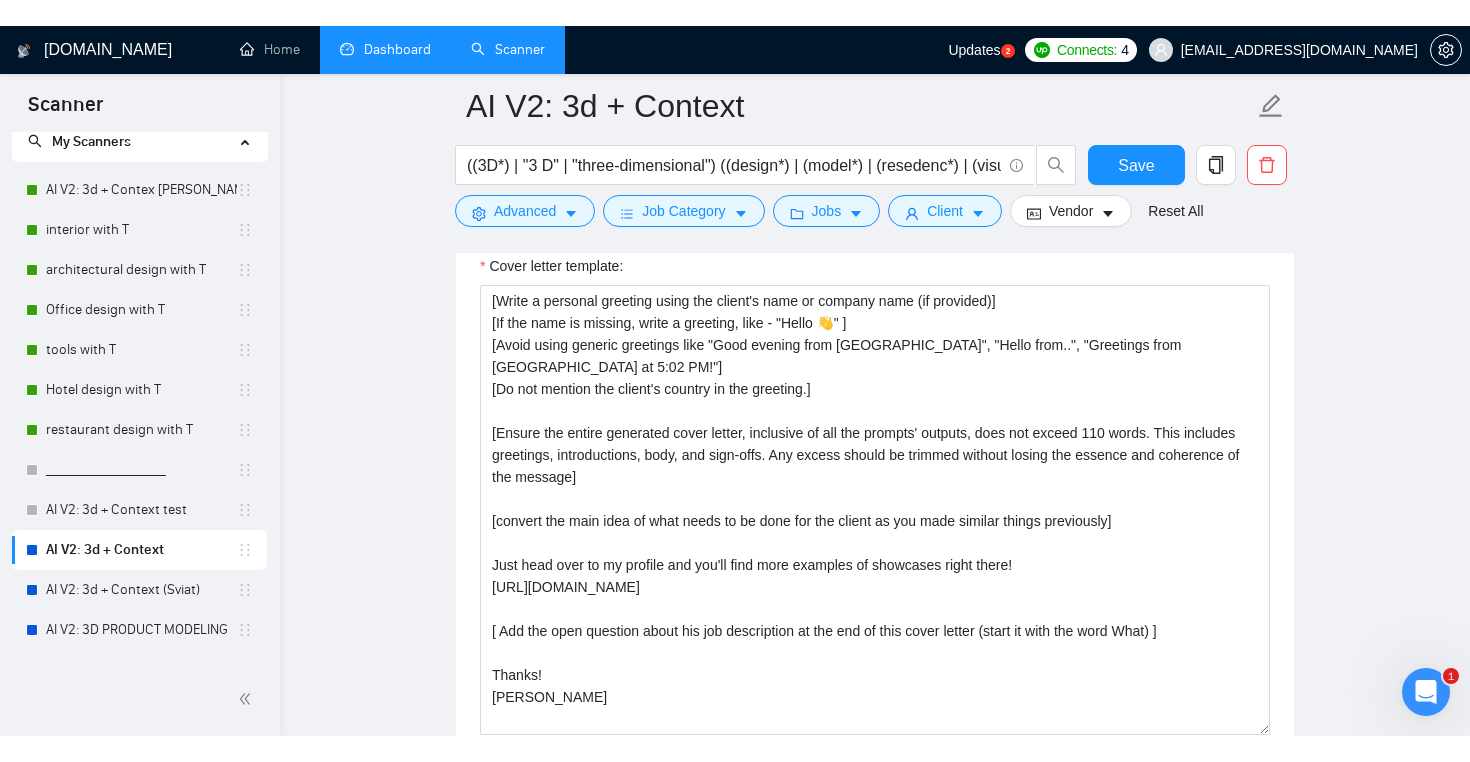 scroll, scrollTop: 1381, scrollLeft: 0, axis: vertical 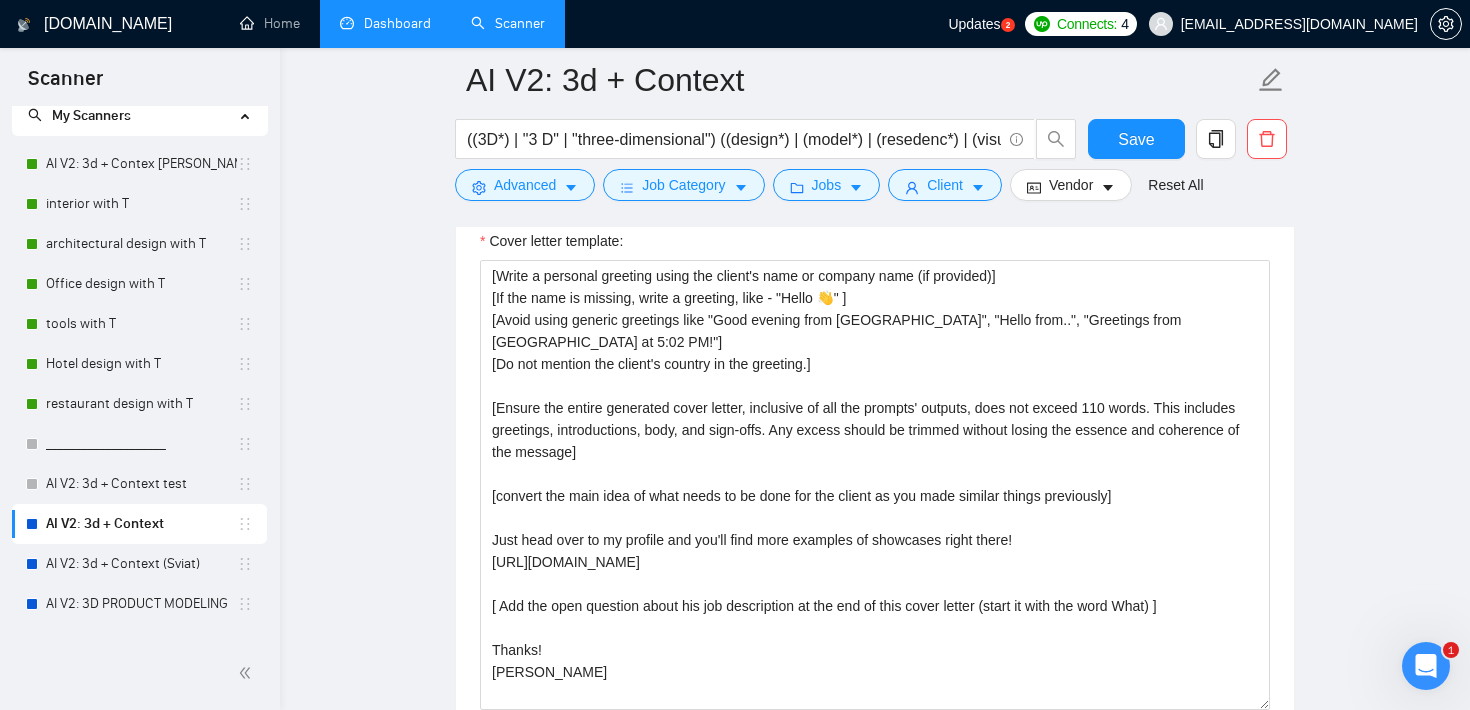 click 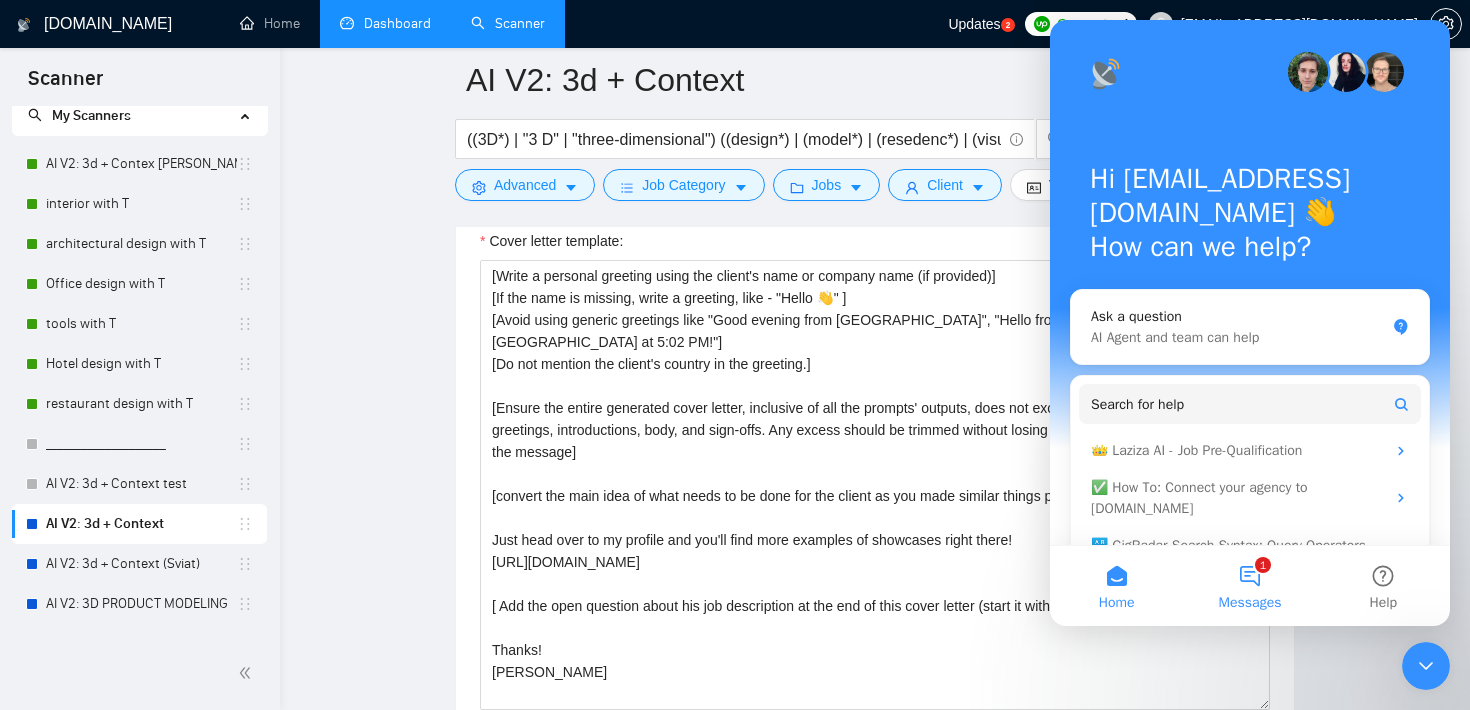 click on "1 Messages" at bounding box center [1249, 586] 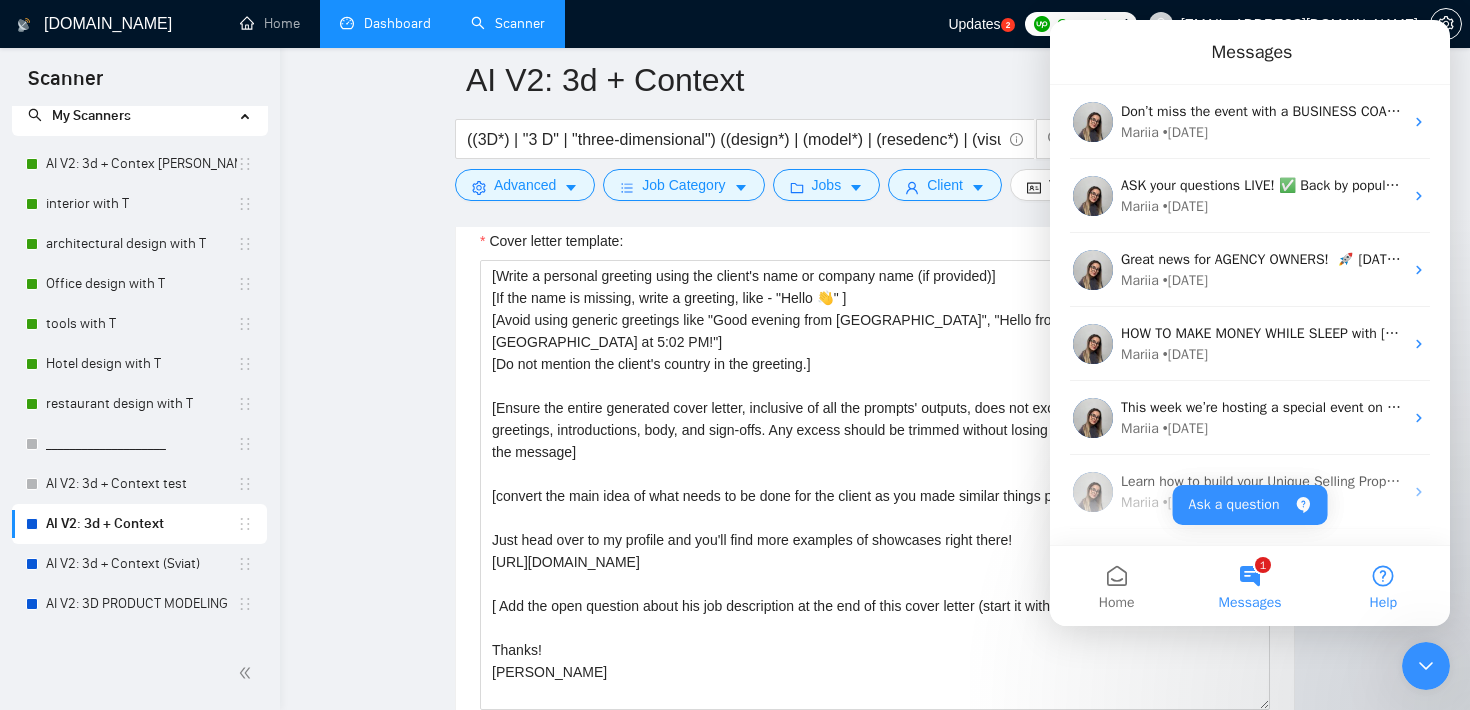 click on "Help" at bounding box center (1383, 603) 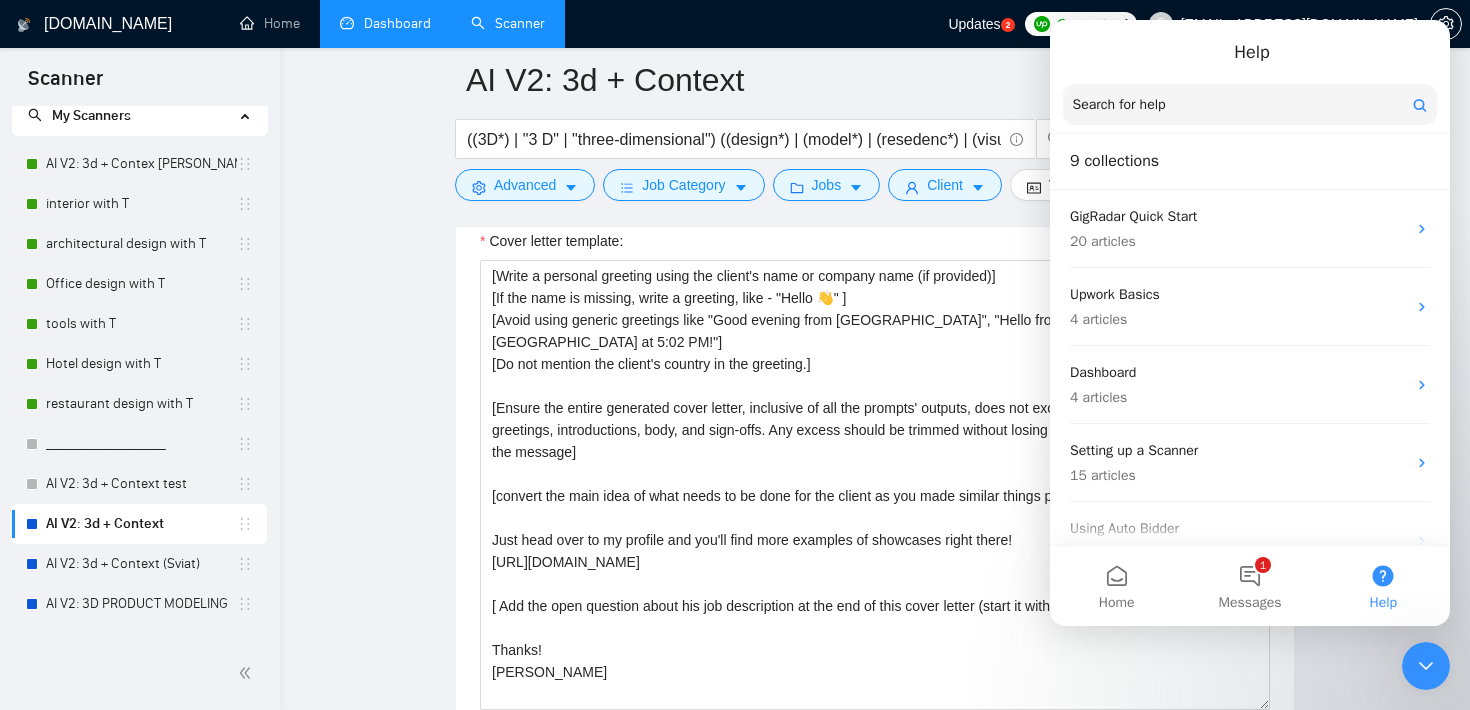 click 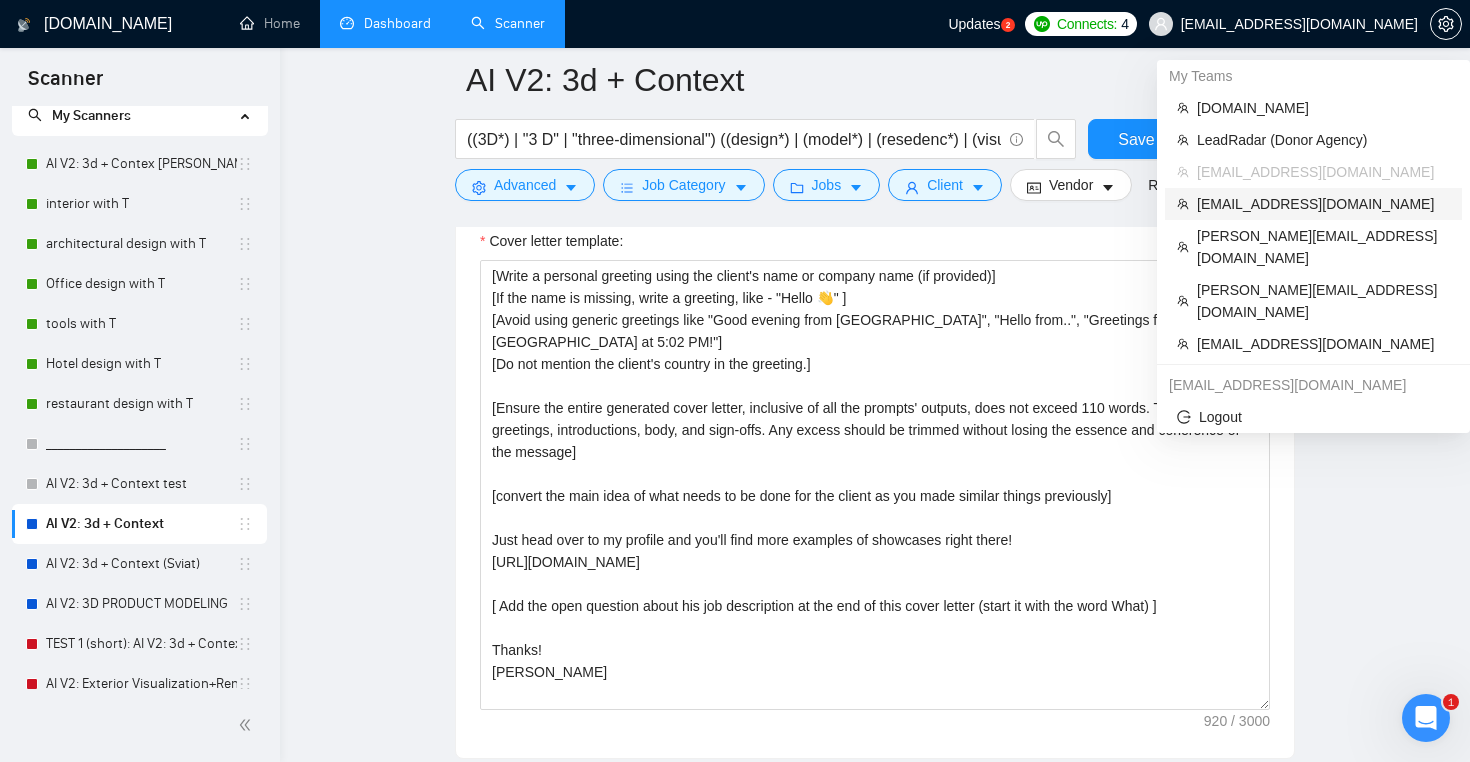 click on "[EMAIL_ADDRESS][DOMAIN_NAME]" at bounding box center [1323, 204] 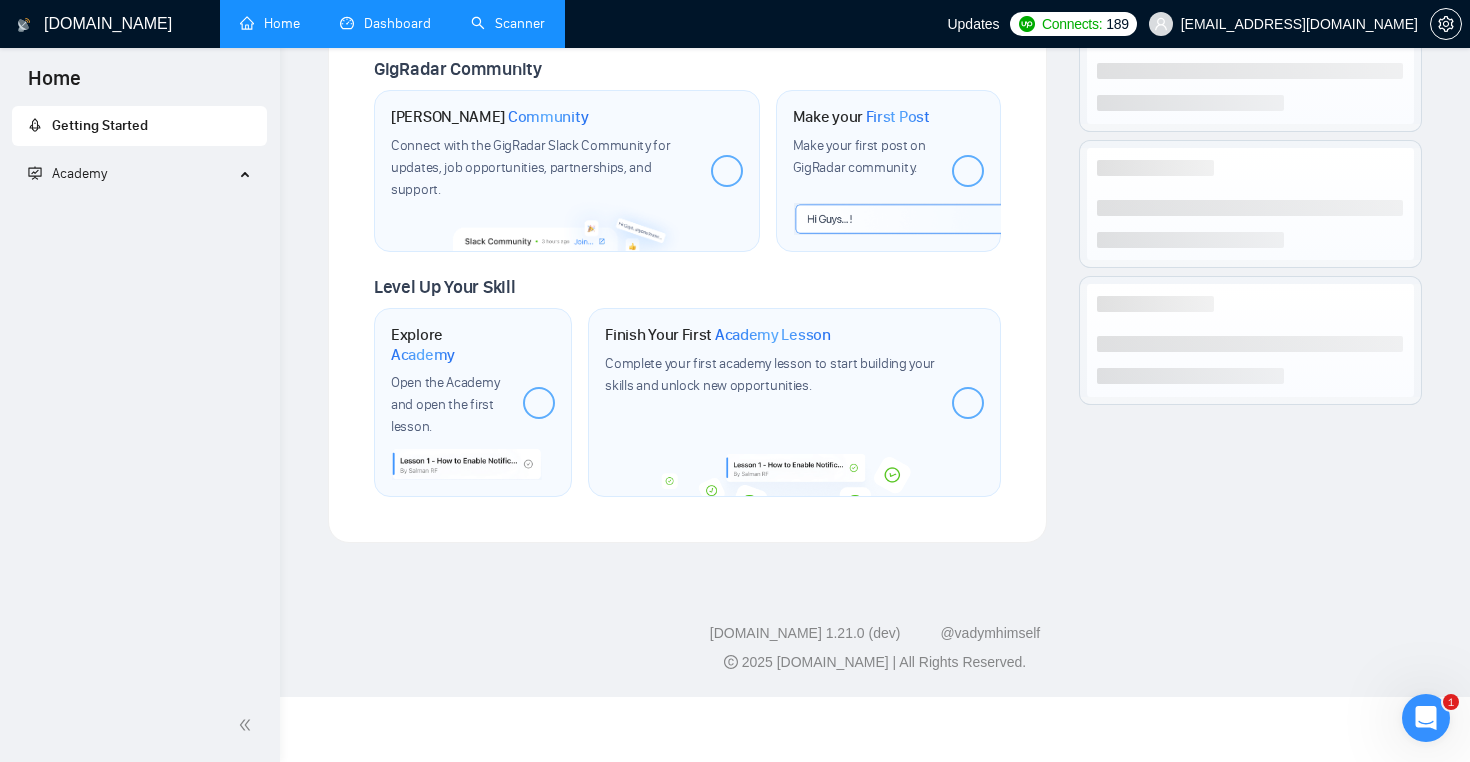 scroll, scrollTop: 894, scrollLeft: 0, axis: vertical 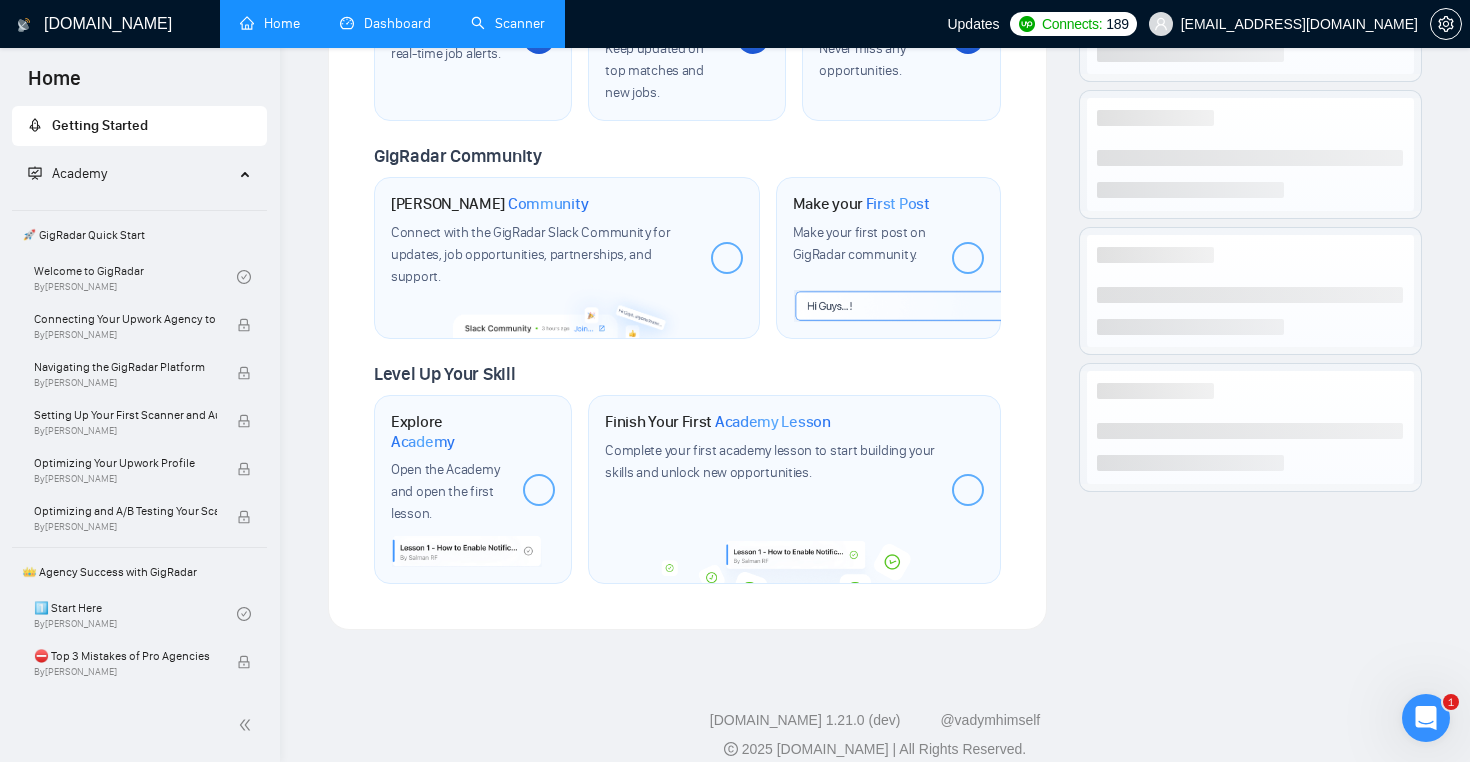 click on "Scanner" at bounding box center [508, 23] 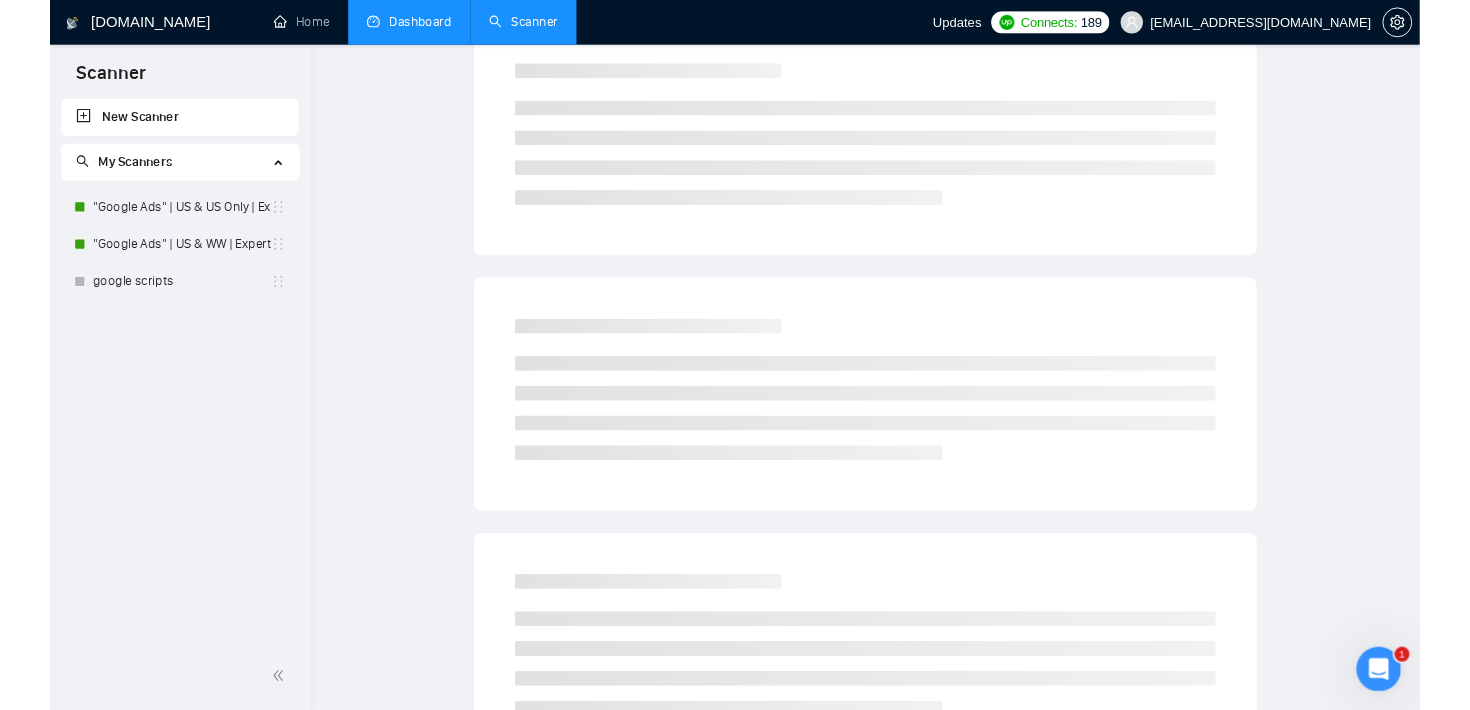 scroll, scrollTop: 0, scrollLeft: 0, axis: both 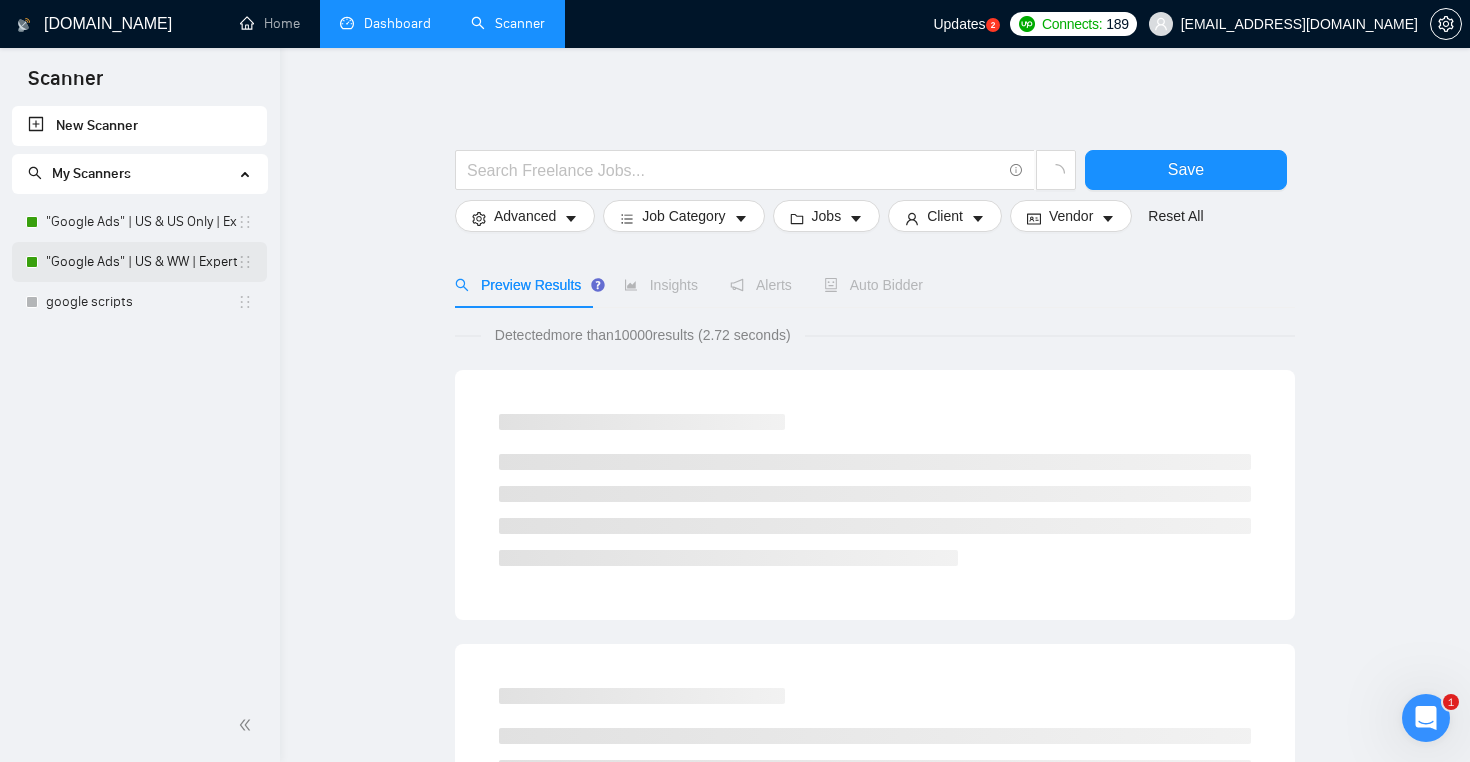 click on ""Google Ads" | US & WW | Expert" at bounding box center (141, 262) 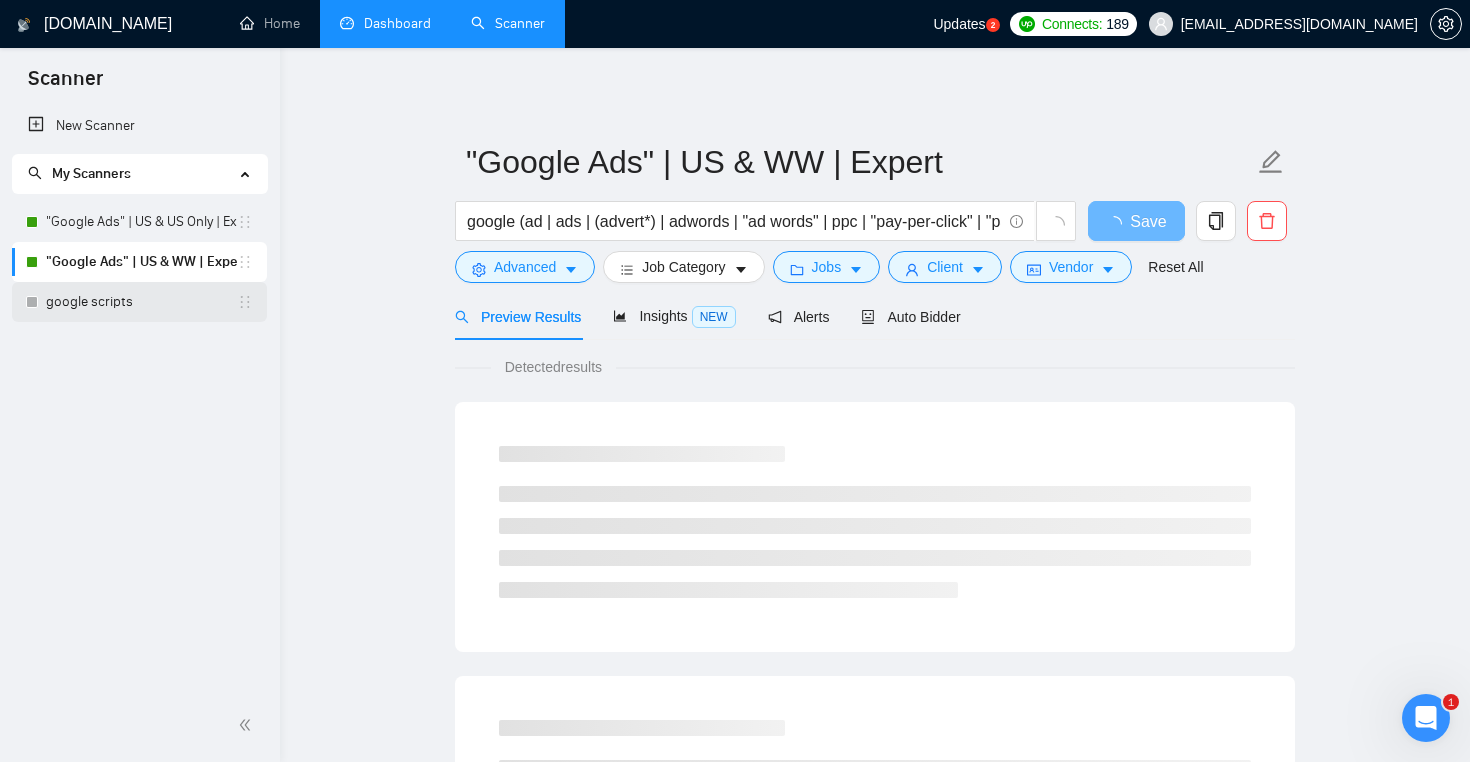 click on "google scripts" at bounding box center (141, 302) 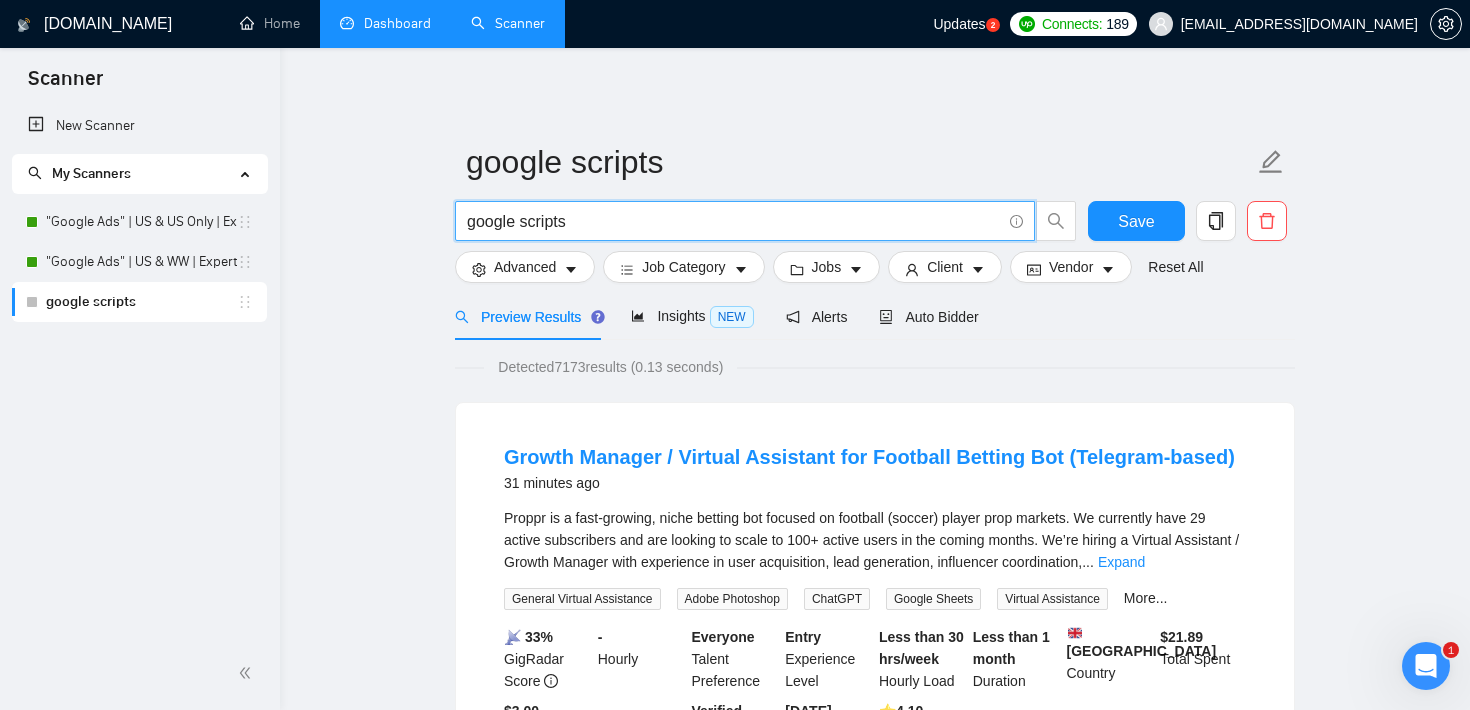 click on "google scripts" at bounding box center [734, 221] 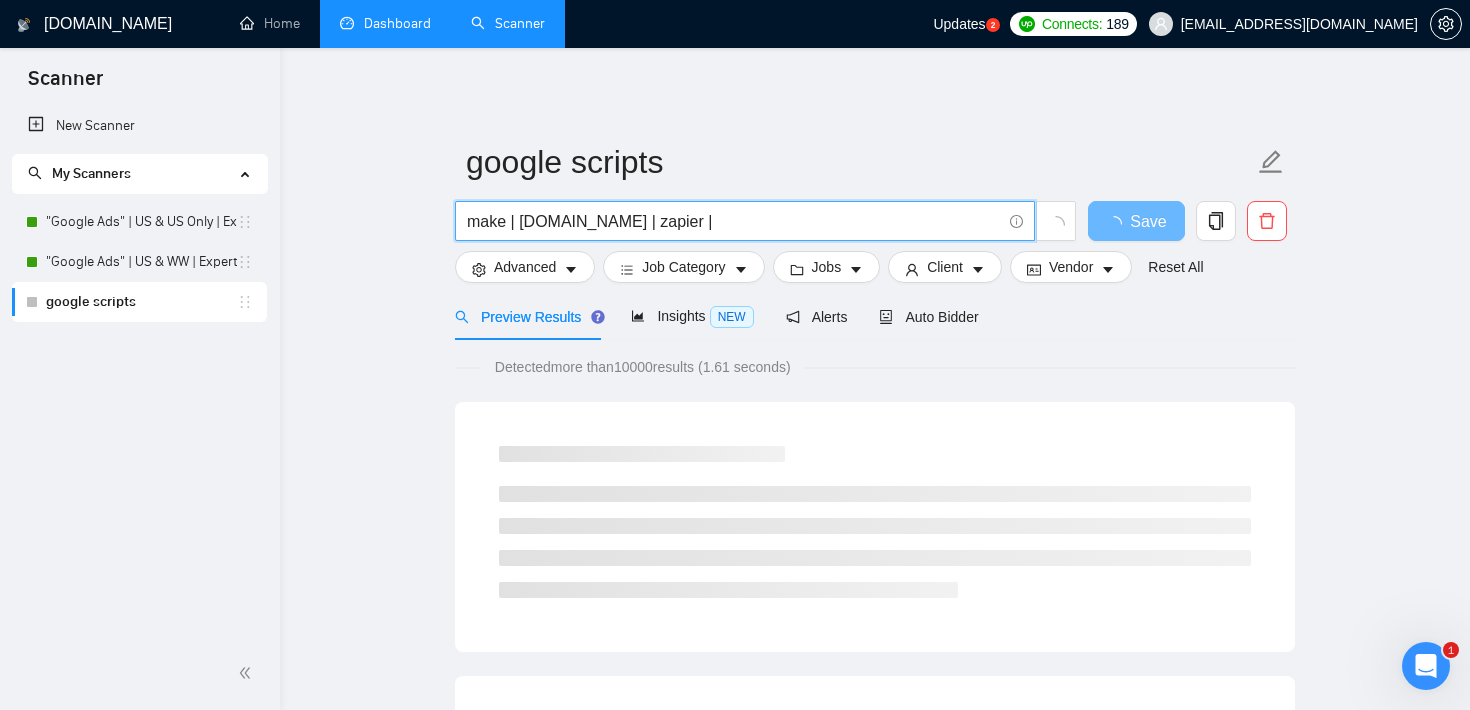 click on "make | [DOMAIN_NAME] | zapier |" at bounding box center [734, 221] 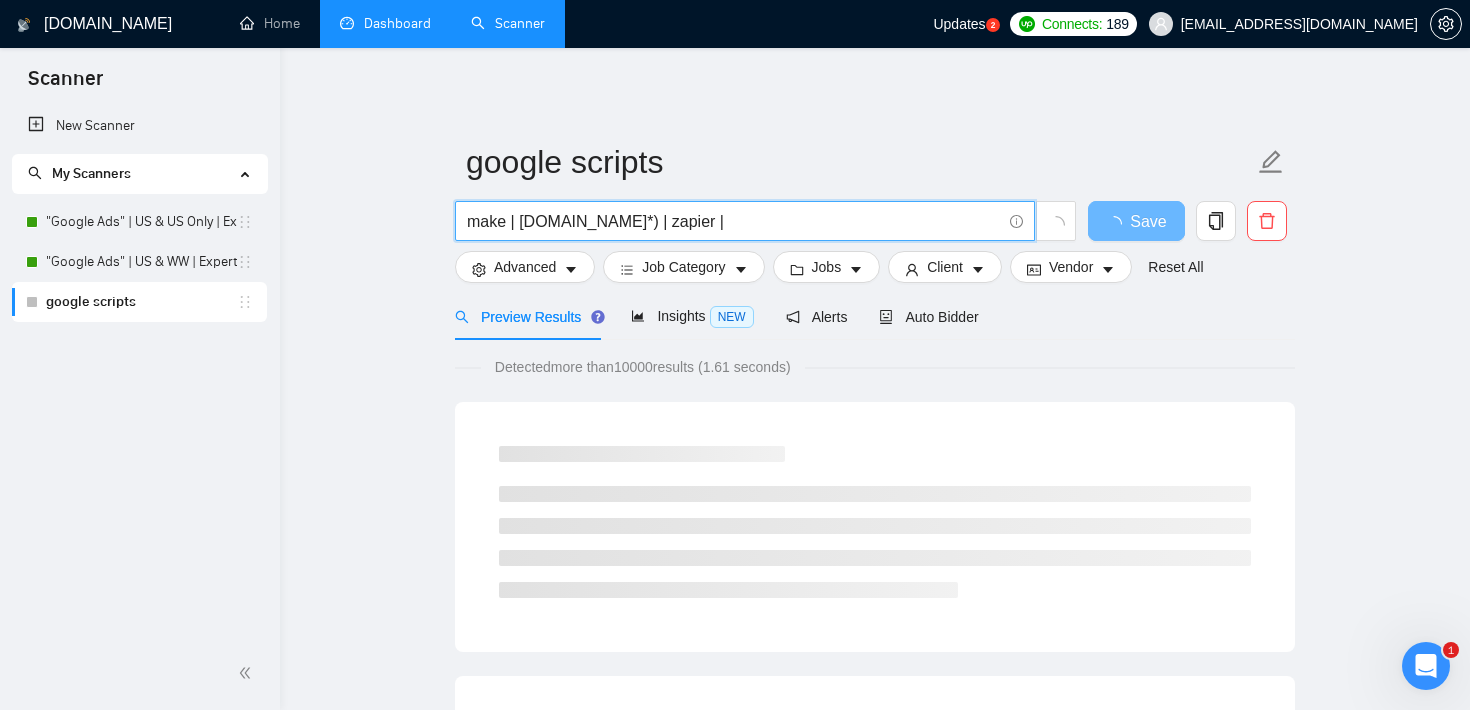 click on "make | [DOMAIN_NAME]*) | zapier |" at bounding box center (734, 221) 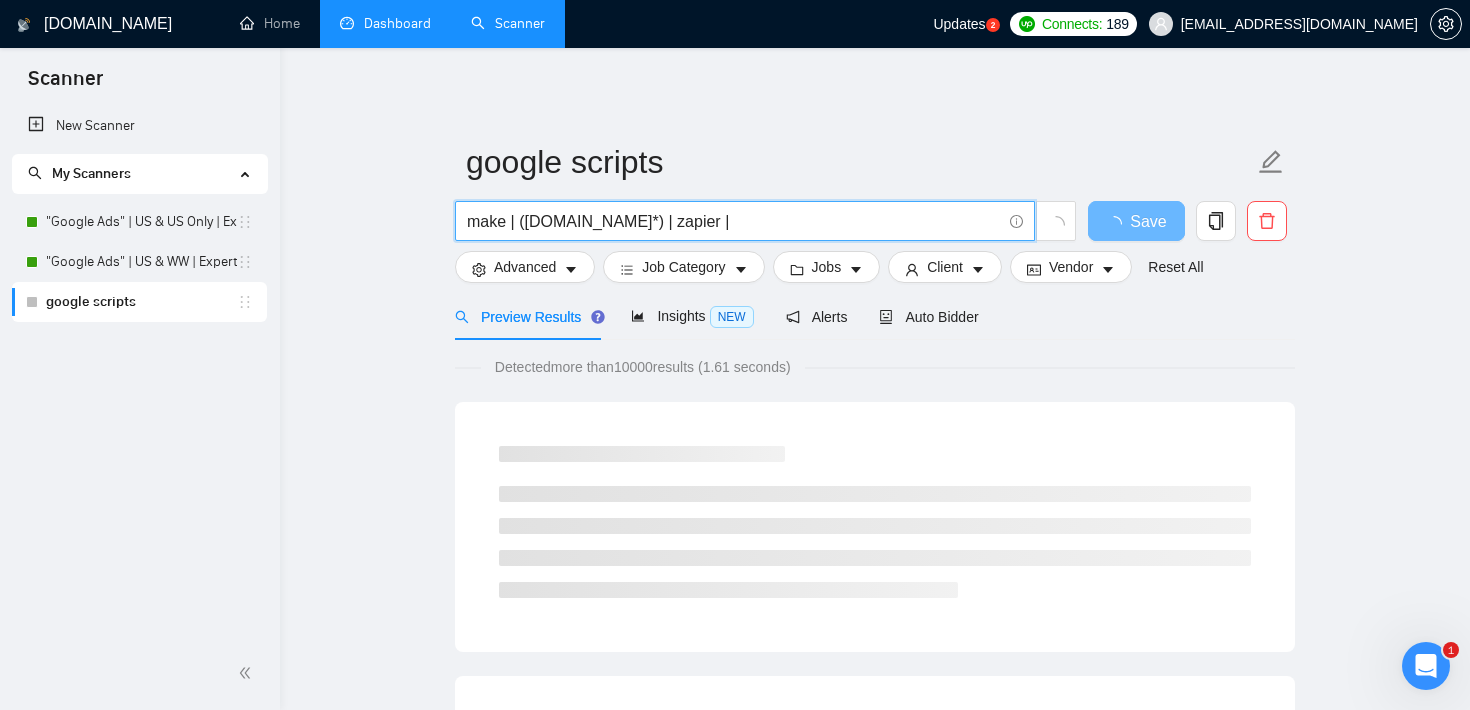 click on "make | ([DOMAIN_NAME]*) | zapier |" at bounding box center [734, 221] 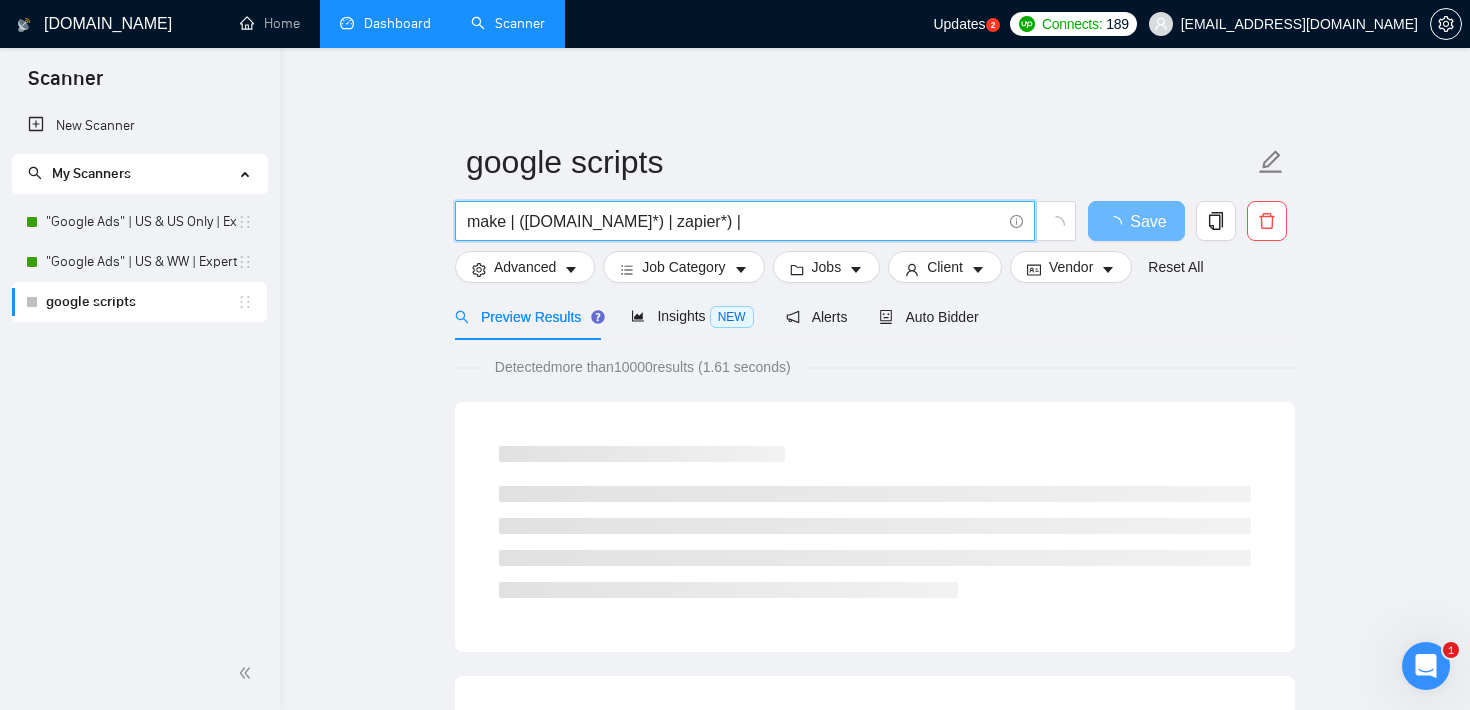click on "make | ([DOMAIN_NAME]*) | zapier*) |" at bounding box center [734, 221] 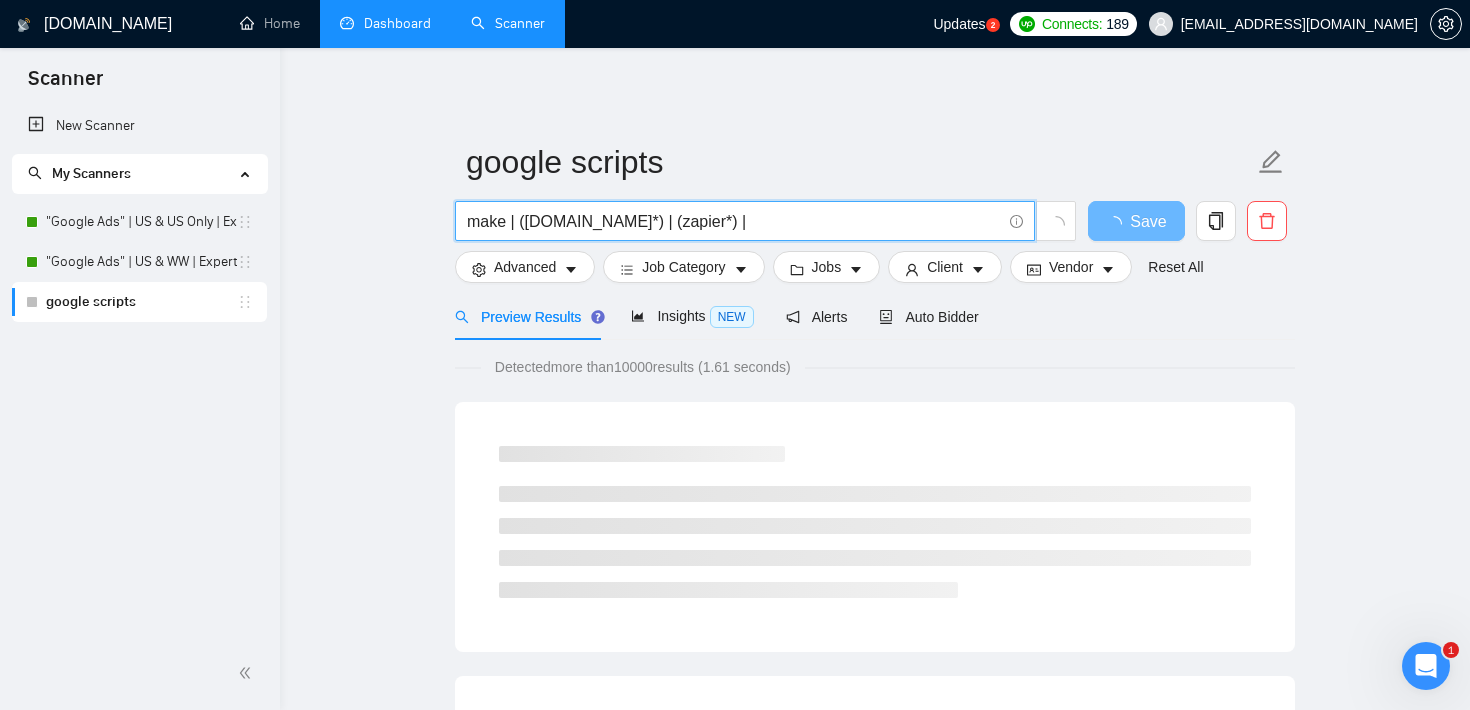 click on "make | ([DOMAIN_NAME]*) | (zapier*) |" at bounding box center [734, 221] 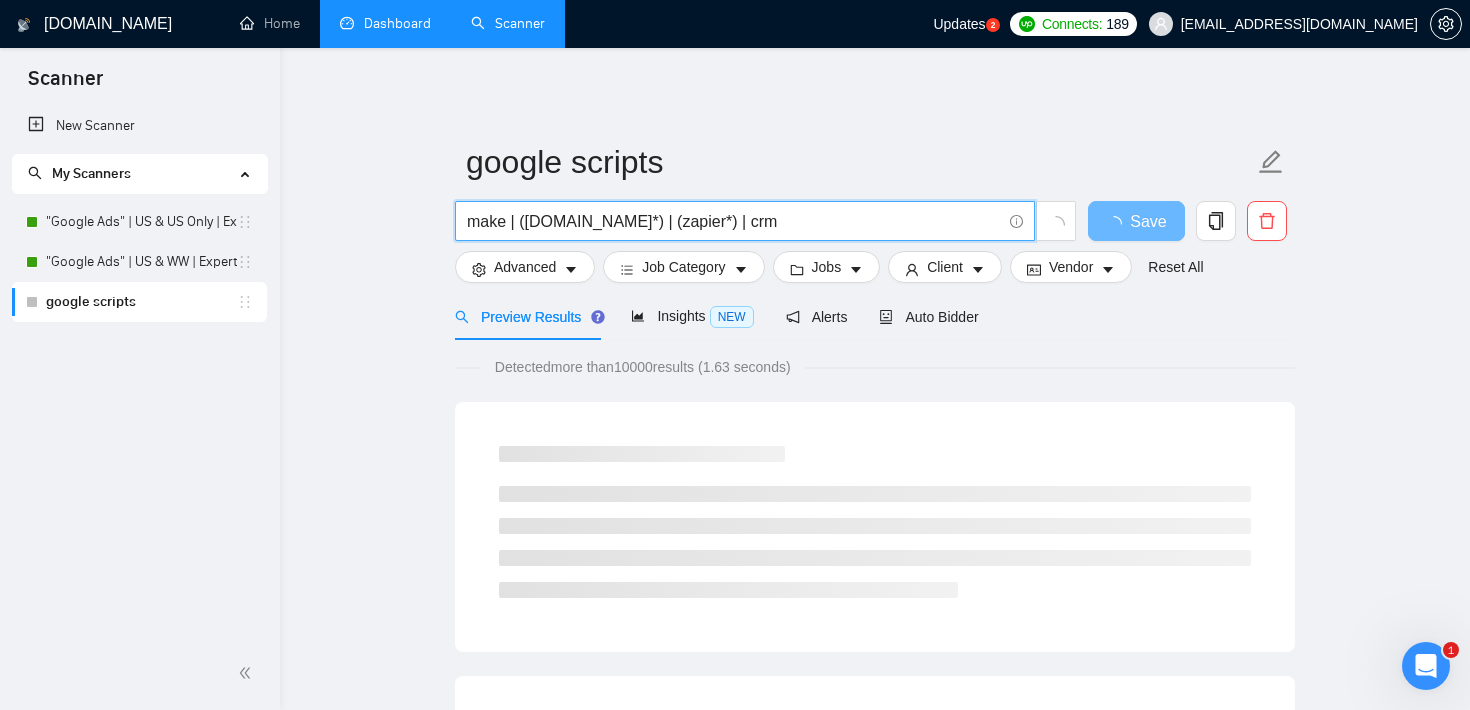 click on "make | ([DOMAIN_NAME]*) | (zapier*) | crm" at bounding box center (734, 221) 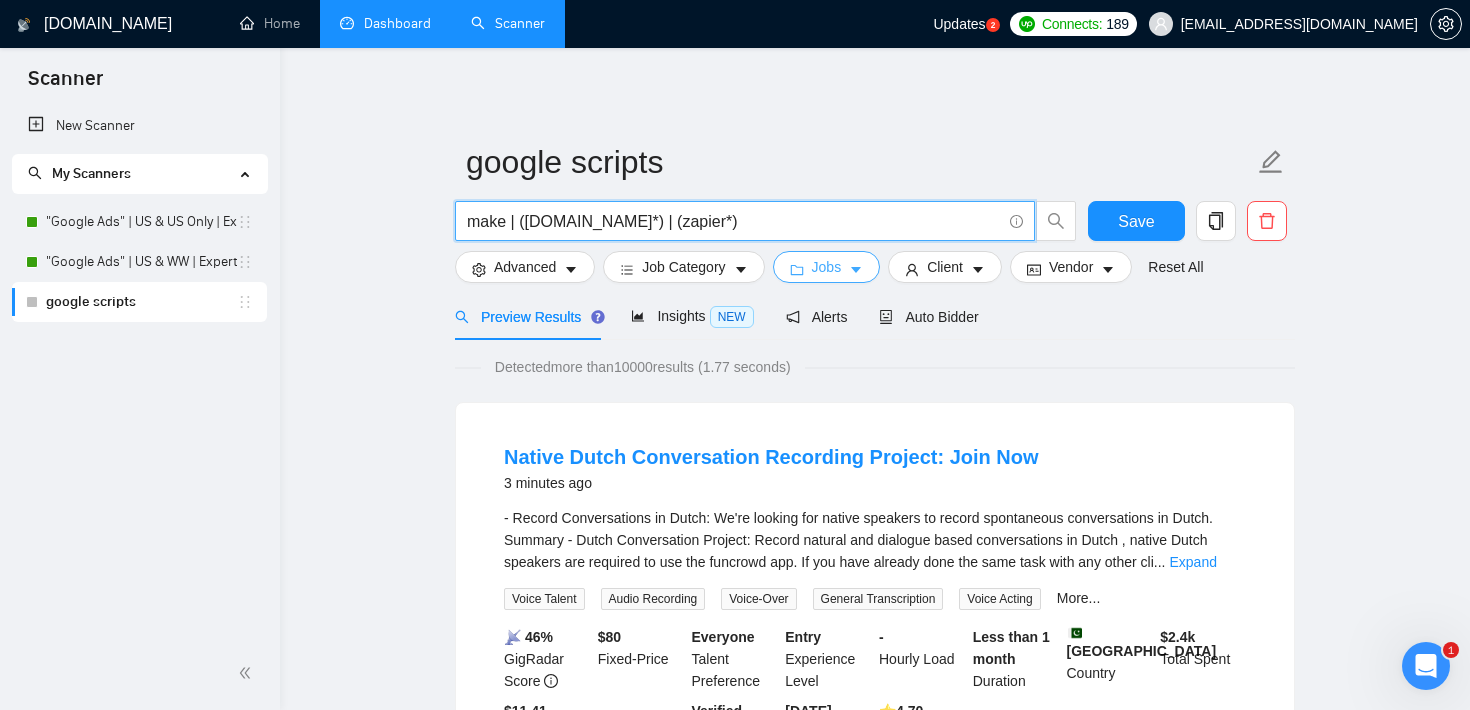 type on "make | ([DOMAIN_NAME]*) | (zapier*)" 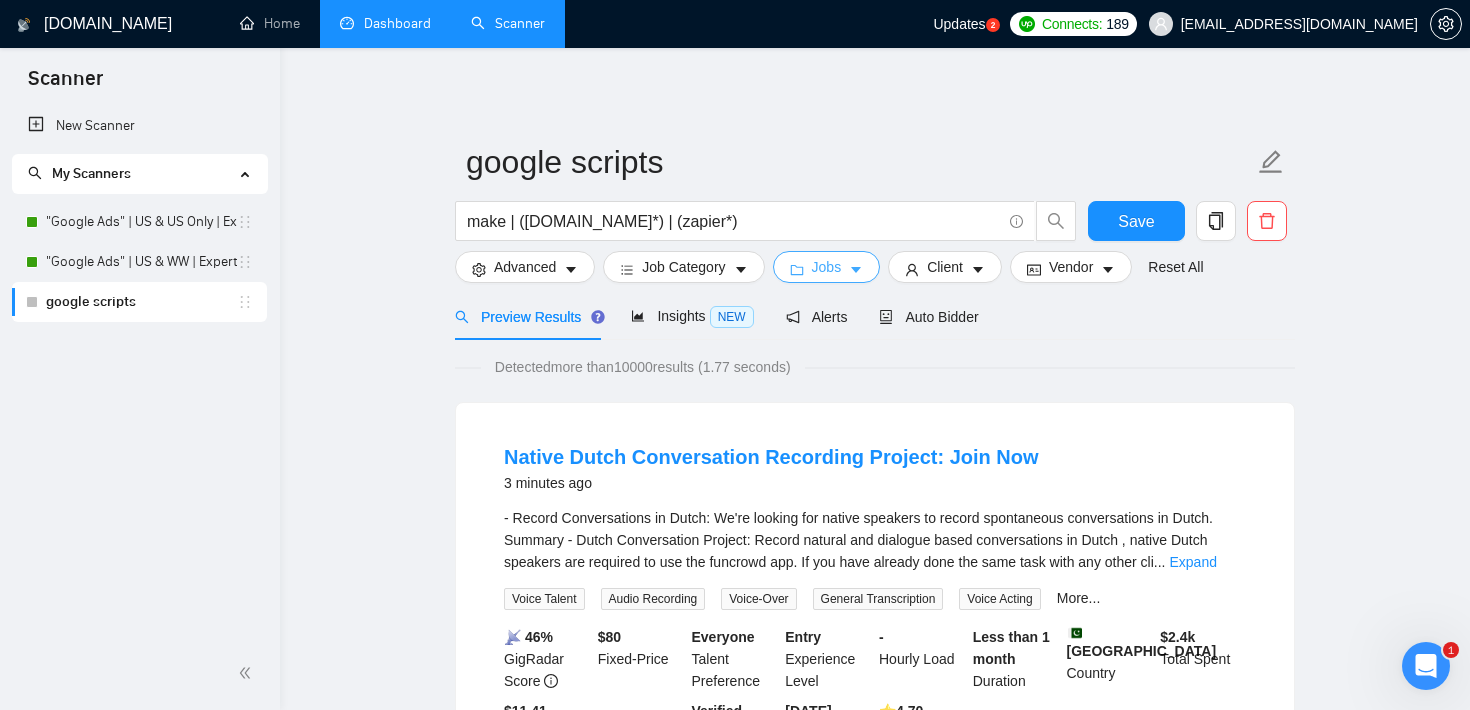 click on "Jobs" at bounding box center (827, 267) 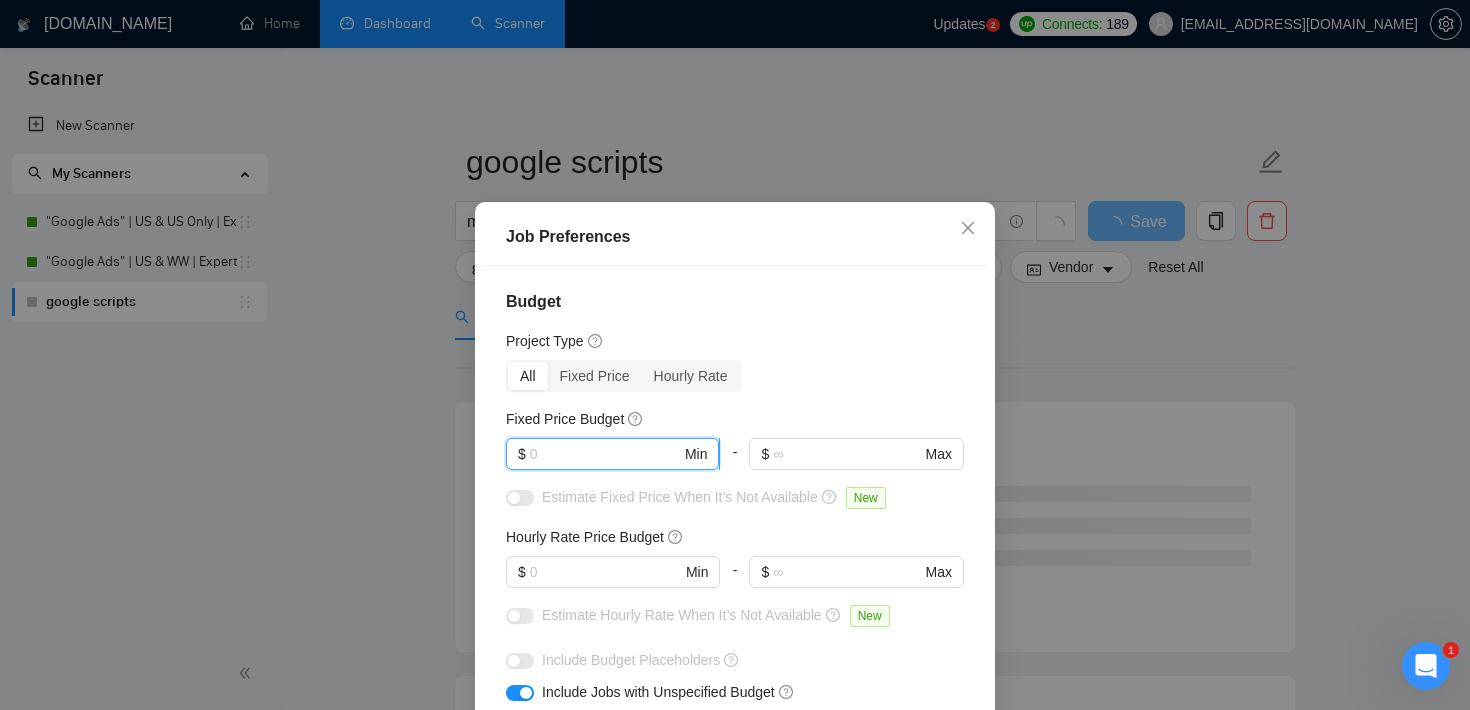 click at bounding box center (605, 454) 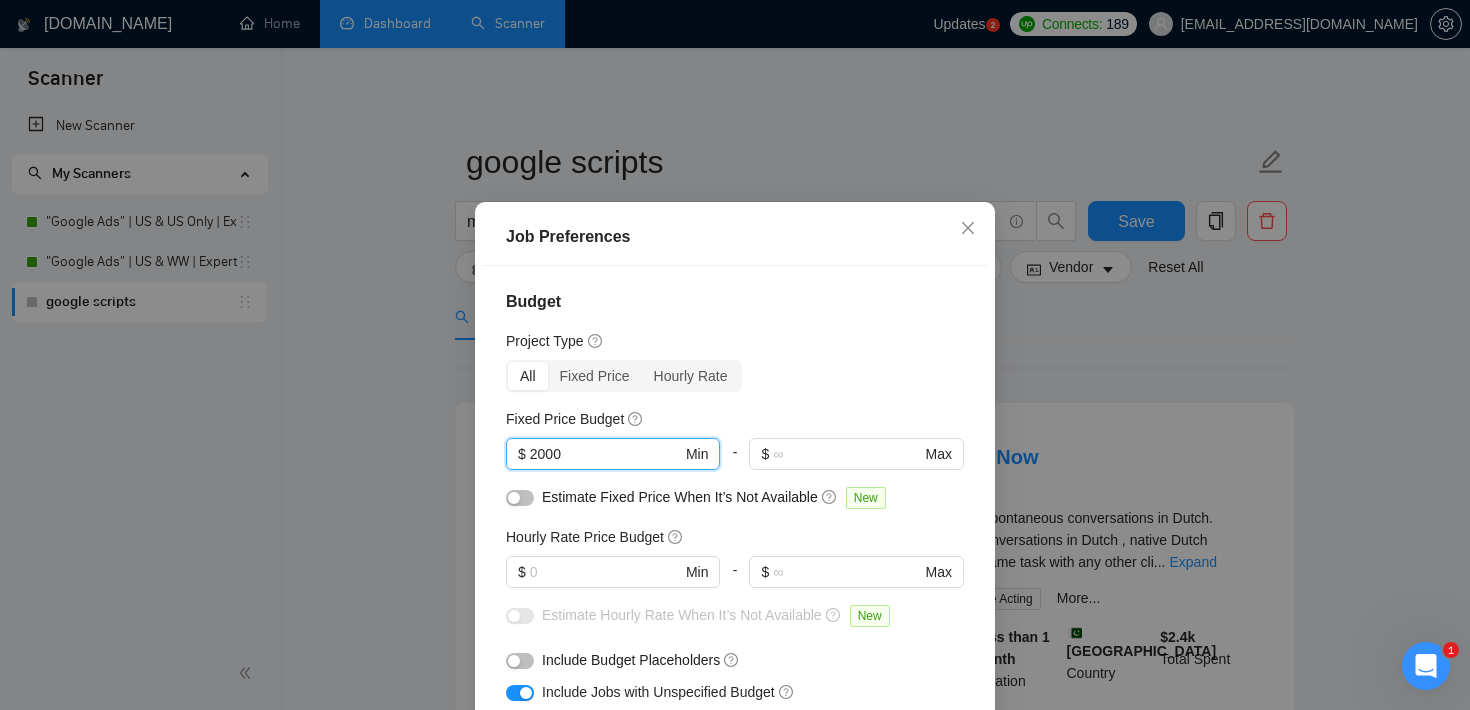 type on "2000" 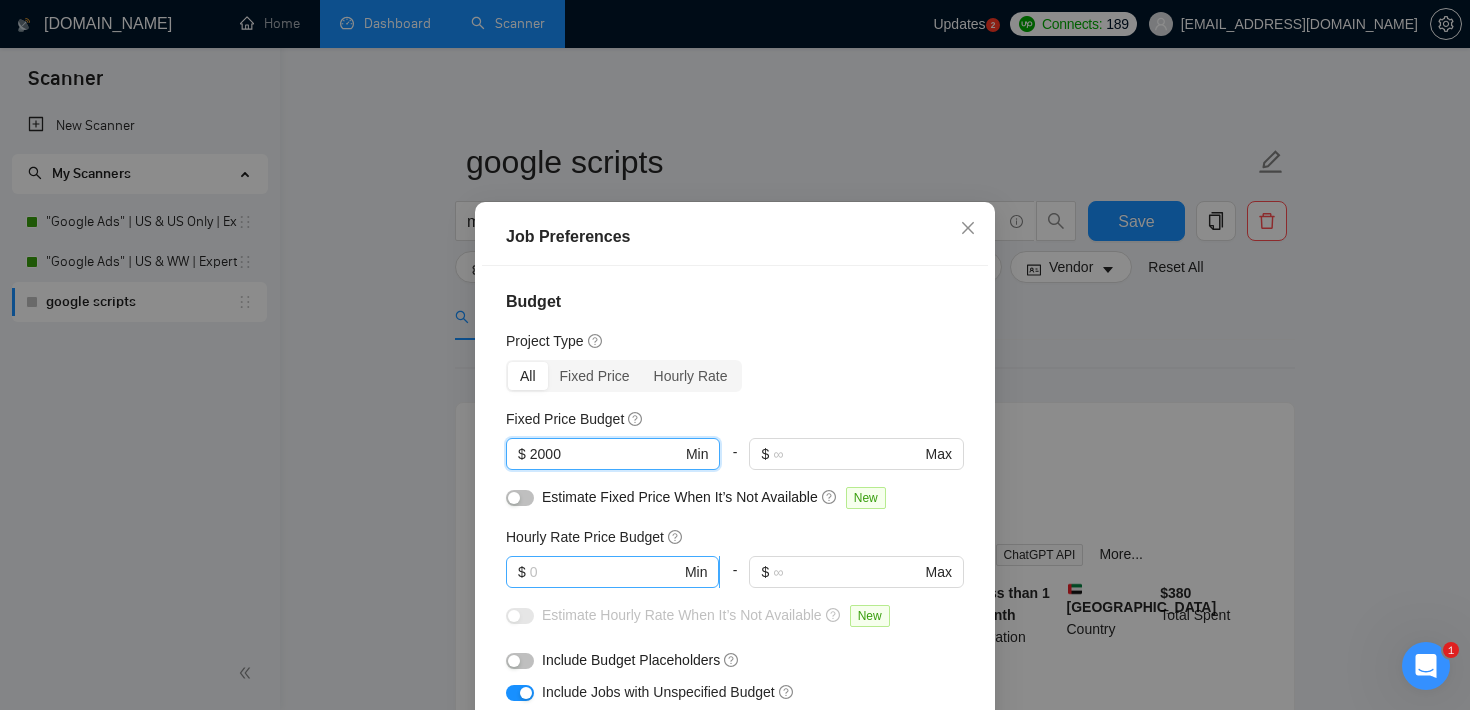 click at bounding box center (605, 572) 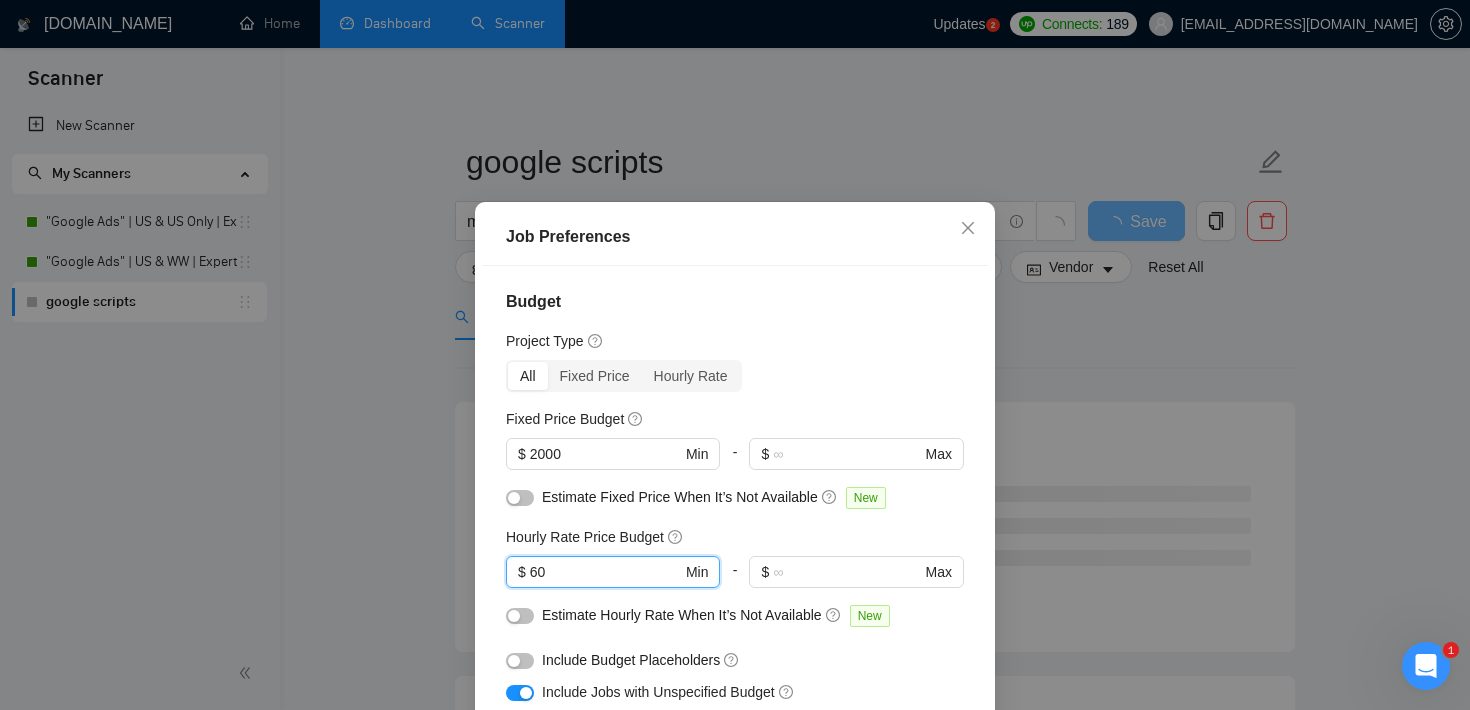 type on "60" 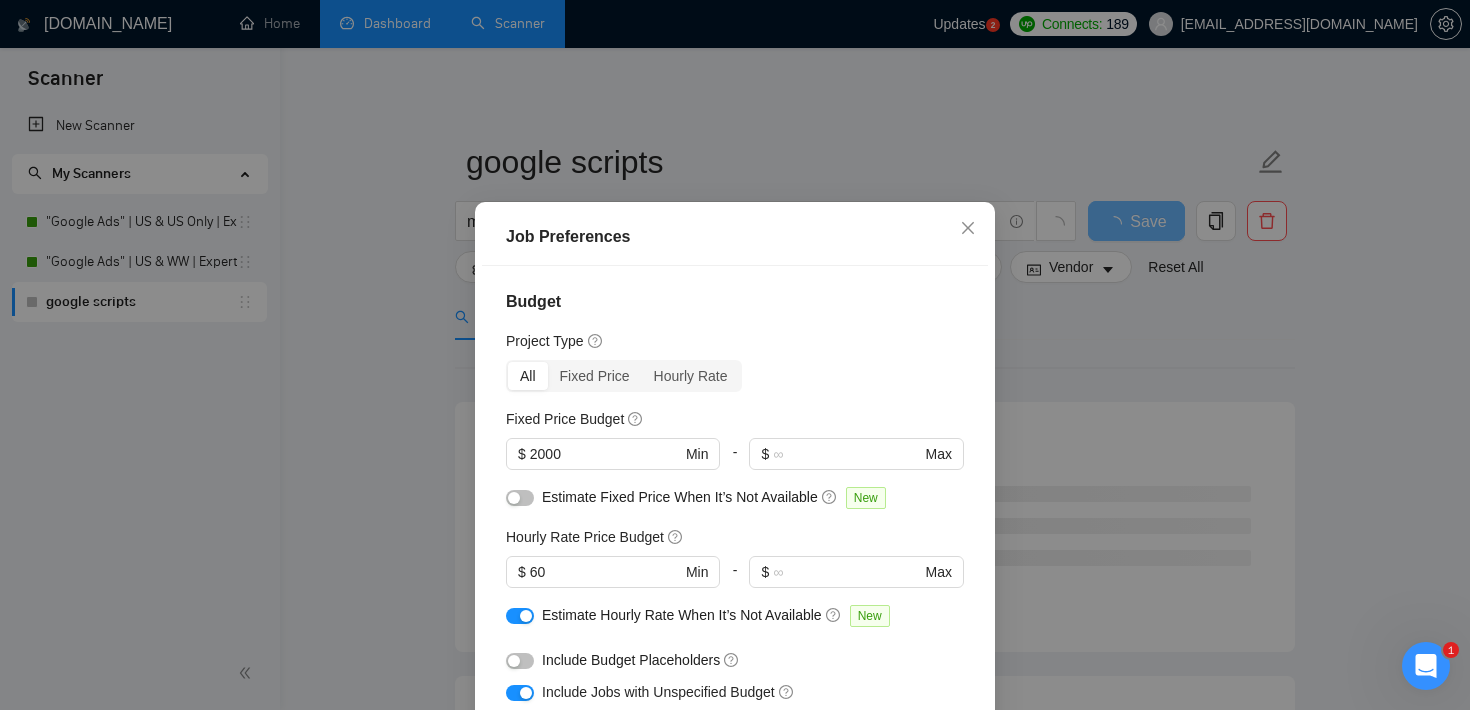 click at bounding box center [520, 498] 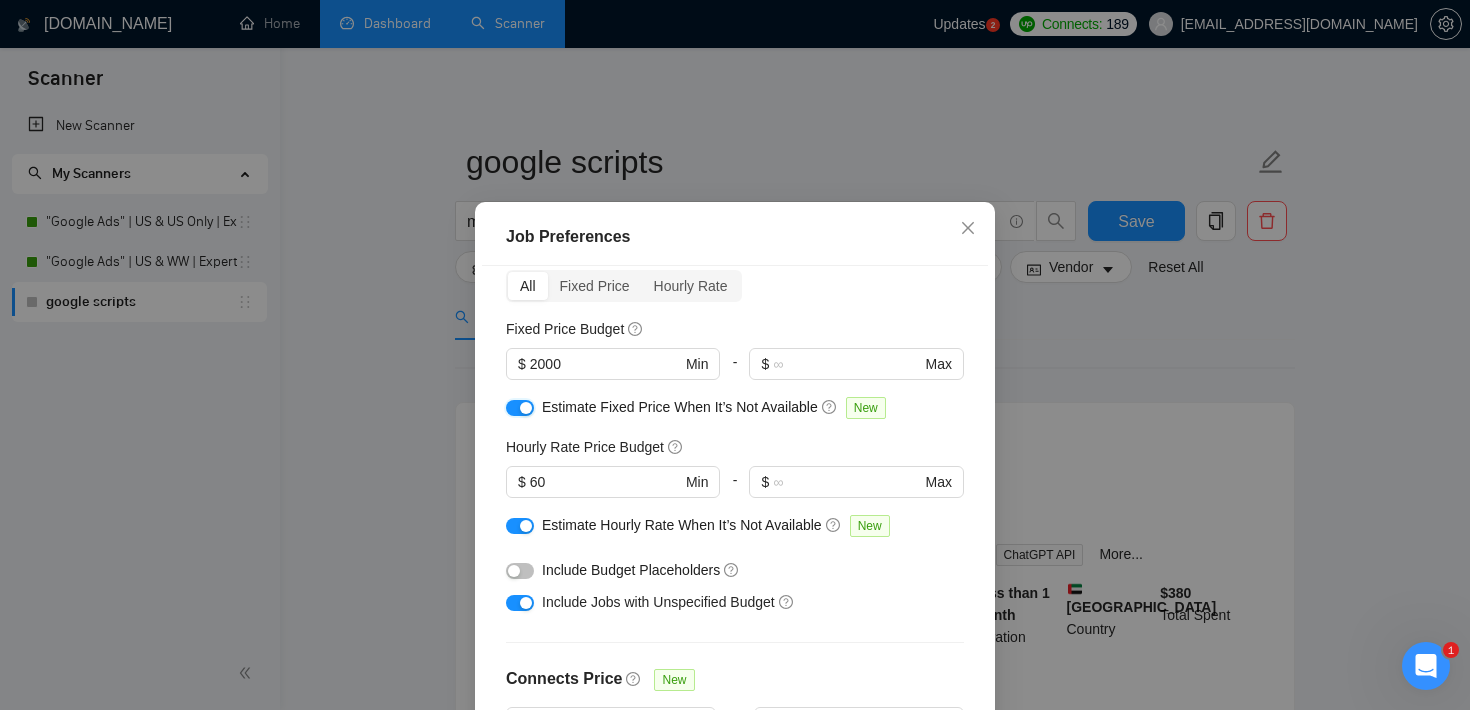 scroll, scrollTop: 92, scrollLeft: 0, axis: vertical 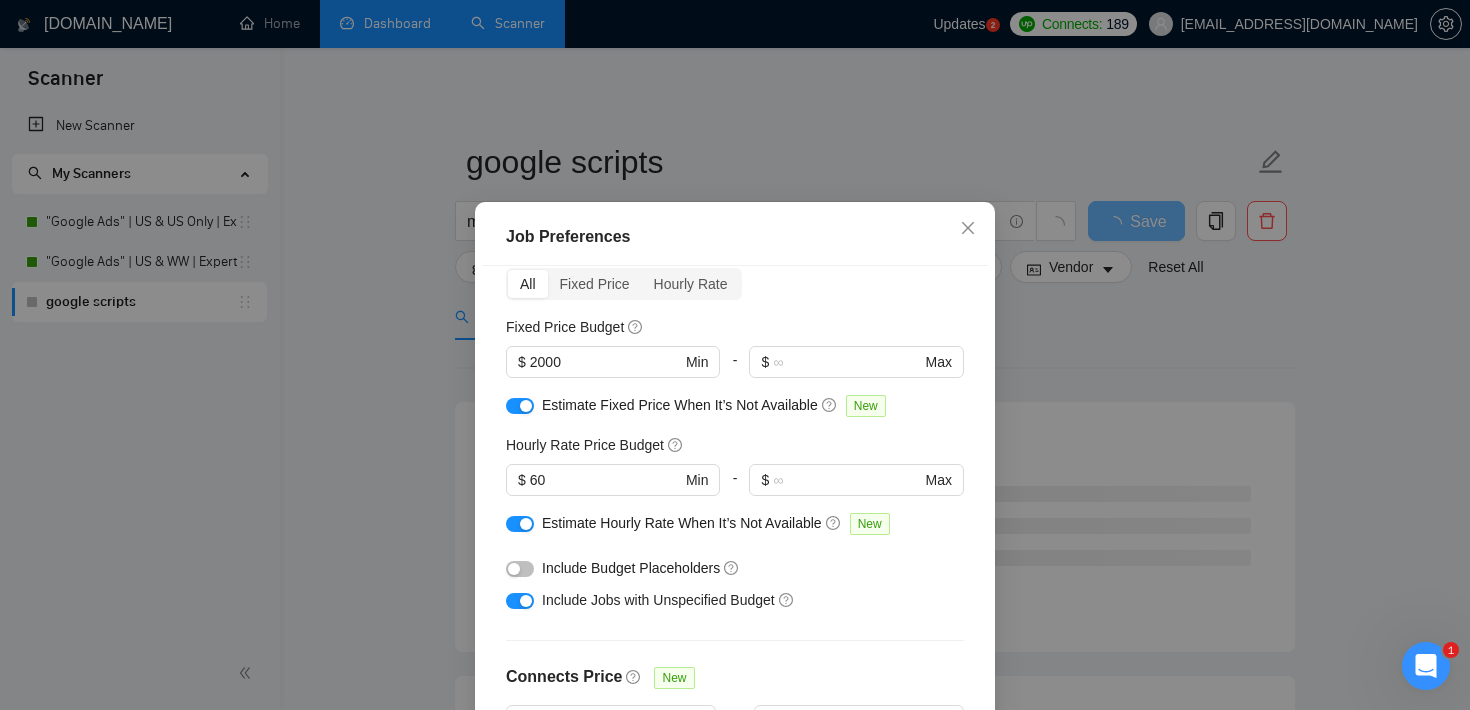 click at bounding box center [520, 601] 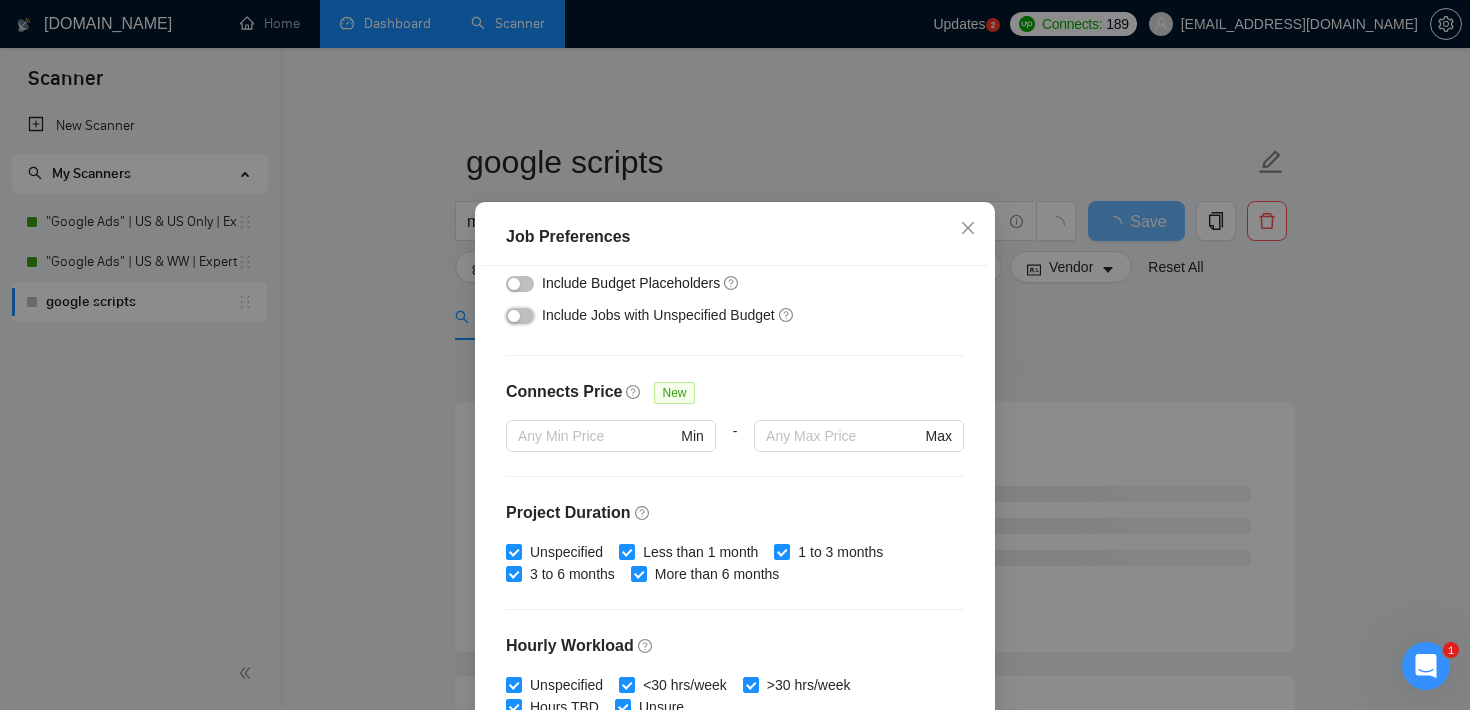 scroll, scrollTop: 630, scrollLeft: 0, axis: vertical 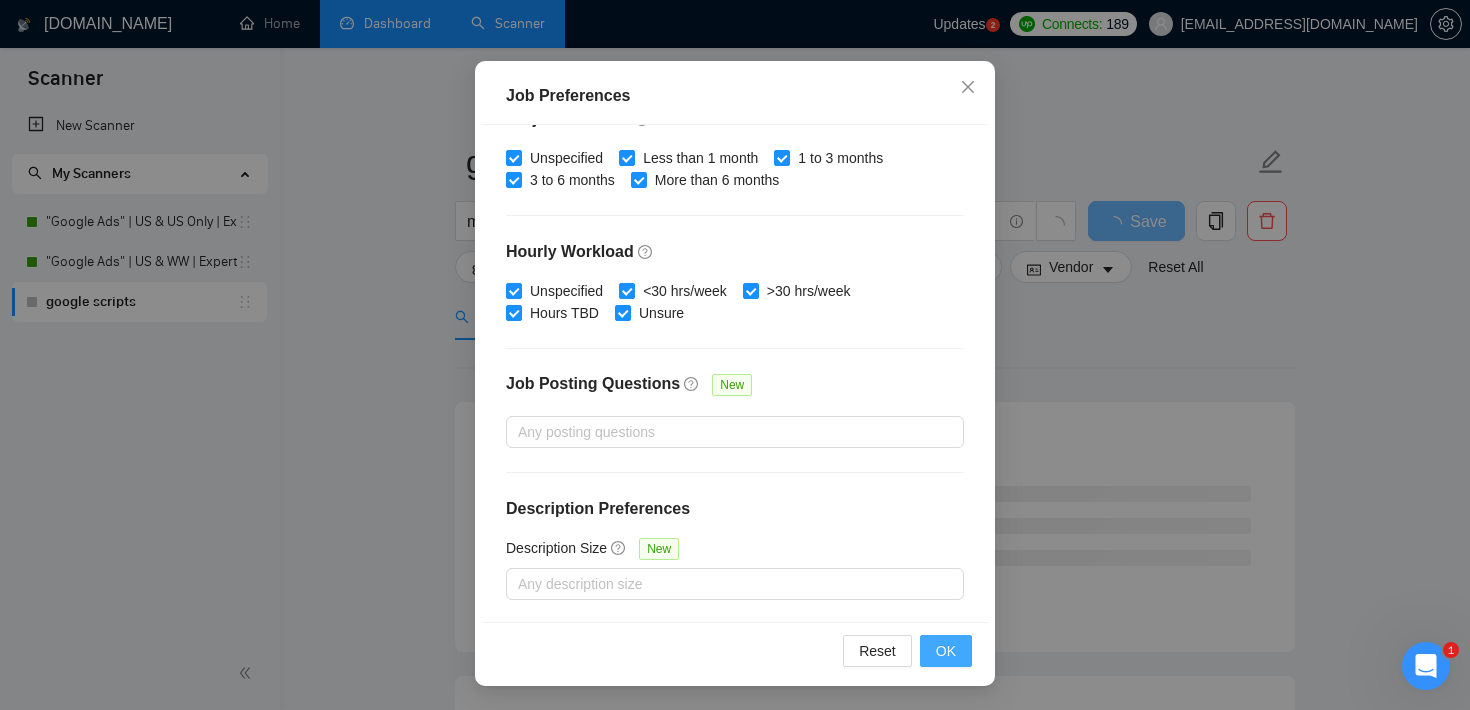 click on "OK" at bounding box center [946, 651] 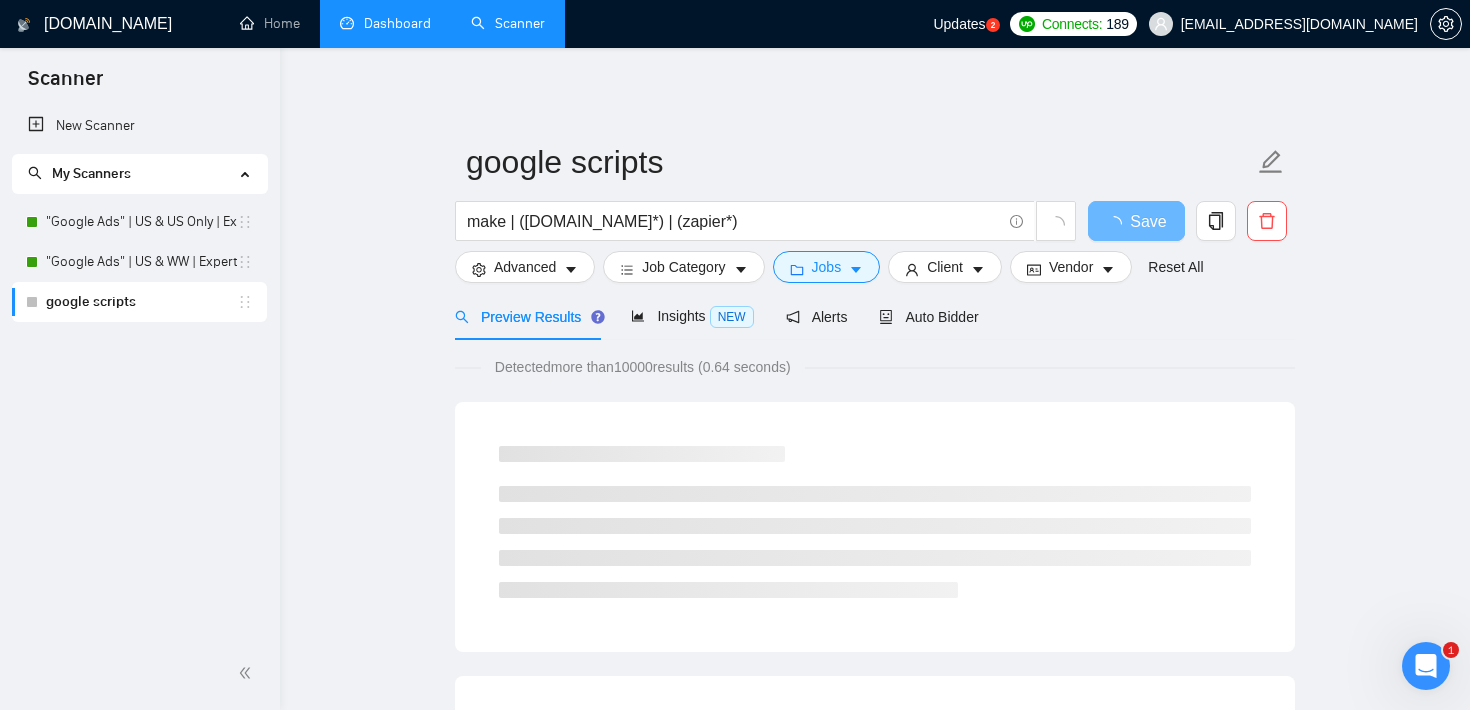 scroll, scrollTop: 59, scrollLeft: 0, axis: vertical 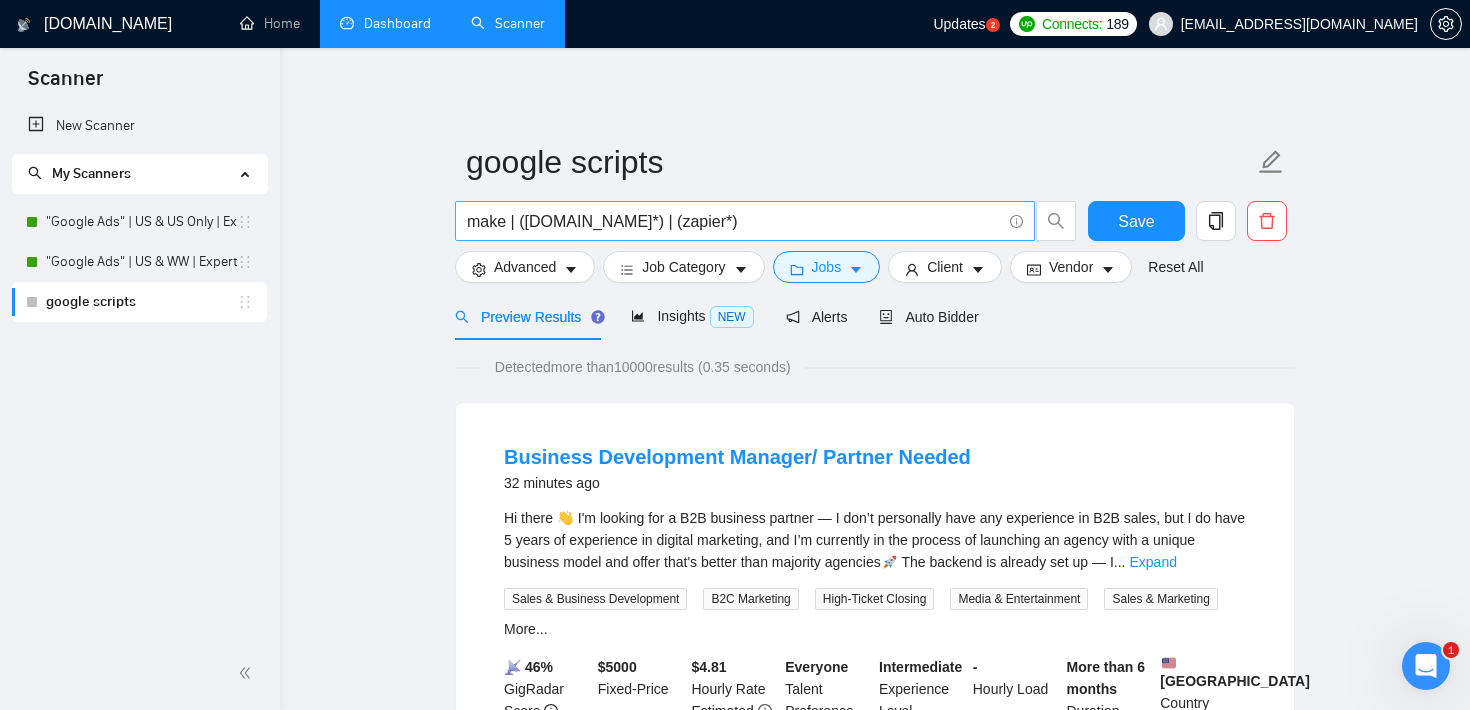 click on "make | ([DOMAIN_NAME]*) | (zapier*)" at bounding box center (734, 221) 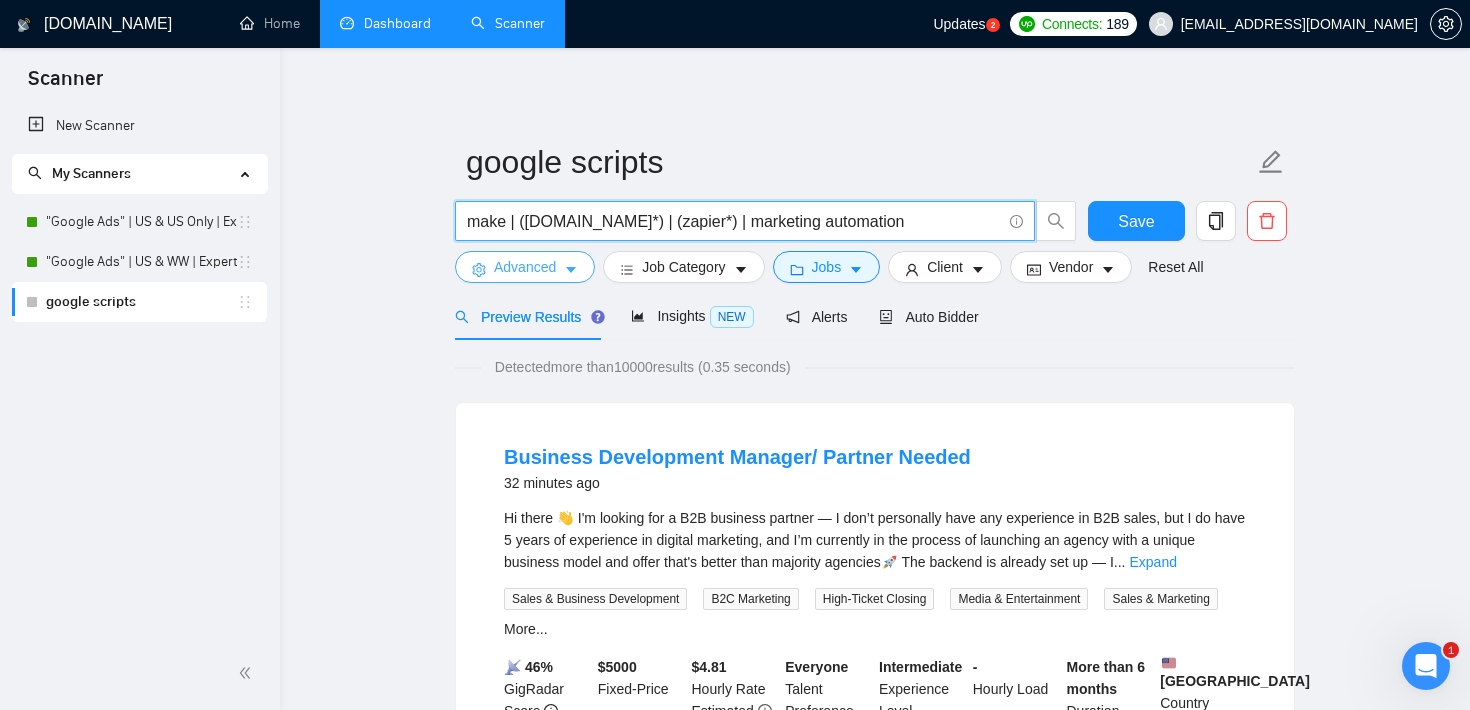 type on "make | ([DOMAIN_NAME]*) | (zapier*) | marketing automation" 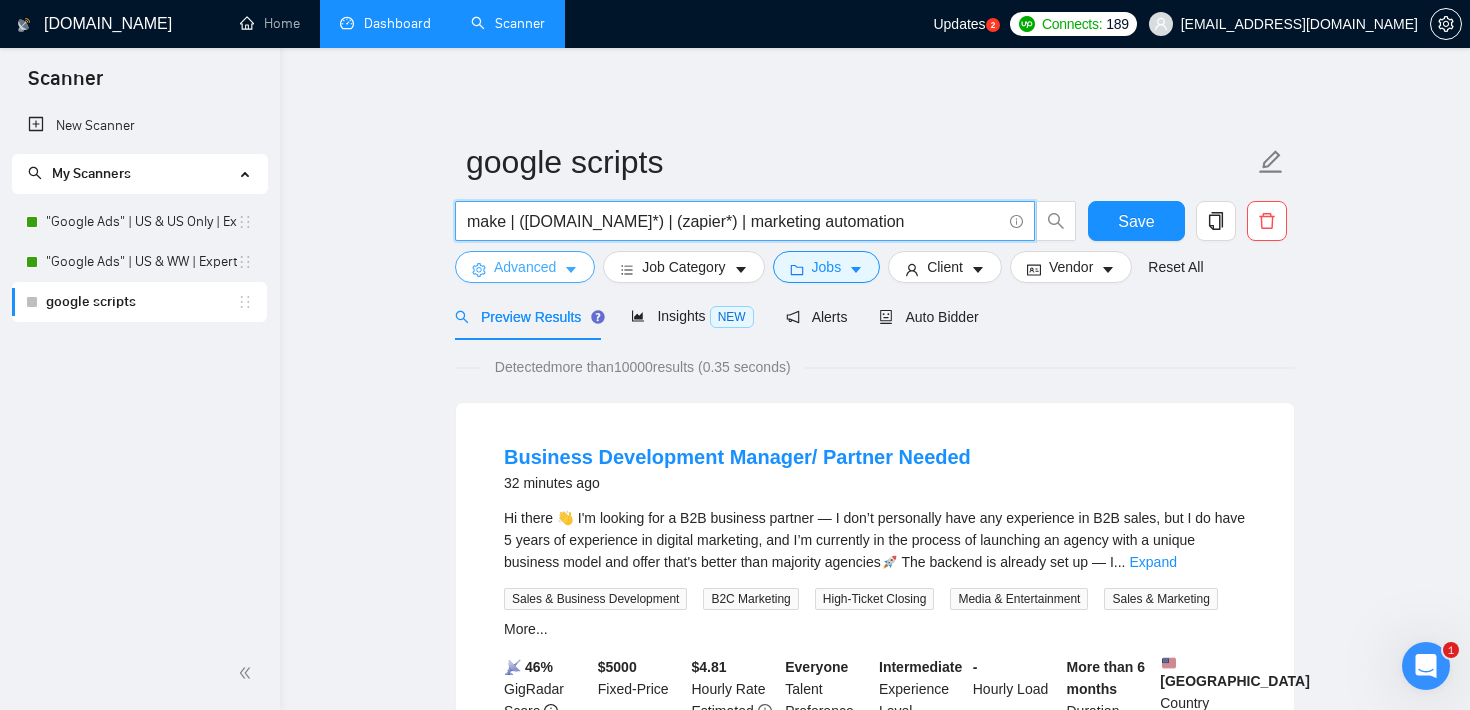 click on "Advanced" at bounding box center (525, 267) 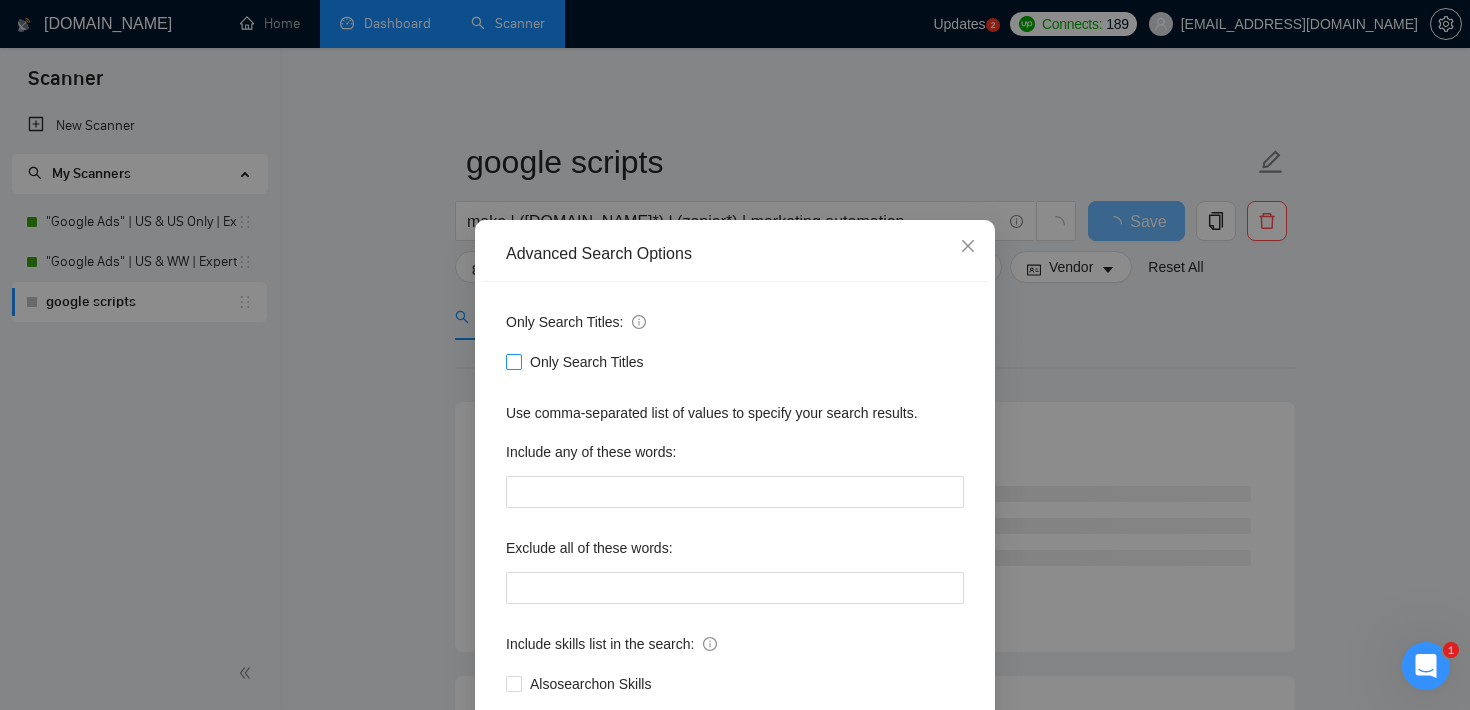 click on "Only Search Titles" at bounding box center [513, 361] 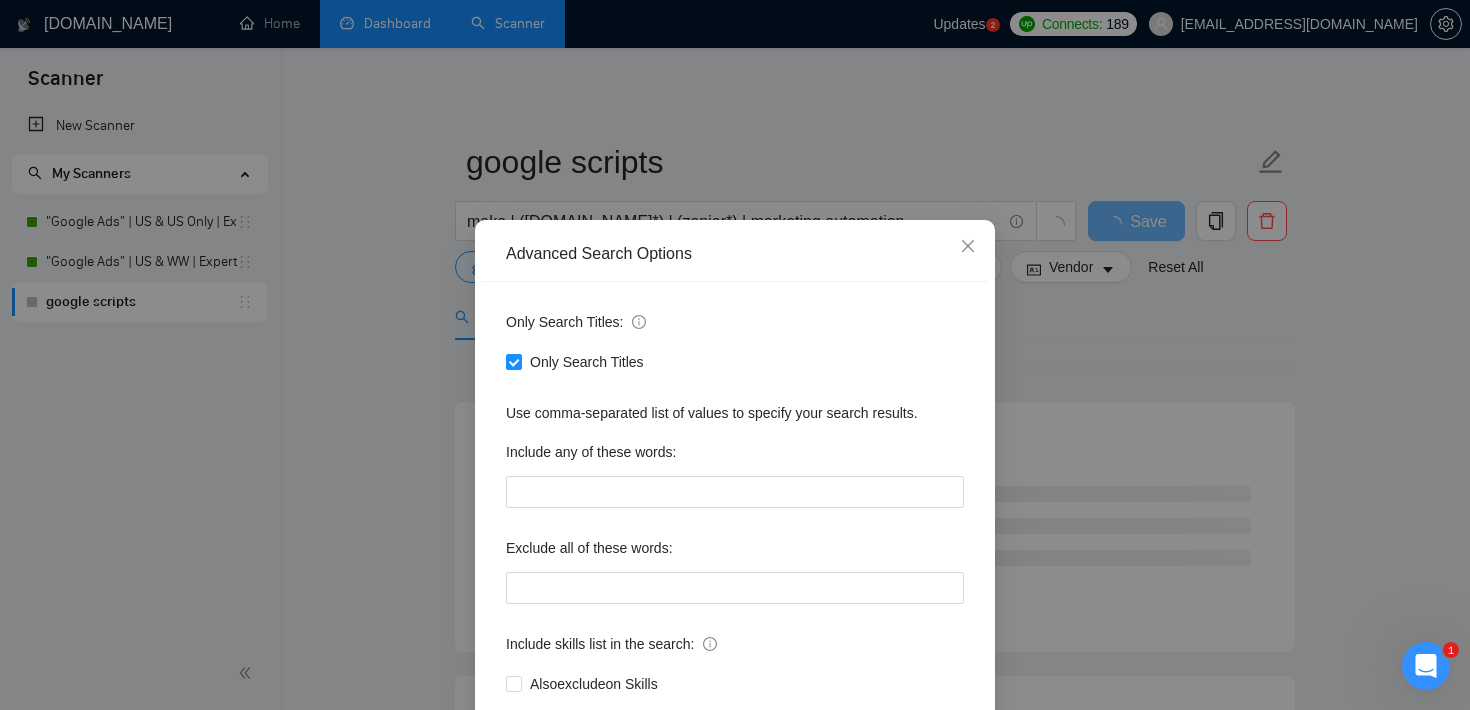 scroll, scrollTop: 122, scrollLeft: 0, axis: vertical 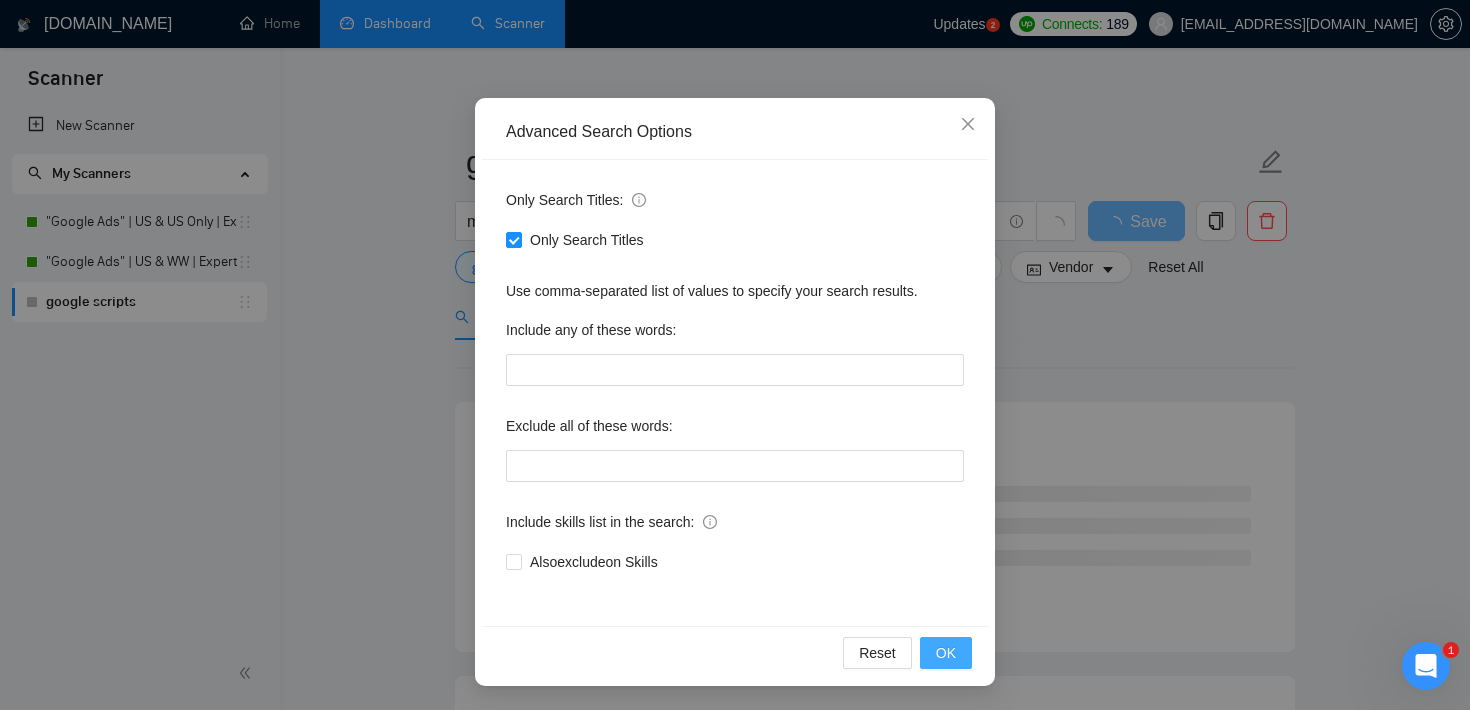 click on "OK" at bounding box center [946, 653] 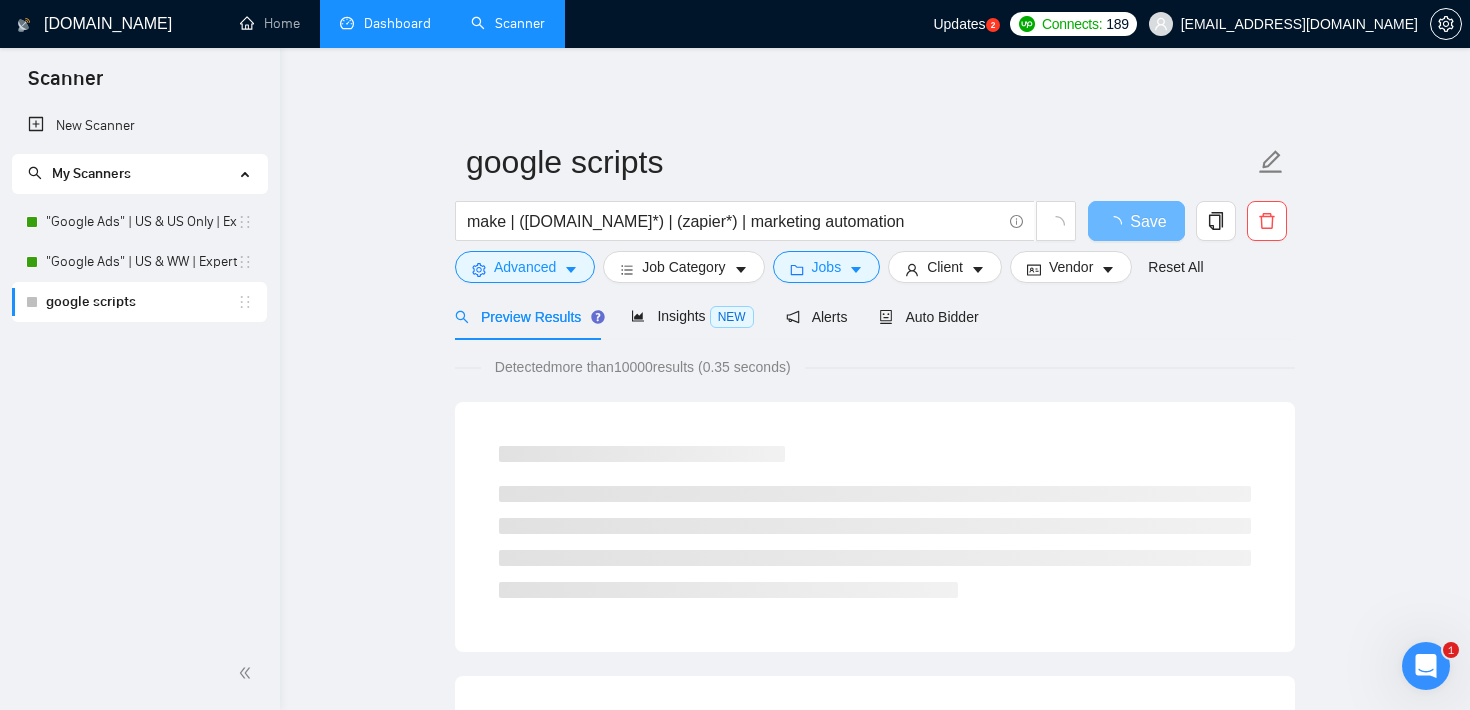 scroll, scrollTop: 22, scrollLeft: 0, axis: vertical 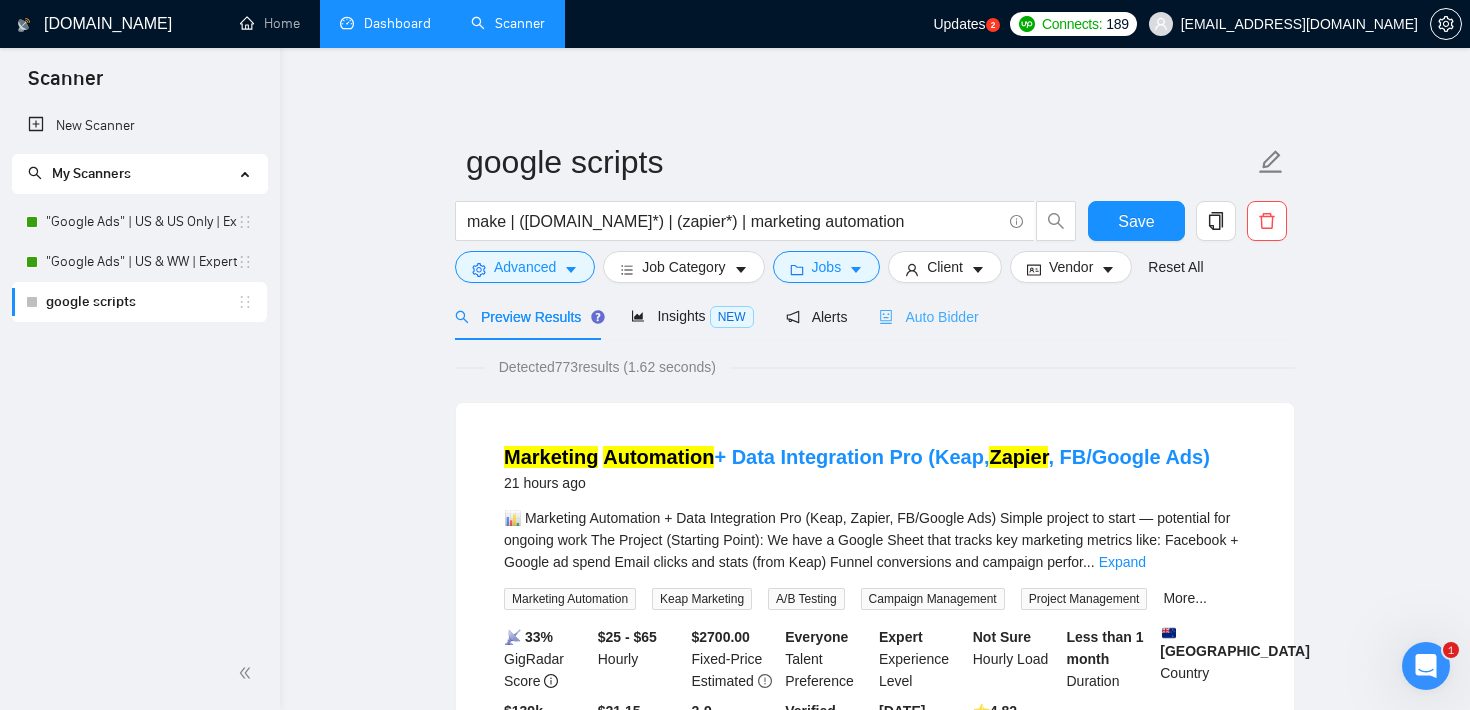 click on "Auto Bidder" at bounding box center (928, 316) 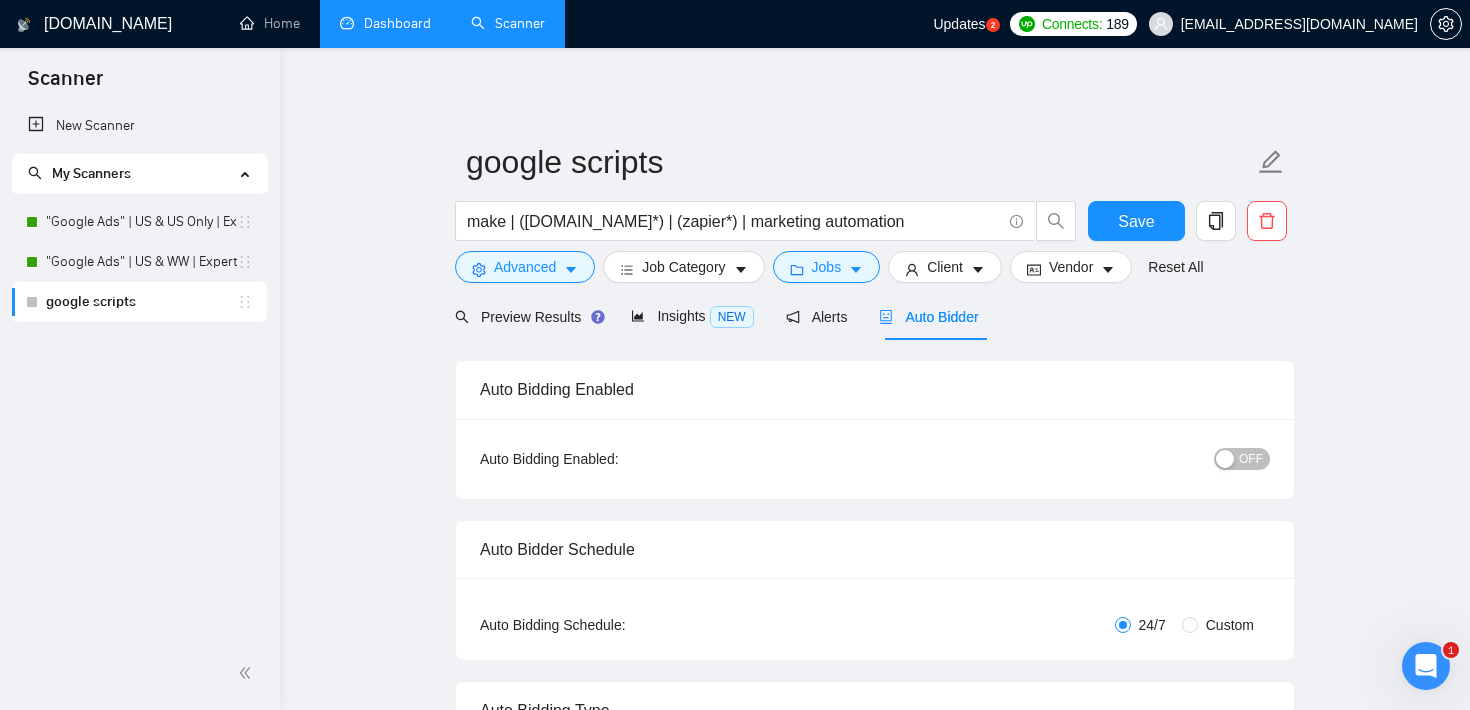 type 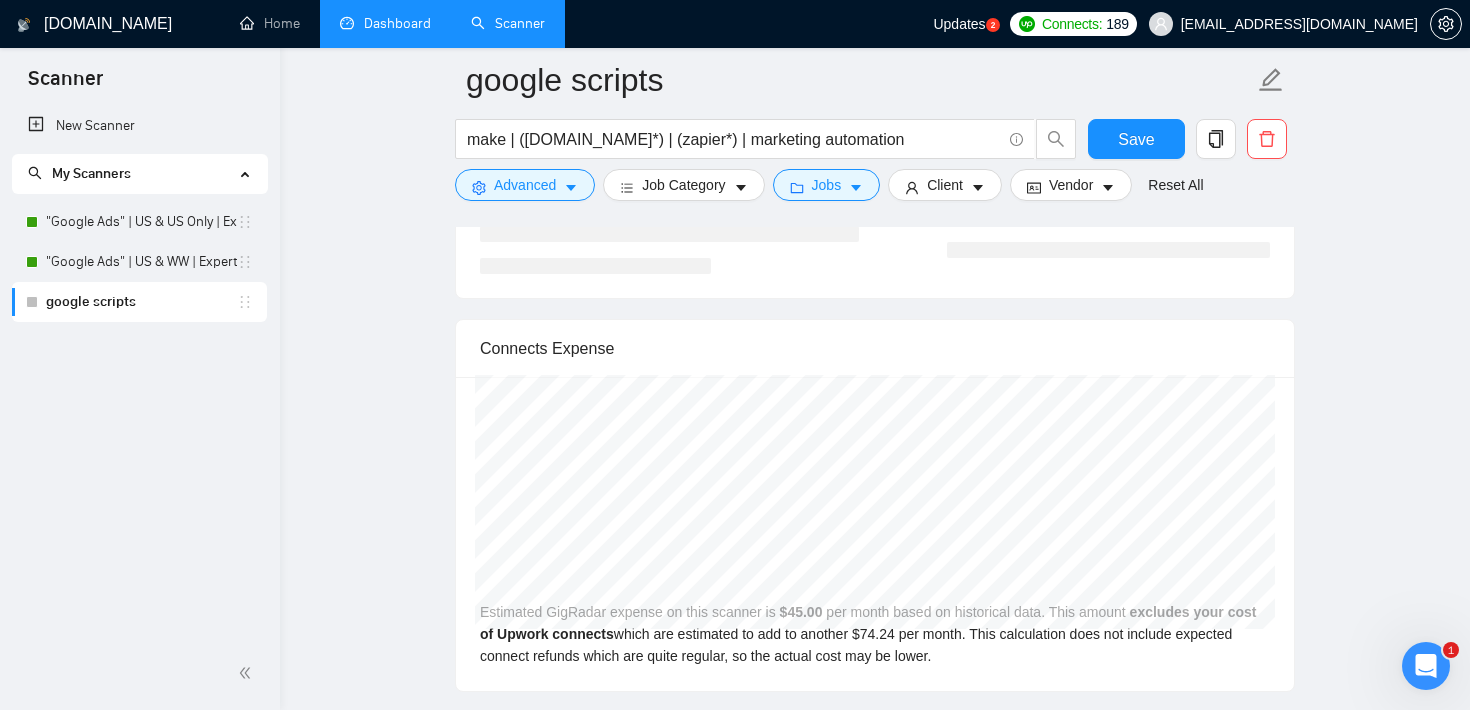 scroll, scrollTop: 3177, scrollLeft: 0, axis: vertical 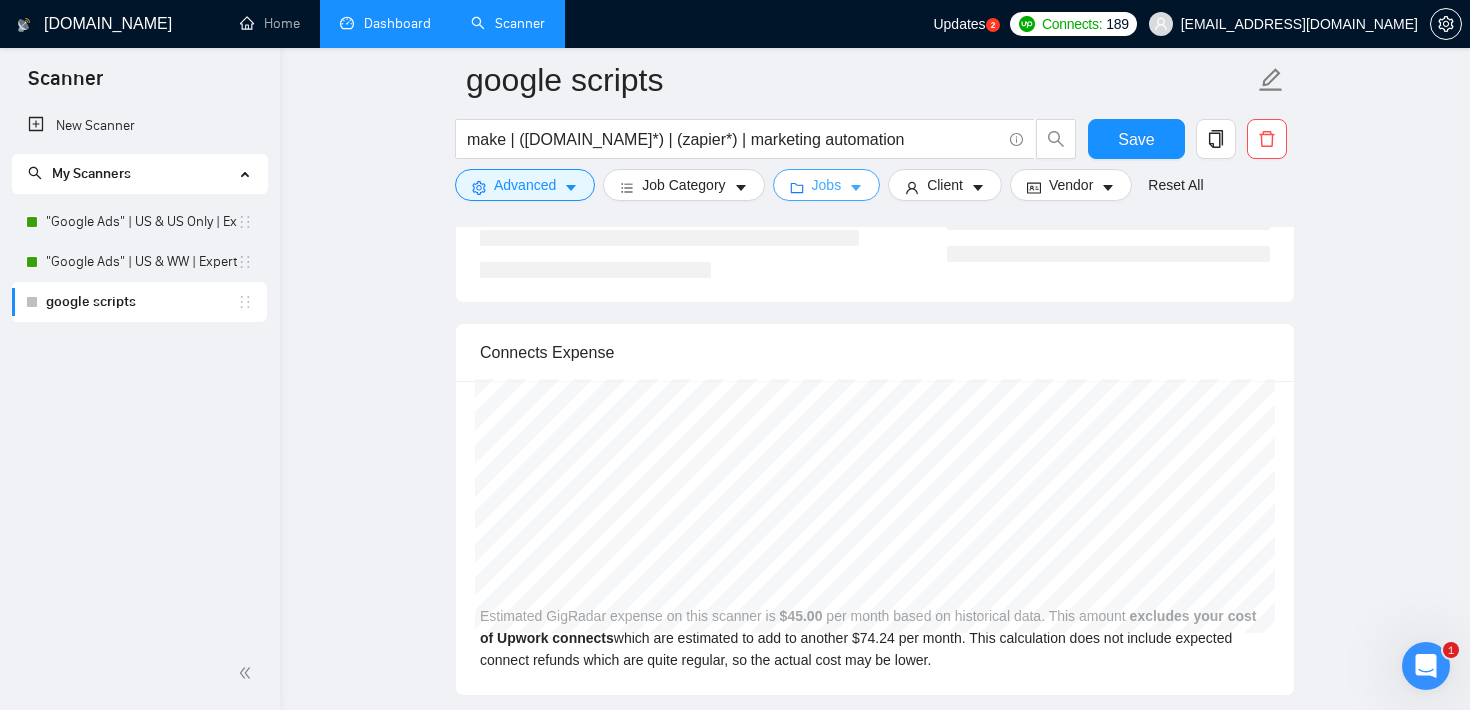 click on "Jobs" at bounding box center (827, 185) 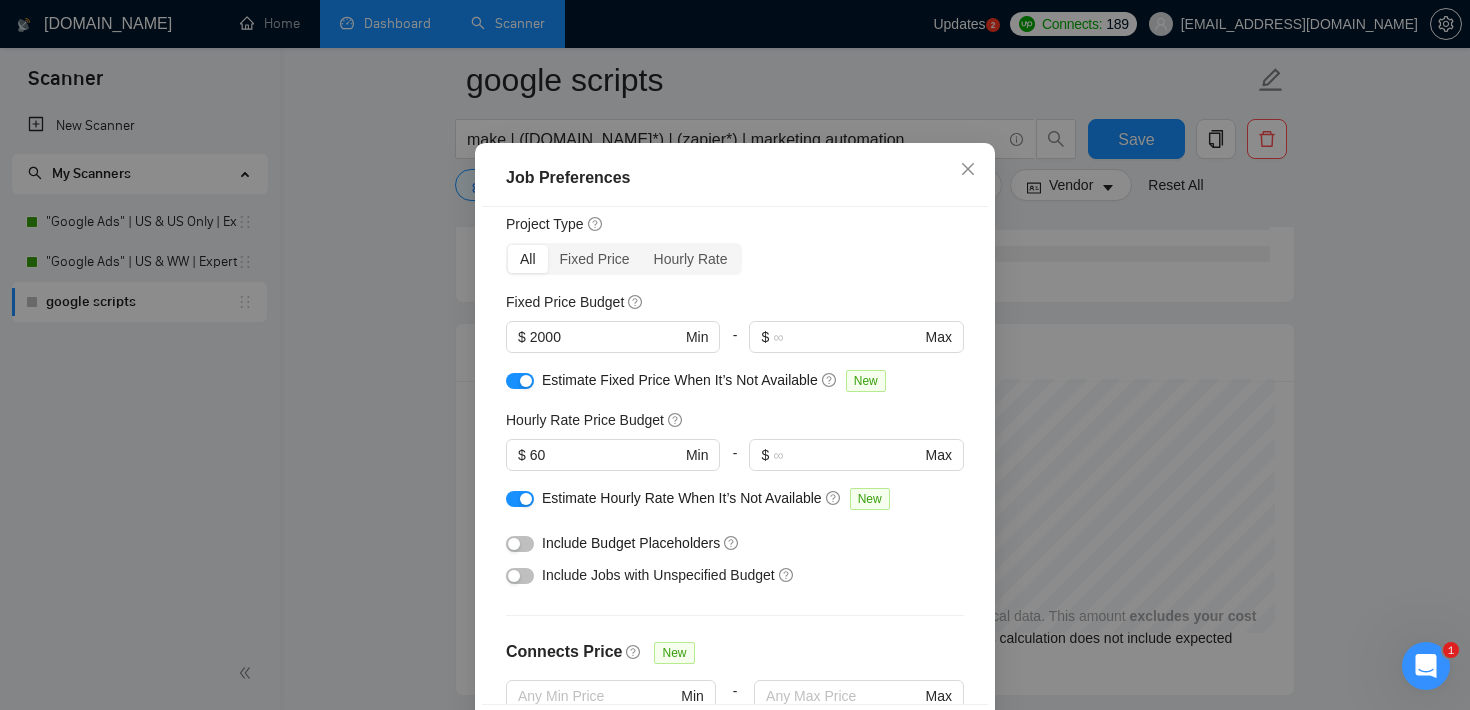 scroll, scrollTop: 50, scrollLeft: 0, axis: vertical 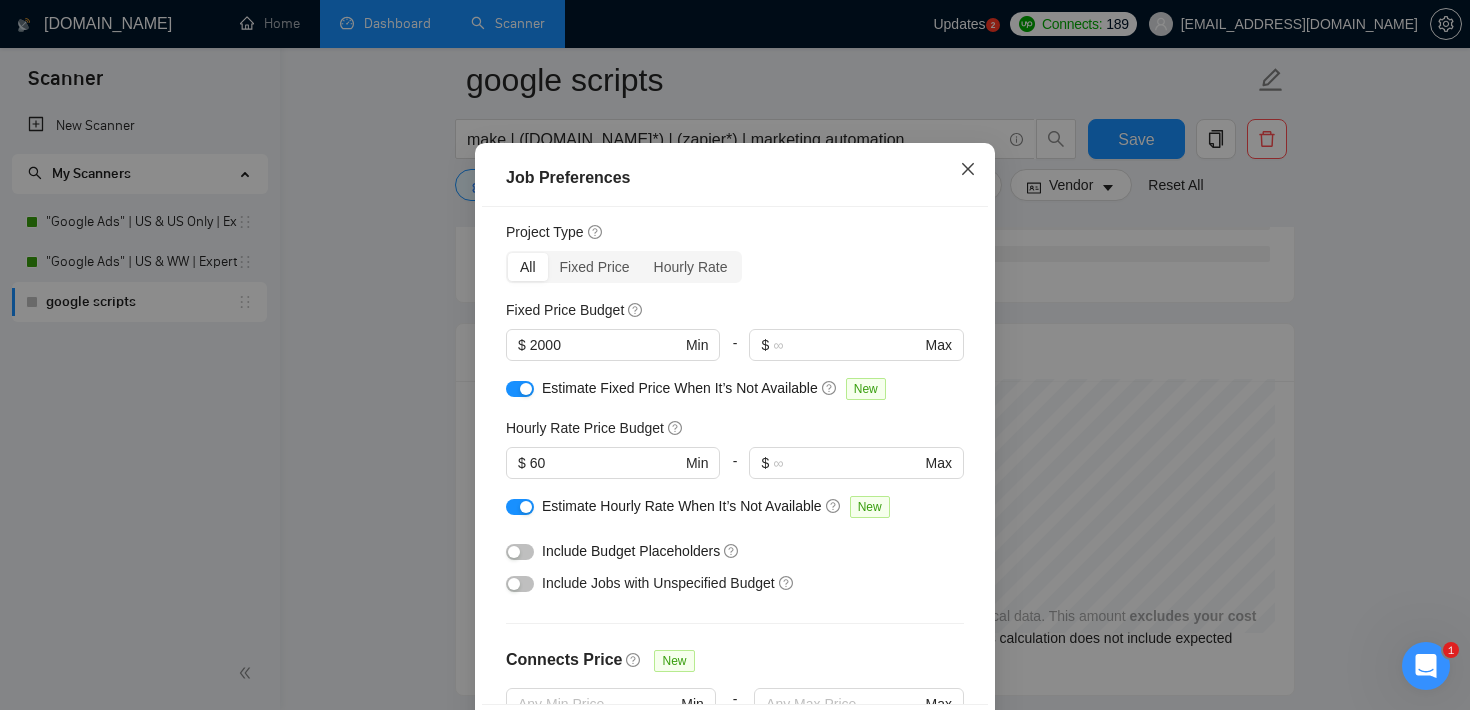 click at bounding box center (968, 170) 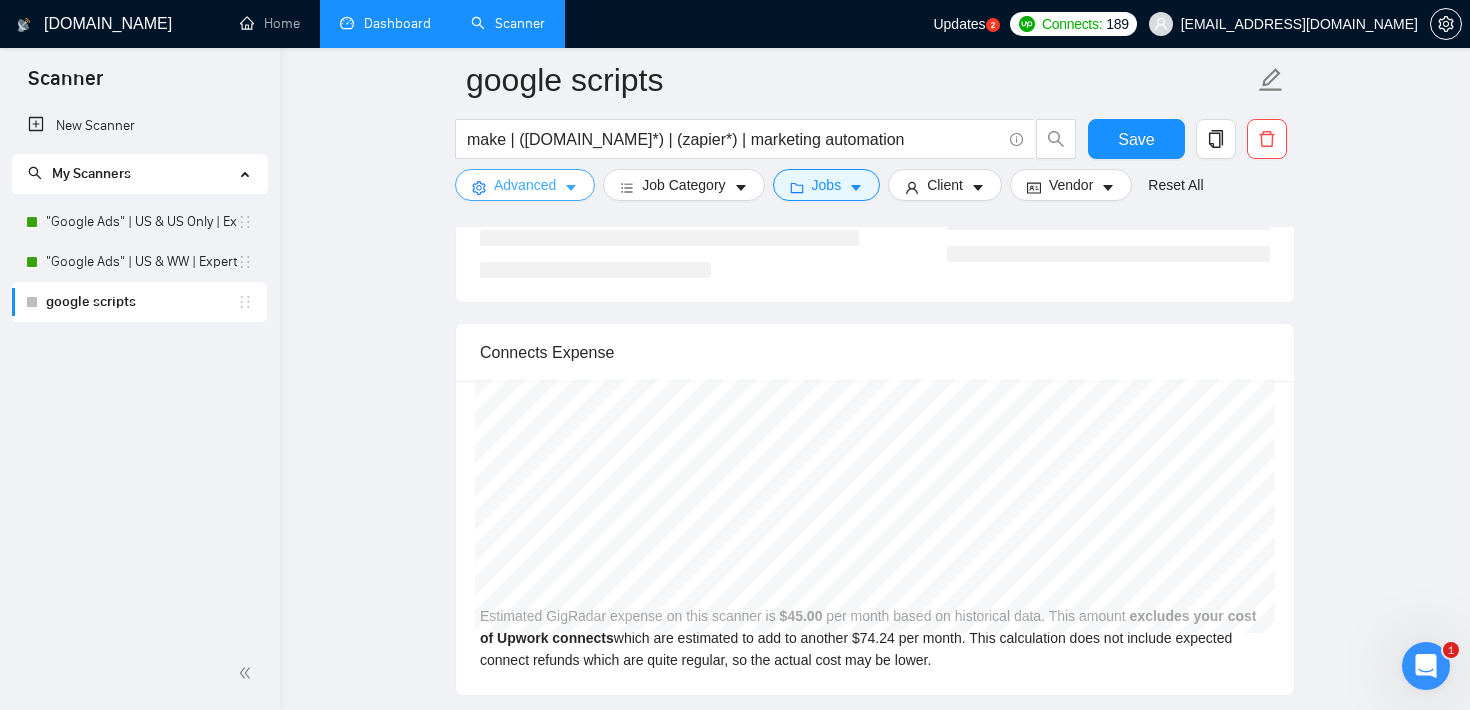 click on "Advanced" at bounding box center (525, 185) 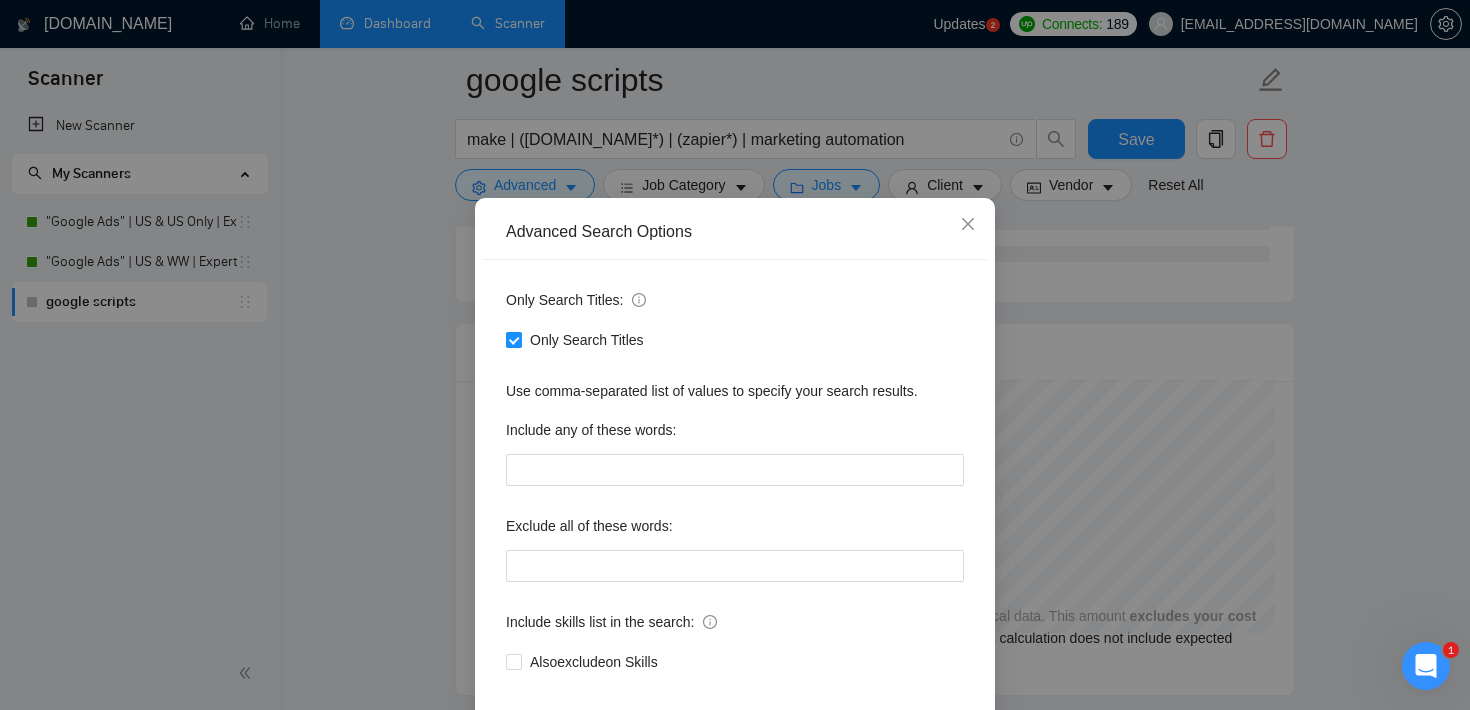 click on "Only Search Titles" at bounding box center (513, 339) 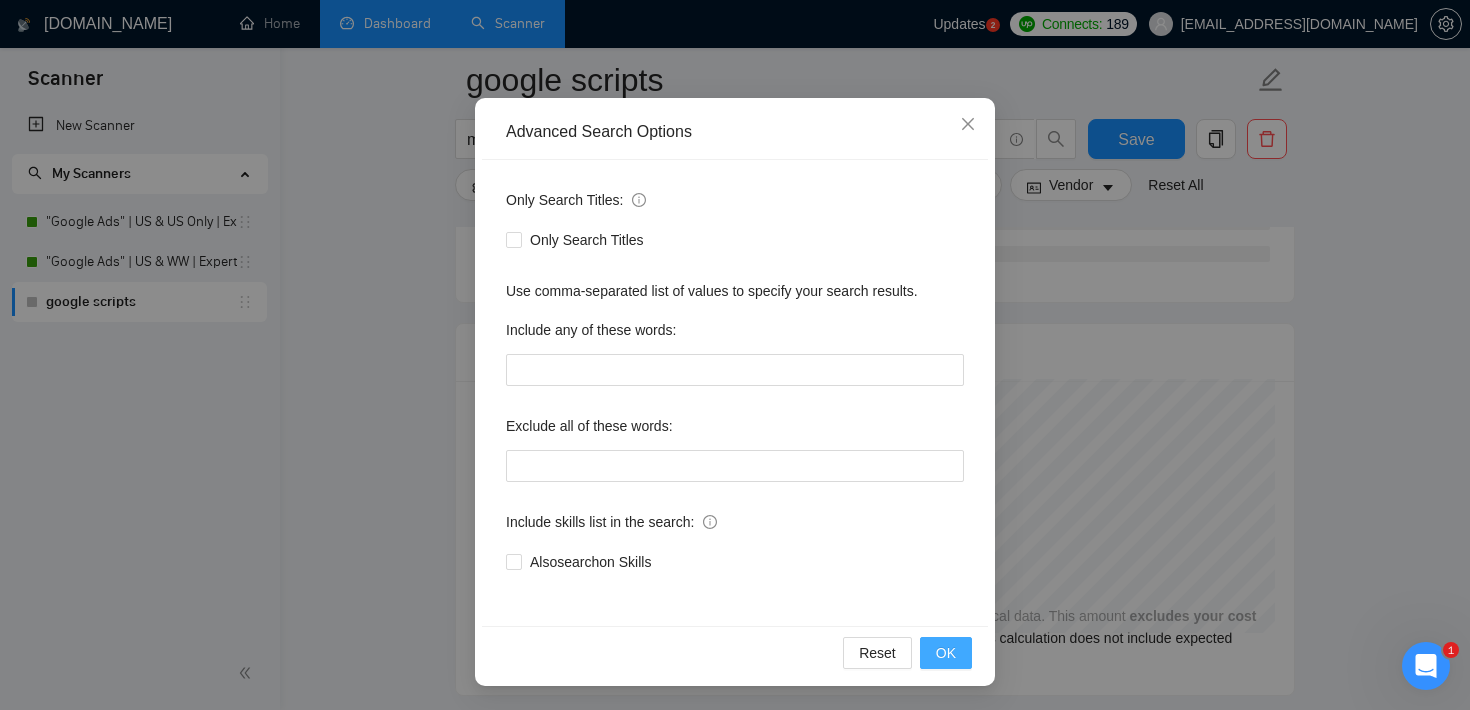 click on "OK" at bounding box center [946, 653] 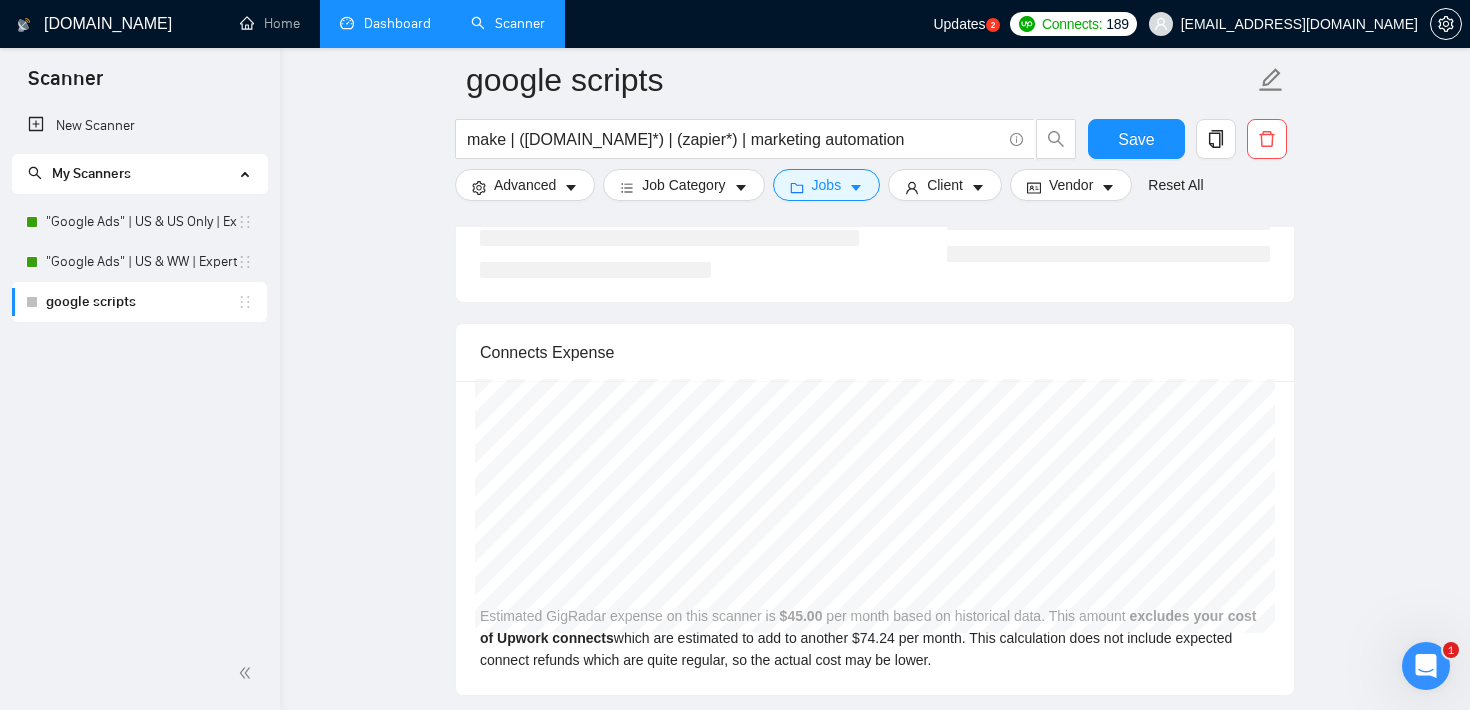 scroll, scrollTop: 22, scrollLeft: 0, axis: vertical 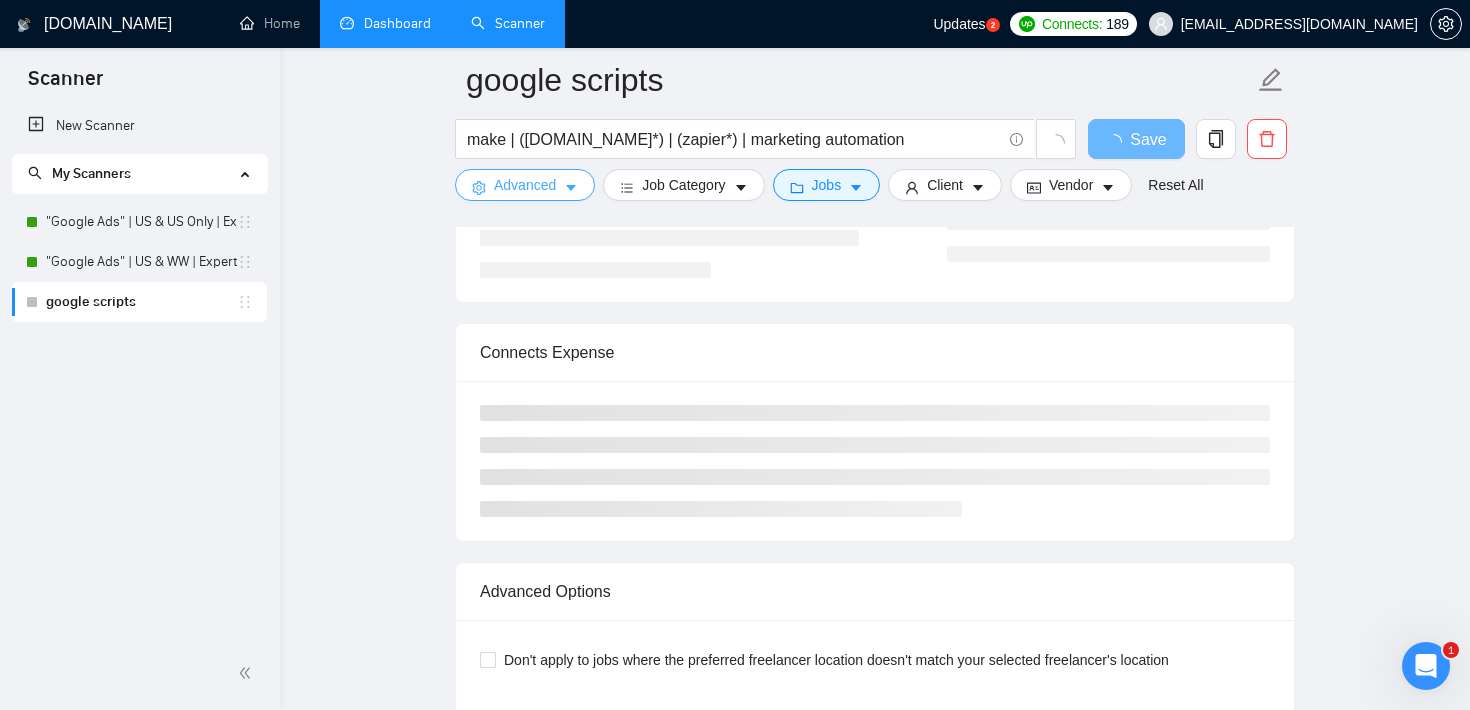 type 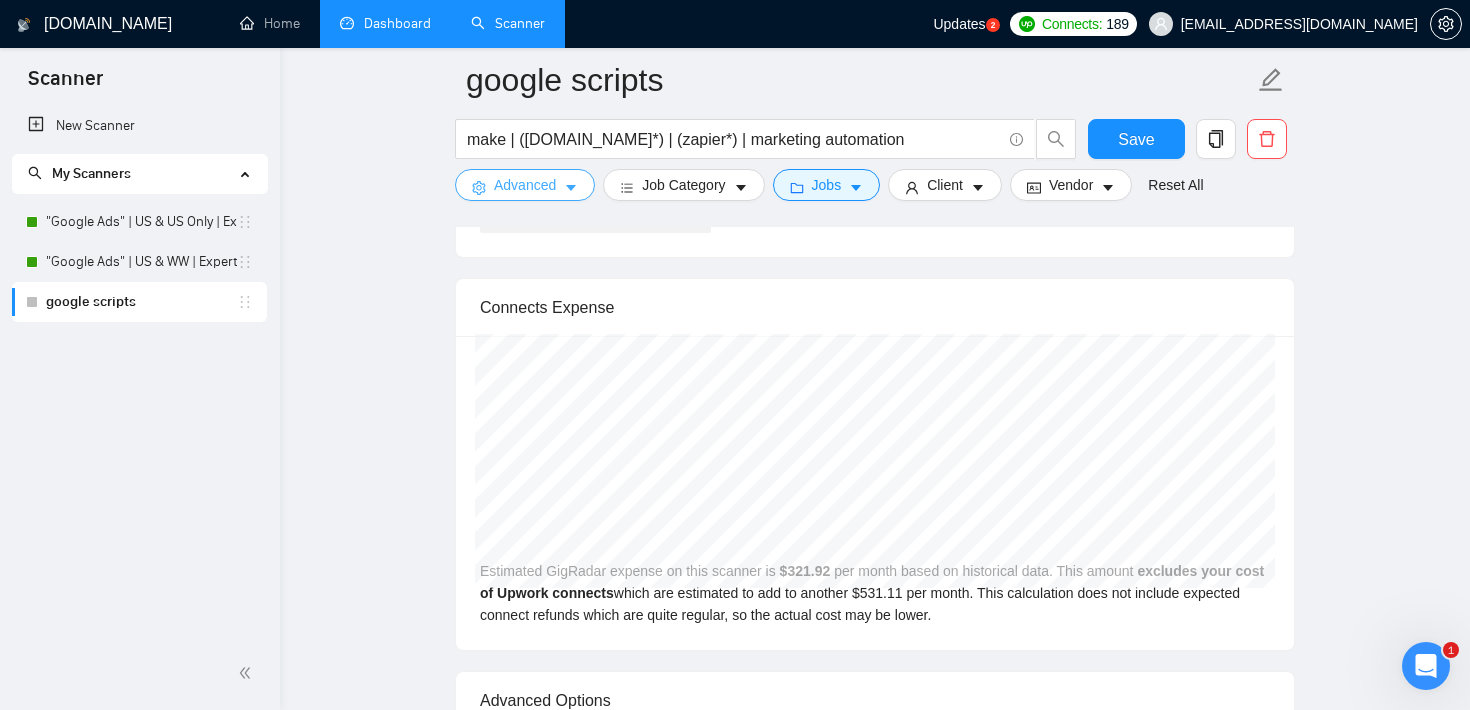 scroll, scrollTop: 3294, scrollLeft: 0, axis: vertical 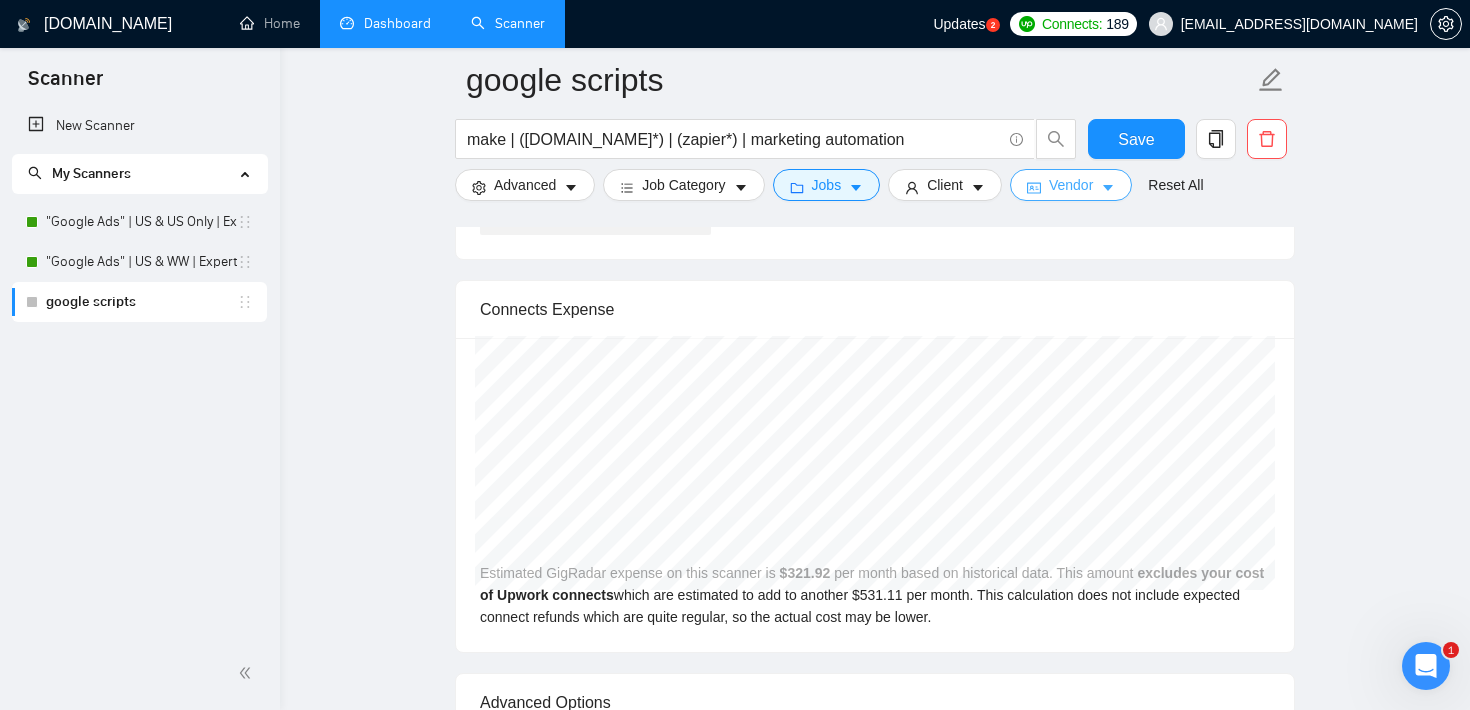 click on "Vendor" at bounding box center [1071, 185] 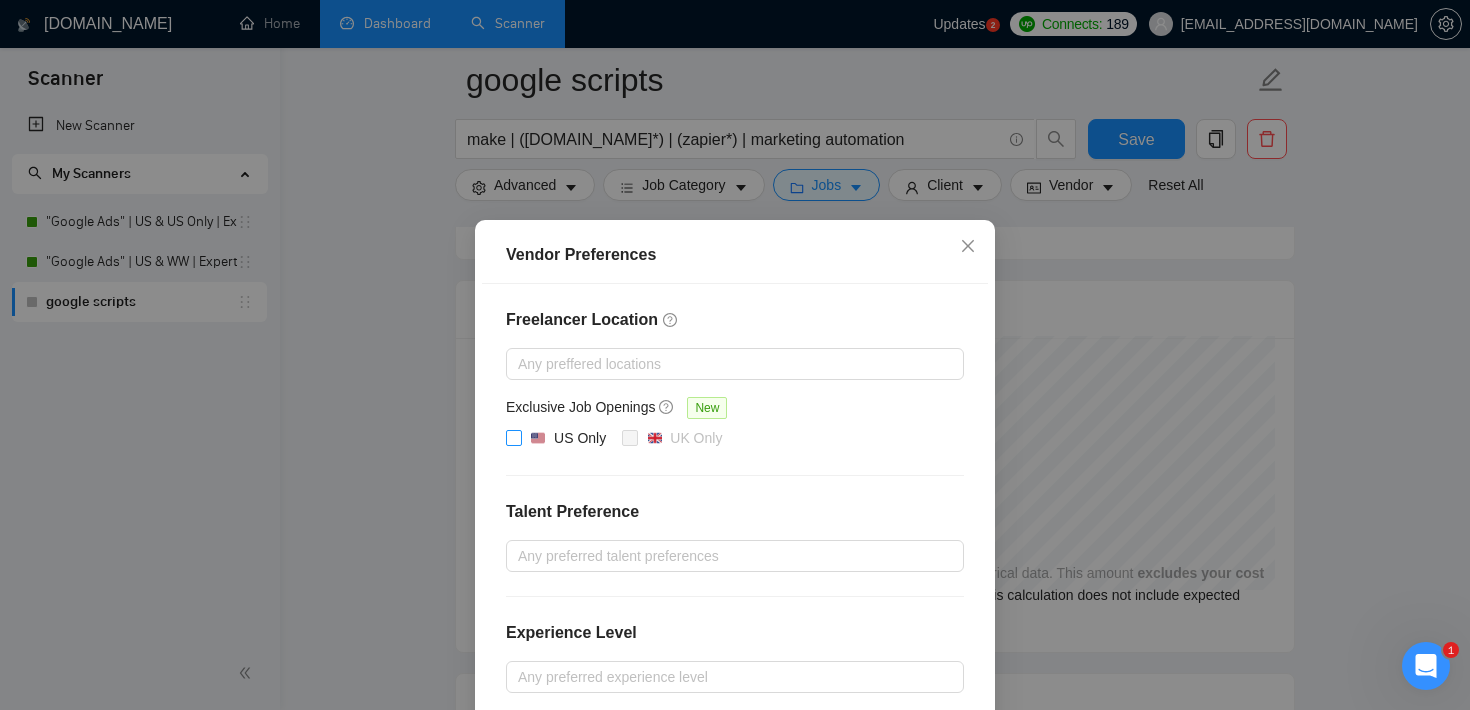 click on "US Only" at bounding box center (513, 437) 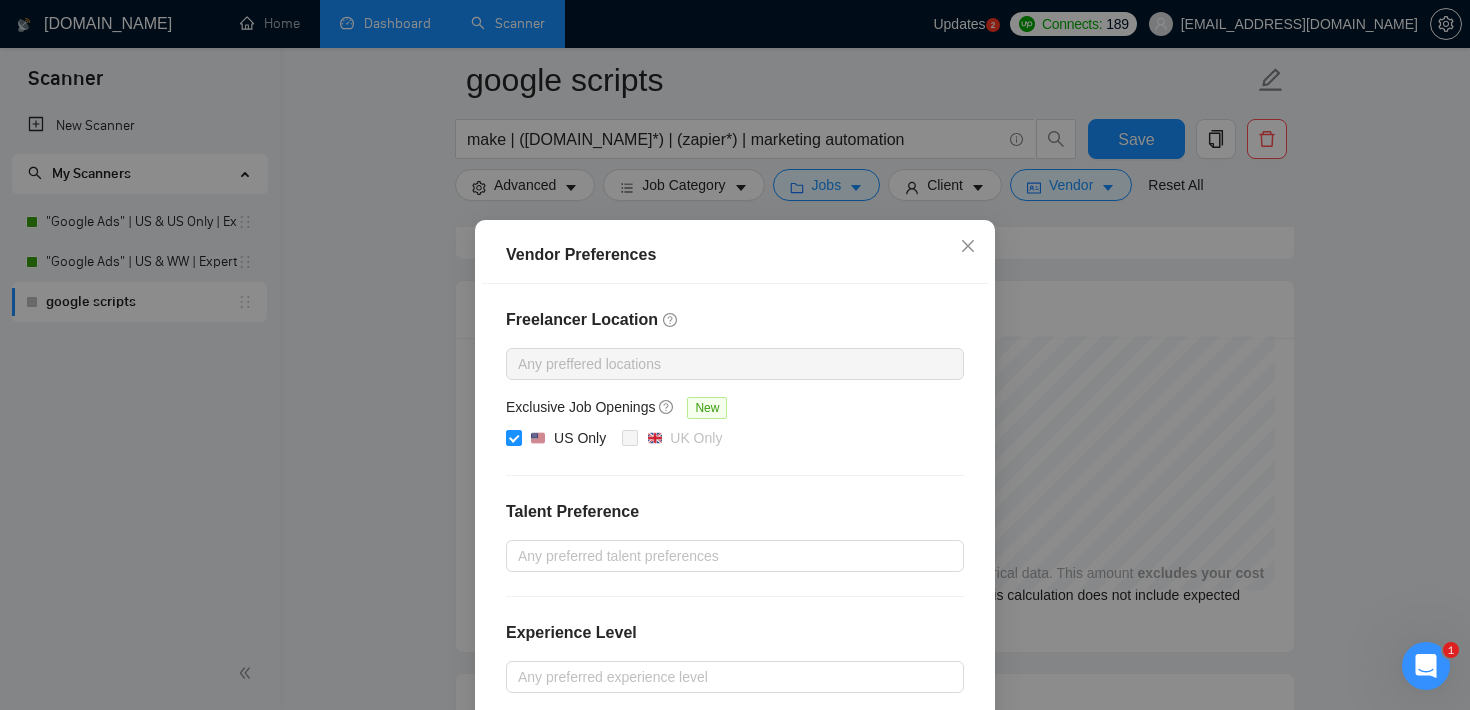 scroll, scrollTop: 215, scrollLeft: 0, axis: vertical 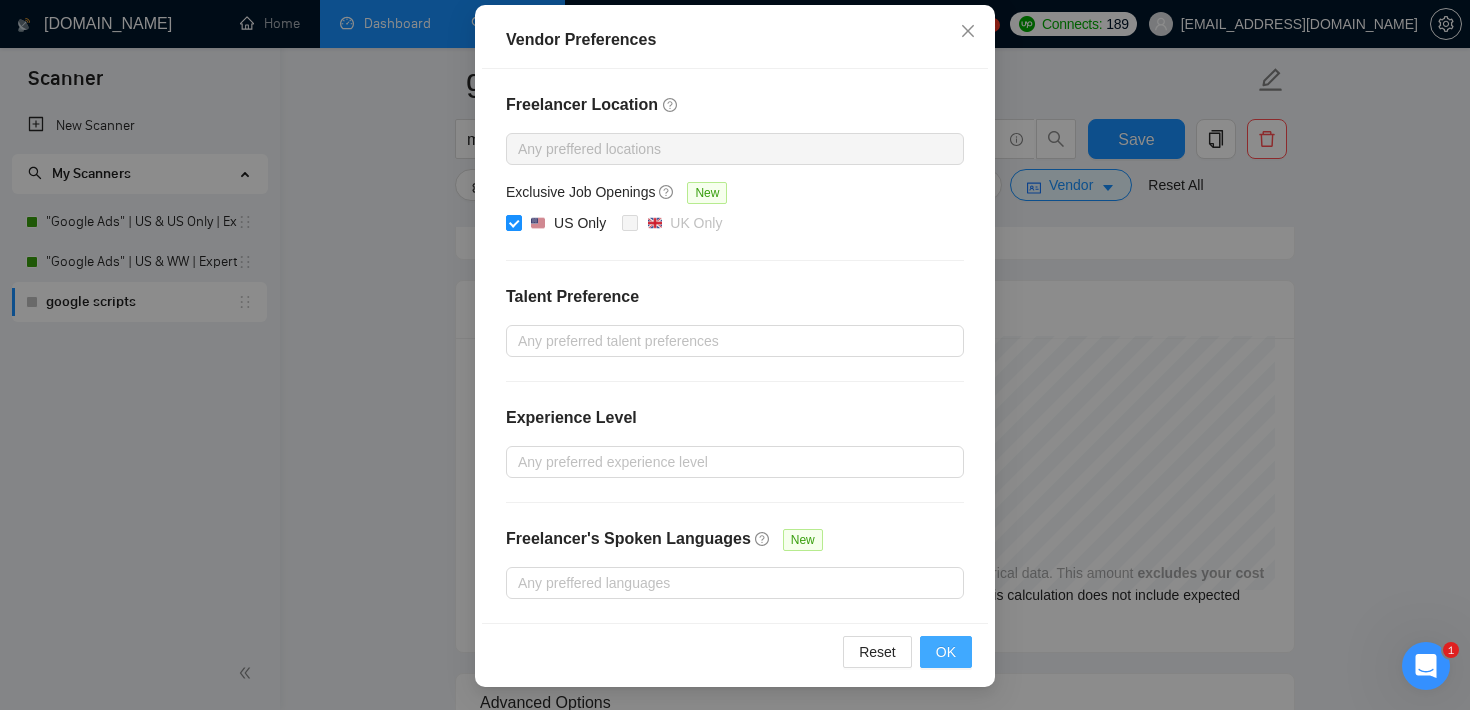 click on "OK" at bounding box center [946, 652] 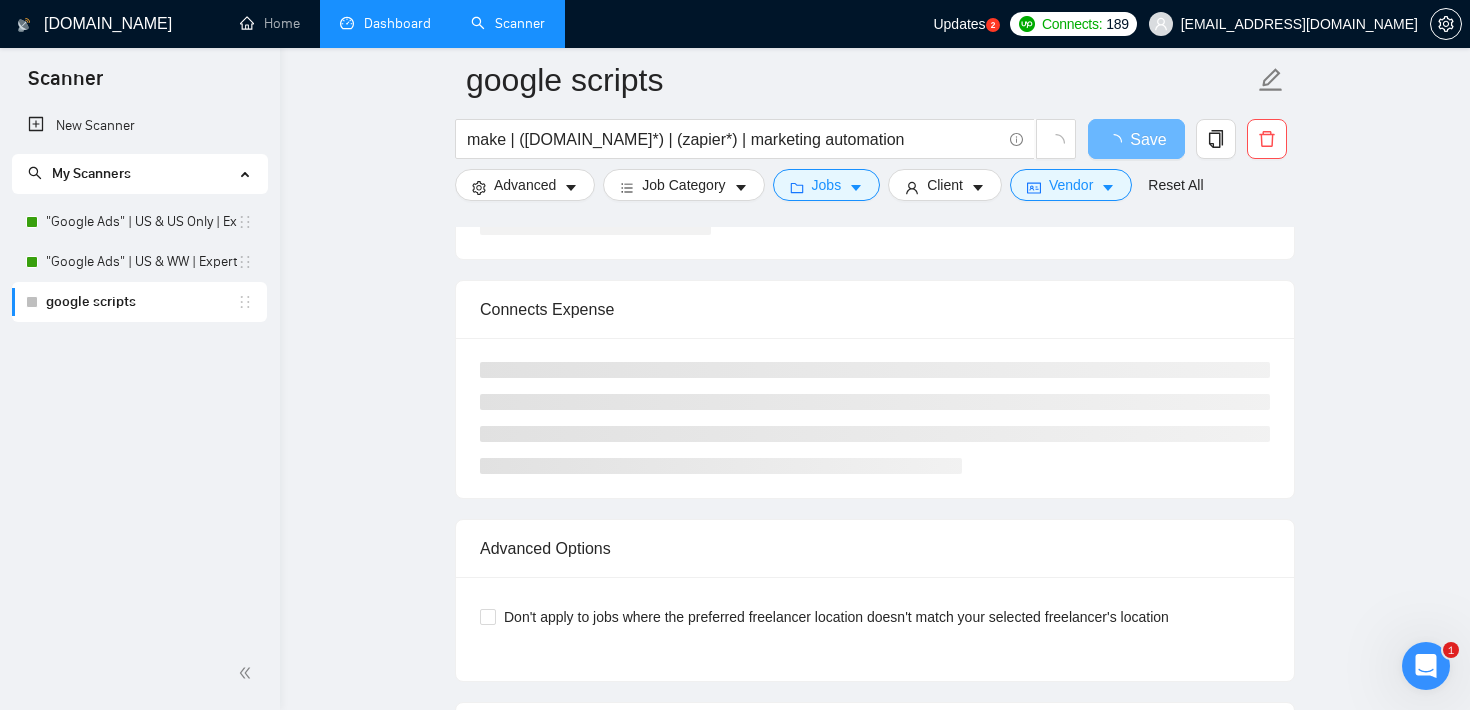 scroll, scrollTop: 115, scrollLeft: 0, axis: vertical 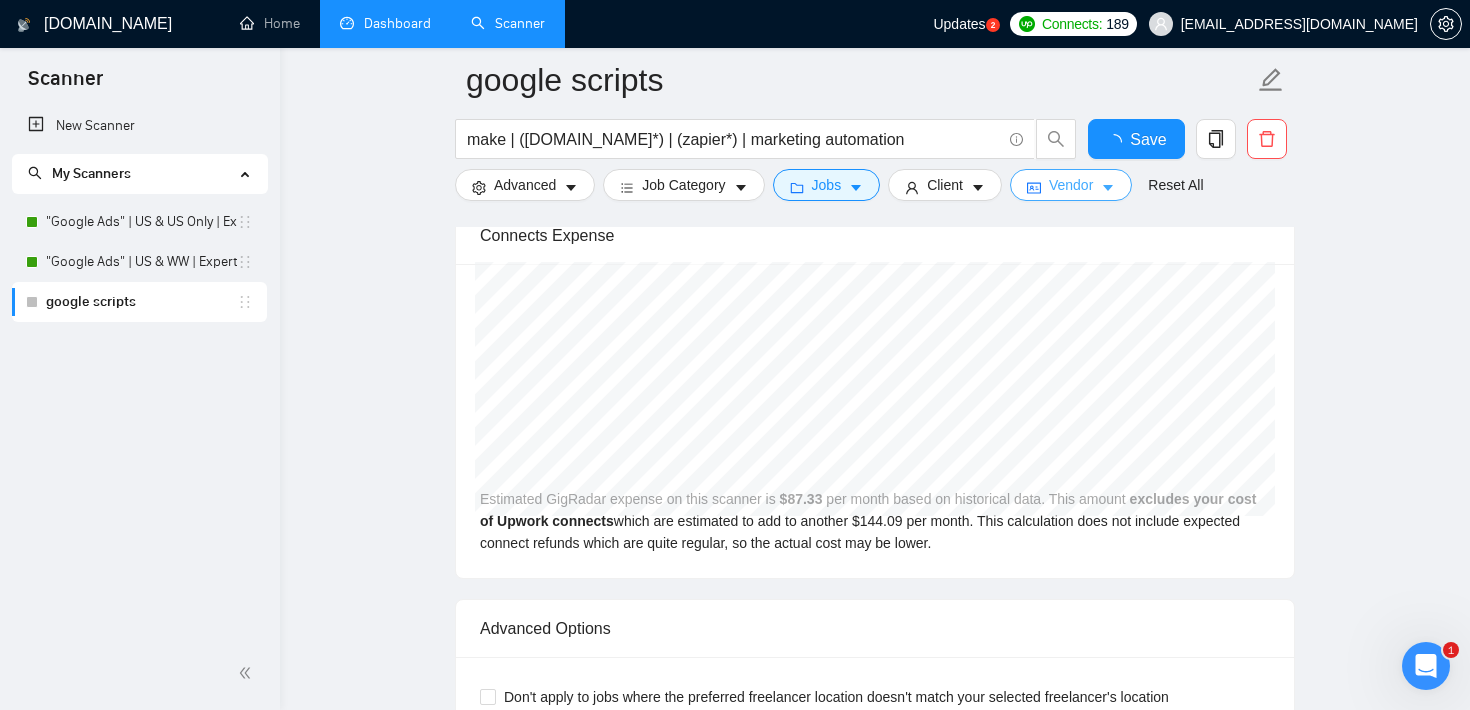 type 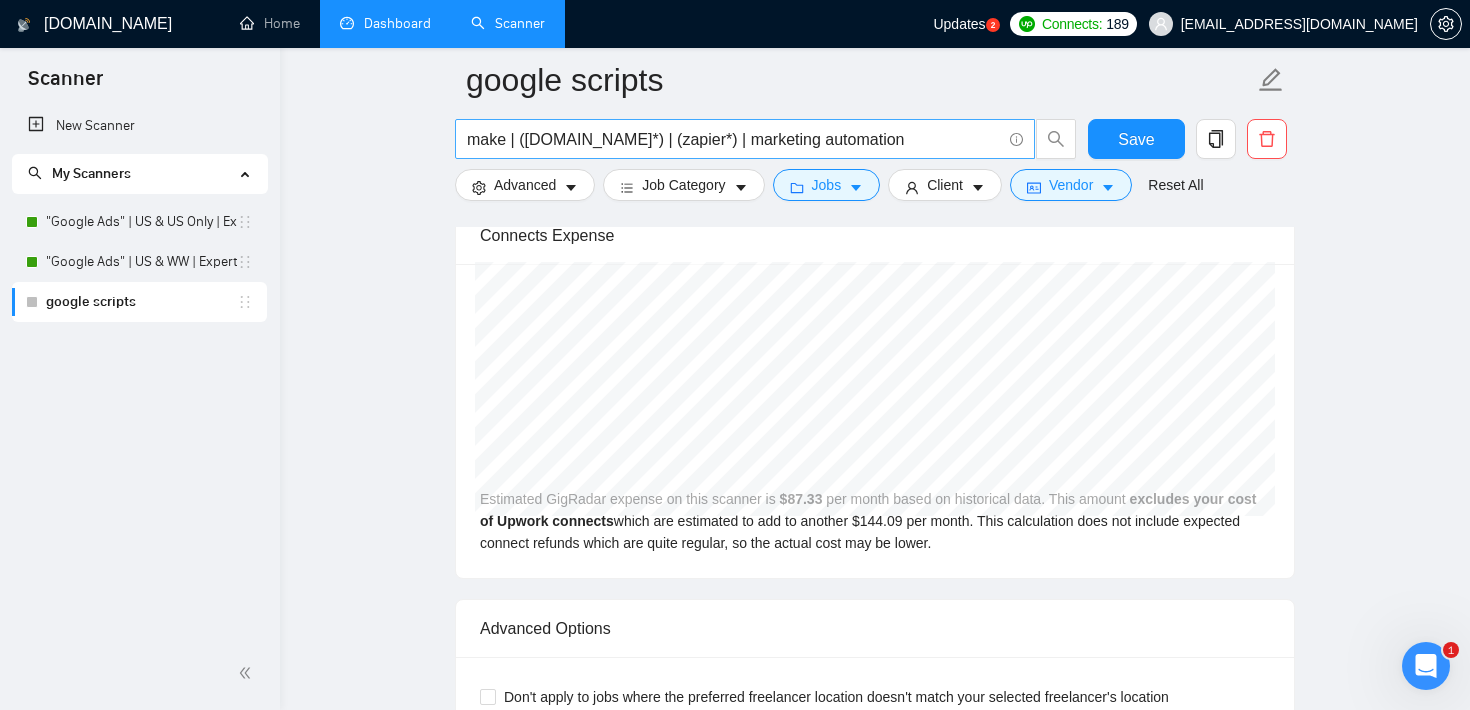 click on "make | ([DOMAIN_NAME]*) | (zapier*) | marketing automation" at bounding box center [734, 139] 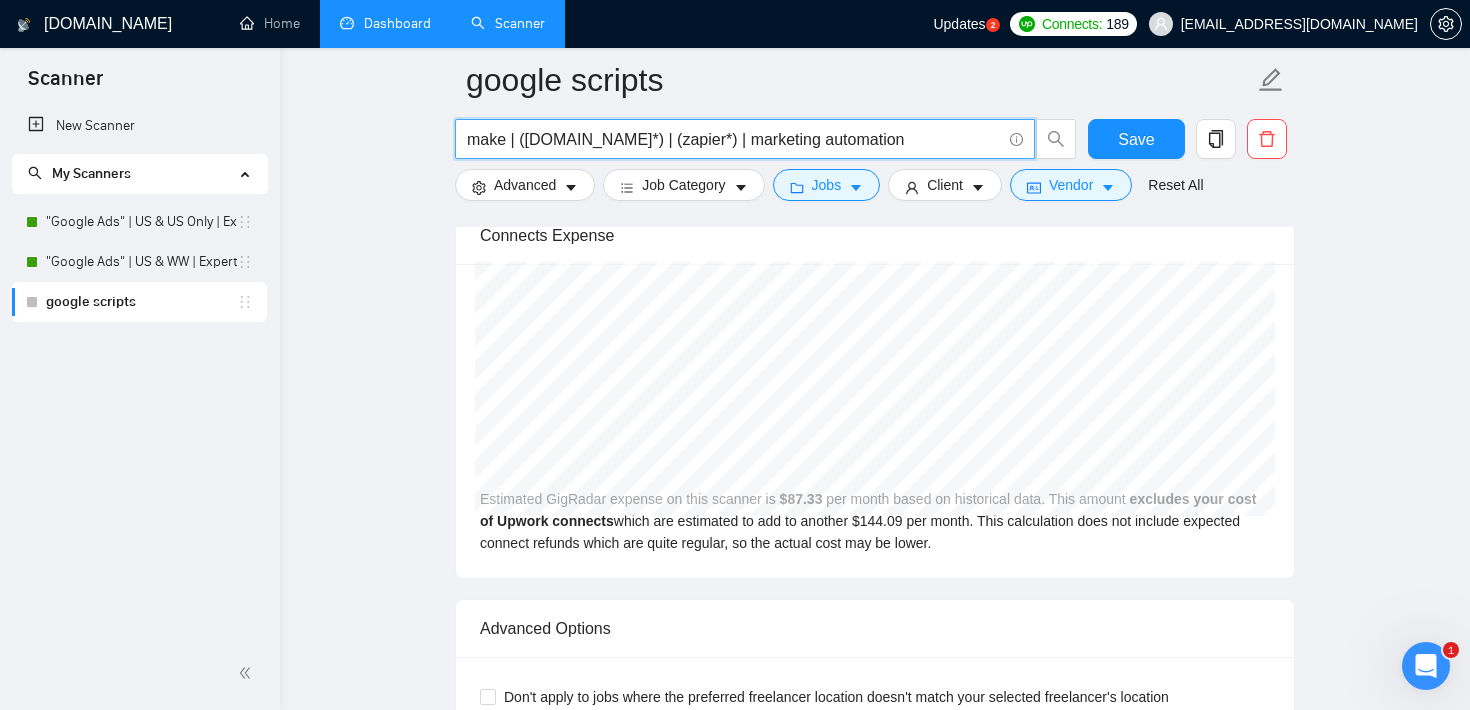 click on "make | ([DOMAIN_NAME]*) | (zapier*) | marketing automation" at bounding box center [734, 139] 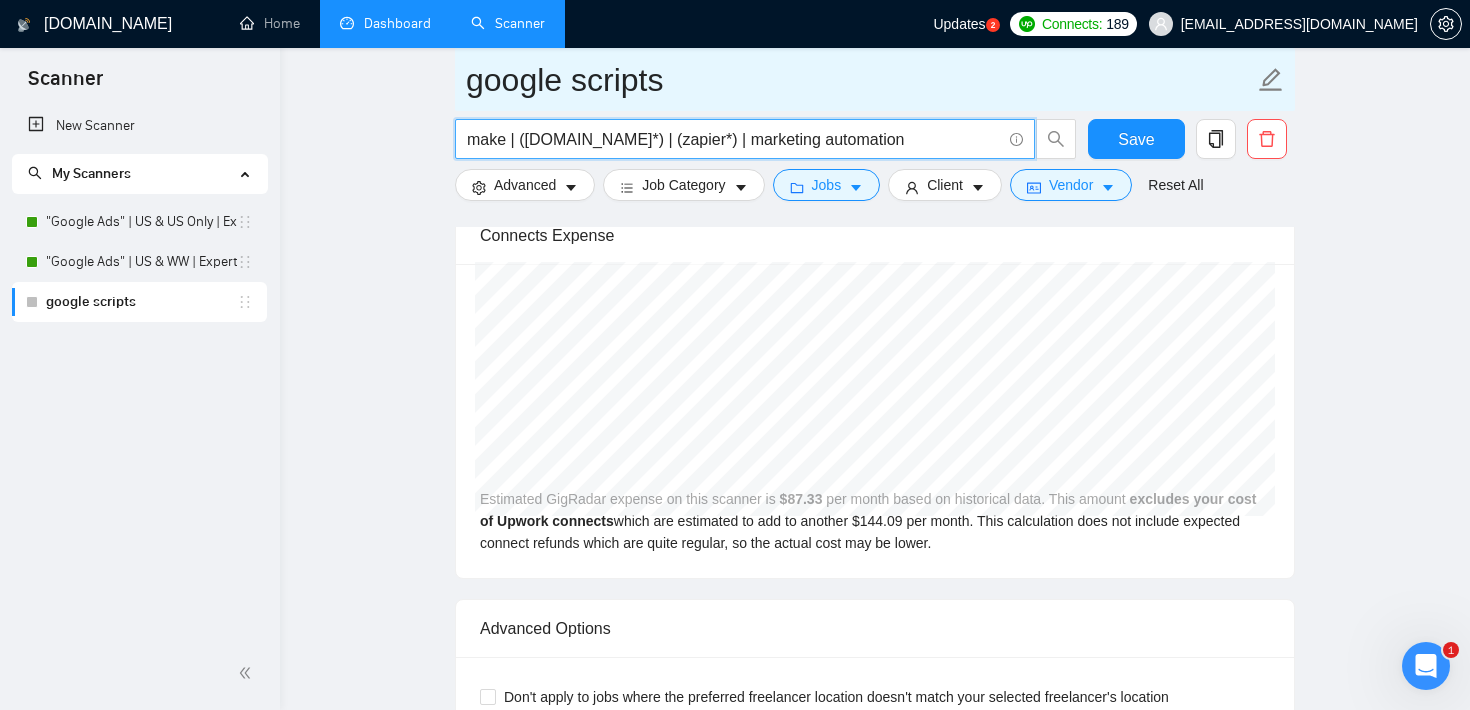 click on "google scripts" at bounding box center [860, 80] 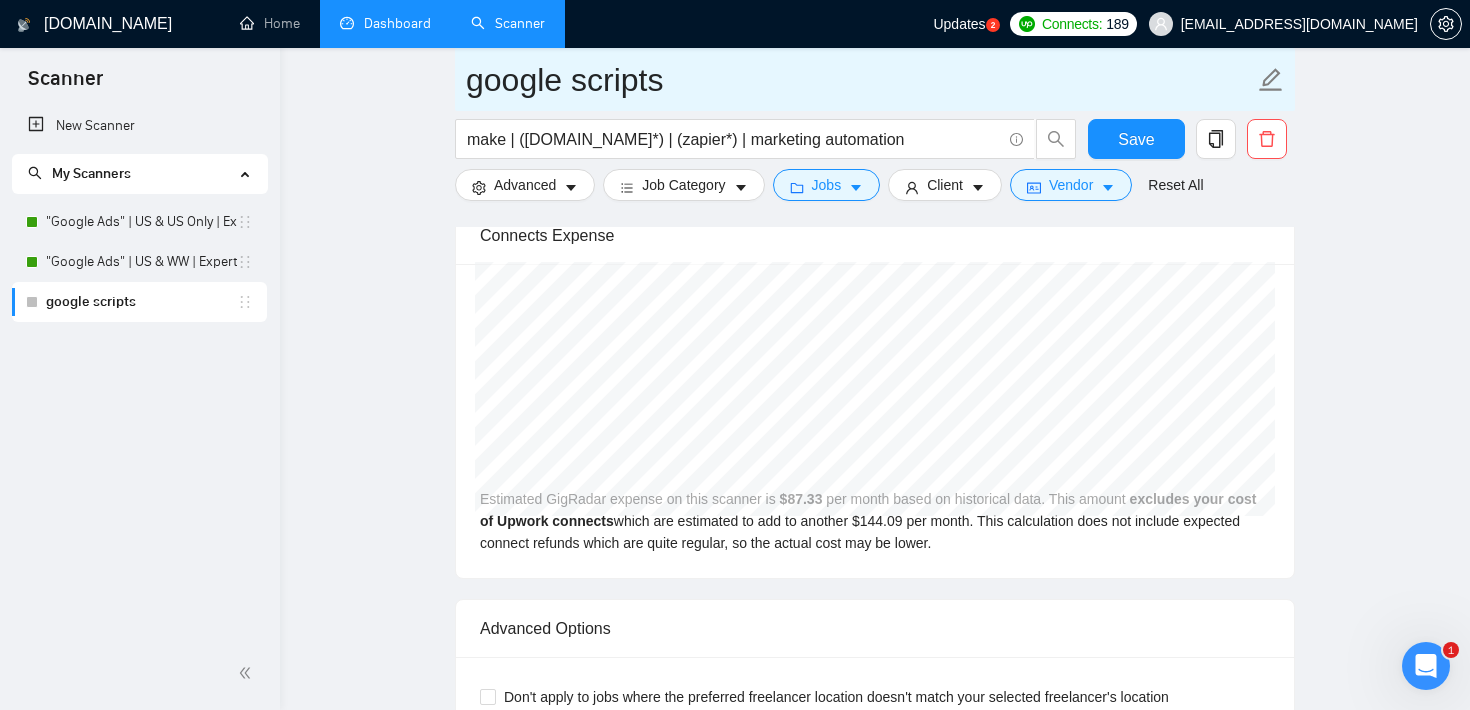 click on "google scripts" at bounding box center [860, 80] 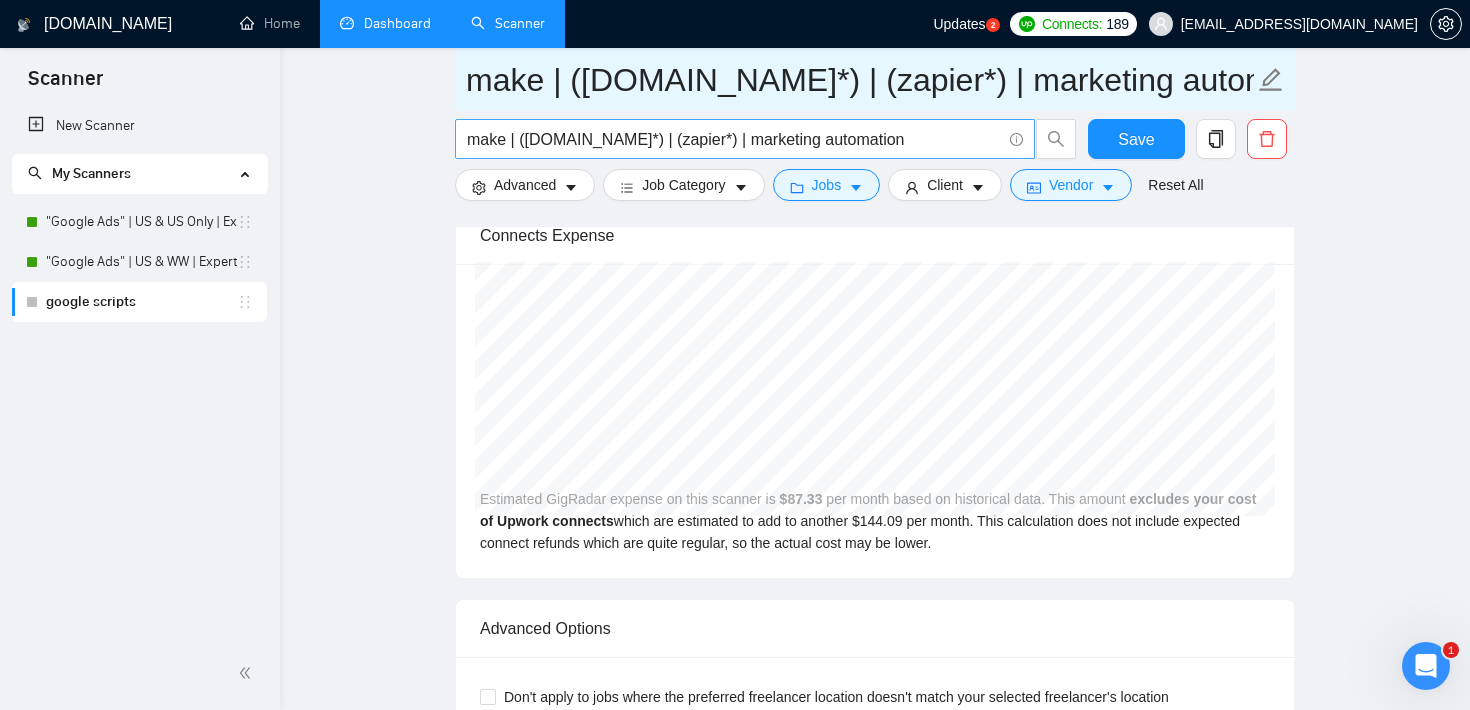 type on "make | ([DOMAIN_NAME]*) | (zapier*) | marketing automation" 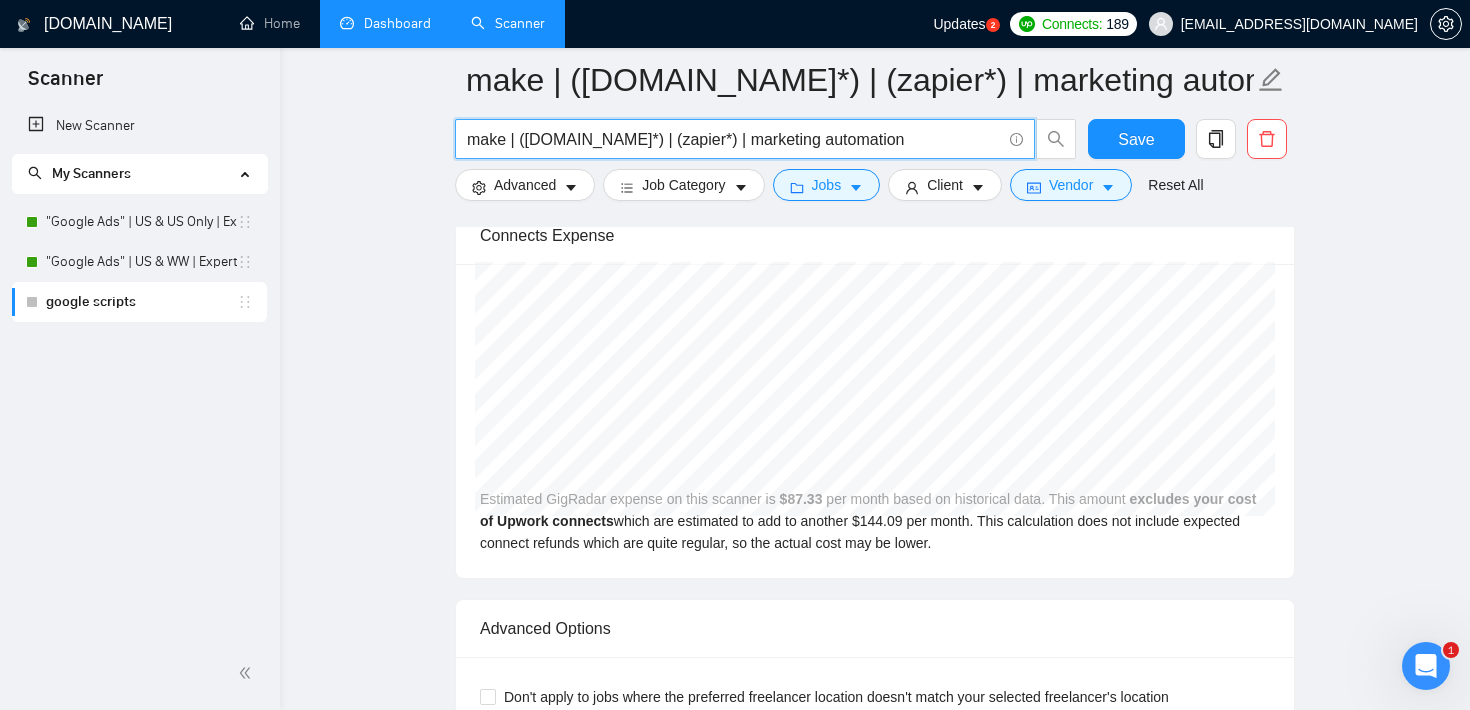 click on "make | ([DOMAIN_NAME]*) | (zapier*) | marketing automation" at bounding box center (734, 139) 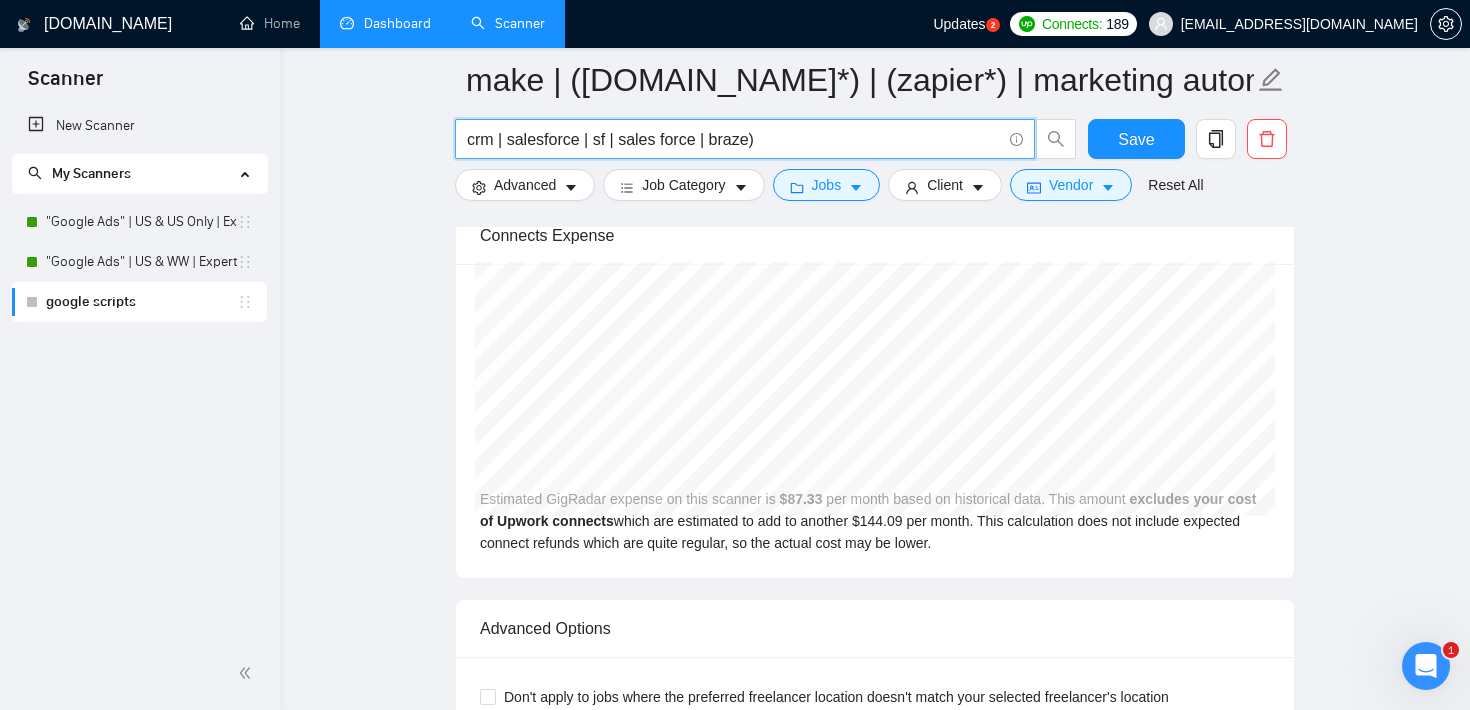 click on "crm | salesforce | sf | sales force | braze)" at bounding box center [745, 139] 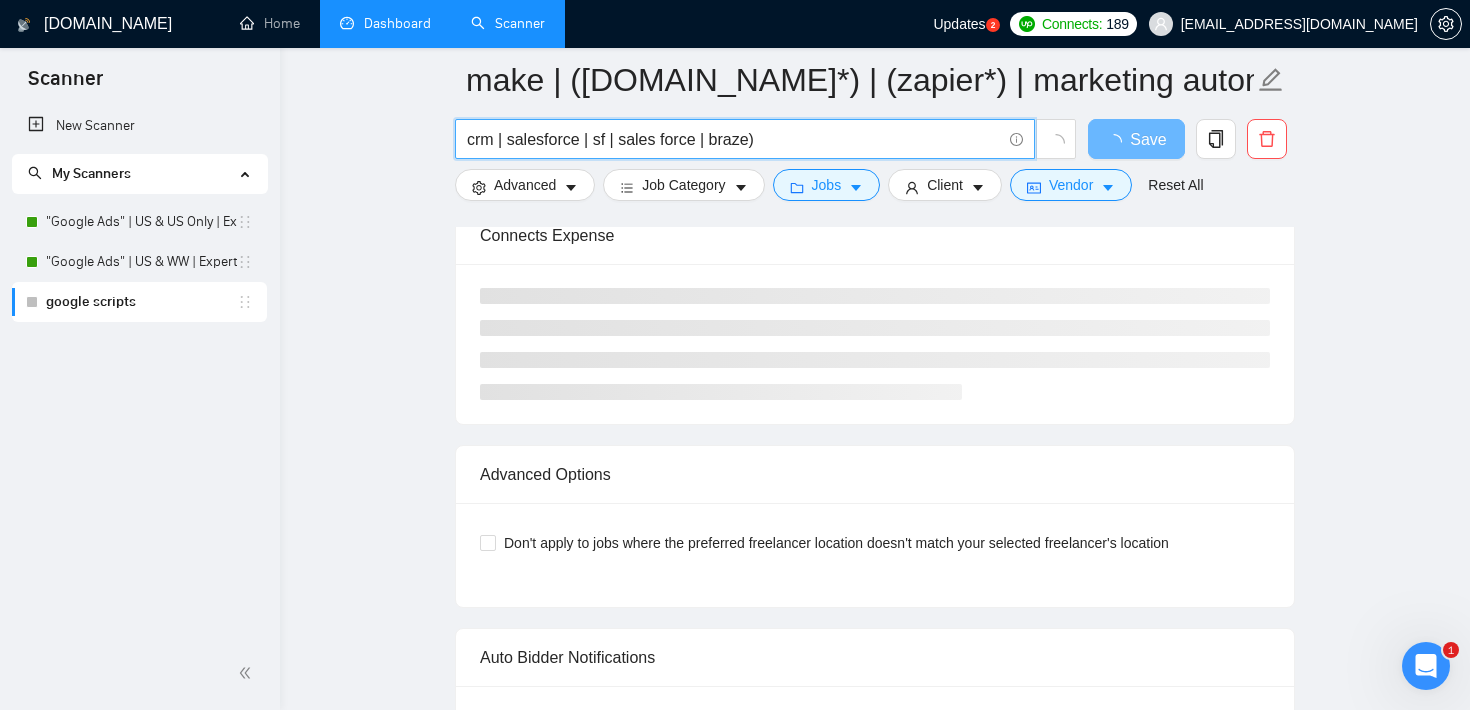 click on "crm | salesforce | sf | sales force | braze)" at bounding box center (734, 139) 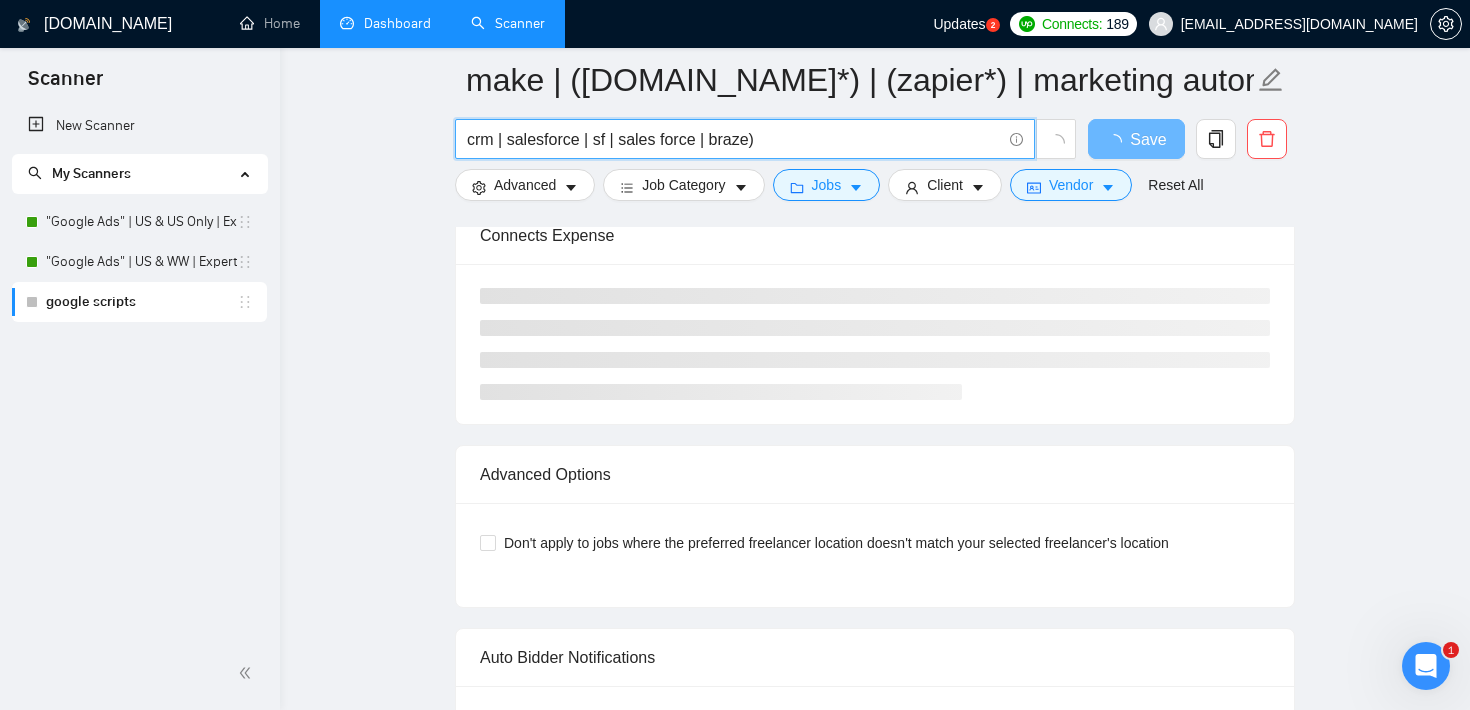 type on "(crm | salesforce | sf | sales force | braze)" 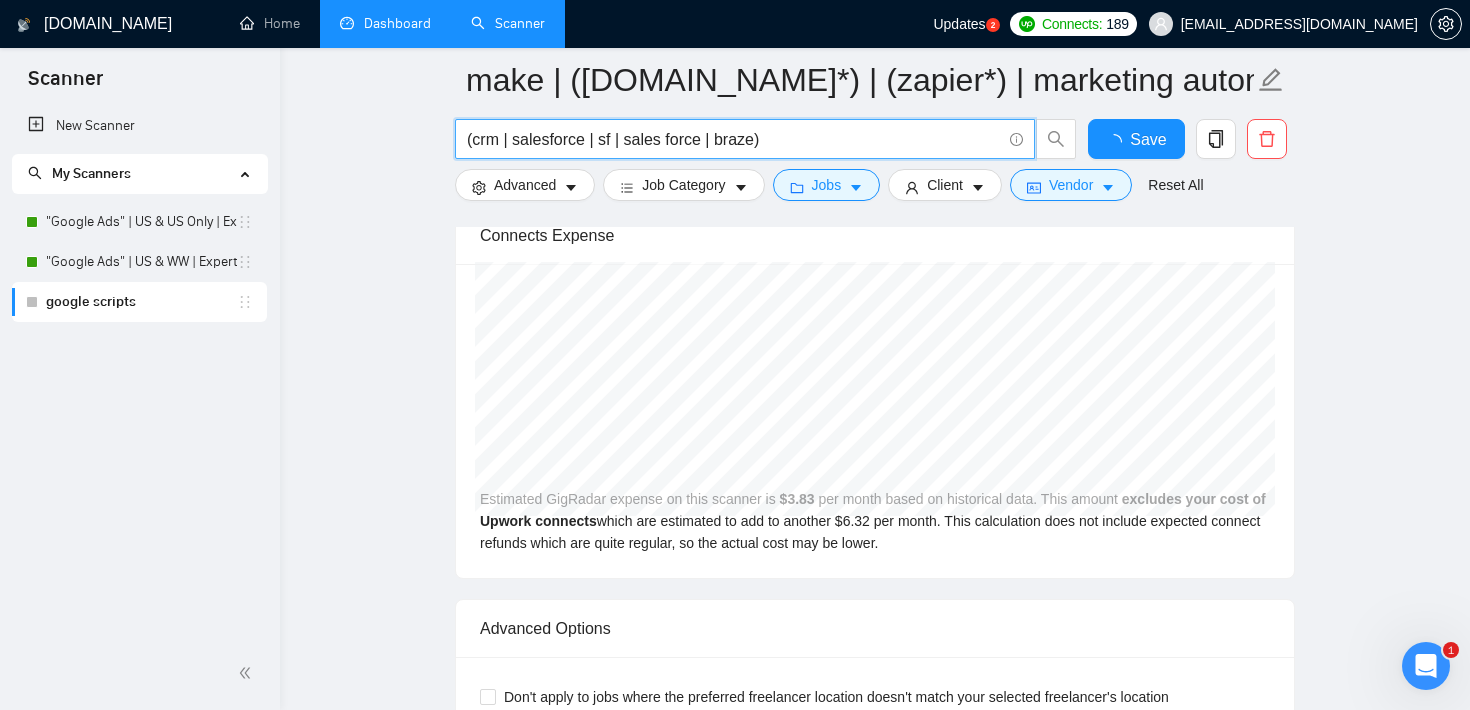 type 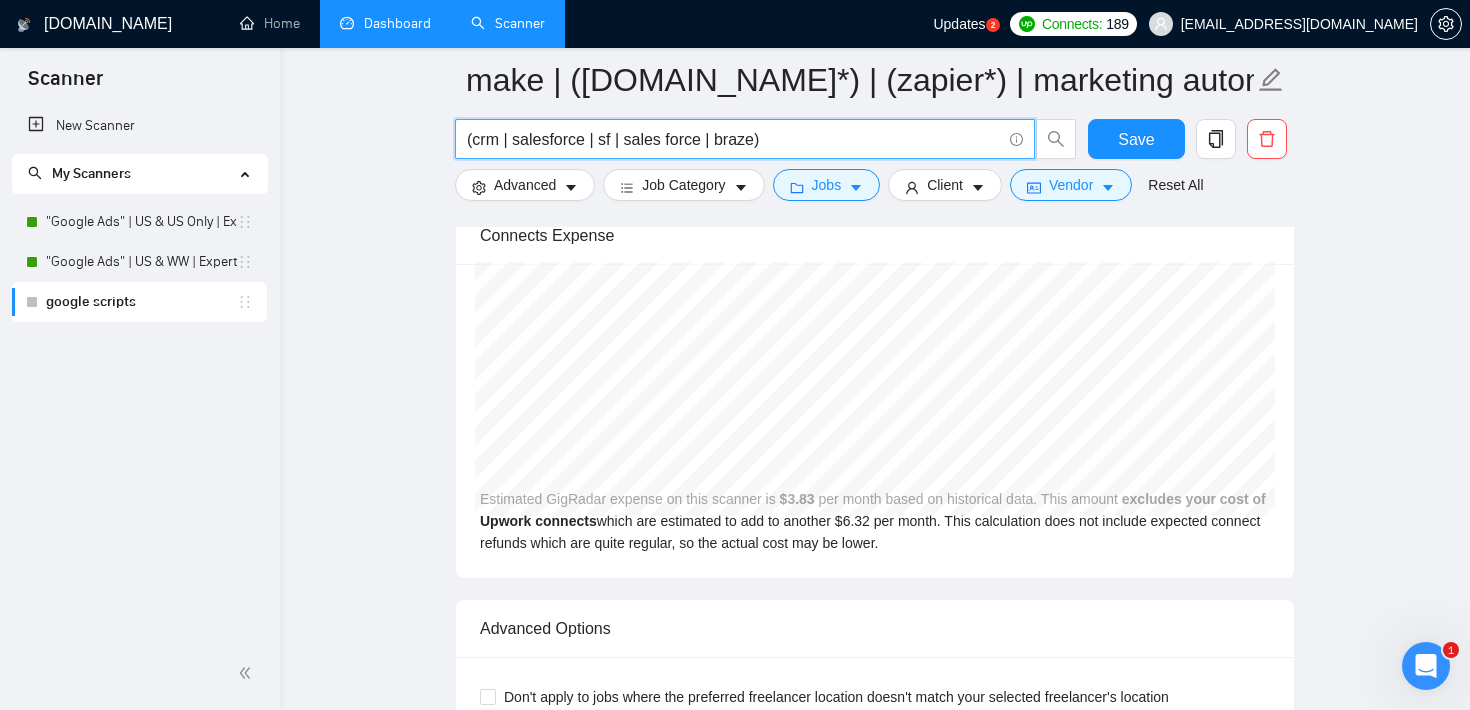 click on "(crm | salesforce | sf | sales force | braze)" at bounding box center [734, 139] 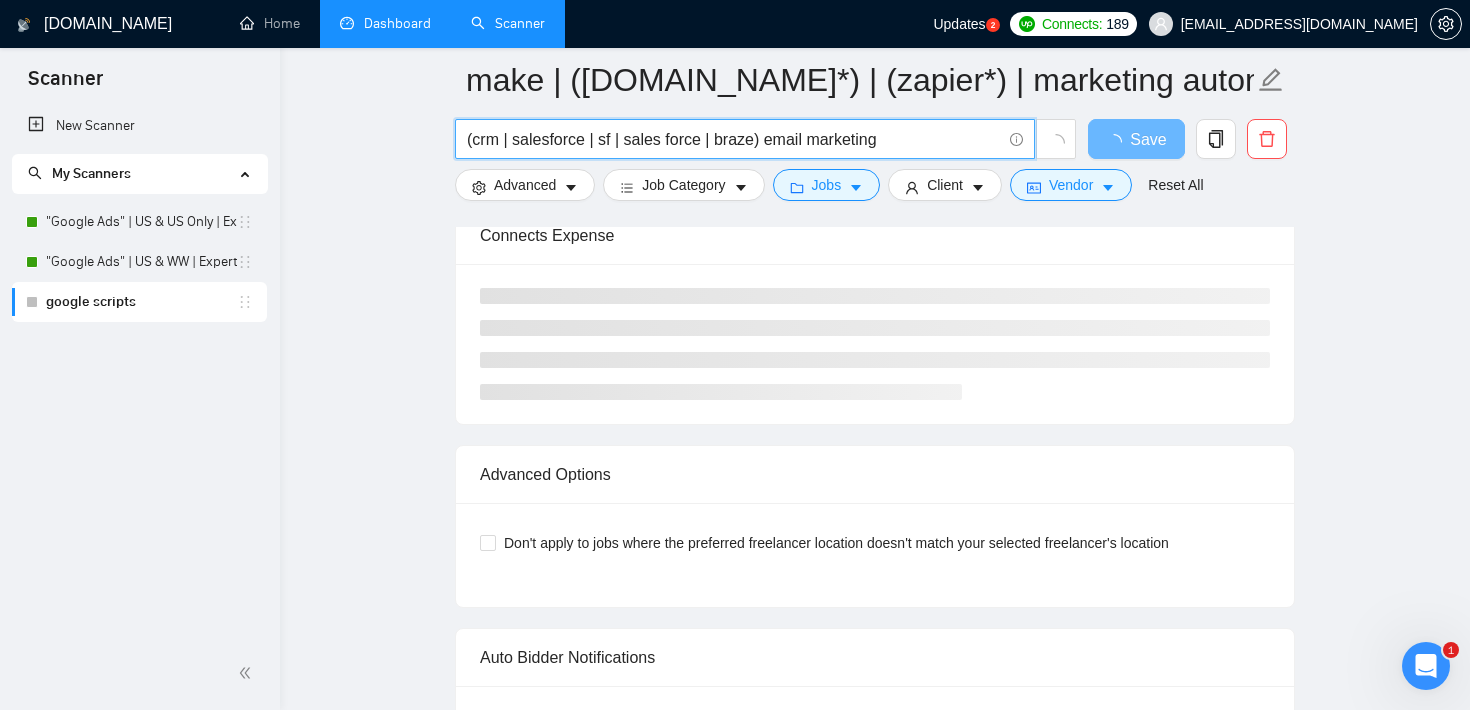 drag, startPoint x: 758, startPoint y: 139, endPoint x: 502, endPoint y: 134, distance: 256.04883 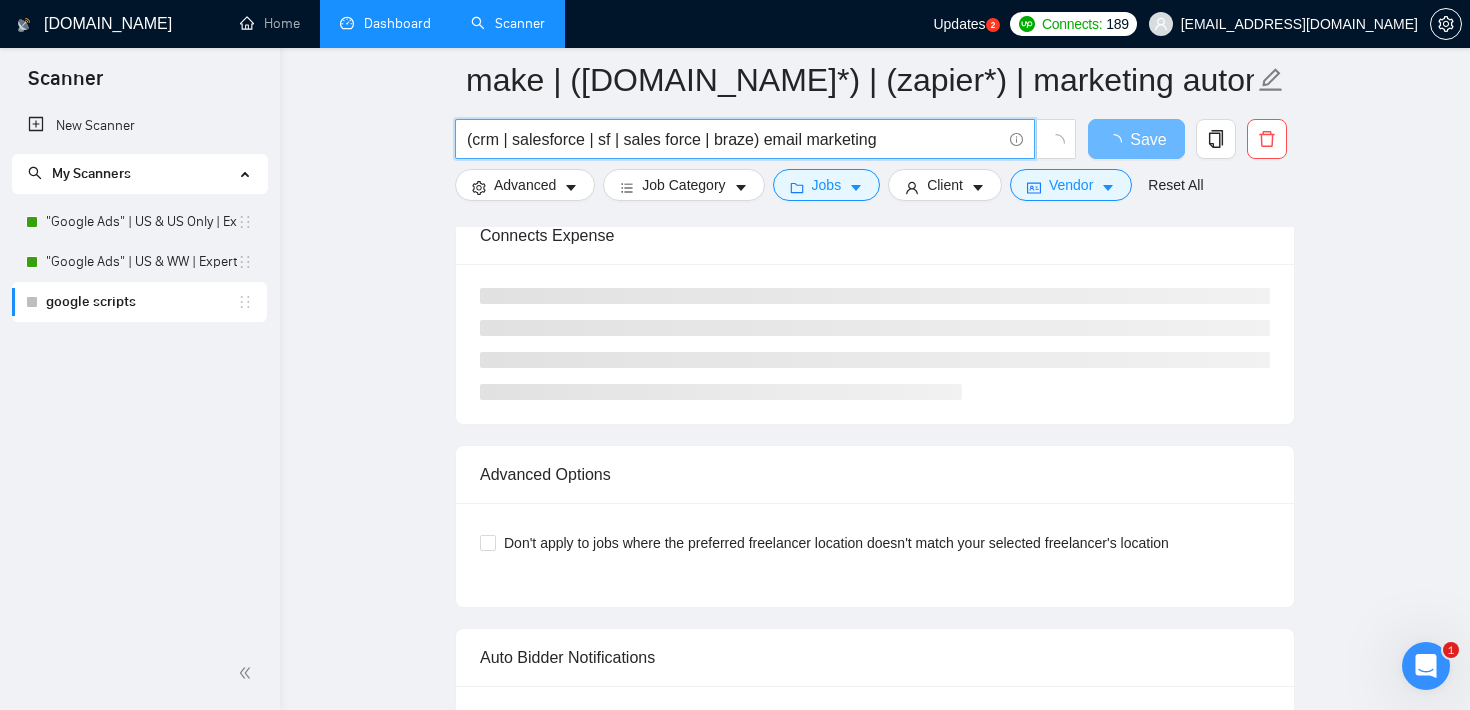 click on "(crm | salesforce | sf | sales force | braze) email marketing" at bounding box center (734, 139) 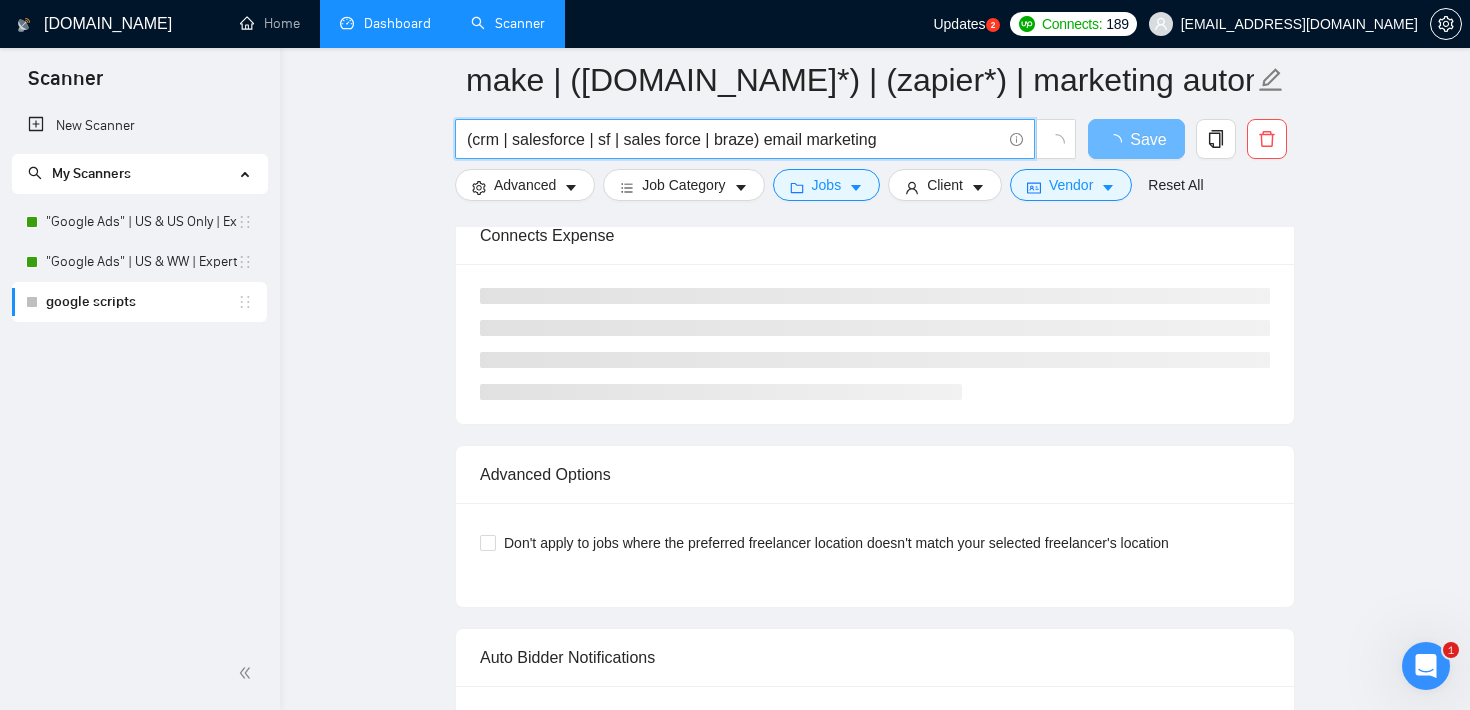 click on "(crm | salesforce | sf | sales force | braze) email marketing" at bounding box center (745, 139) 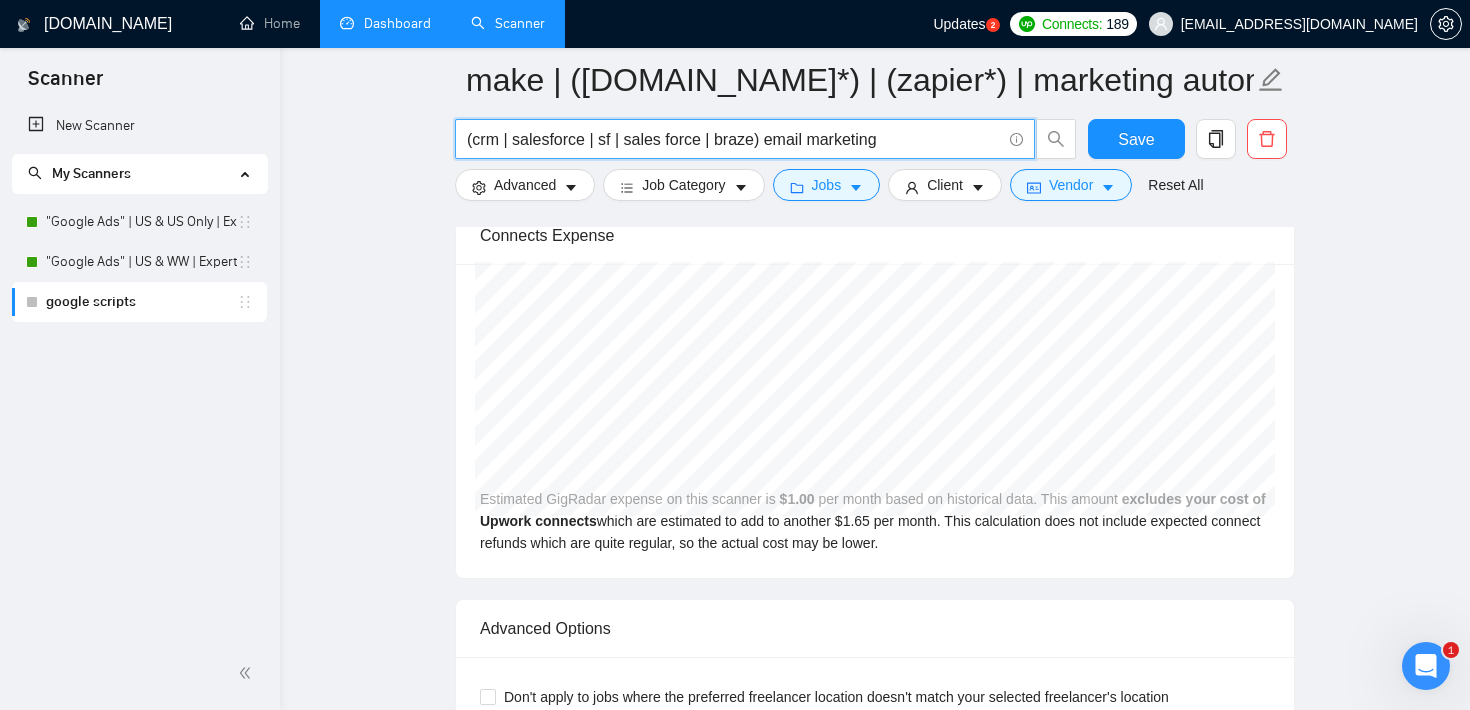 click on "(crm | salesforce | sf | sales force | braze) email marketing" at bounding box center [734, 139] 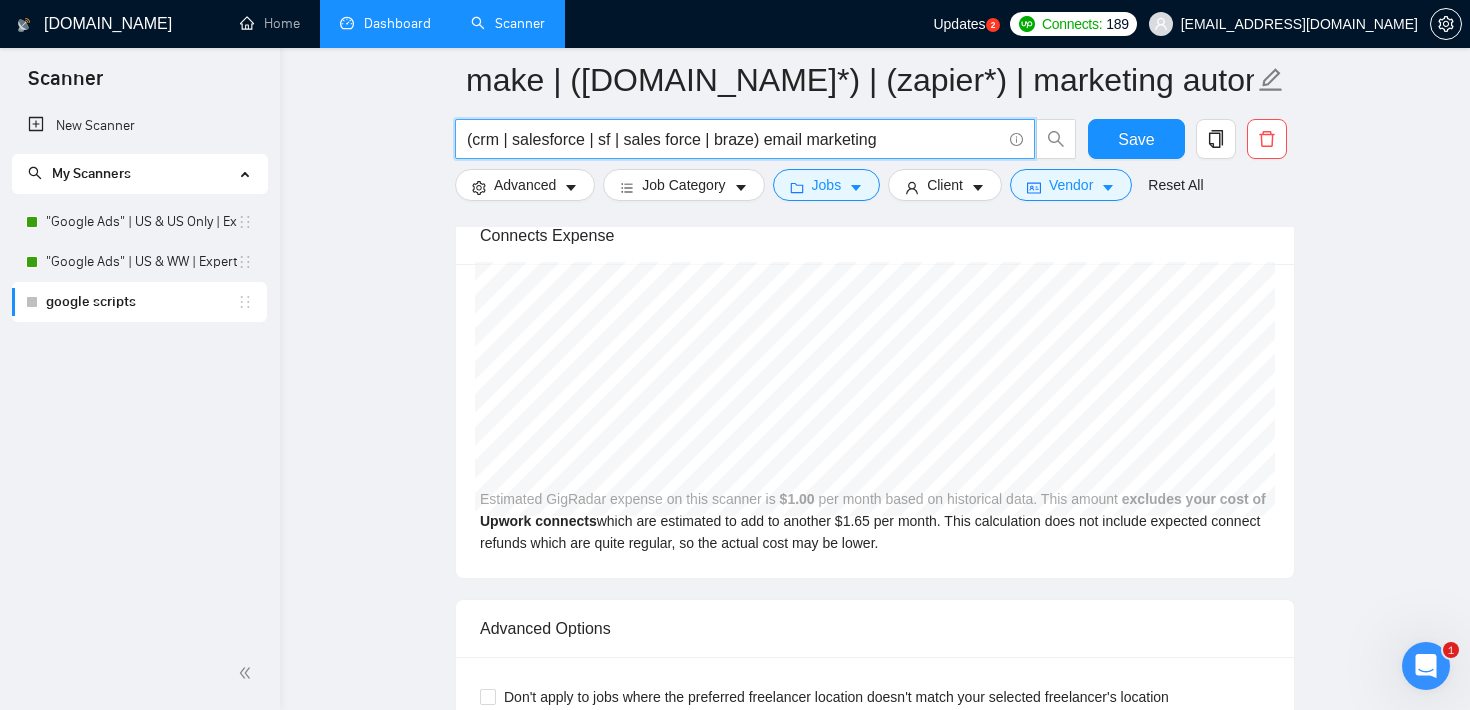 click on "(crm | salesforce | sf | sales force | braze) email marketing" at bounding box center (734, 139) 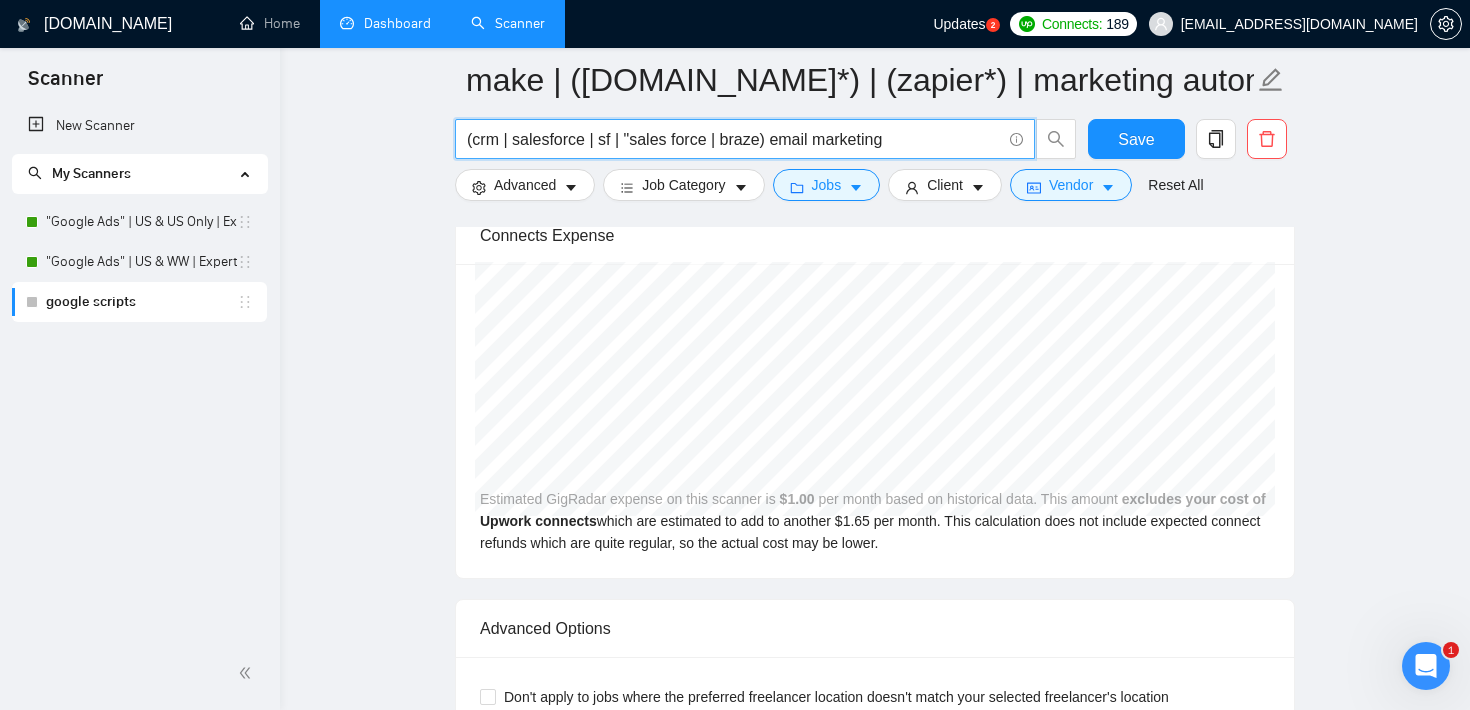 click on "(crm | salesforce | sf | "sales force | braze) email marketing" at bounding box center [734, 139] 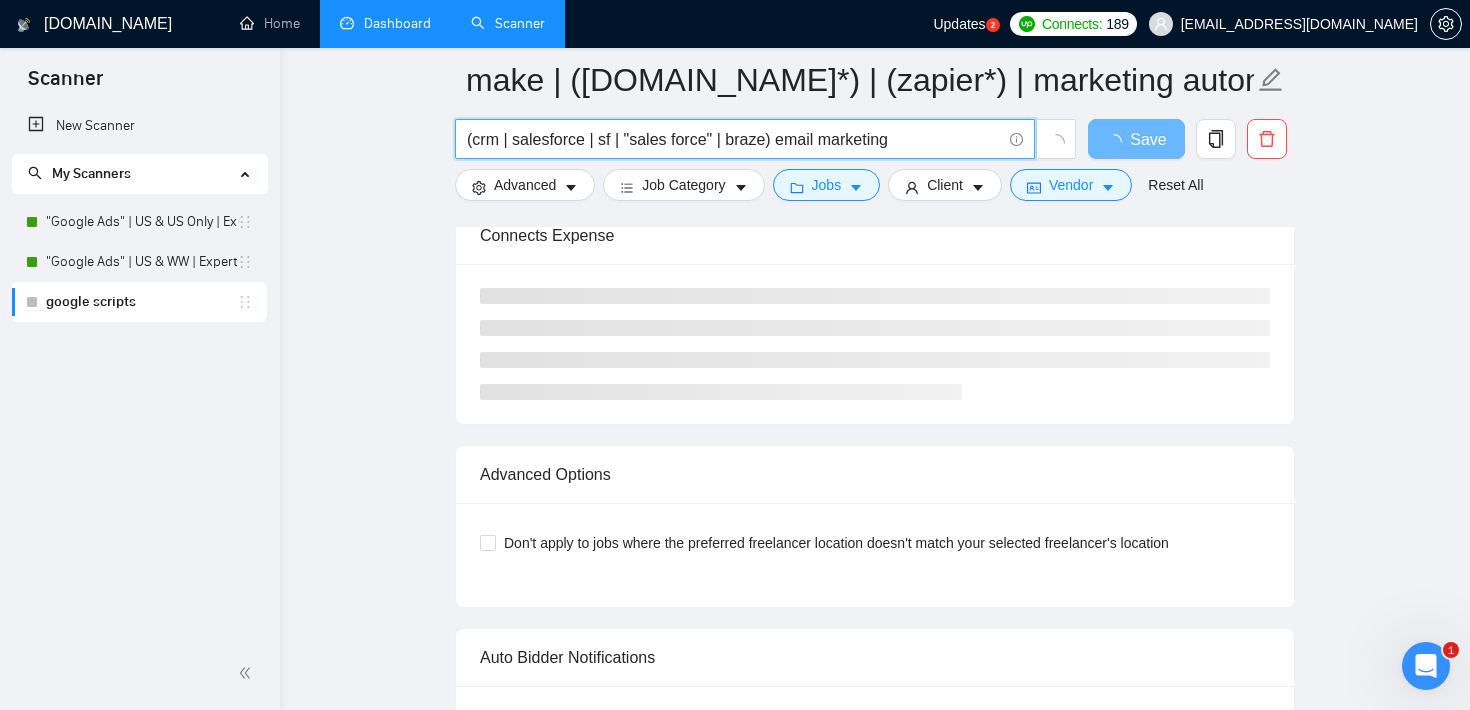 click on "(crm | salesforce | sf | "sales force" | braze) email marketing" at bounding box center [734, 139] 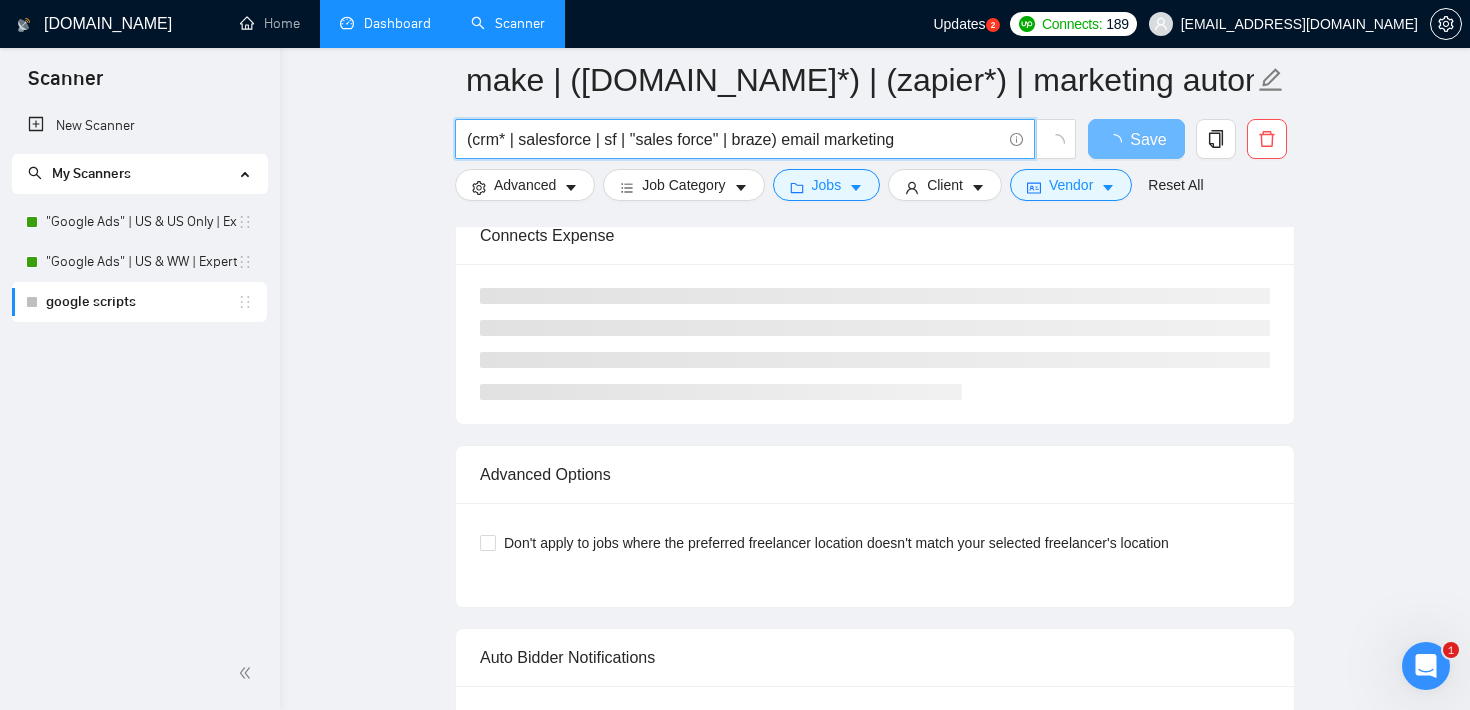 type on "(crm*) | salesforce | sf | "sales force" | braze) email marketing" 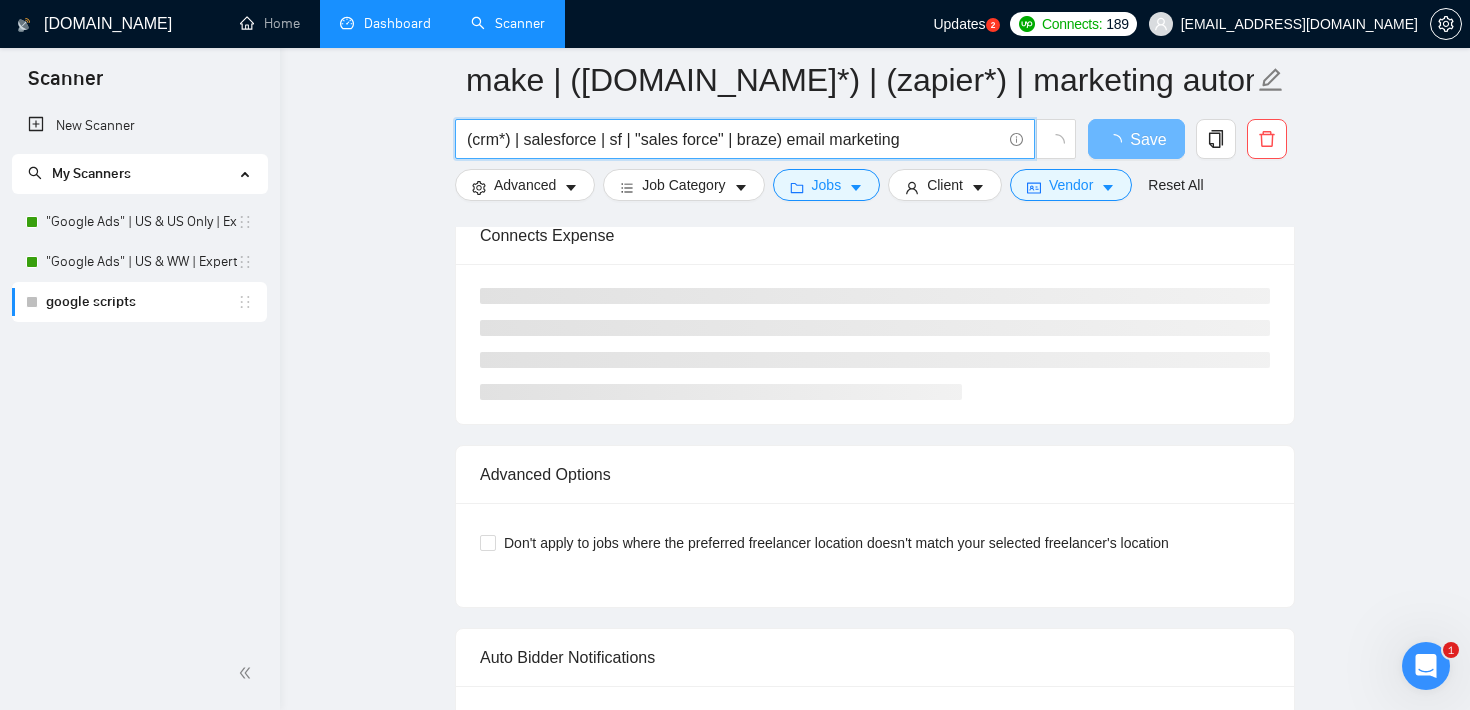 click on "(crm*) | salesforce | sf | "sales force" | braze) email marketing" at bounding box center [734, 139] 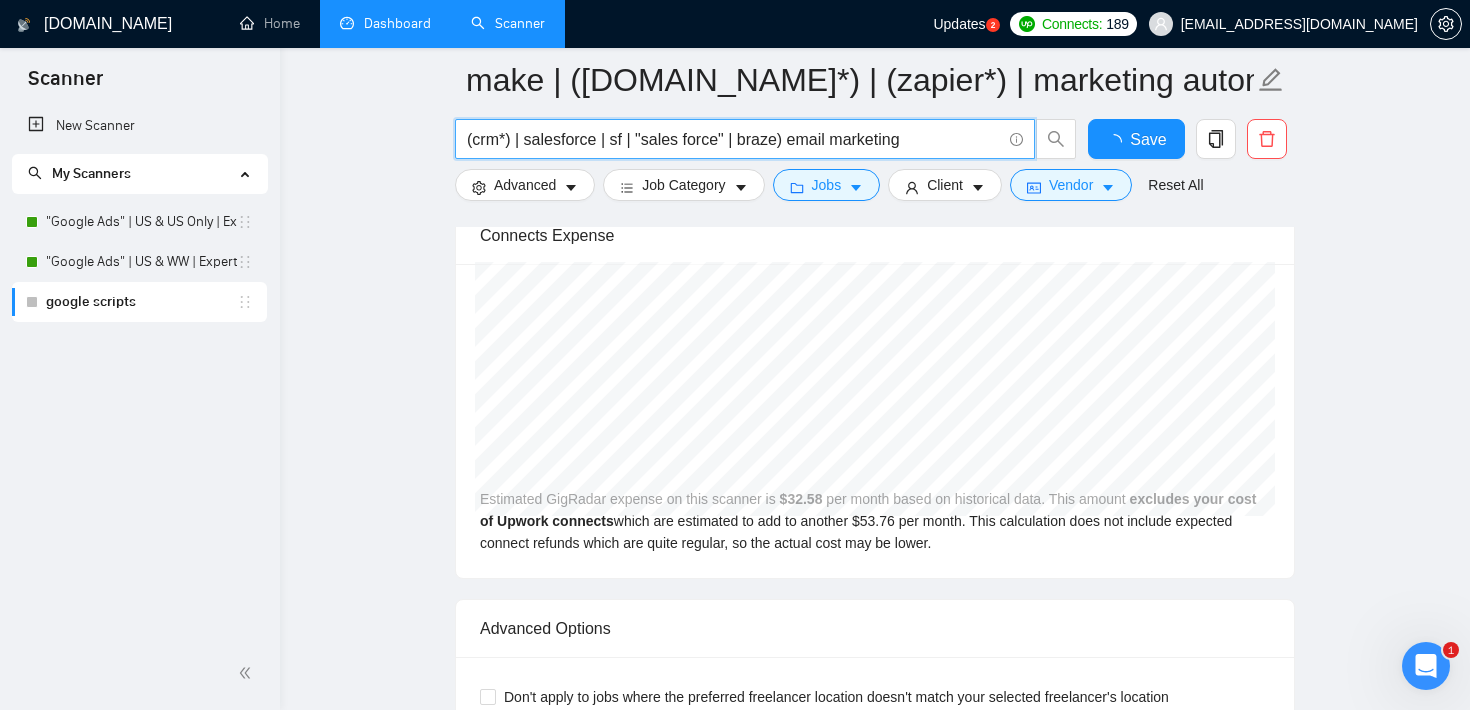 type 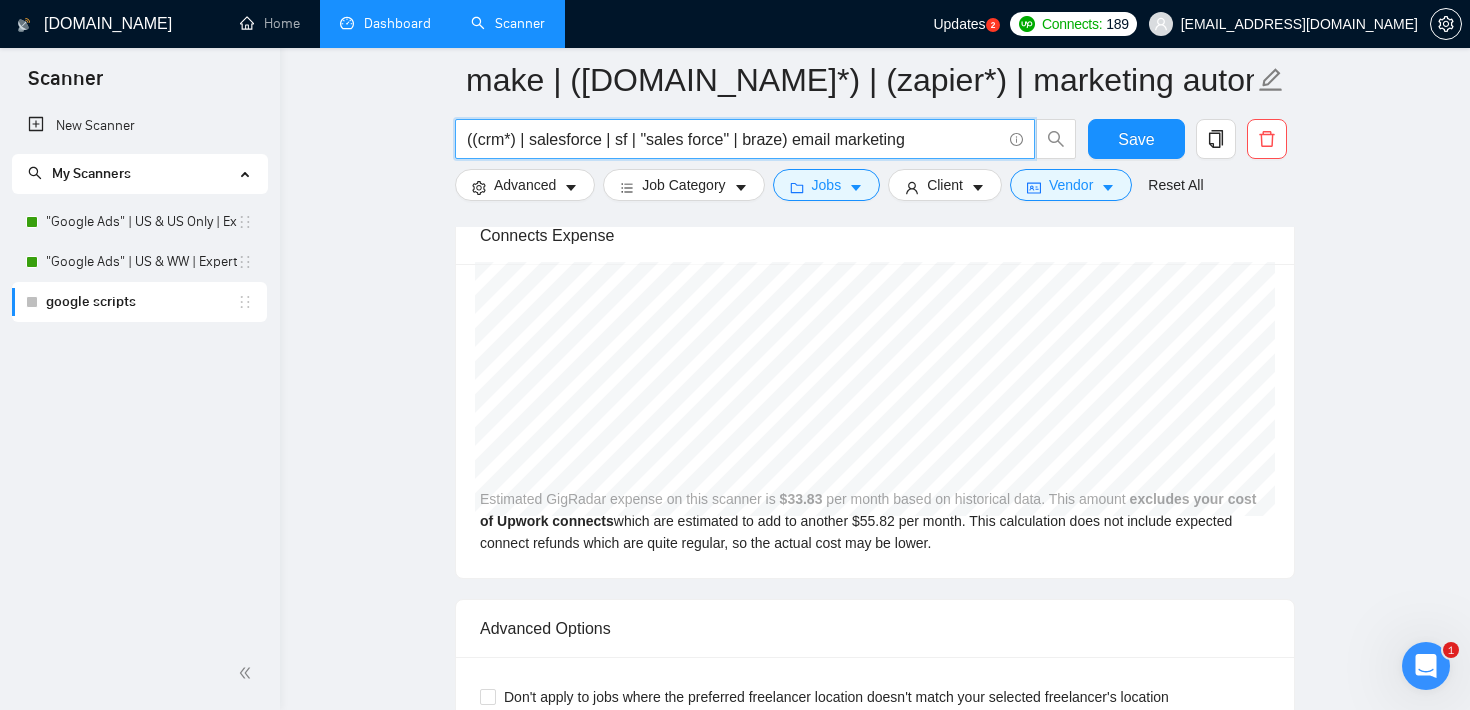 click on "((crm*) | salesforce | sf | "sales force" | braze) email marketing" at bounding box center (734, 139) 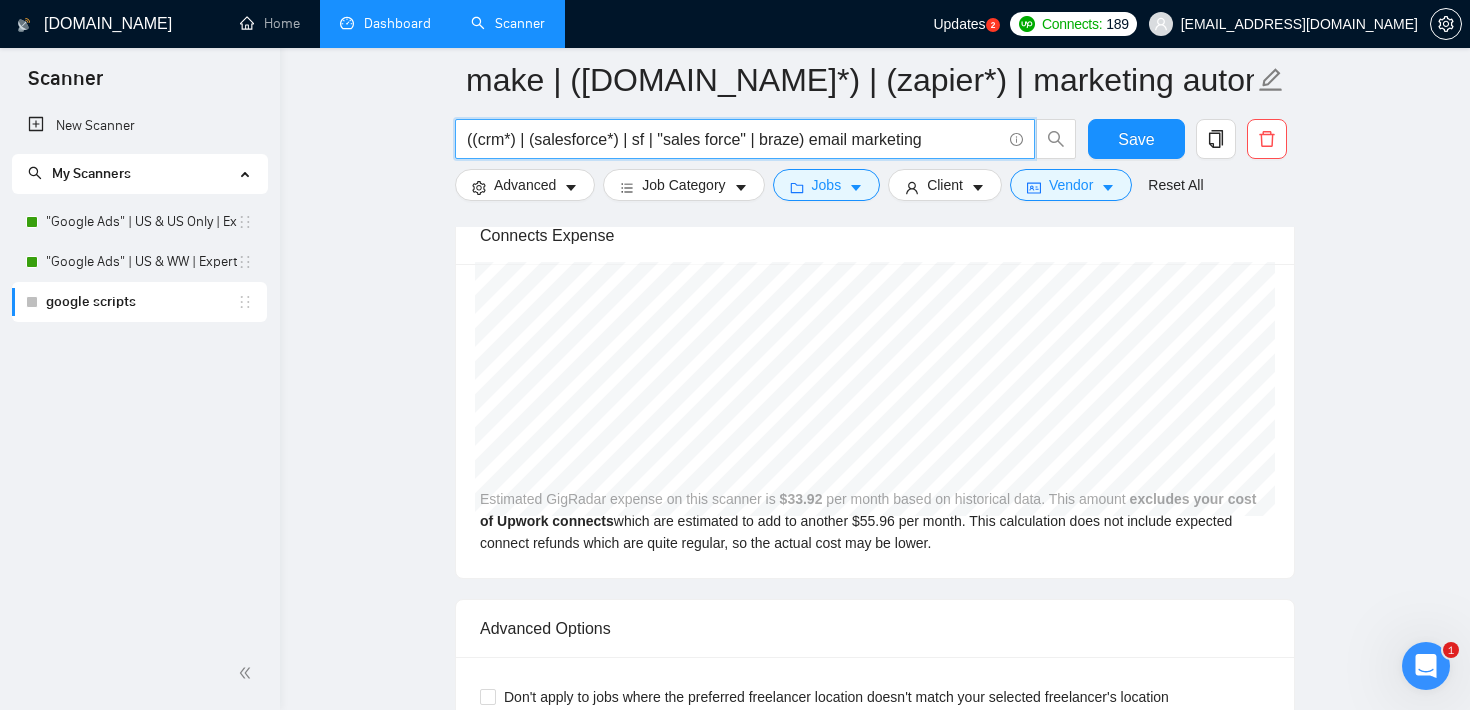 click on "((crm*) | (salesforce*) | sf | "sales force" | braze) email marketing" at bounding box center (734, 139) 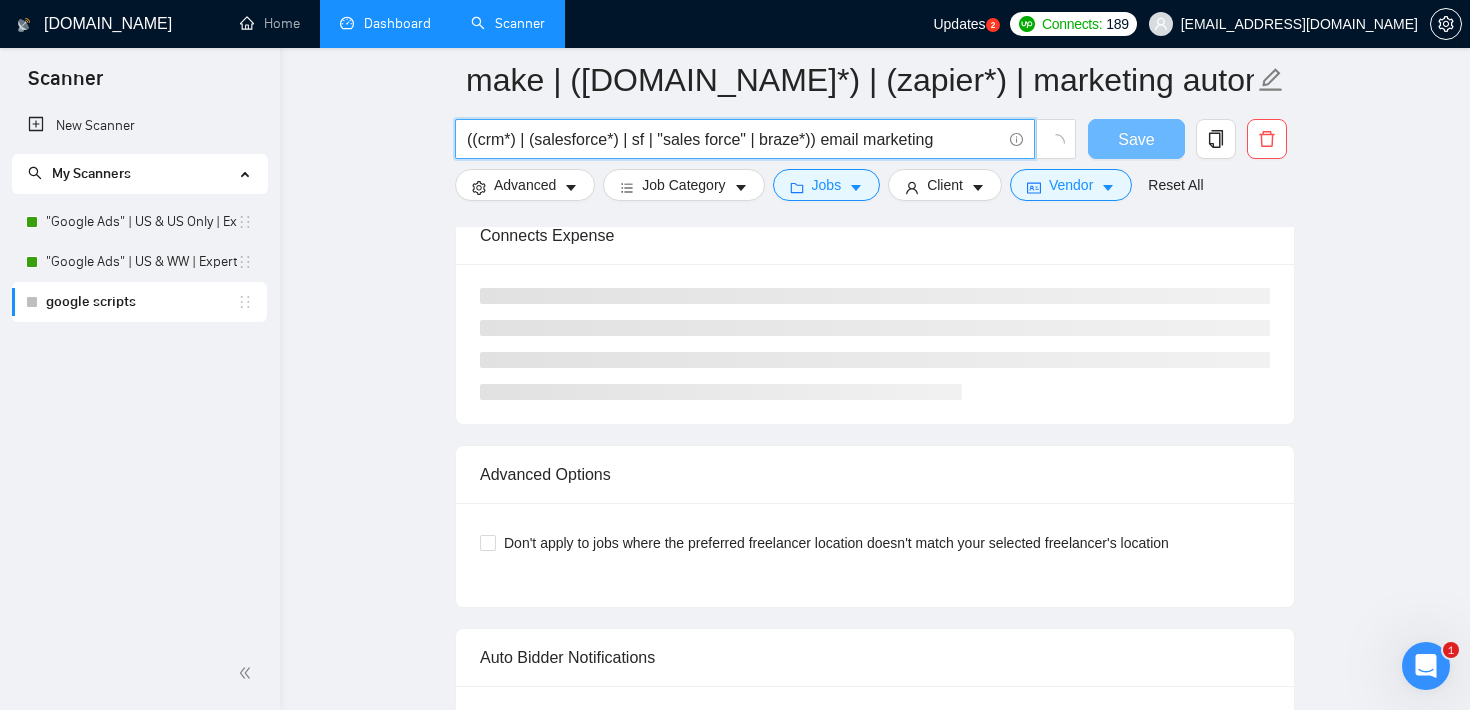 click on "((crm*) | (salesforce*) | sf | "sales force" | braze*)) email marketing" at bounding box center [734, 139] 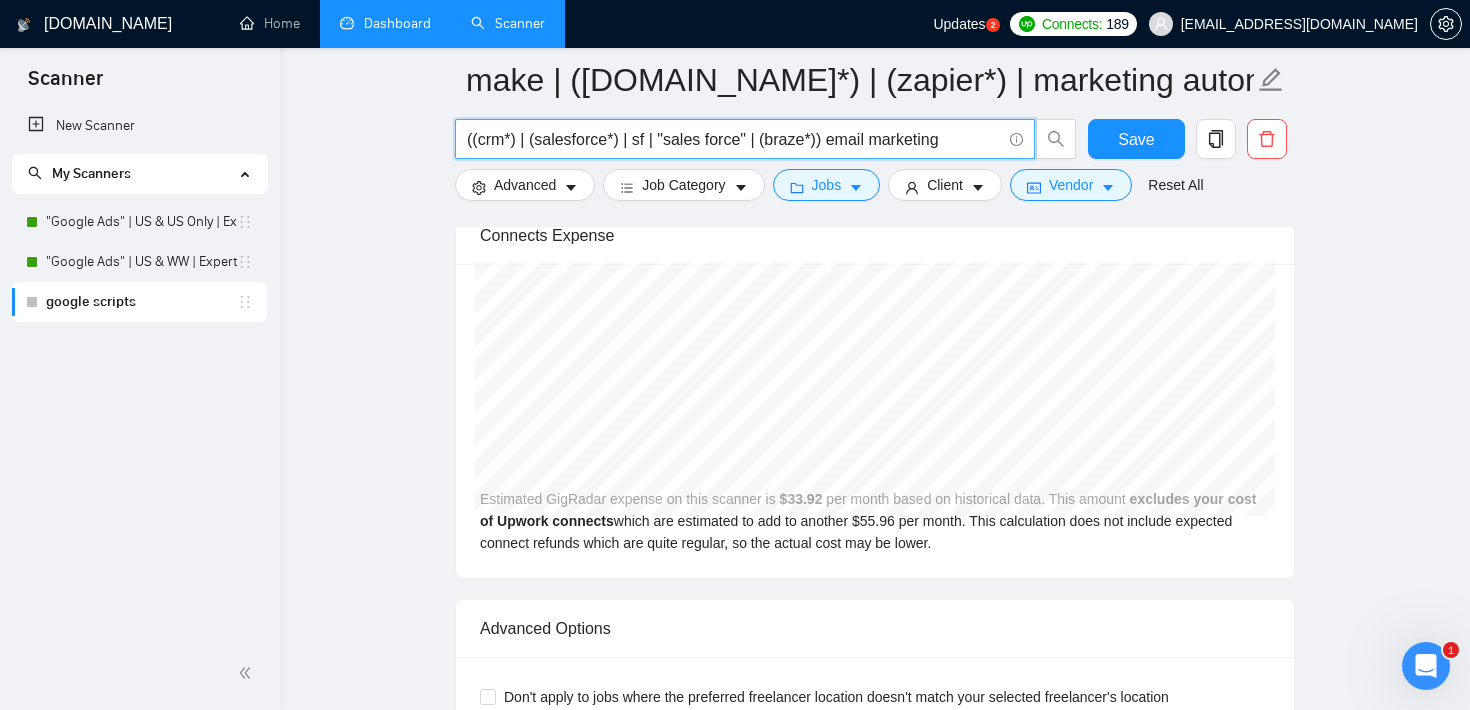 click on "((crm*) | (salesforce*) | sf | "sales force" | (braze*)) email marketing" at bounding box center (734, 139) 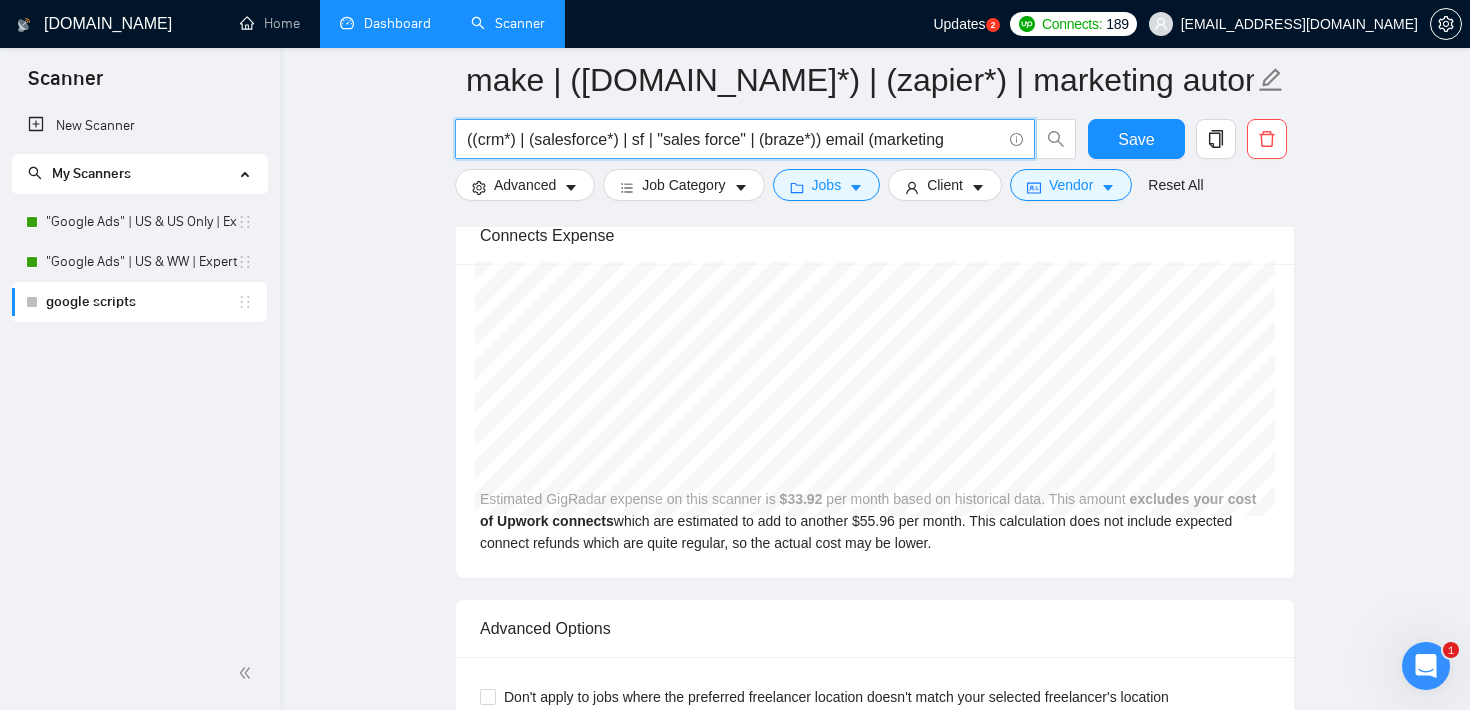 click on "((crm*) | (salesforce*) | sf | "sales force" | (braze*)) email (marketing" at bounding box center (734, 139) 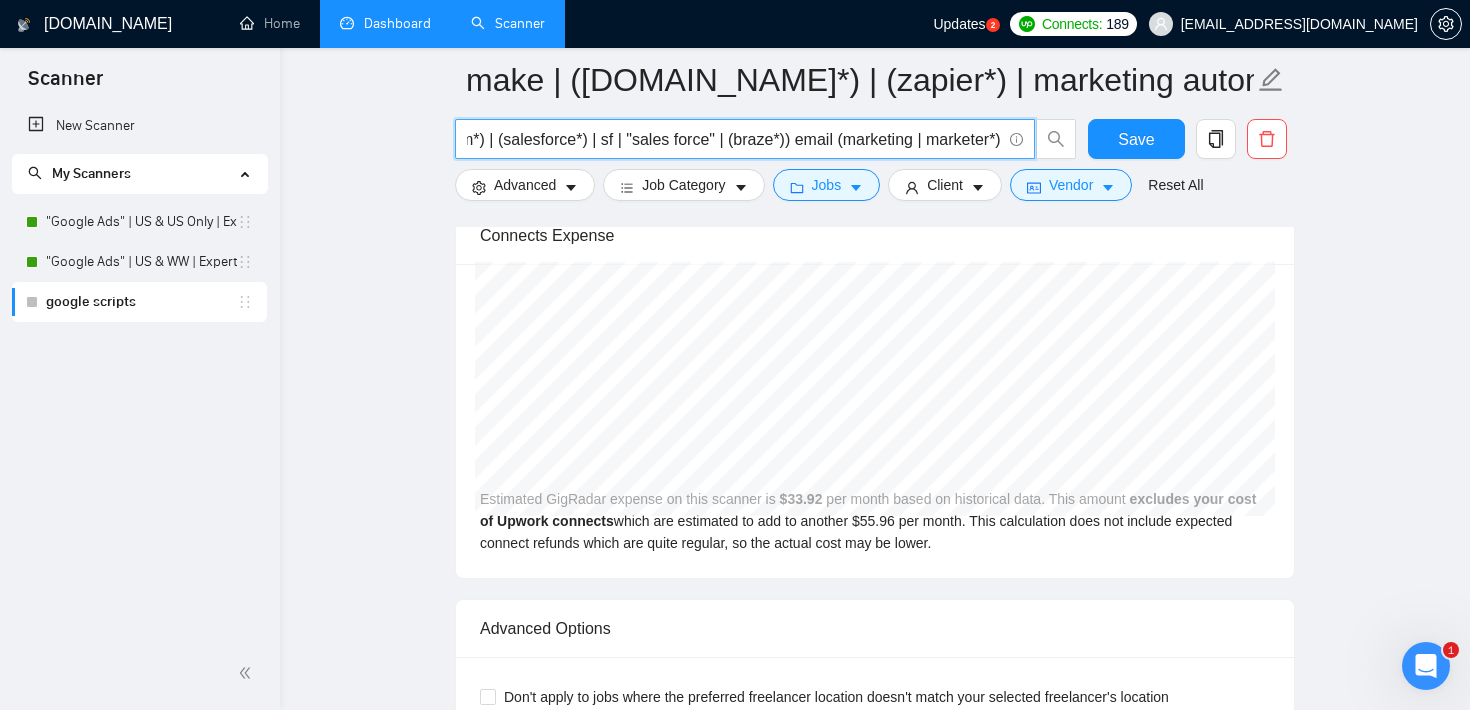scroll, scrollTop: 0, scrollLeft: 47, axis: horizontal 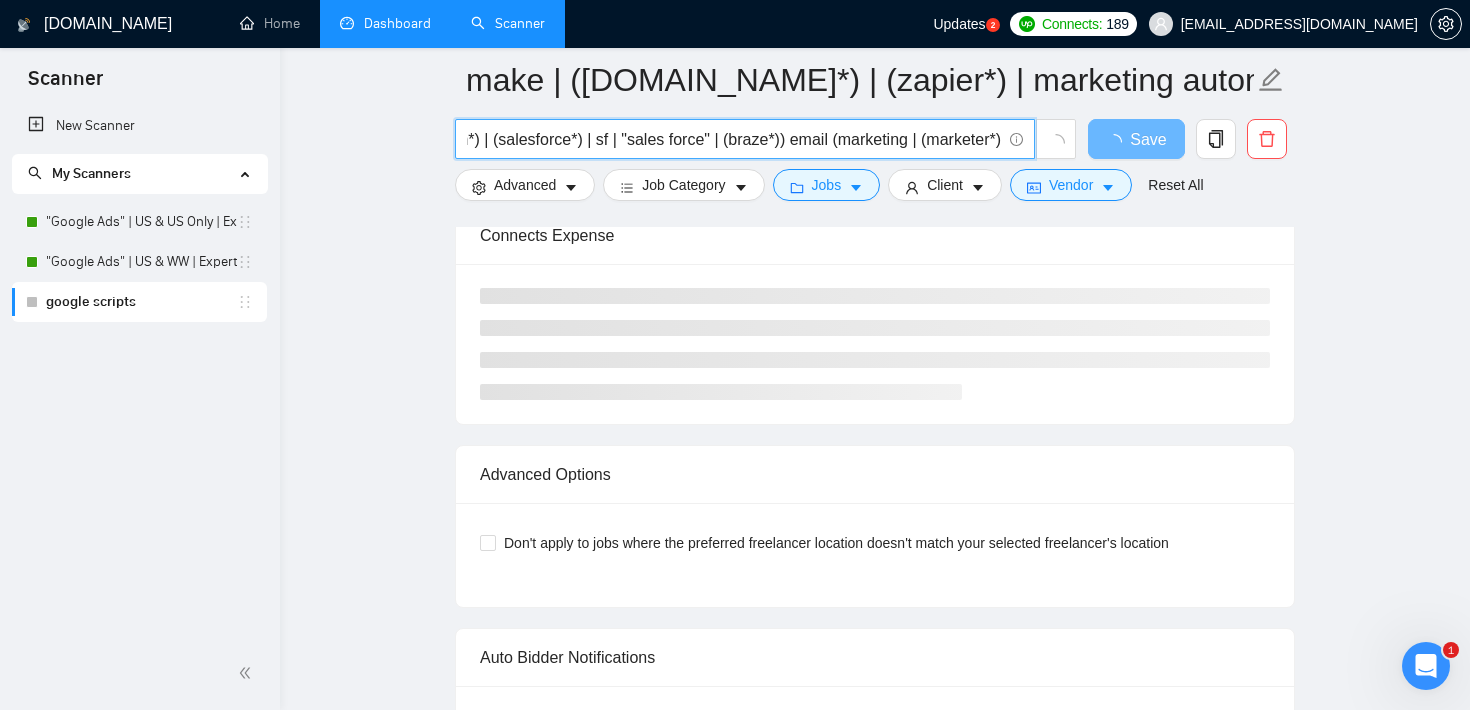 click on "((crm*) | (salesforce*) | sf | "sales force" | (braze*)) email (marketing | (marketer*)" at bounding box center [734, 139] 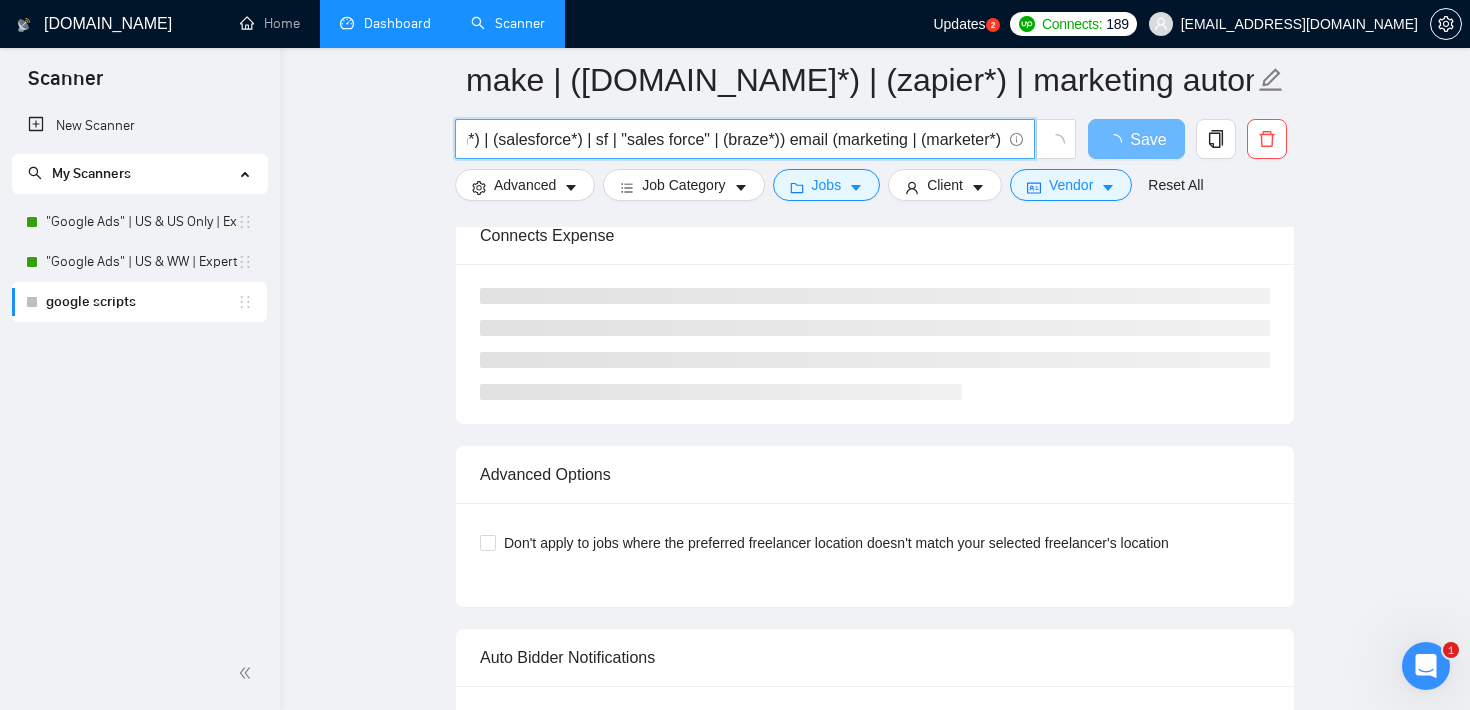 type on "((crm*) | (salesforce*) | sf | "sales force" | (braze*)) email (marketing | (marketer*))" 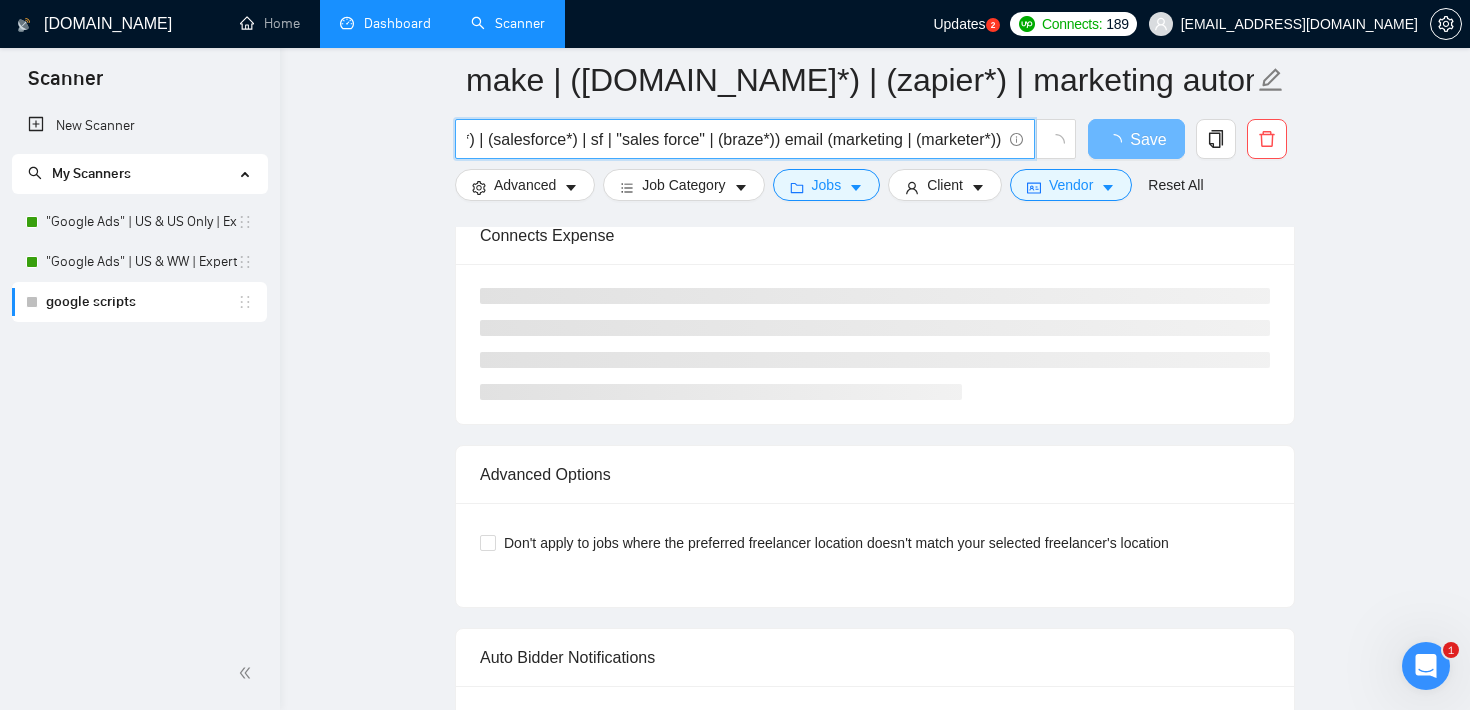 scroll, scrollTop: 0, scrollLeft: 59, axis: horizontal 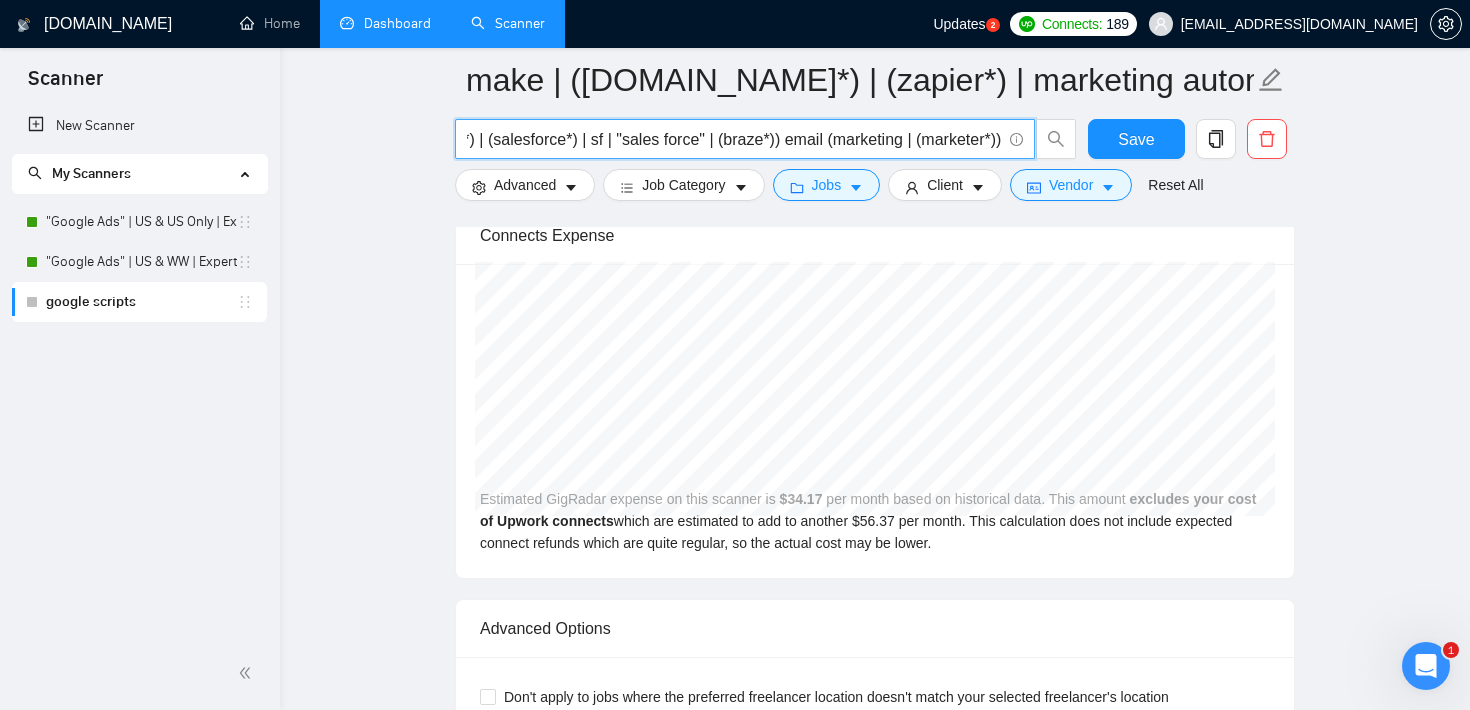 type 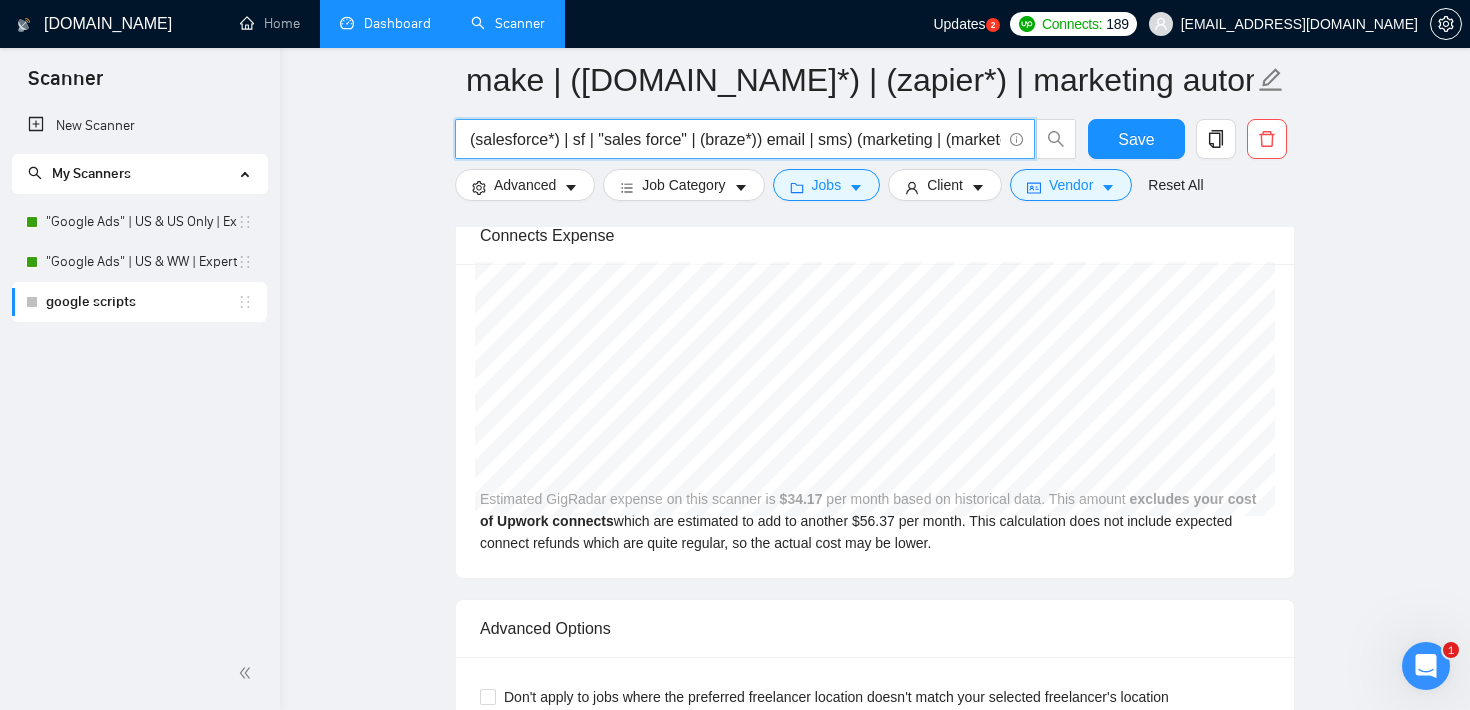 click on "((crm*) | (salesforce*) | sf | "sales force" | (braze*)) email | sms) (marketing | (marketer*))" at bounding box center (734, 139) 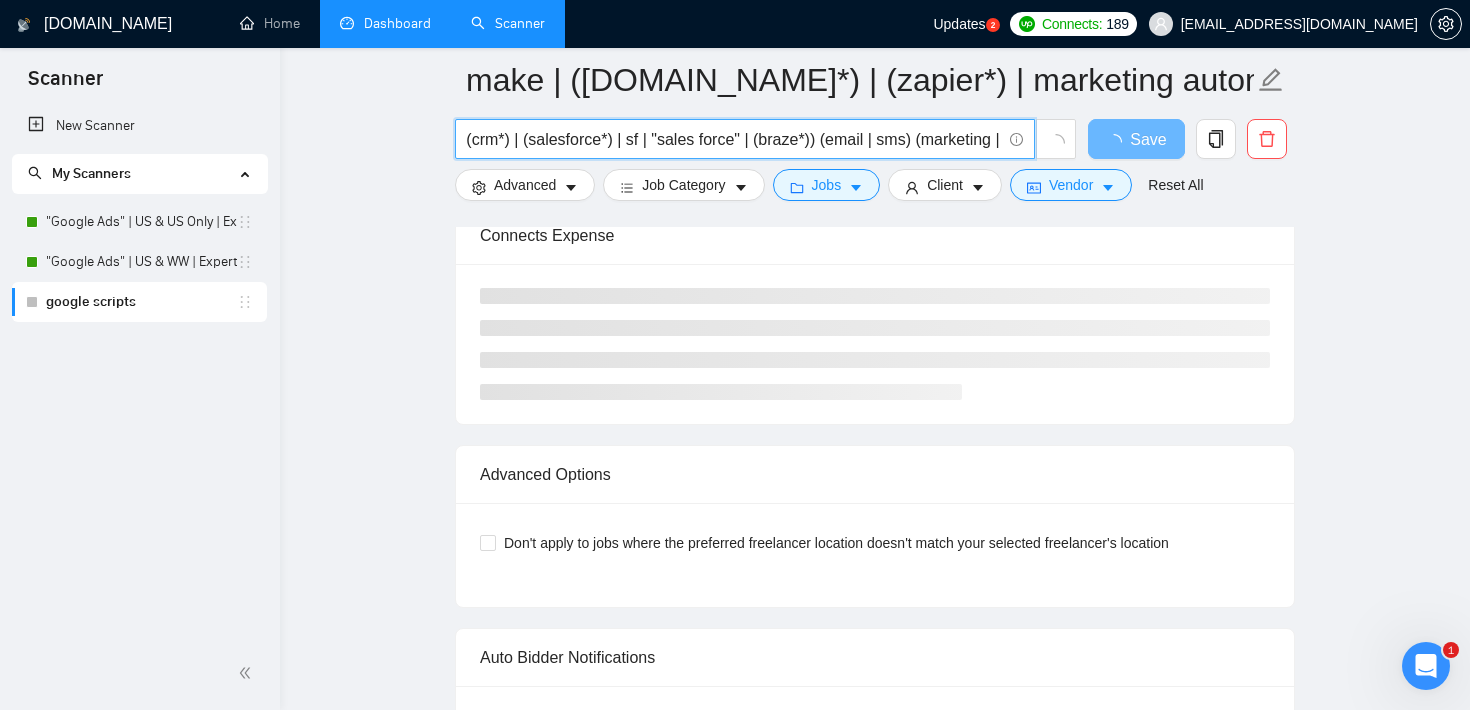 scroll, scrollTop: 0, scrollLeft: 0, axis: both 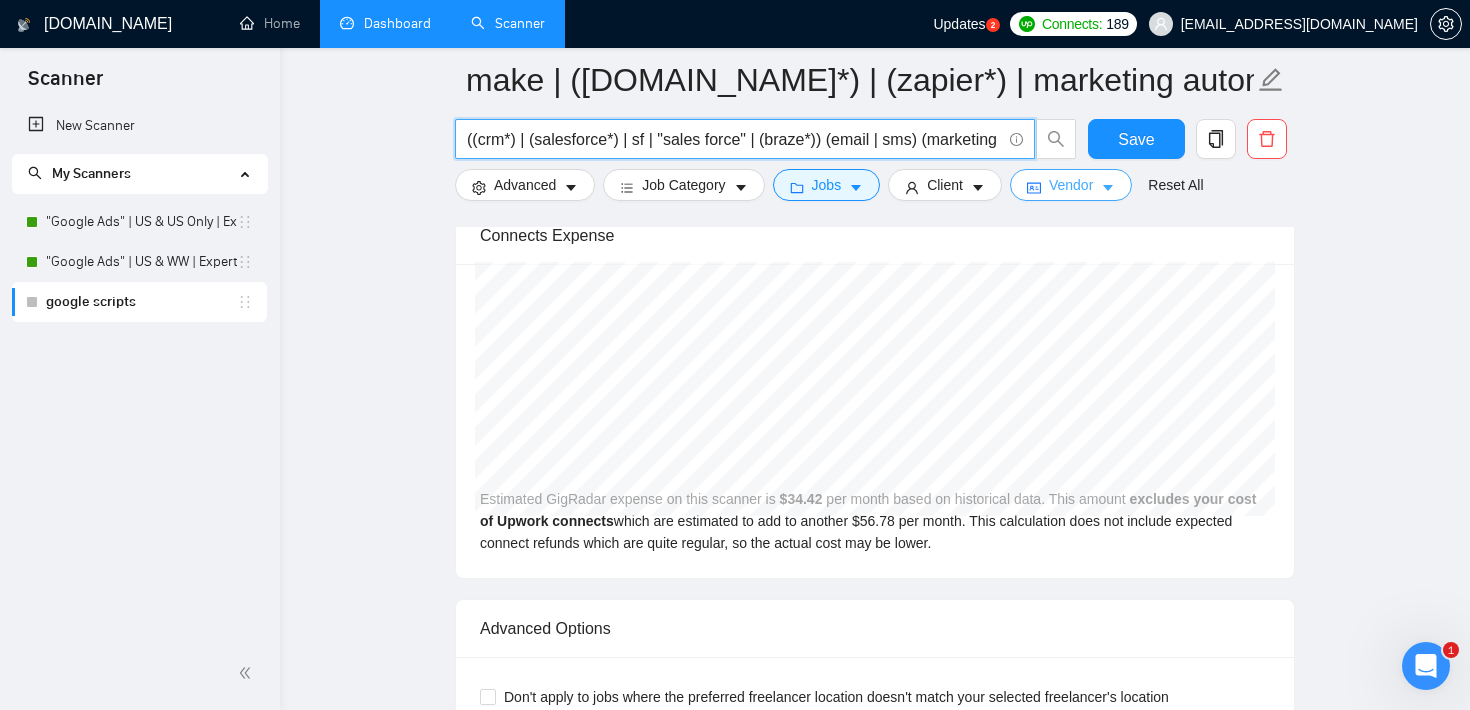 type on "((crm*) | (salesforce*) | sf | "sales force" | (braze*)) (email | sms) (marketing | (marketer*))" 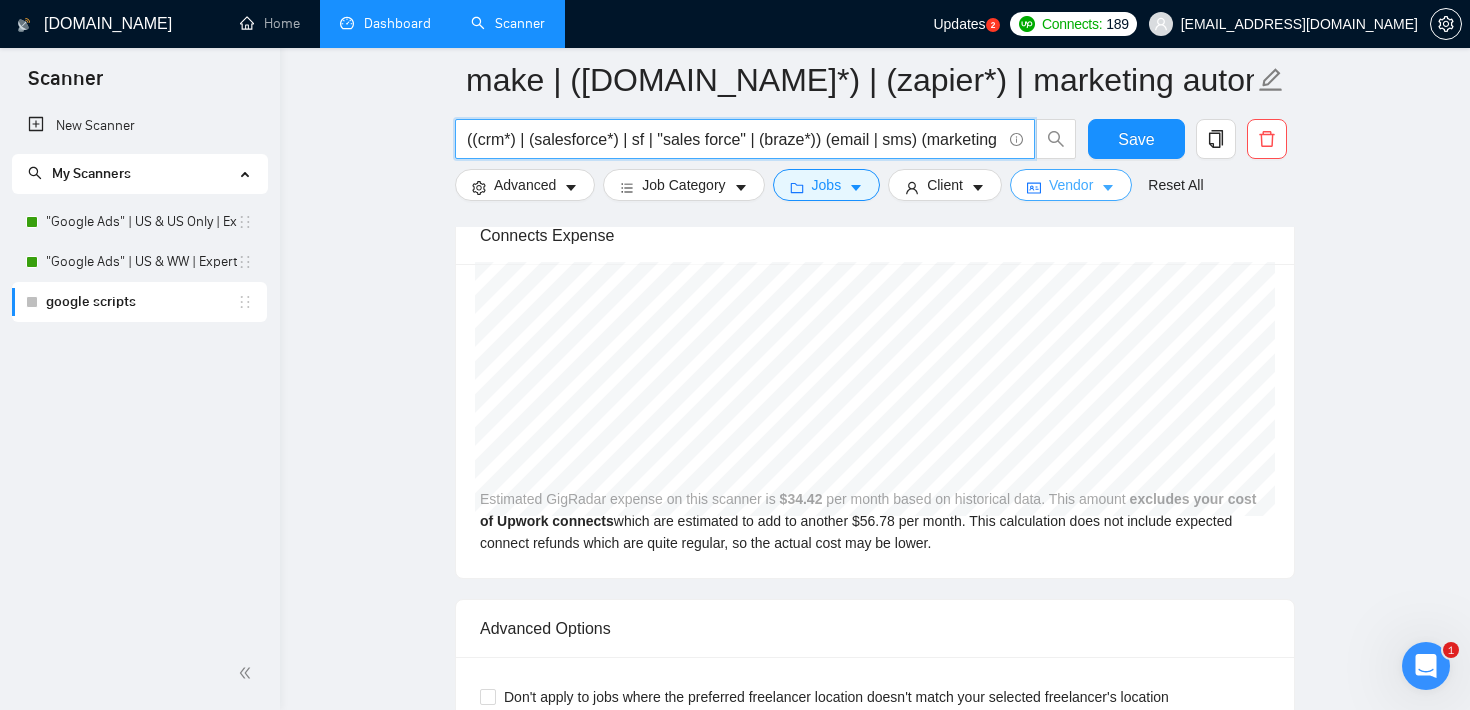 click on "Vendor" at bounding box center [1071, 185] 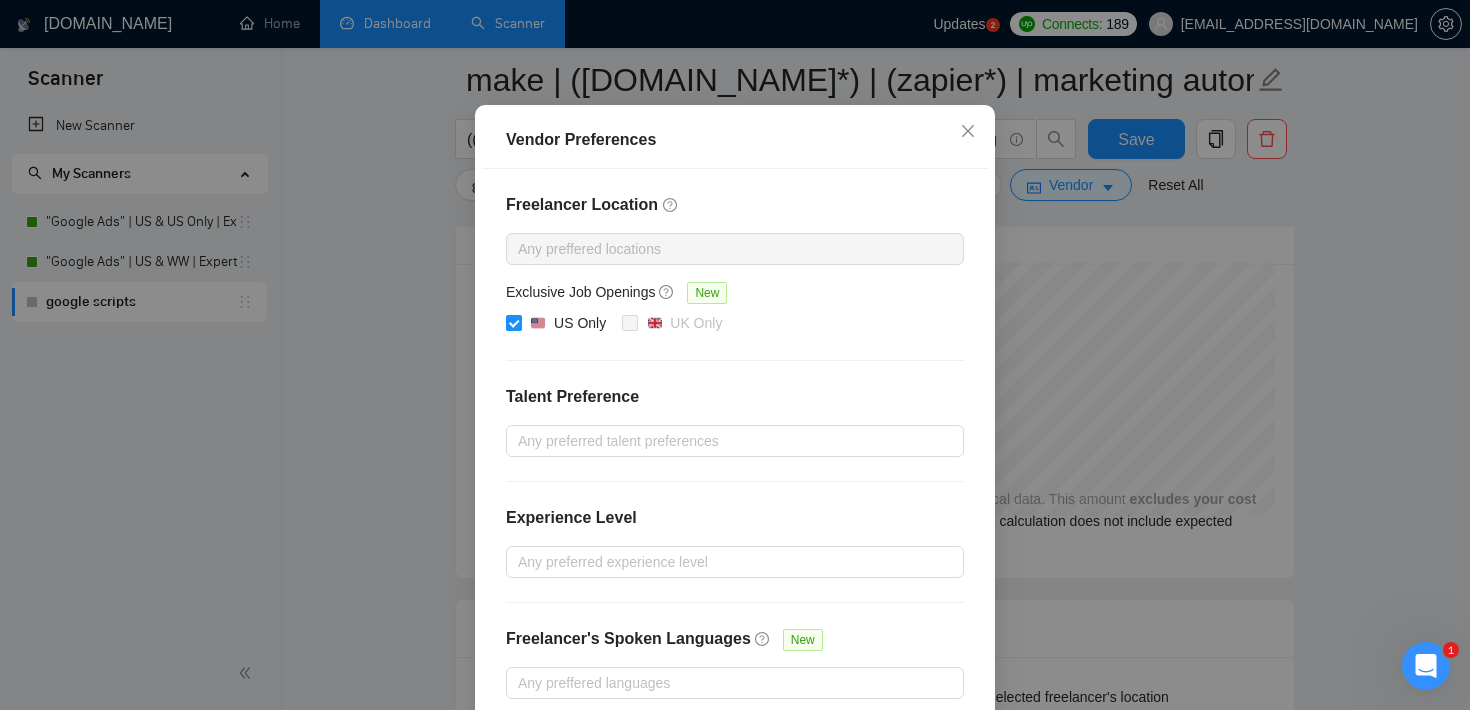 click on "US Only" at bounding box center (513, 322) 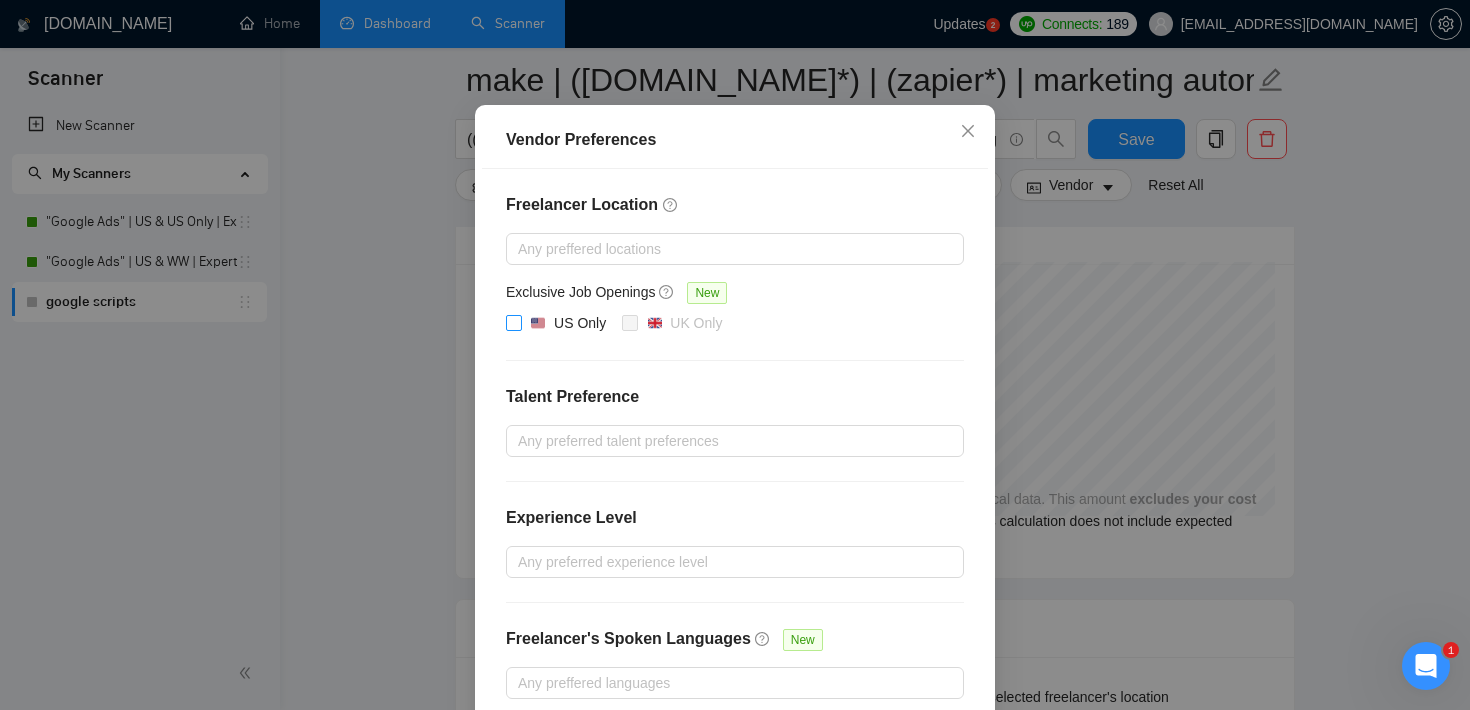 scroll, scrollTop: 215, scrollLeft: 0, axis: vertical 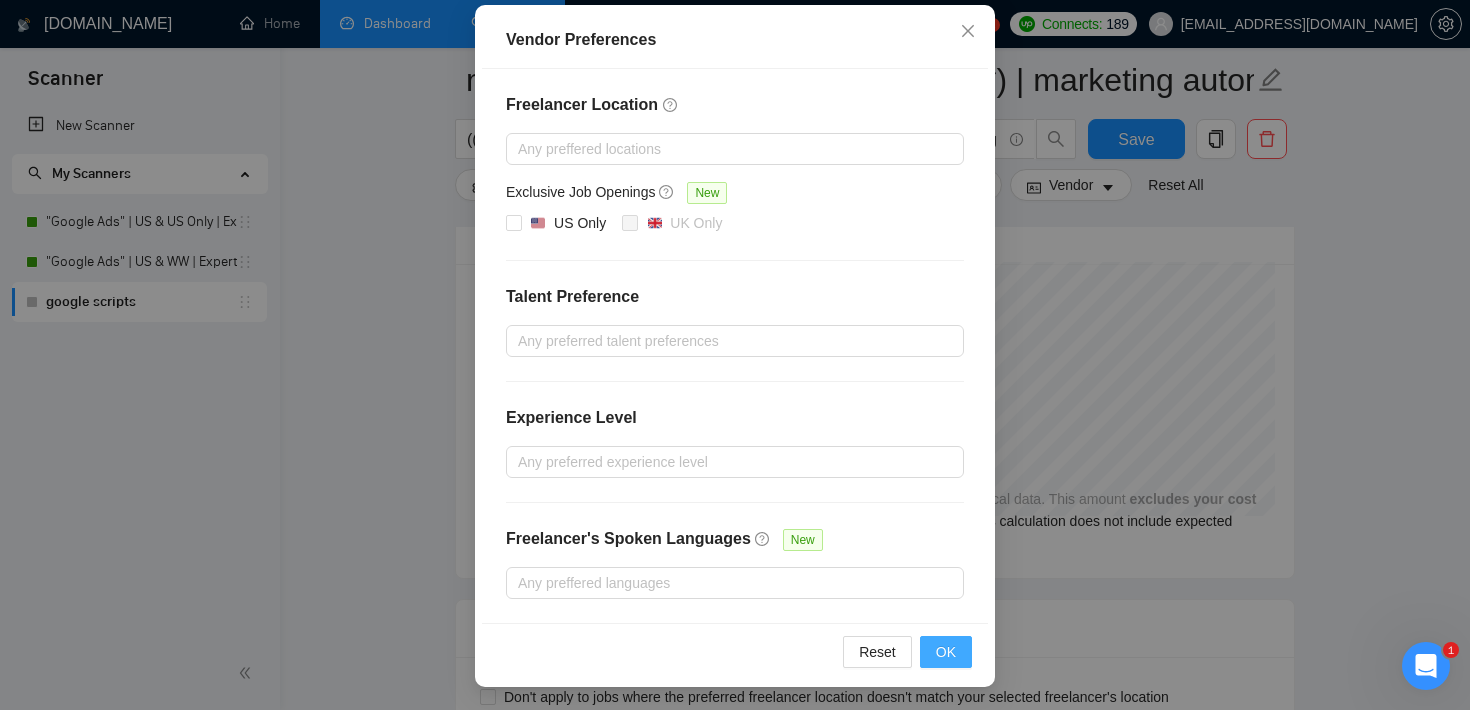 click on "OK" at bounding box center [946, 652] 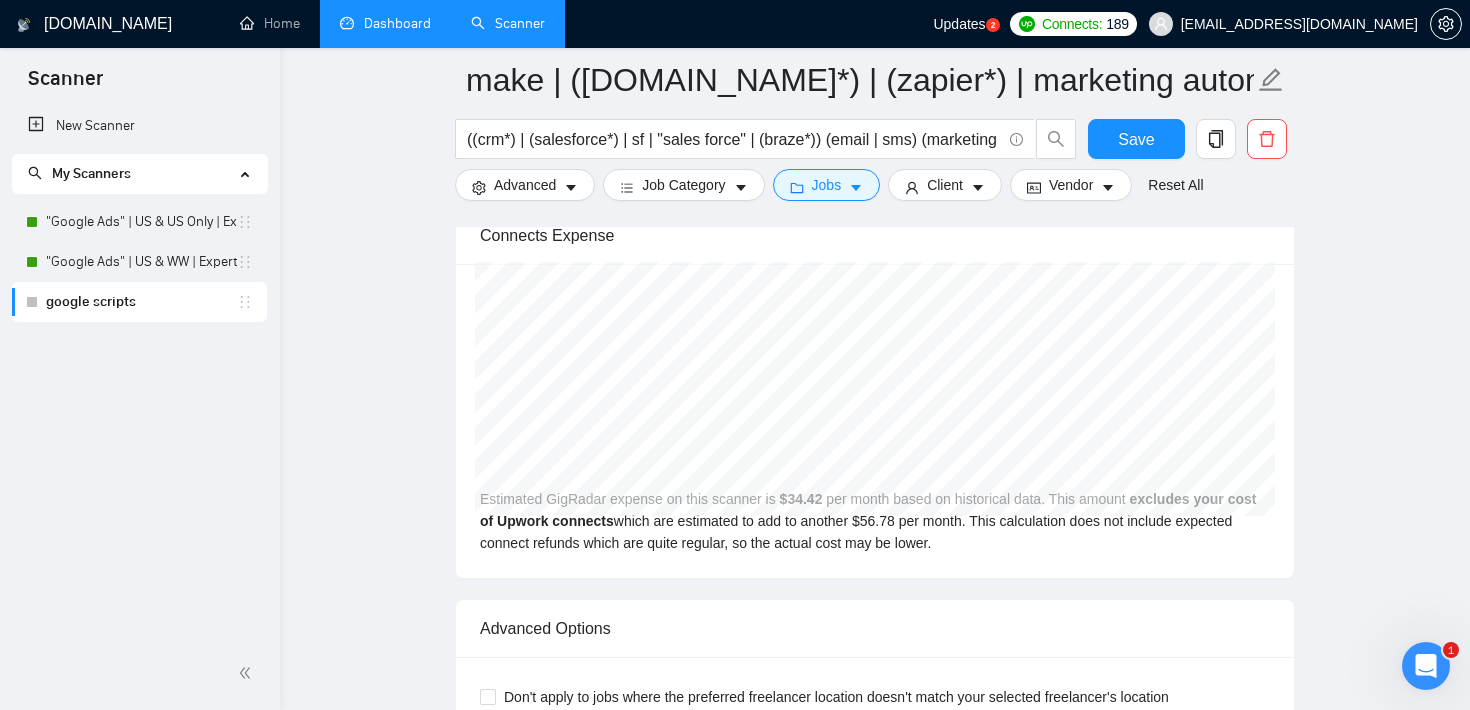 scroll, scrollTop: 115, scrollLeft: 0, axis: vertical 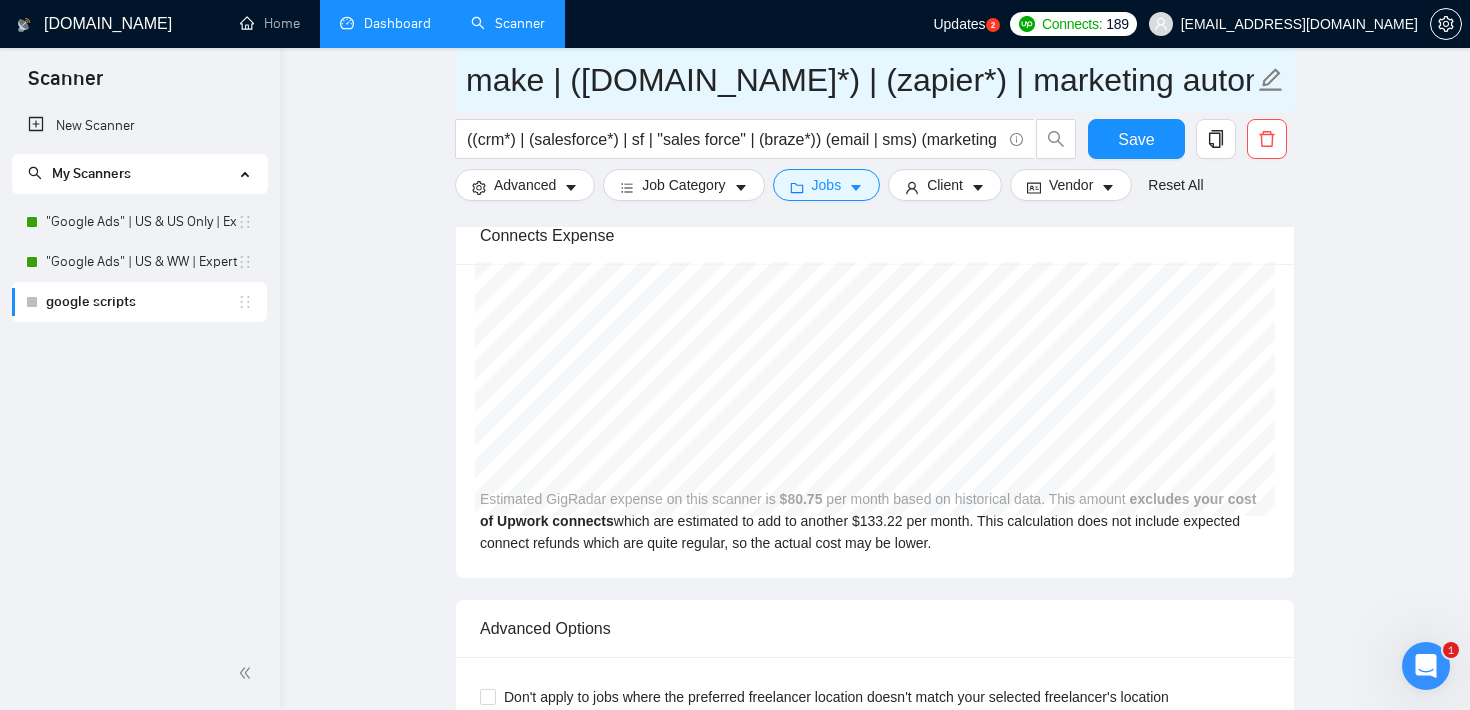drag, startPoint x: 466, startPoint y: 86, endPoint x: 1218, endPoint y: 108, distance: 752.3217 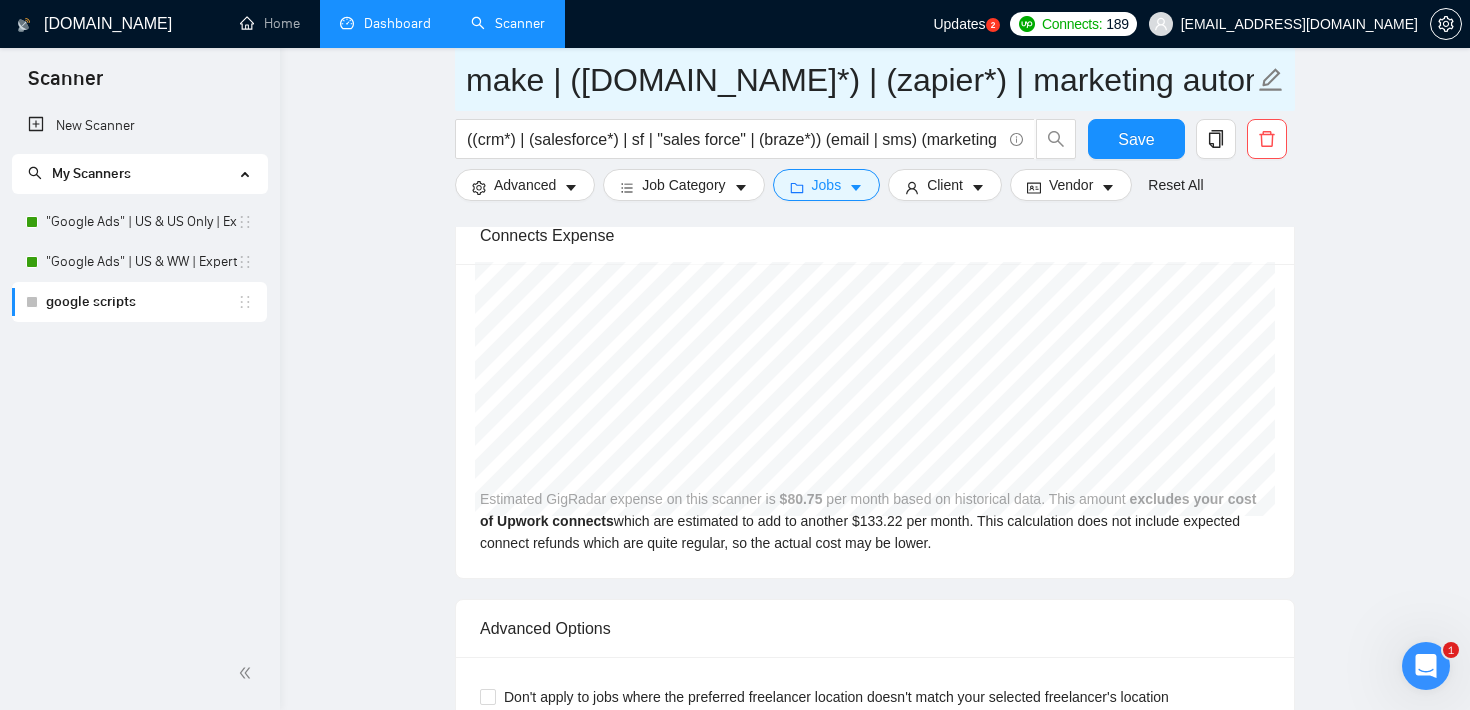 click on "make | ([DOMAIN_NAME]*) | (zapier*) | marketing automation" at bounding box center [875, 79] 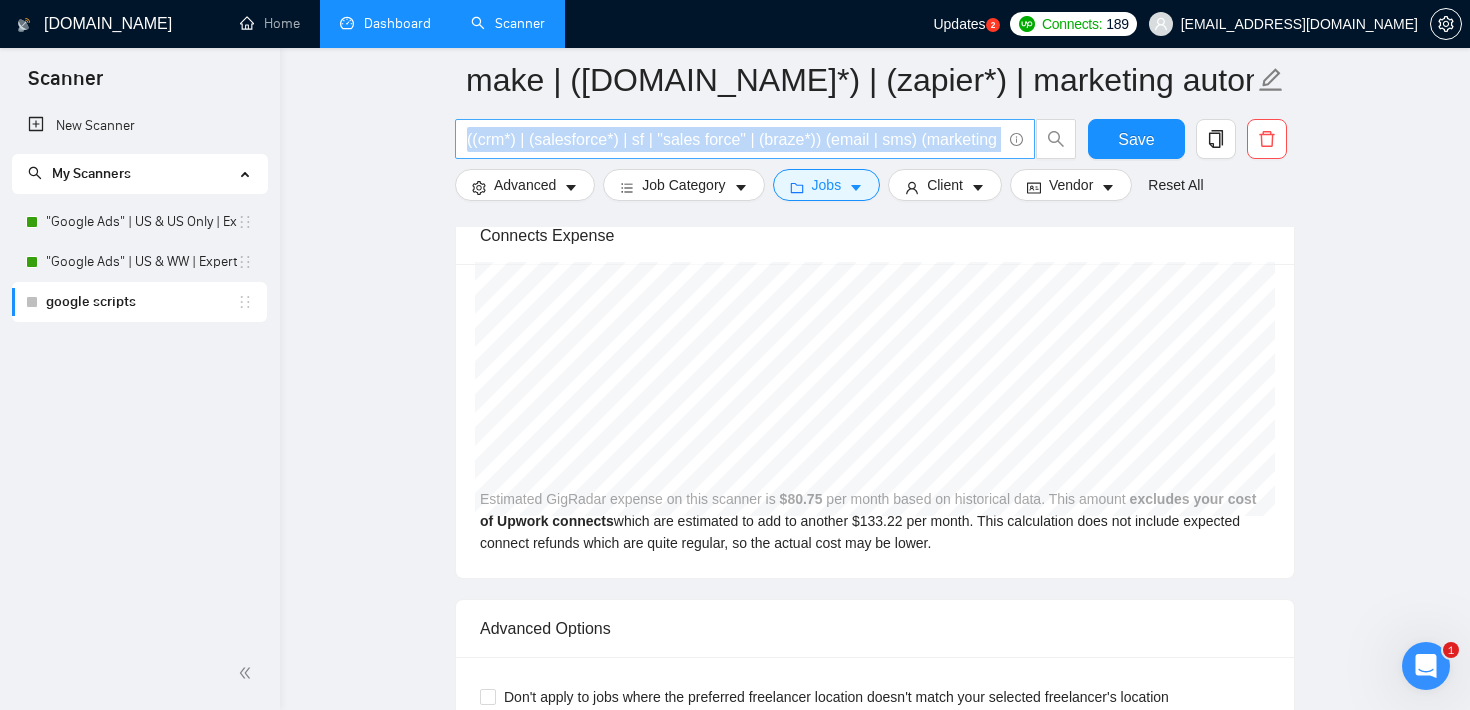 drag, startPoint x: 465, startPoint y: 143, endPoint x: 1008, endPoint y: 149, distance: 543.03314 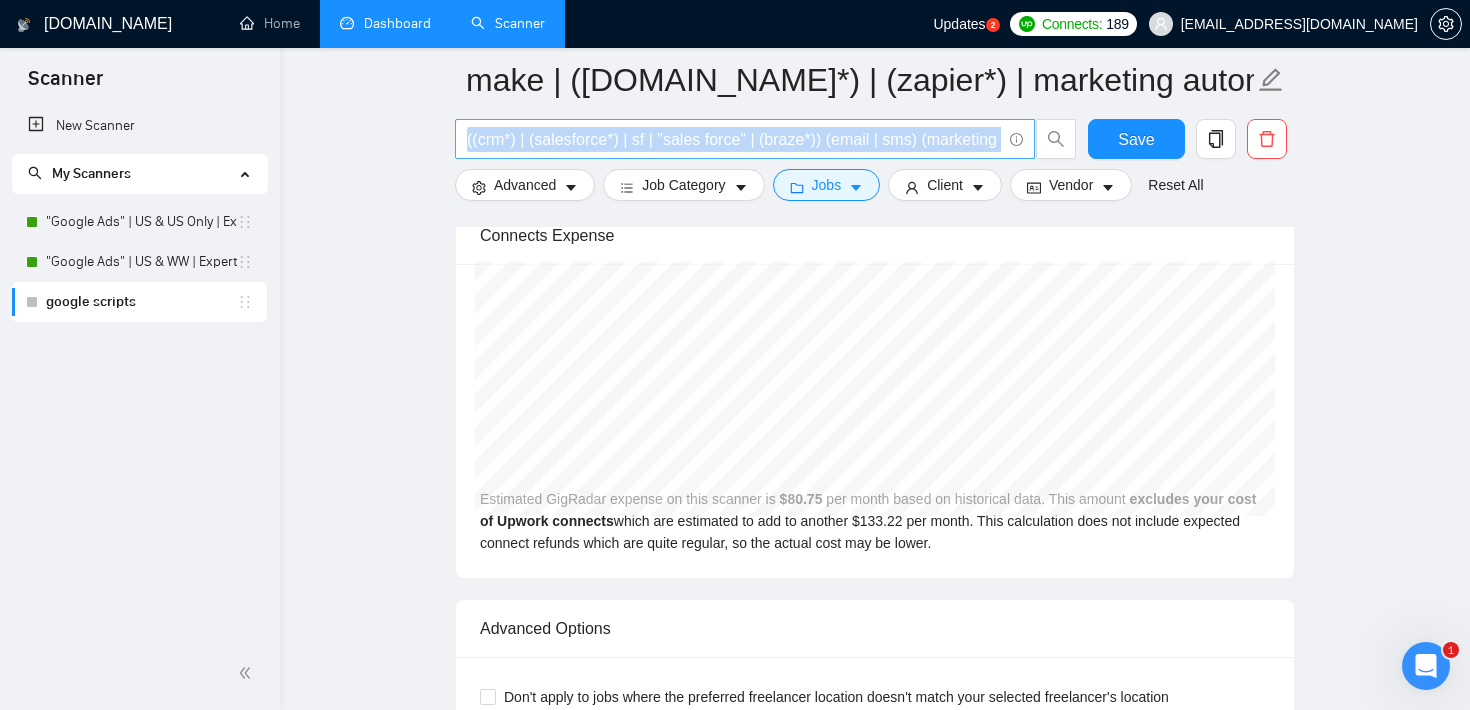 click on "((crm*) | (salesforce*) | sf | "sales force" | (braze*)) (email | sms) (marketing | (marketer*))" at bounding box center (745, 139) 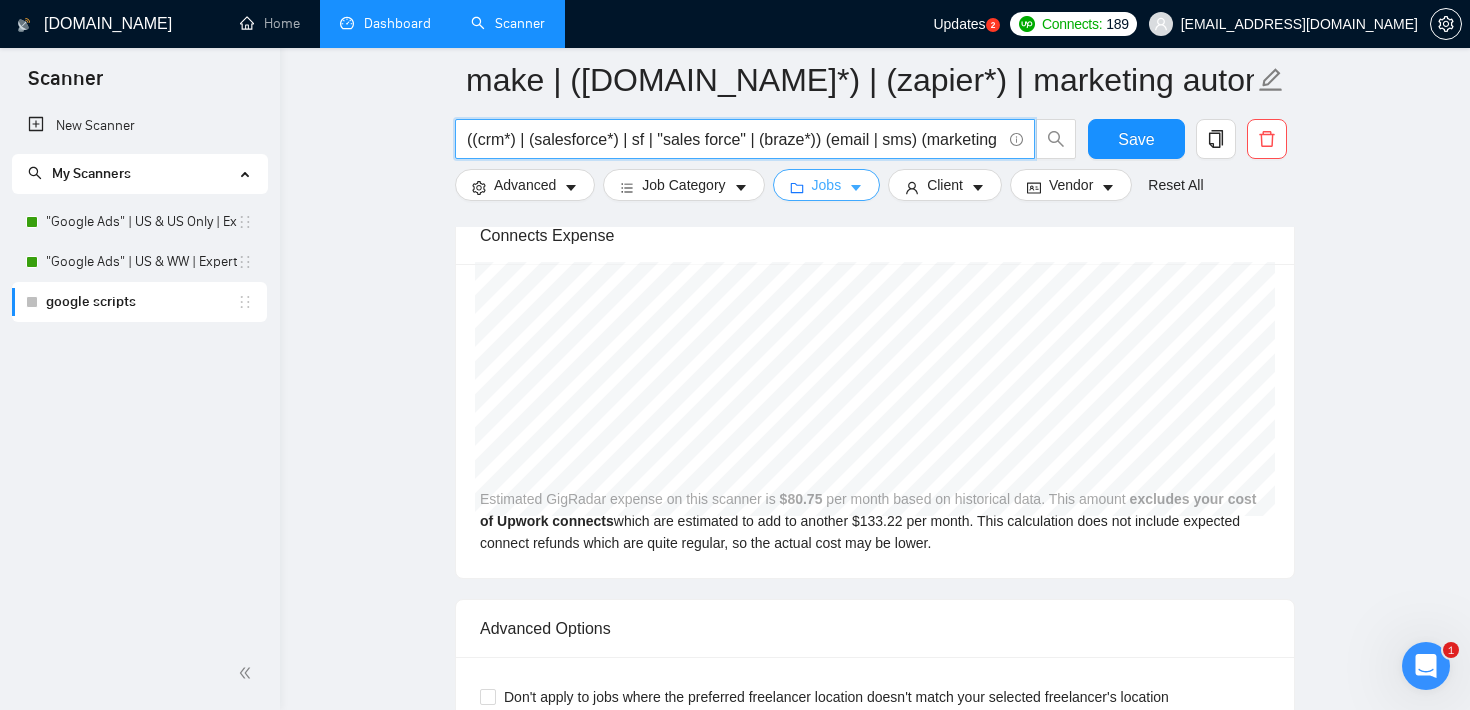 click on "Jobs" at bounding box center [827, 185] 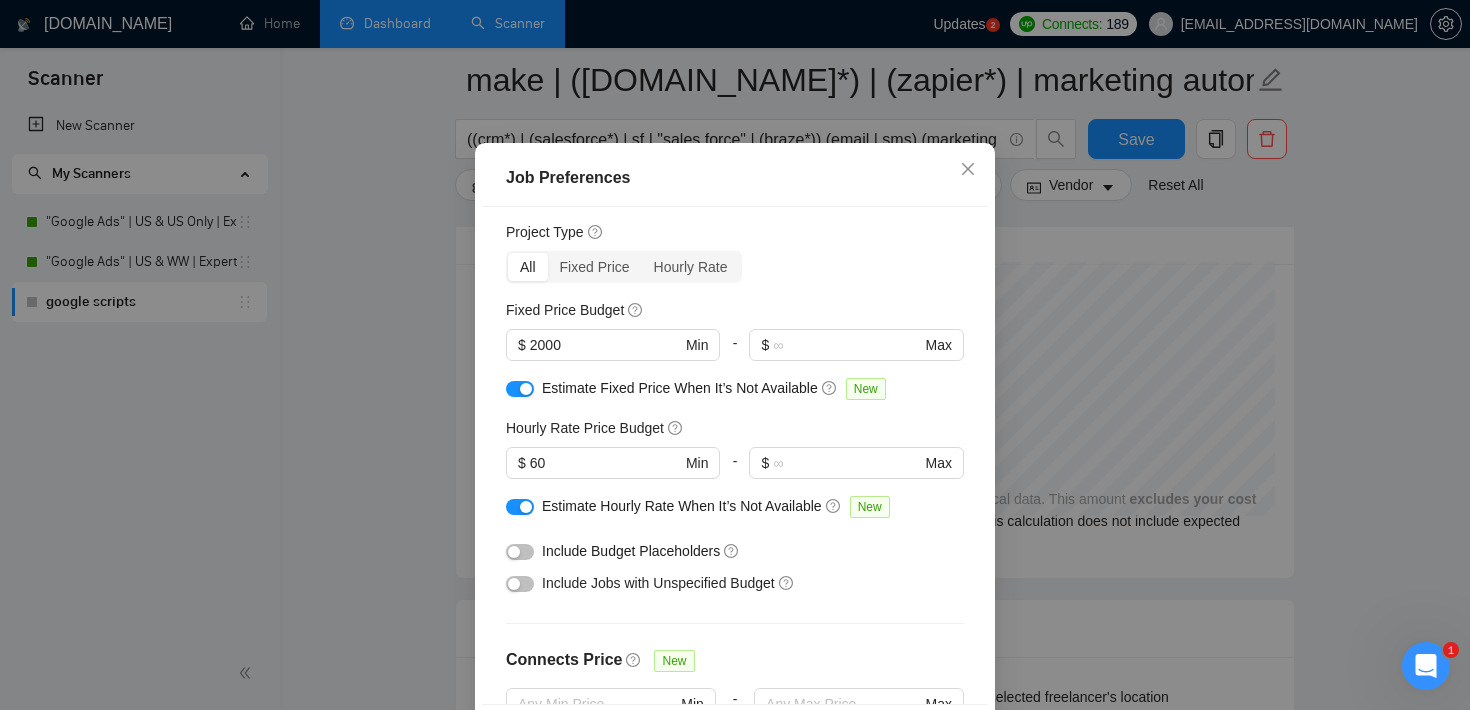 click at bounding box center [514, 552] 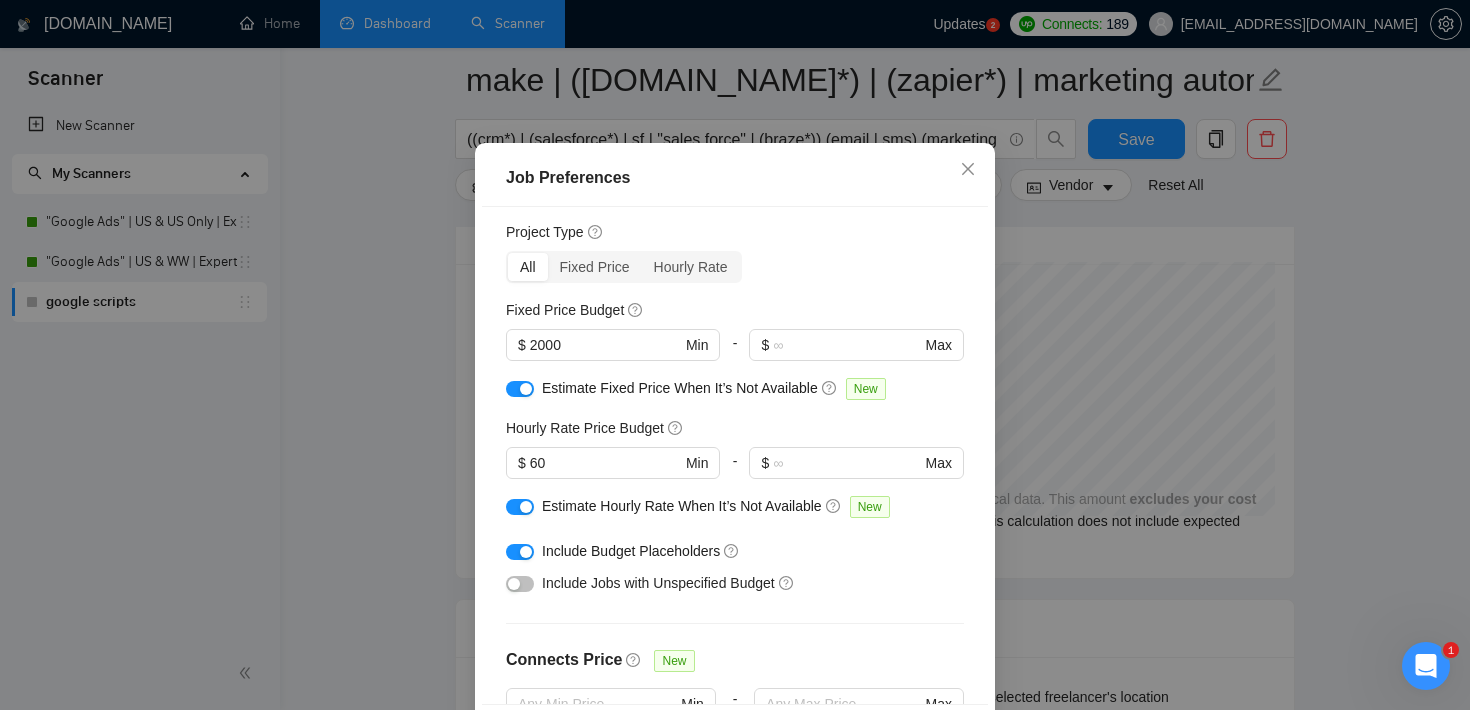 click at bounding box center (514, 584) 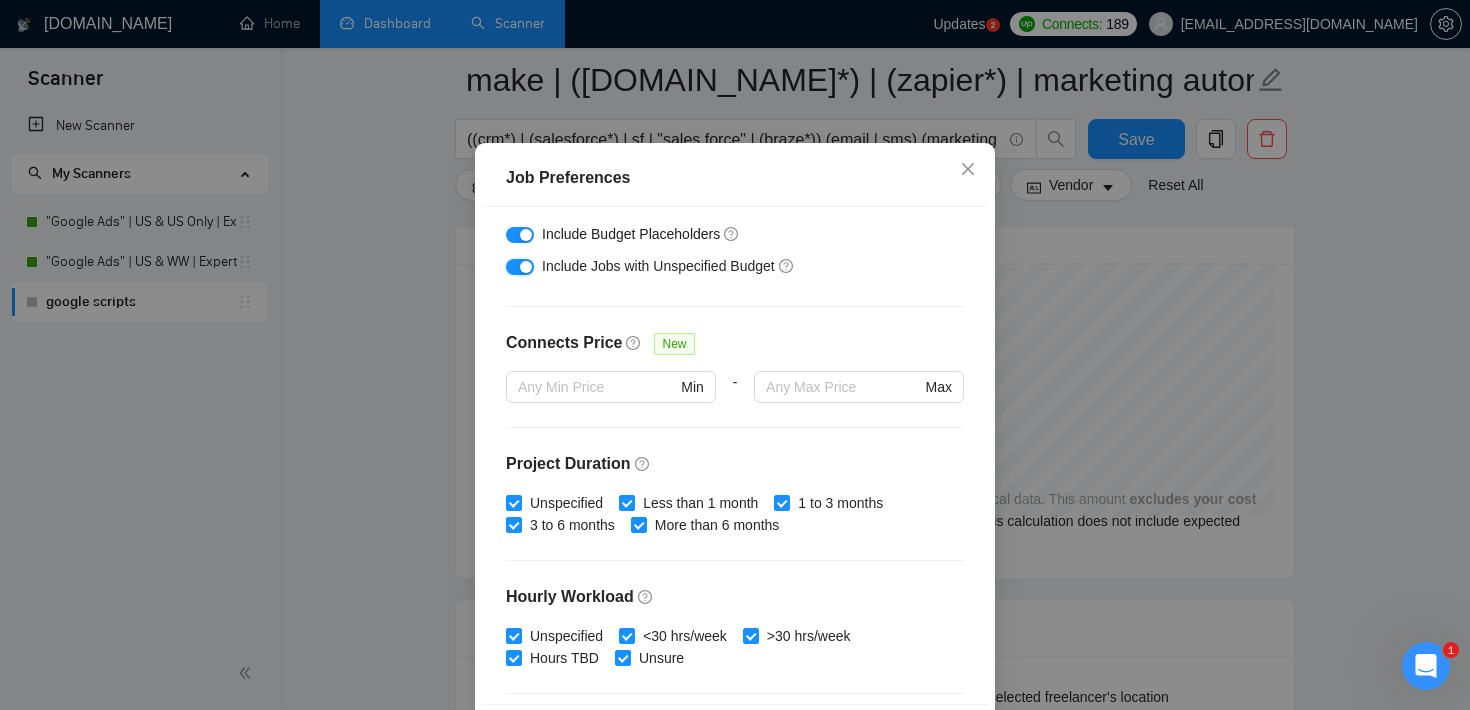 scroll, scrollTop: 630, scrollLeft: 0, axis: vertical 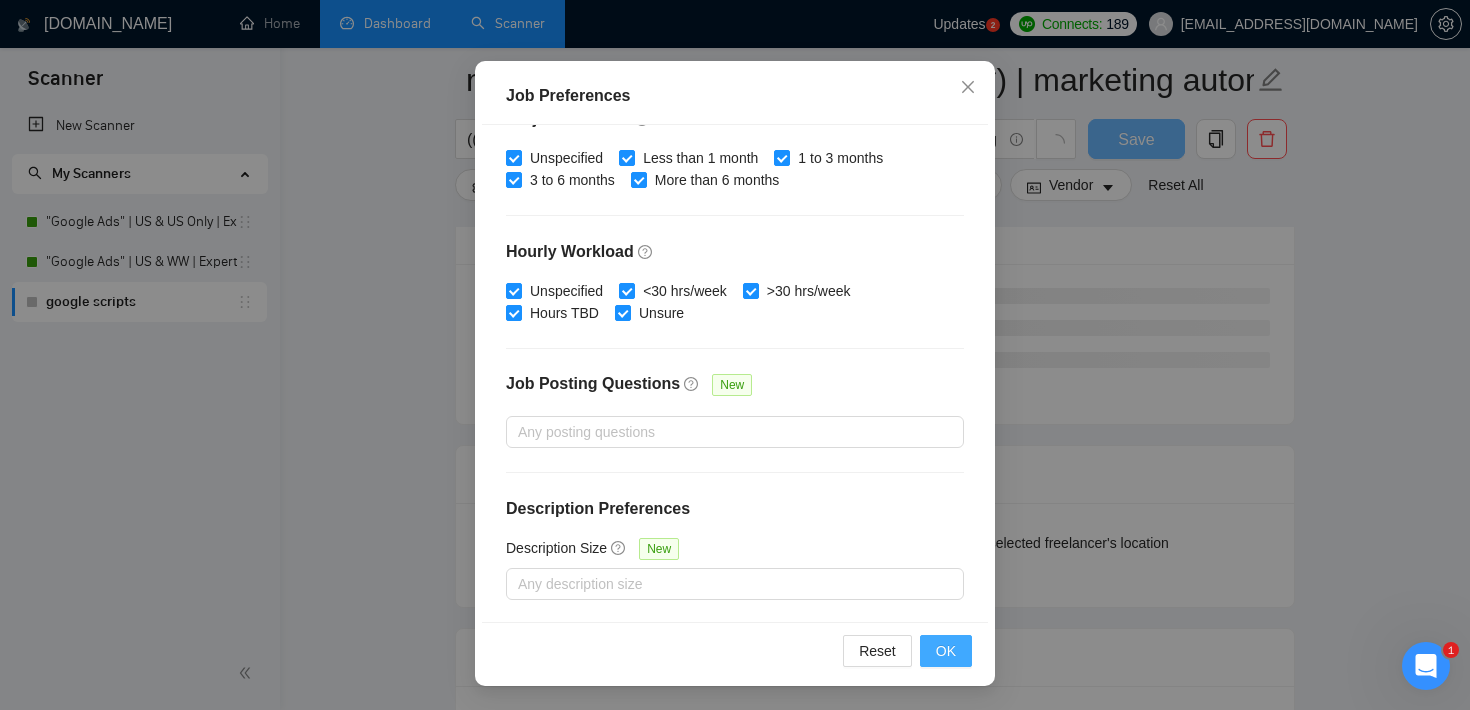 click on "OK" at bounding box center (946, 651) 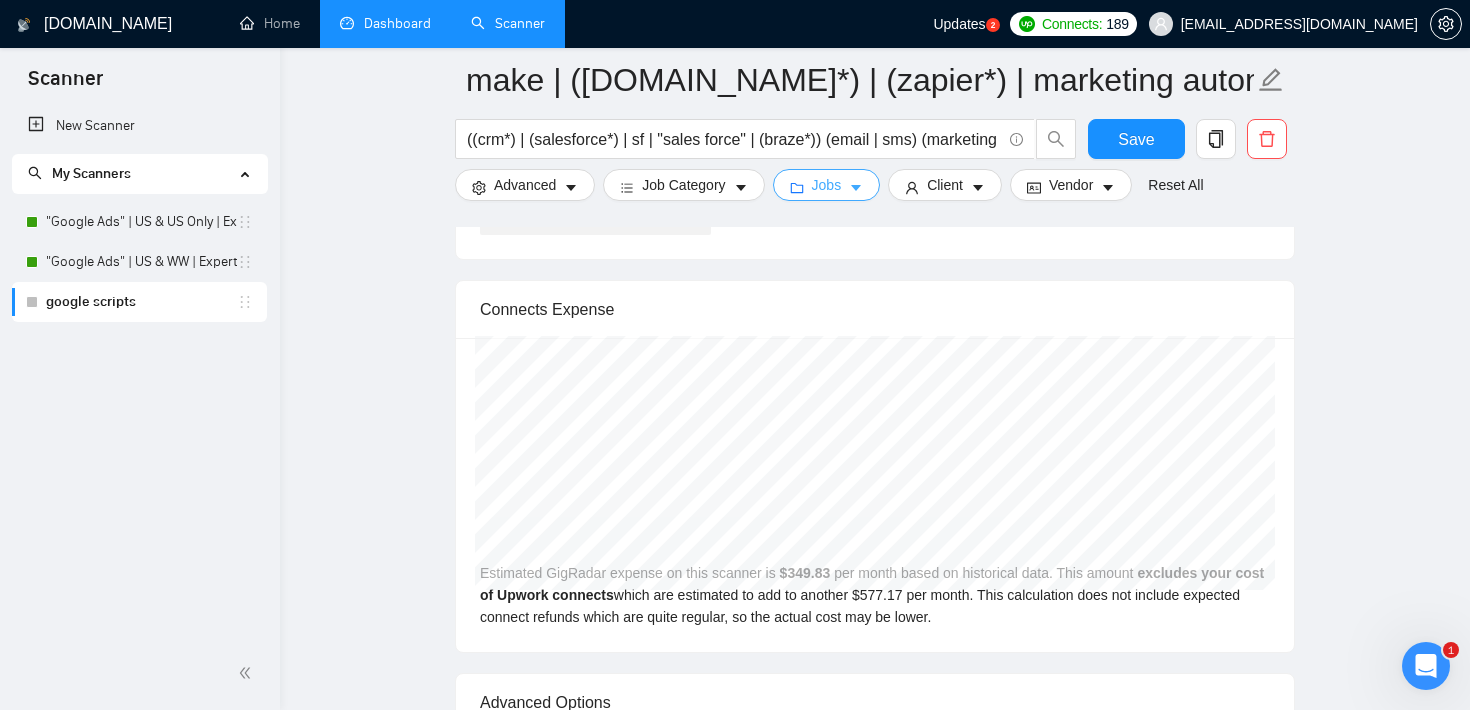 click on "Jobs" at bounding box center (827, 185) 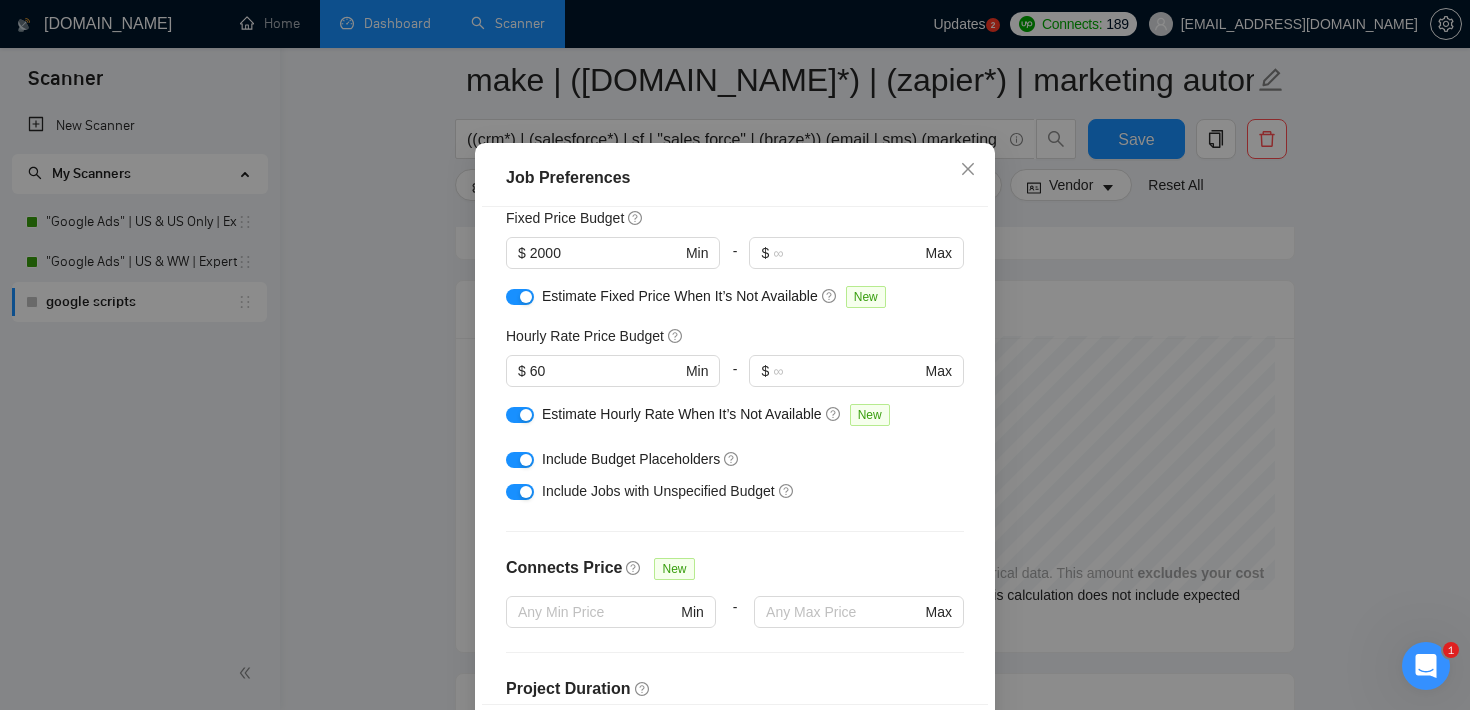 scroll, scrollTop: 88, scrollLeft: 0, axis: vertical 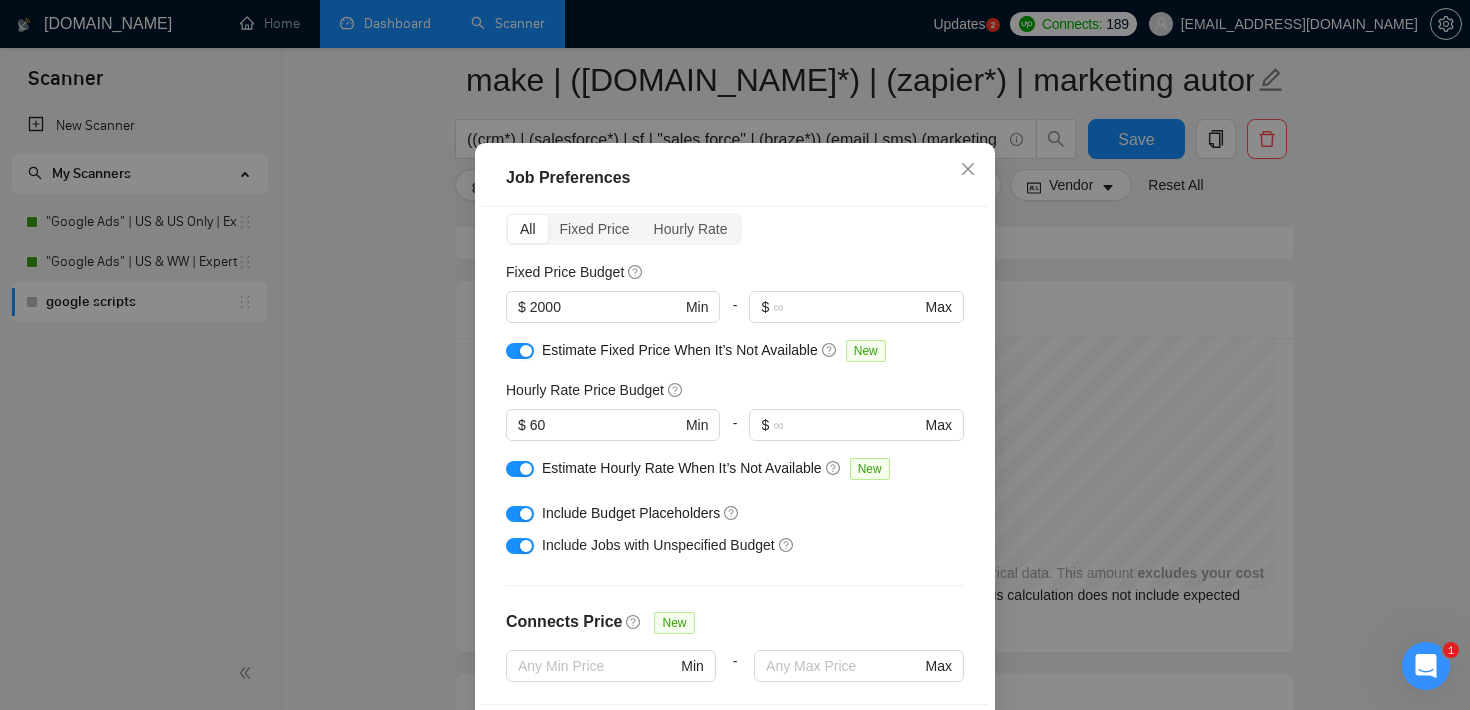 click at bounding box center [520, 514] 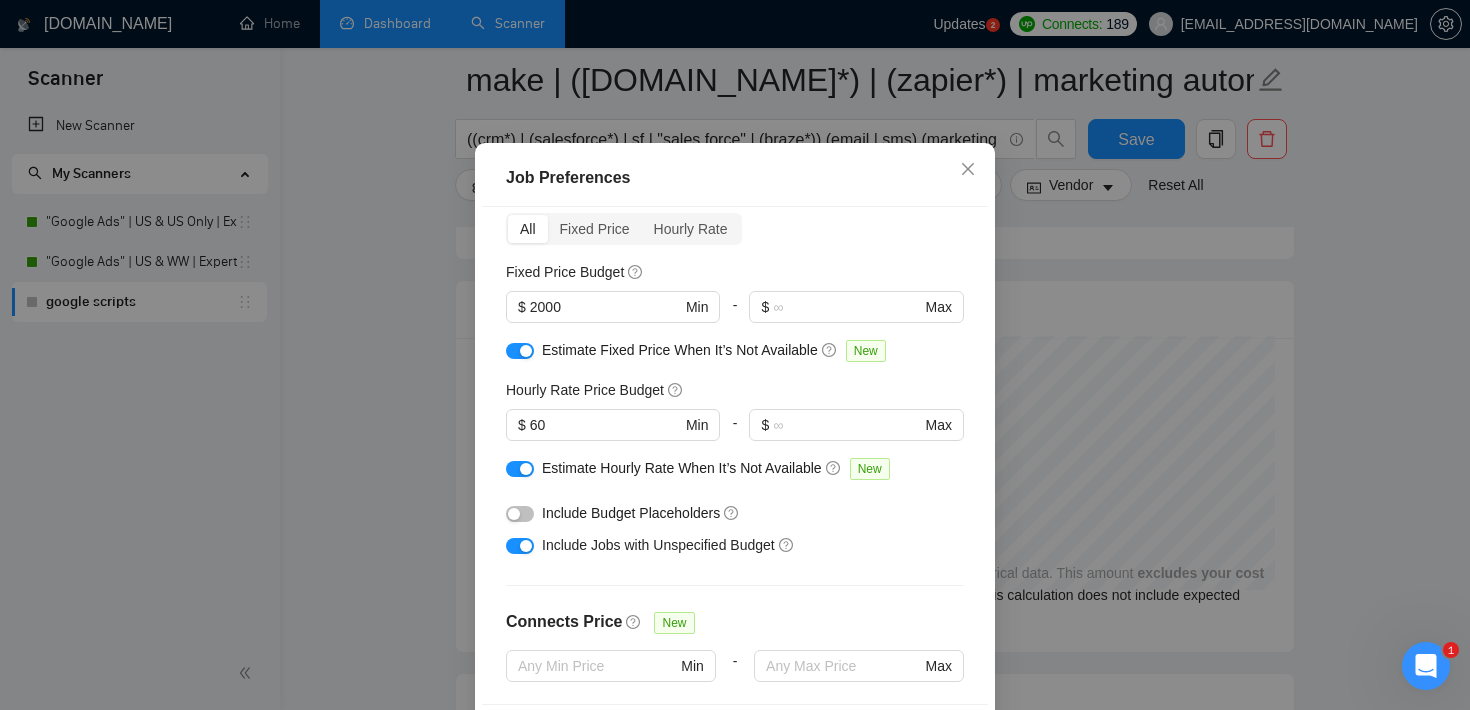 click at bounding box center [520, 546] 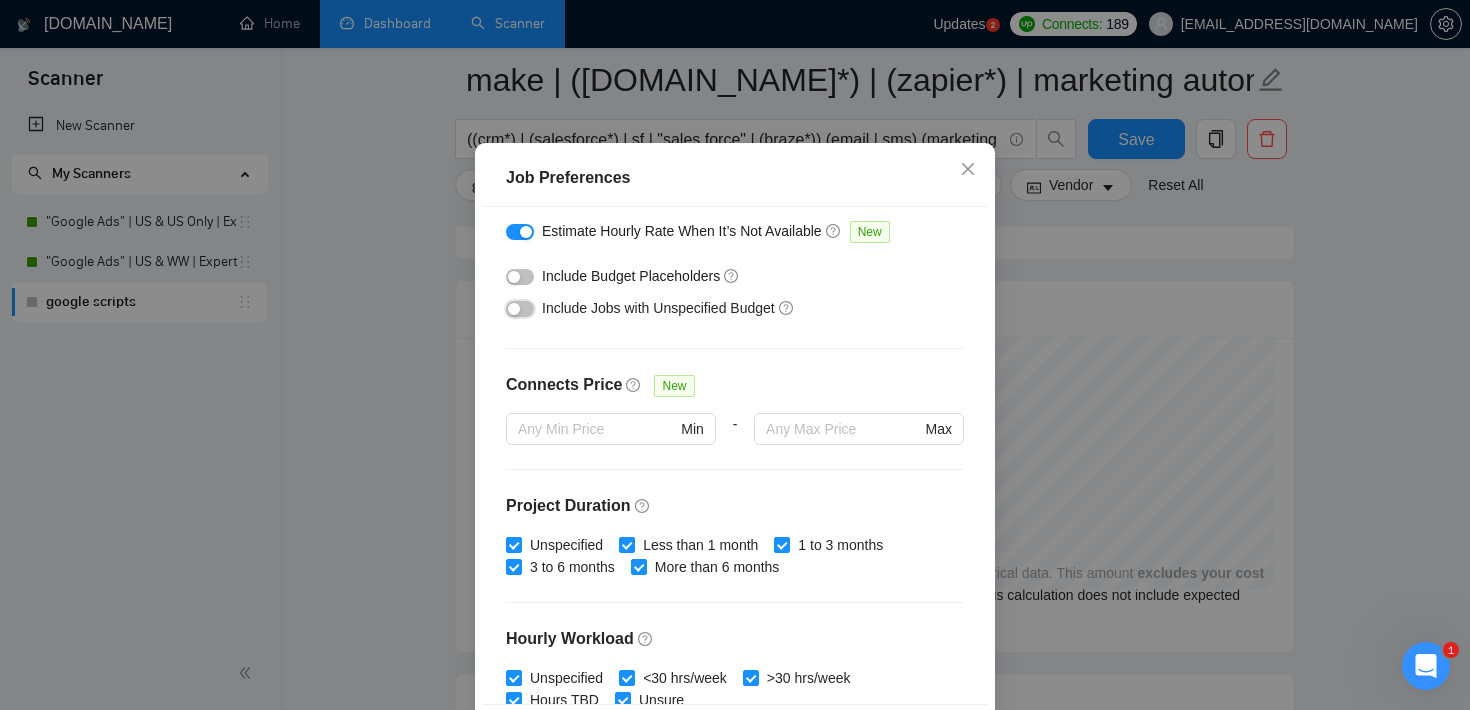 scroll, scrollTop: 630, scrollLeft: 0, axis: vertical 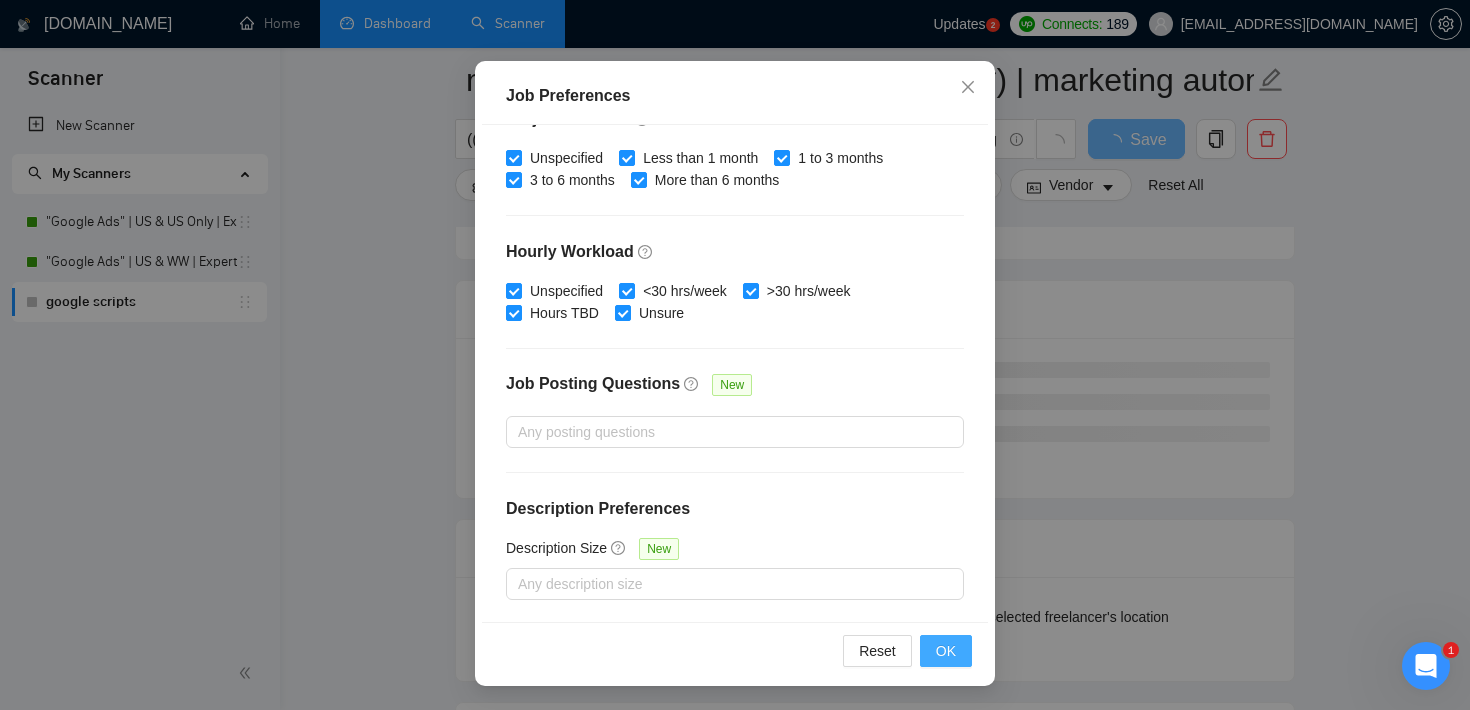 click on "OK" at bounding box center [946, 651] 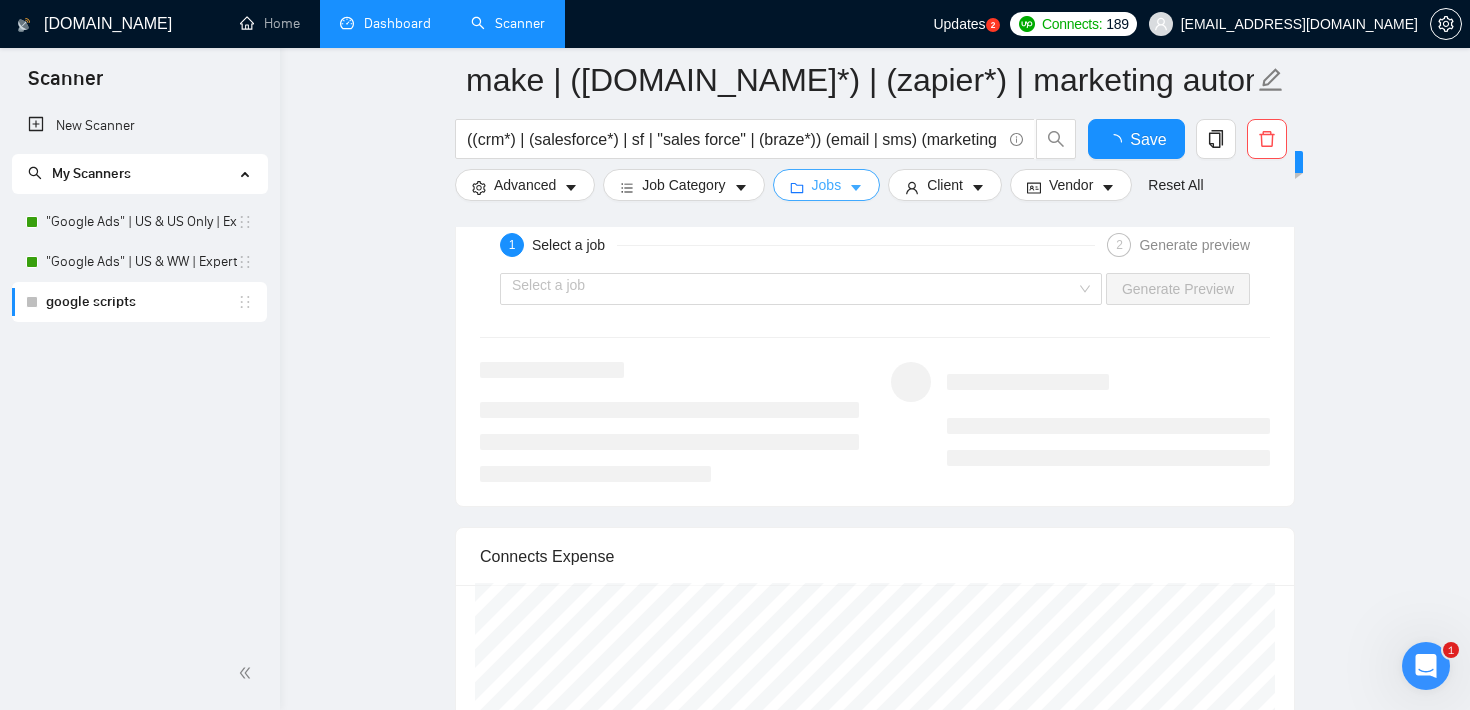 type 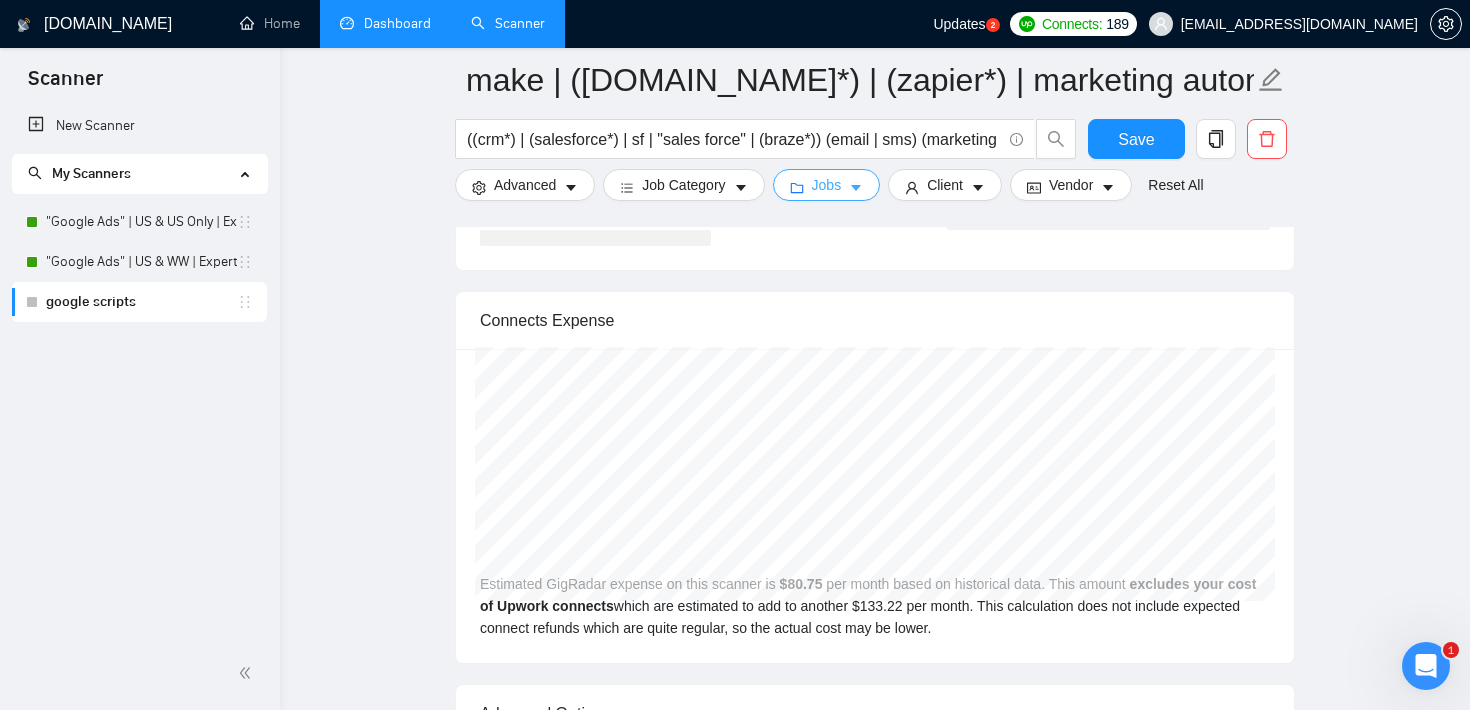 scroll, scrollTop: 3212, scrollLeft: 0, axis: vertical 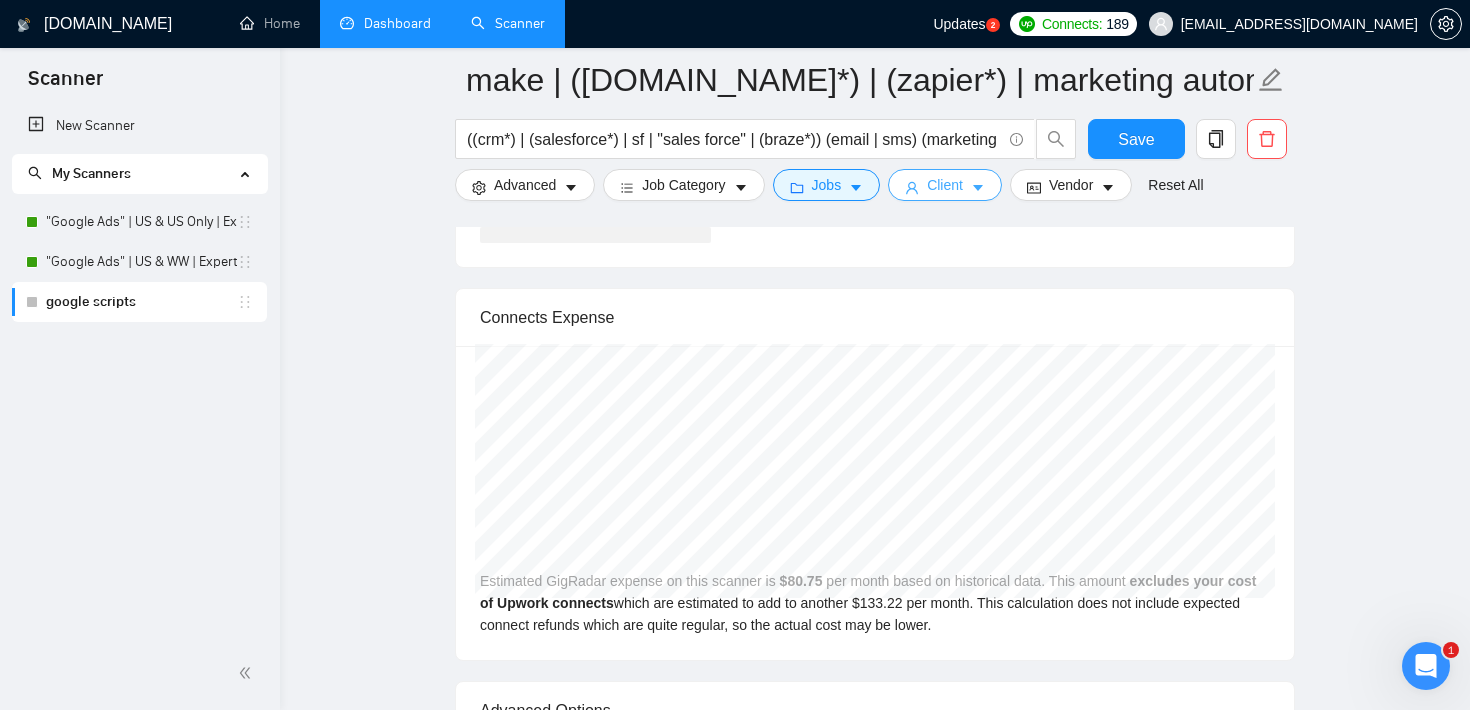 click on "Client" at bounding box center (945, 185) 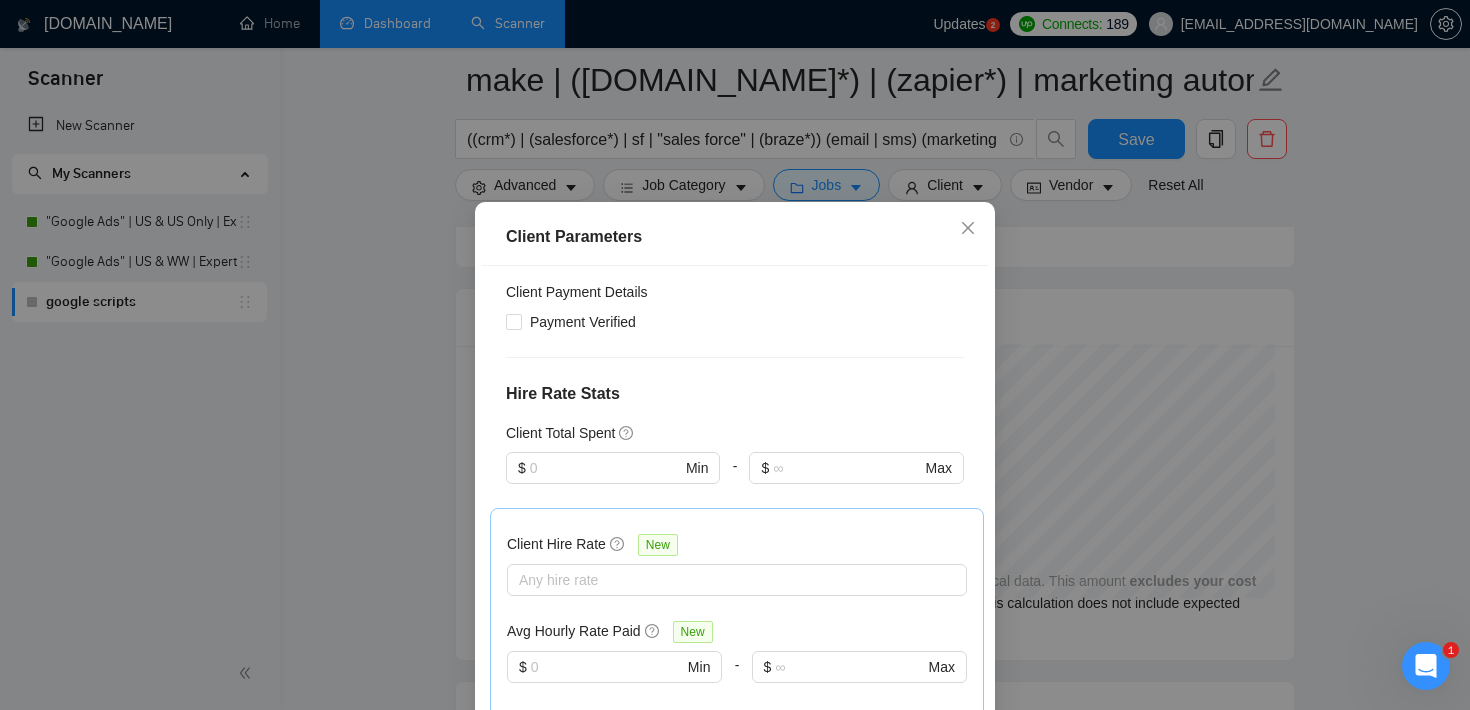 scroll, scrollTop: 413, scrollLeft: 0, axis: vertical 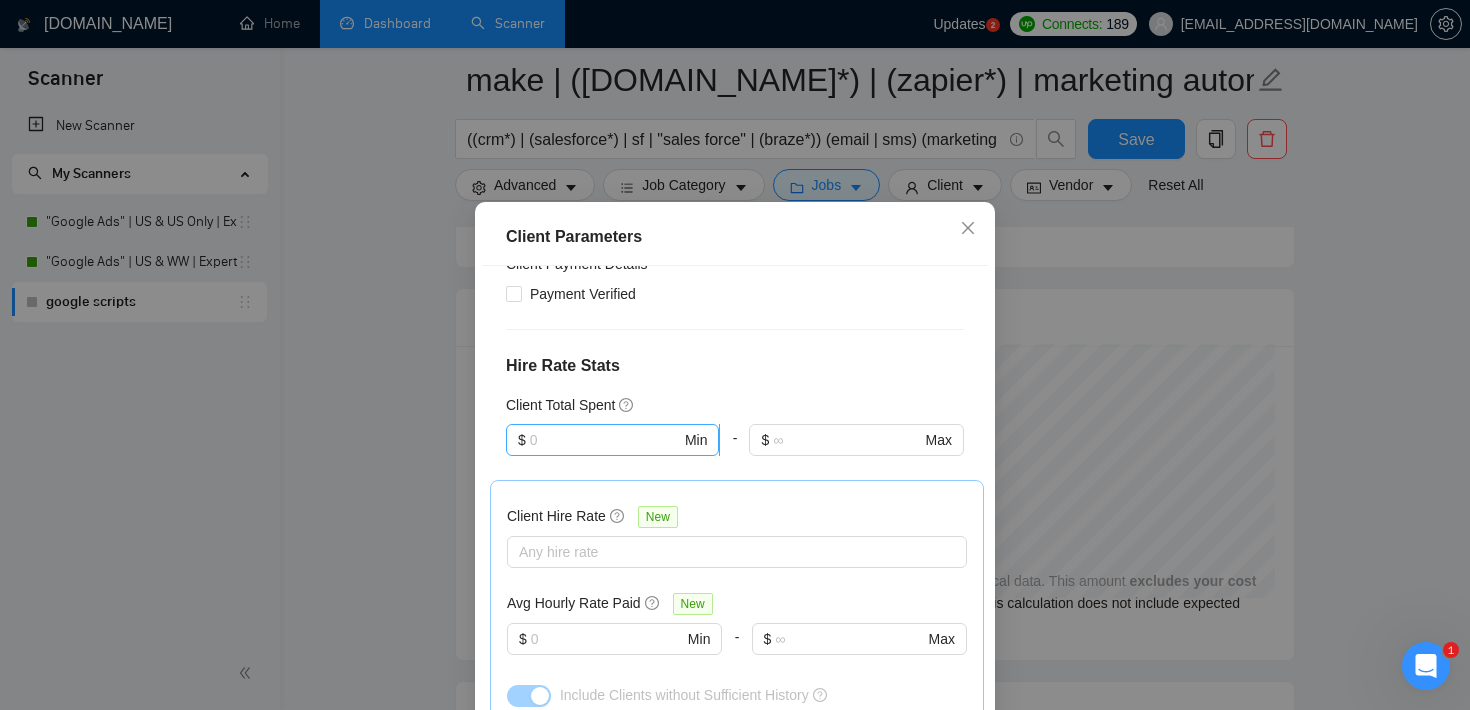 click at bounding box center (605, 440) 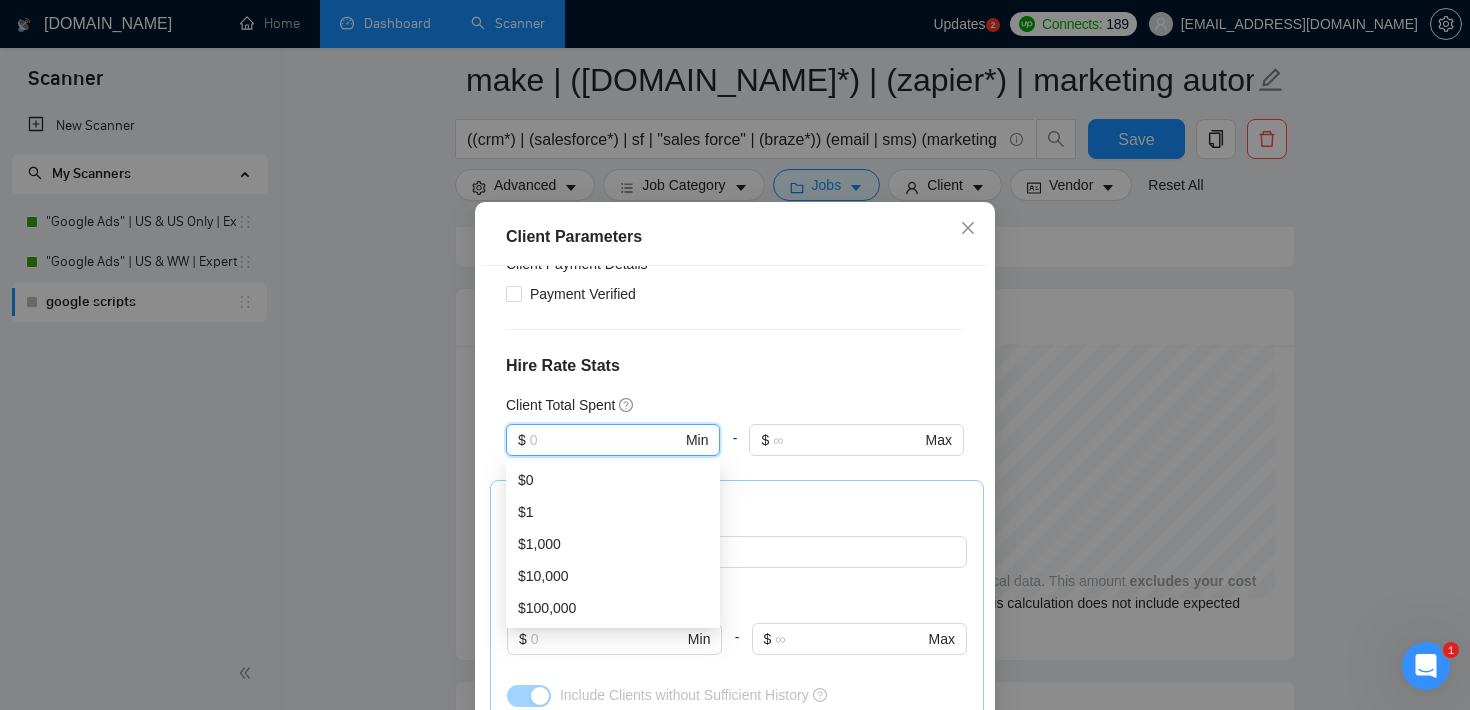 click on "Client Location Include Client Countries   Select Exclude Client Countries   Select Client Rating Client Min Average Feedback Include clients with no feedback Client Payment Details Payment Verified Hire Rate Stats   Client Total Spent $ Min - $ Max Client Hire Rate New   Any hire rate   Avg Hourly Rate Paid New $ Min - $ Max Include Clients without Sufficient History Client Profile Client Industry New   Any industry Client Company Size   Any company size Enterprise Clients New   Any clients" at bounding box center (735, 514) 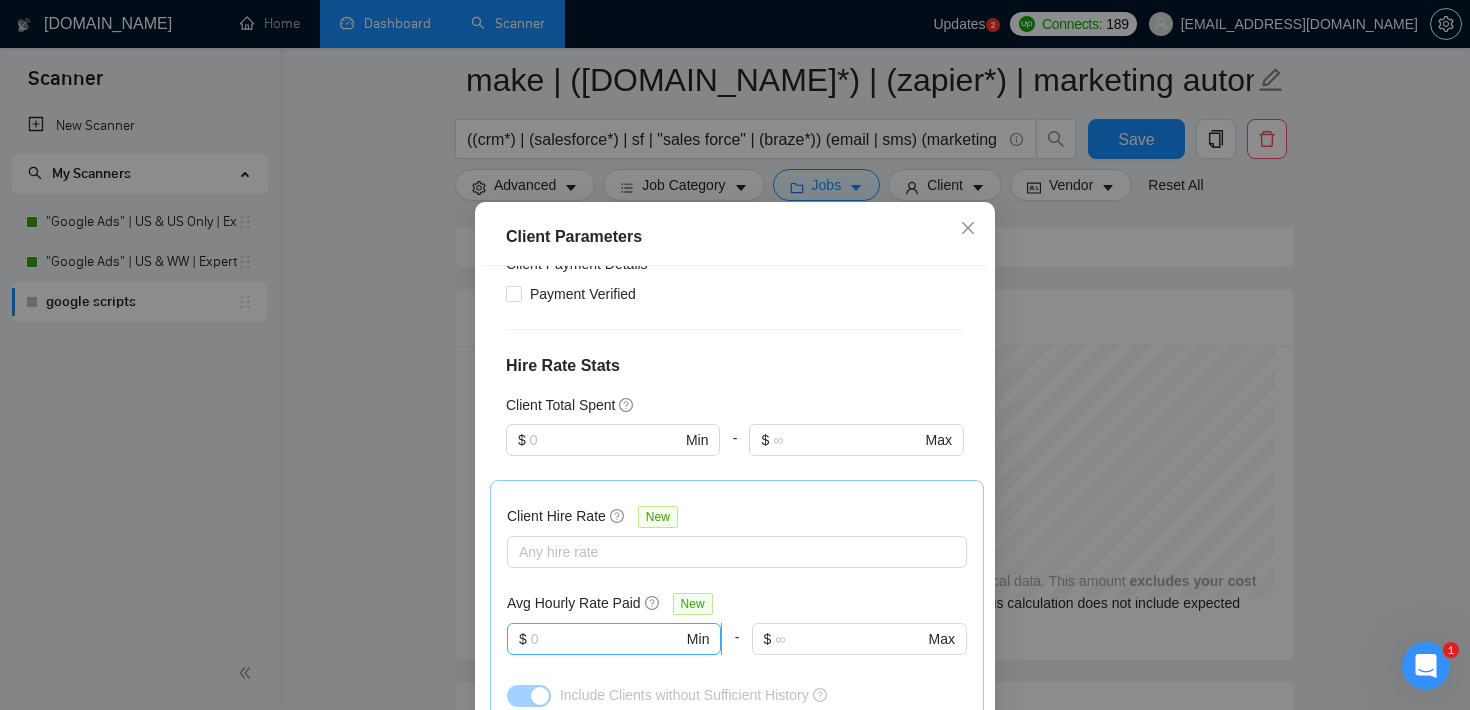 click at bounding box center [607, 639] 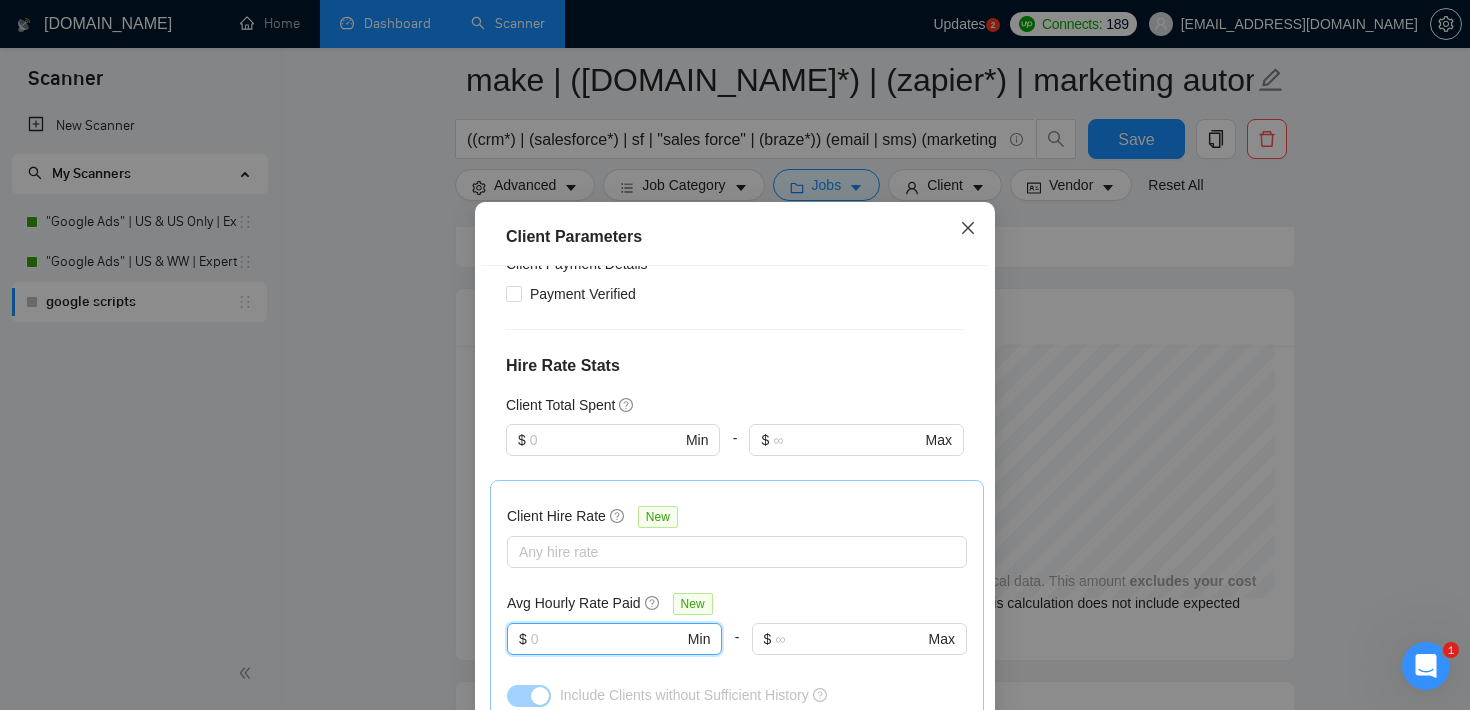click at bounding box center (968, 229) 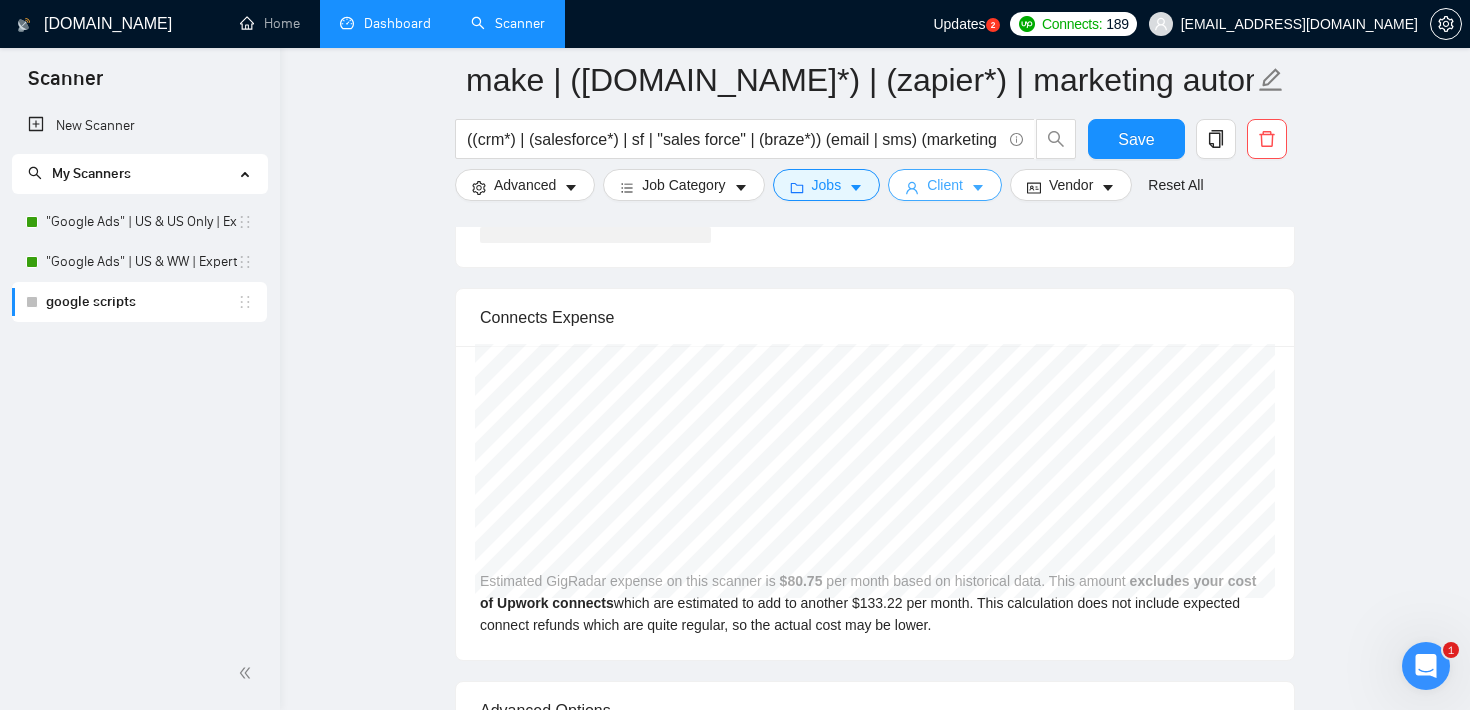 click on "Client" at bounding box center [945, 185] 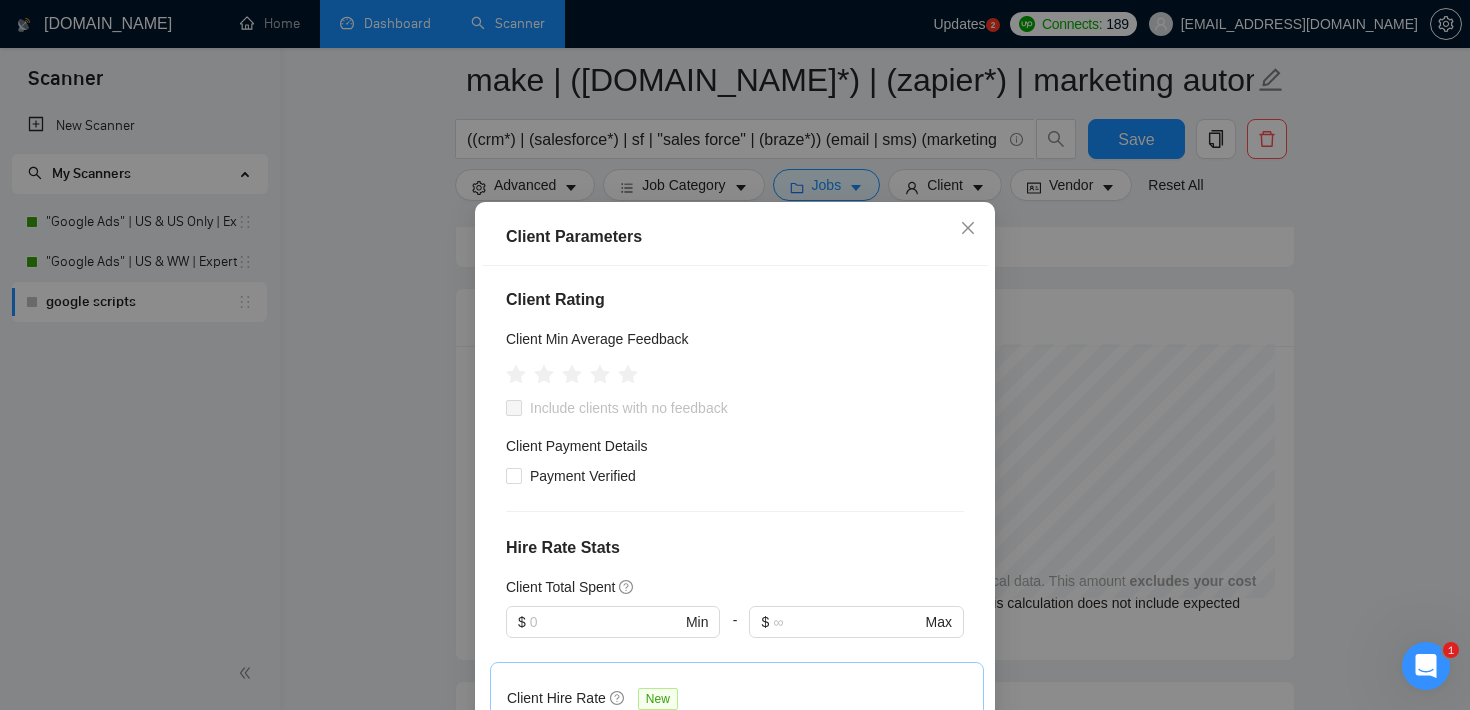 scroll, scrollTop: 0, scrollLeft: 0, axis: both 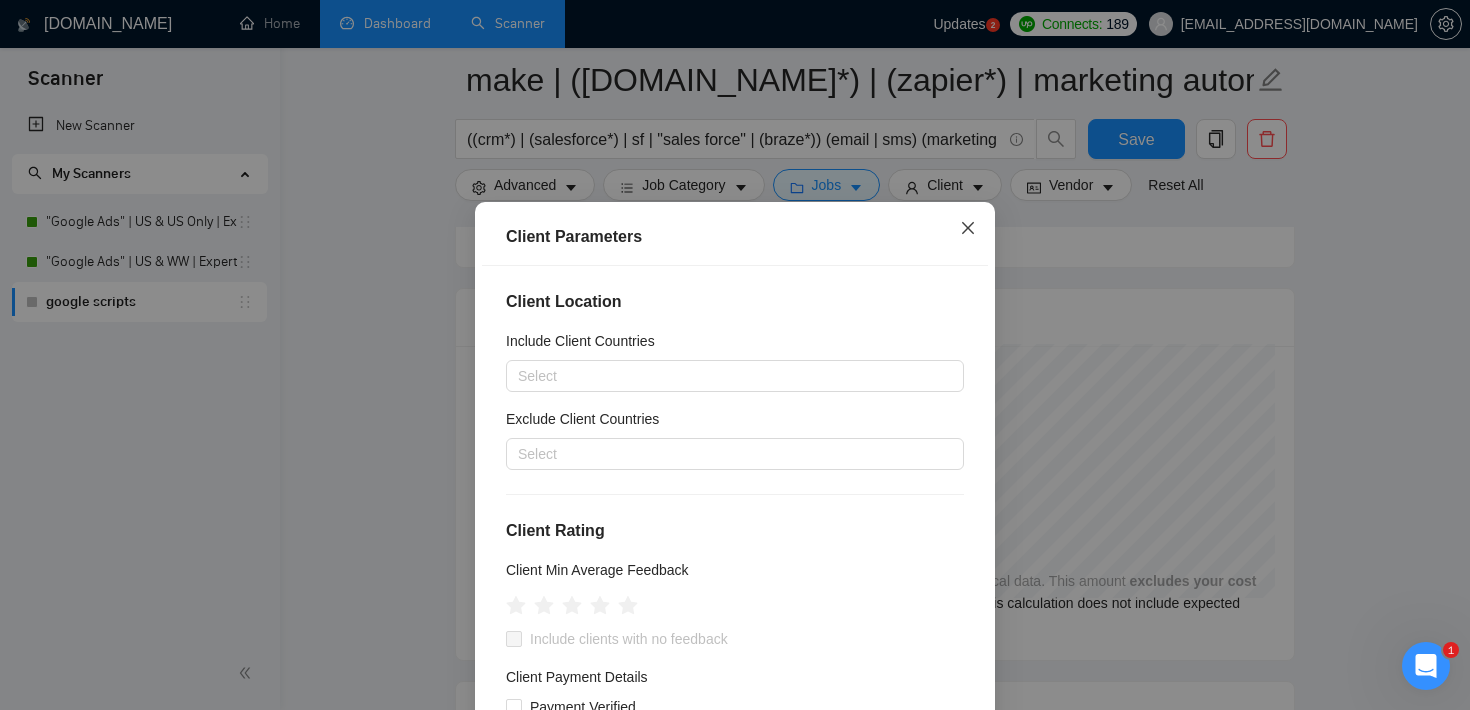 click at bounding box center [968, 229] 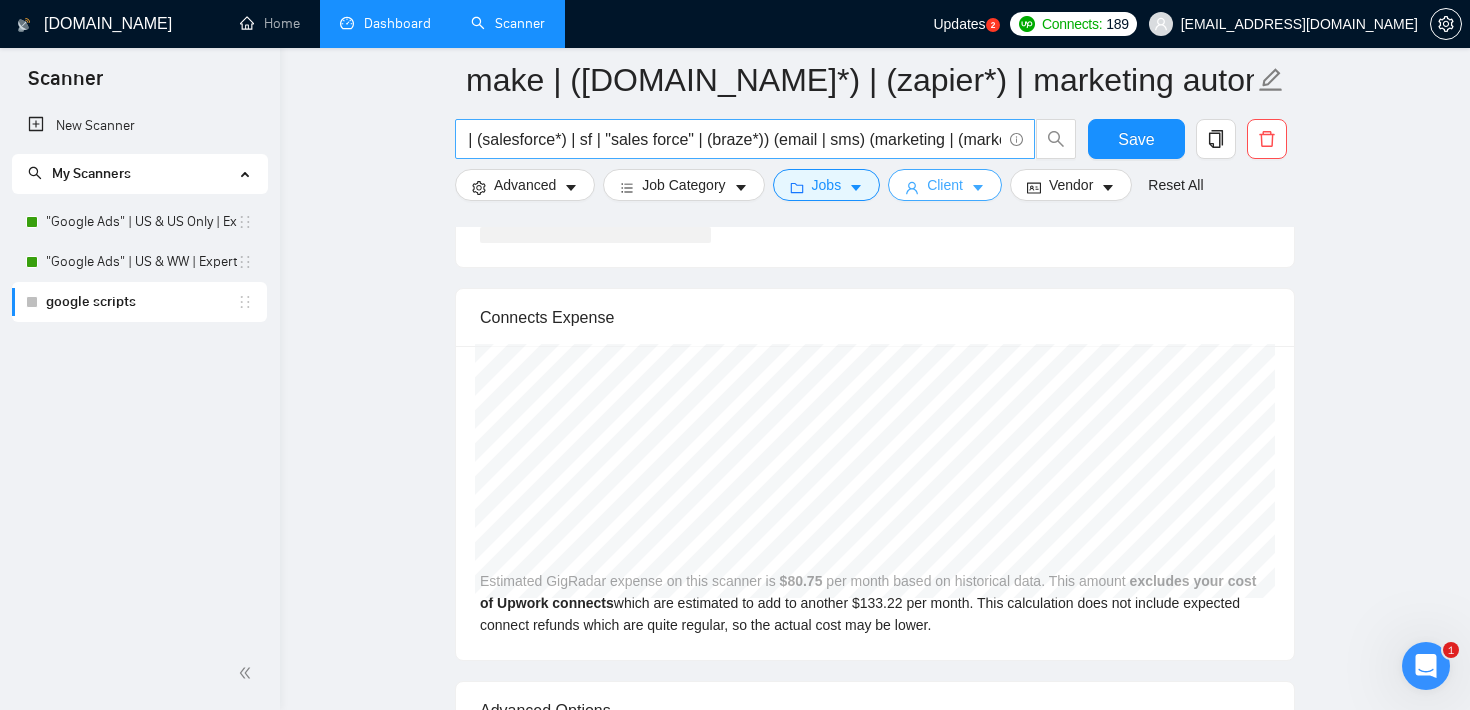 scroll, scrollTop: 0, scrollLeft: 61, axis: horizontal 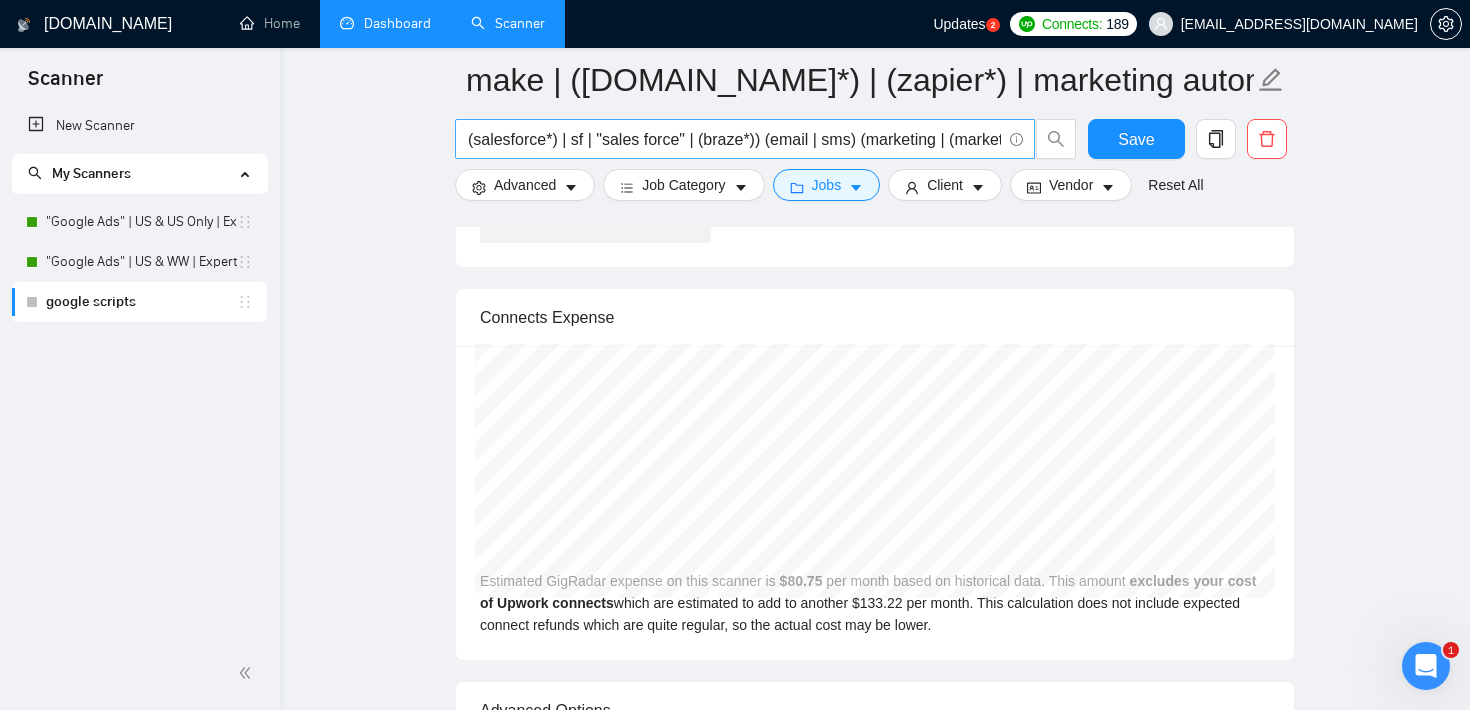 click on "((crm*) | (salesforce*) | sf | "sales force" | (braze*)) (email | sms) (marketing | (marketer*))" at bounding box center [734, 139] 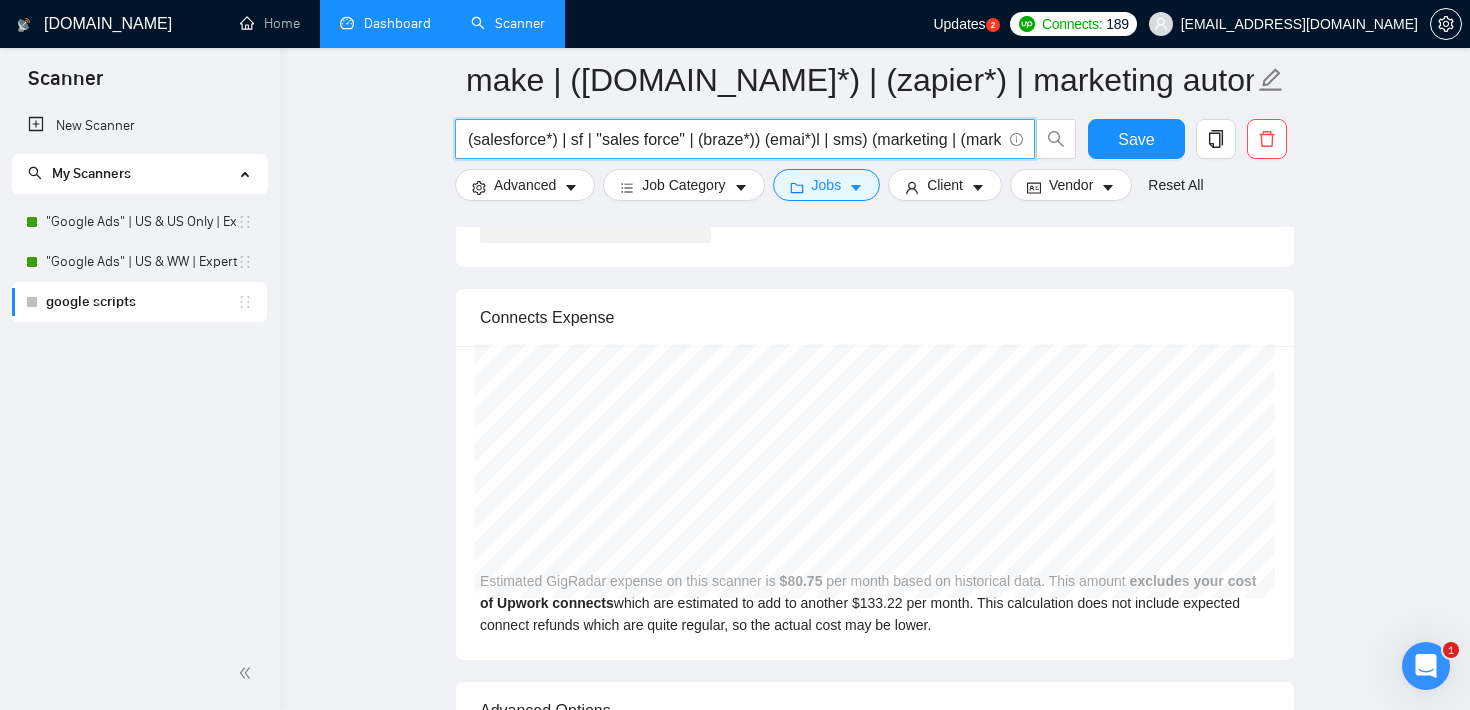 click on "((crm*) | (salesforce*) | sf | "sales force" | (braze*)) (emai*)l | sms) (marketing | (marketer*))" at bounding box center (734, 139) 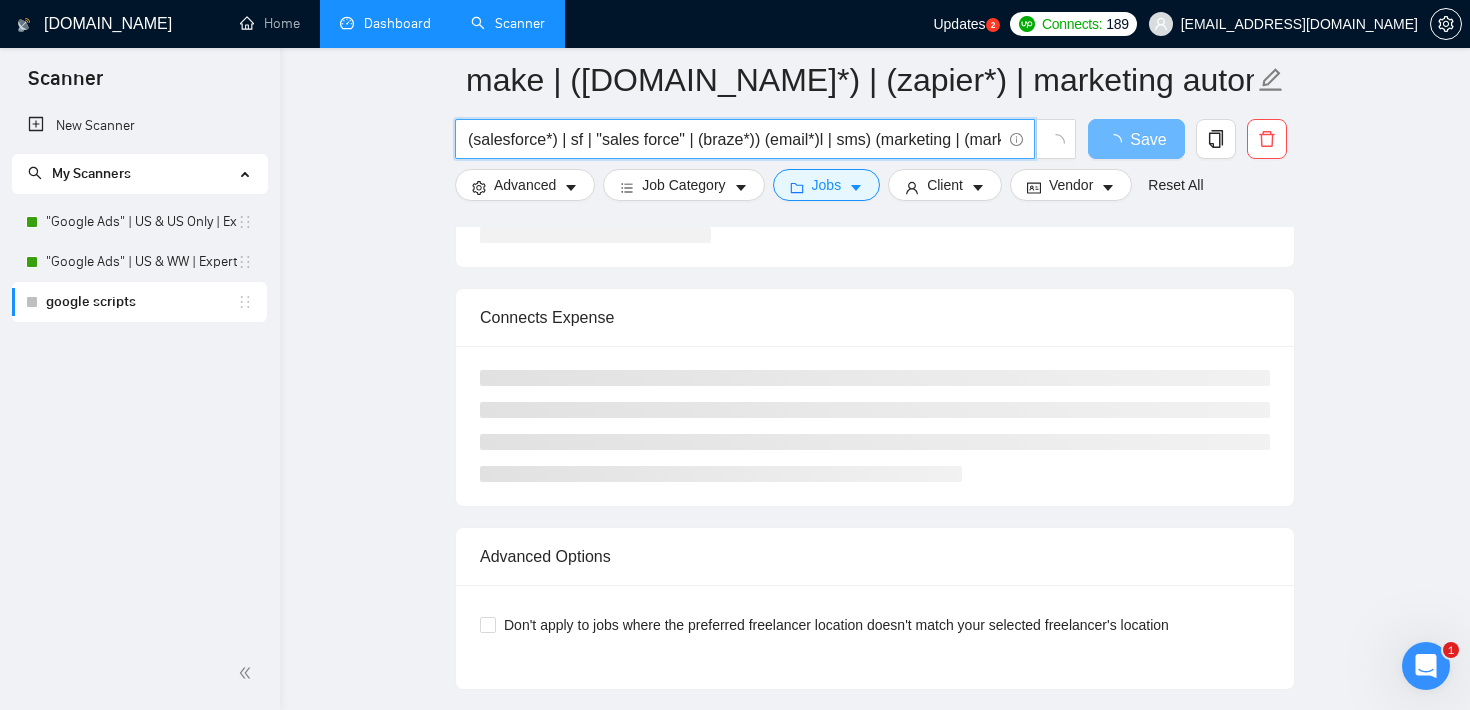 click on "((crm*) | (salesforce*) | sf | "sales force" | (braze*)) (email*)l | sms) (marketing | (marketer*))" at bounding box center [734, 139] 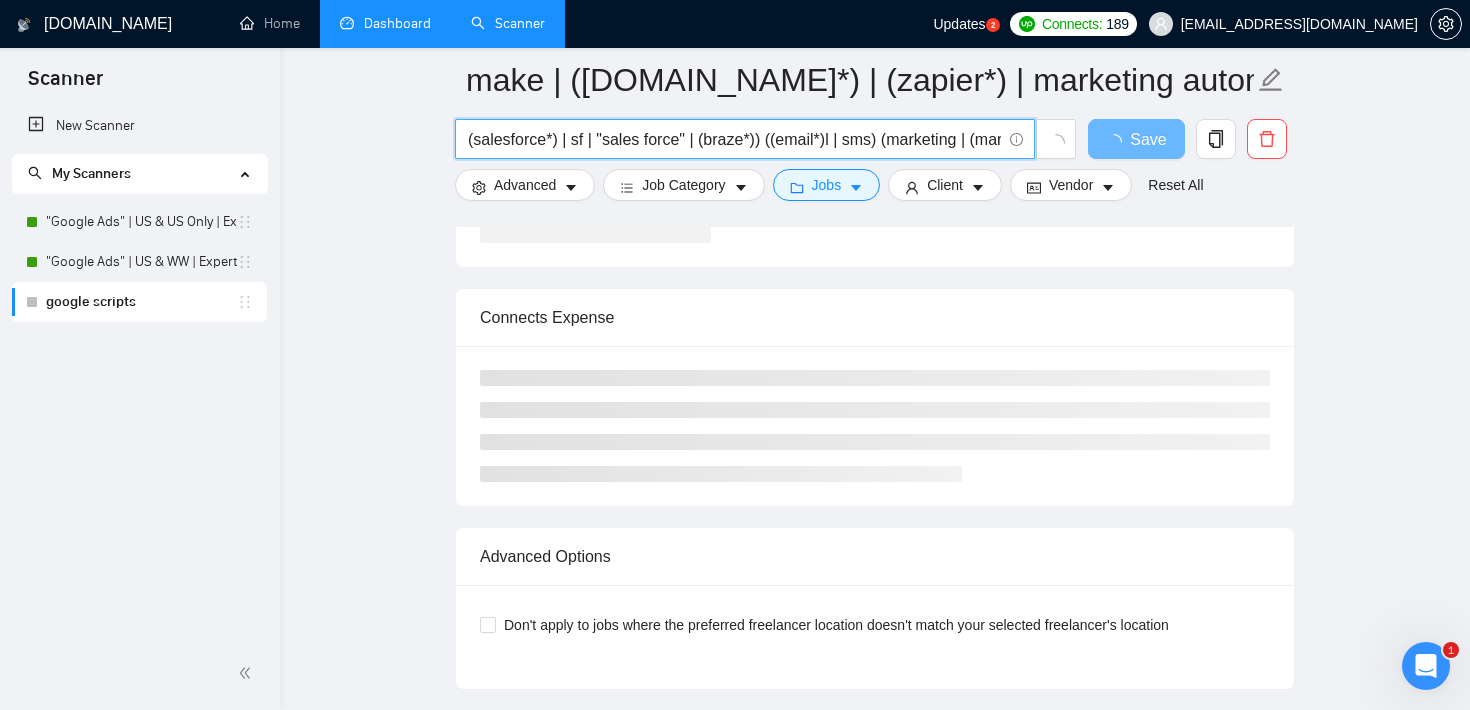 click on "((crm*) | (salesforce*) | sf | "sales force" | (braze*)) ((email*)l | sms) (marketing | (marketer*))" at bounding box center [734, 139] 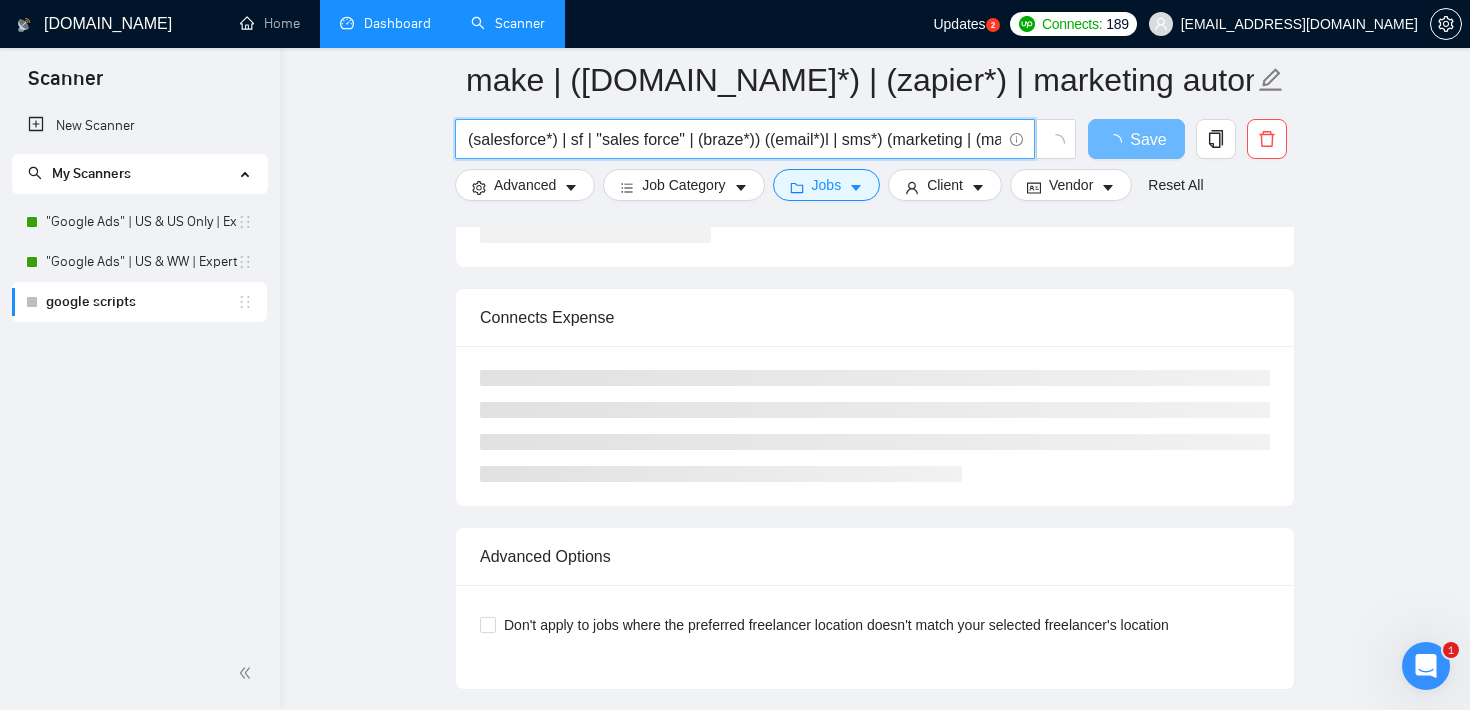 type on "((crm*) | (salesforce*) | sf | "sales force" | (braze*)) ((email*)l | sms*)) (marketing | (marketer*))" 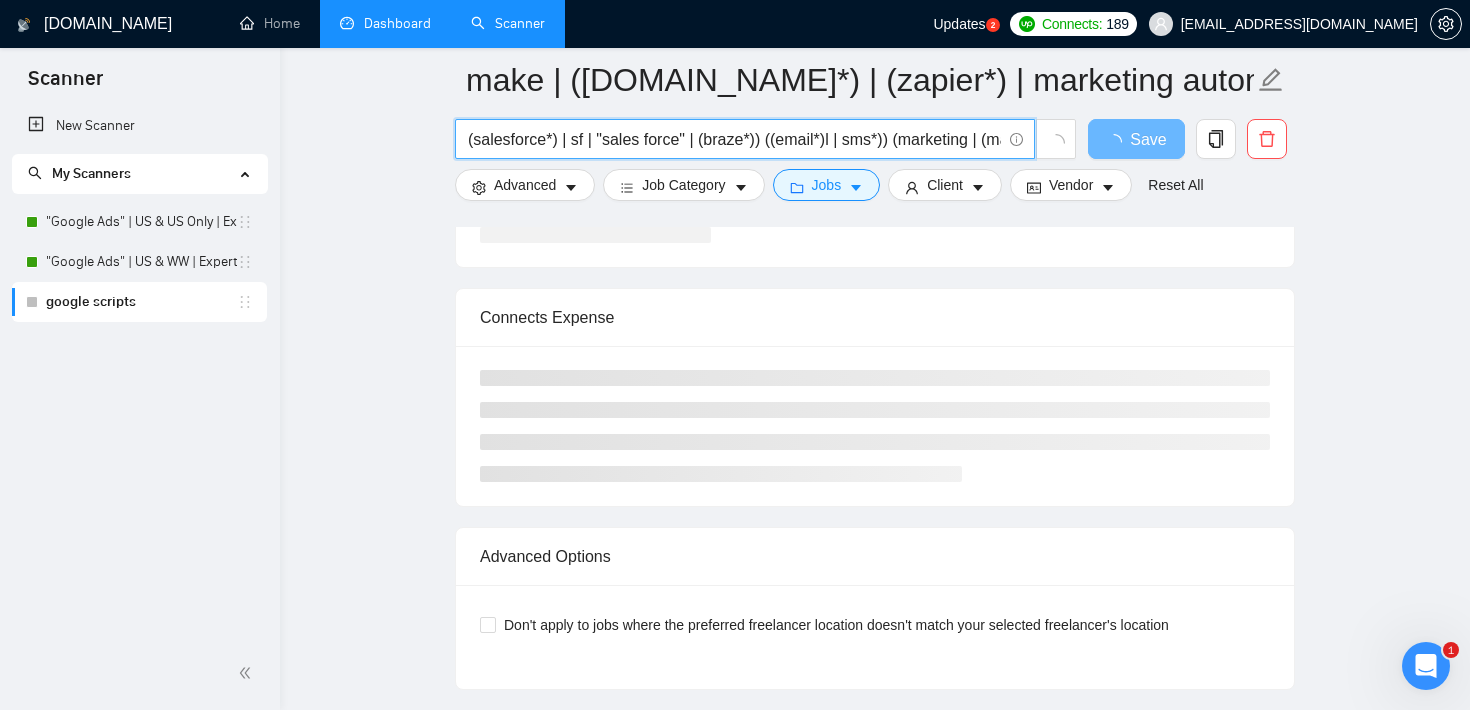 click on "((crm*) | (salesforce*) | sf | "sales force" | (braze*)) ((email*)l | sms*)) (marketing | (marketer*))" at bounding box center [734, 139] 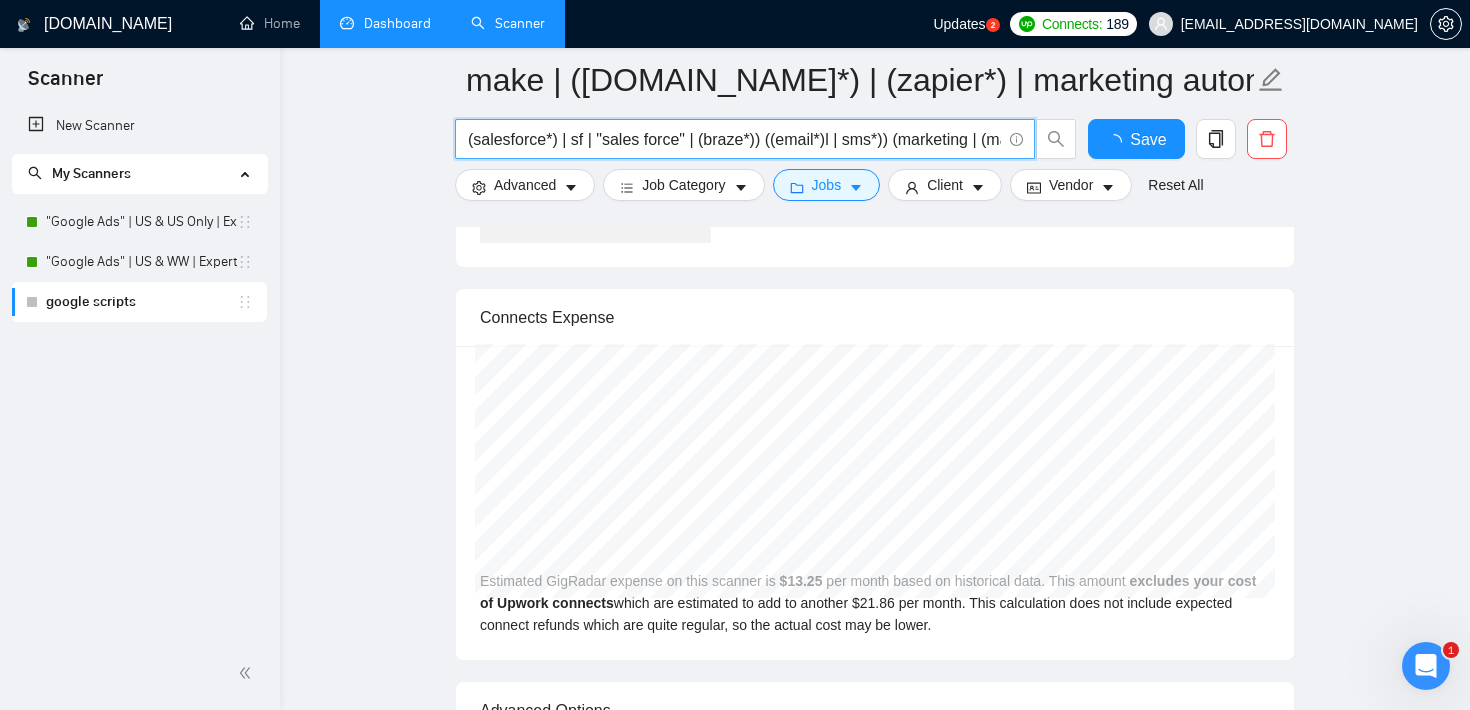 type 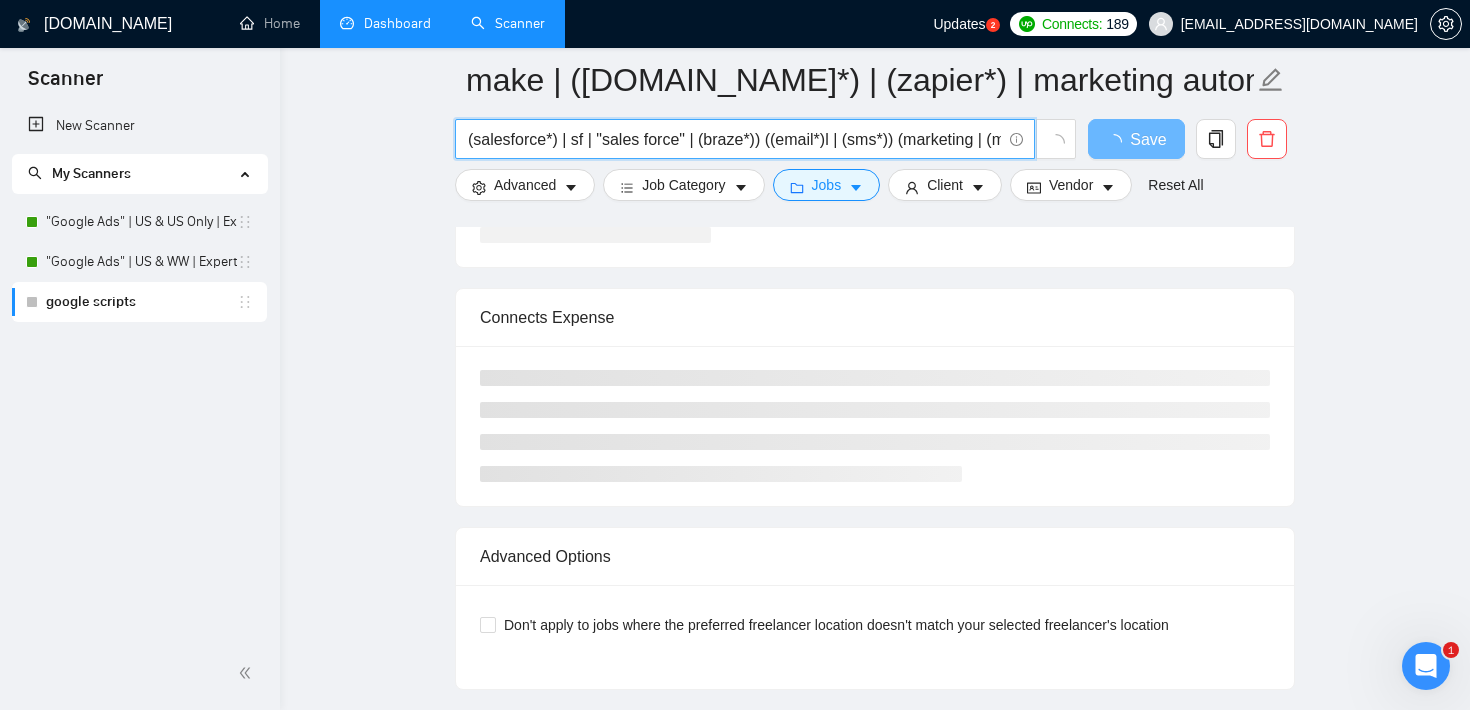 click on "((crm*) | (salesforce*) | sf | "sales force" | (braze*)) ((email*)l | (sms*)) (marketing | (marketer*))" at bounding box center [734, 139] 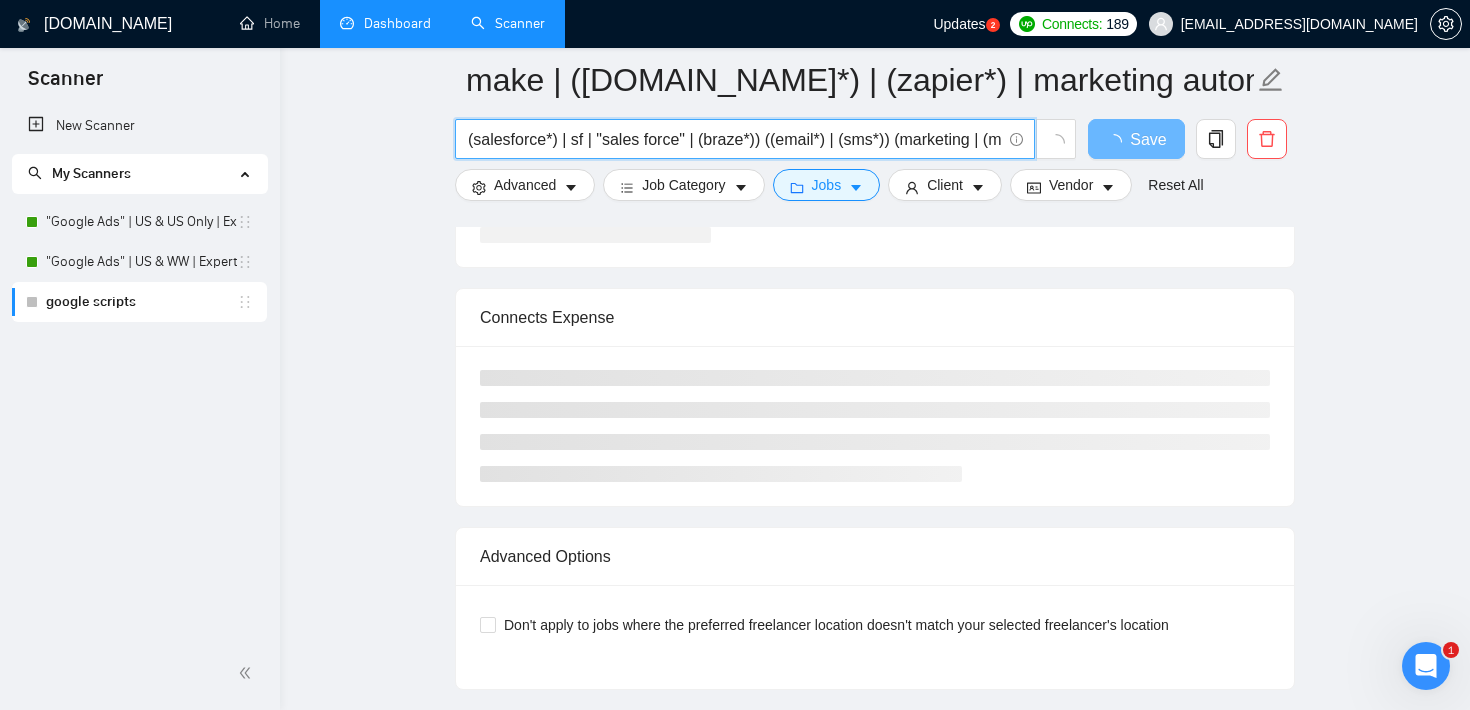 type 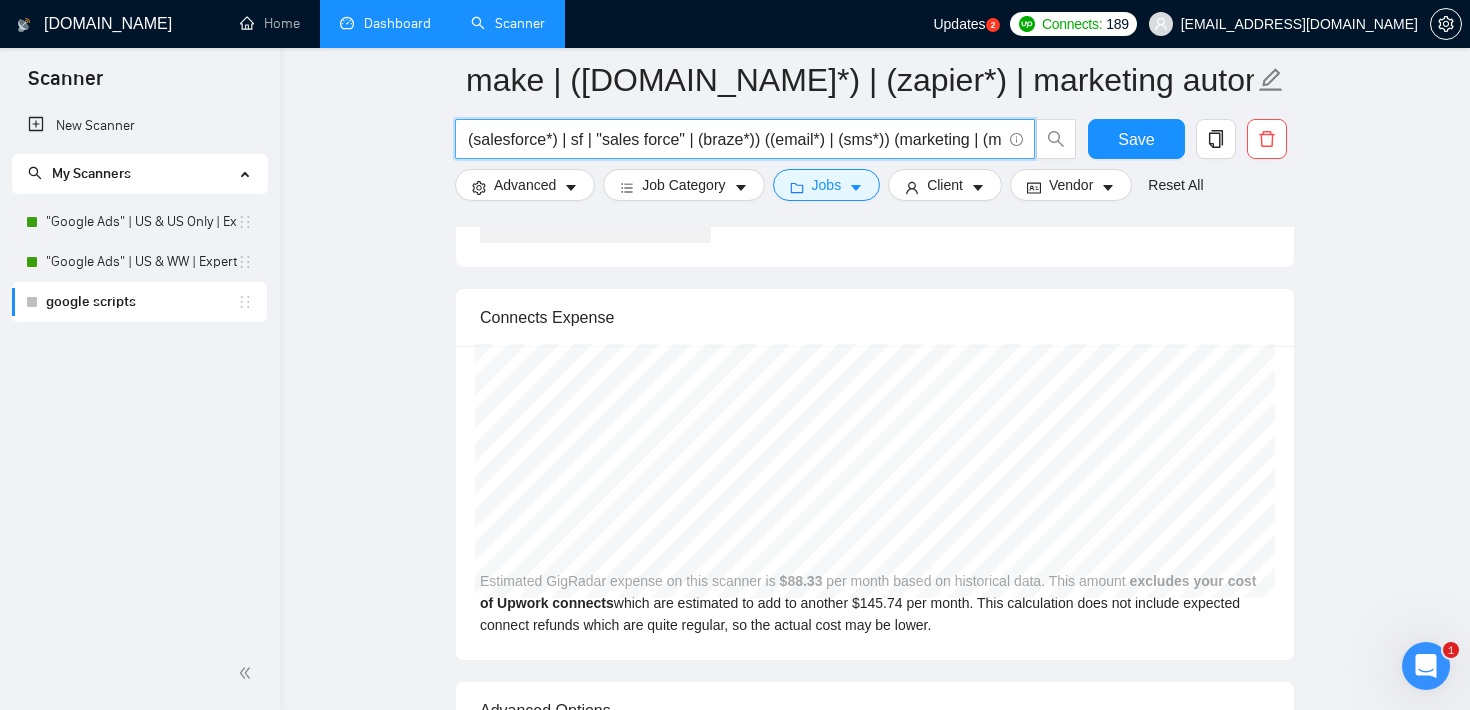 click on "((crm*) | (salesforce*) | sf | "sales force" | (braze*)) ((email*) | (sms*)) (marketing | (marketer*))" at bounding box center [734, 139] 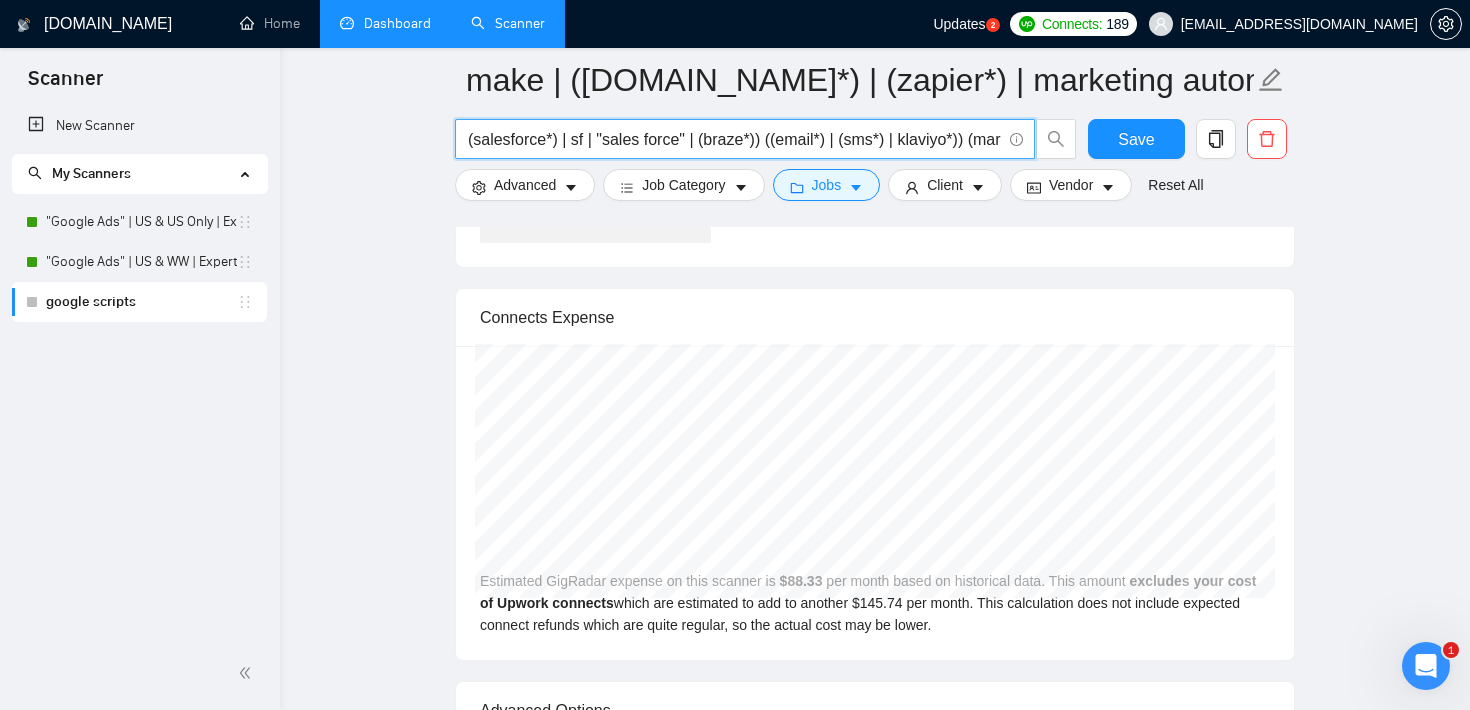 click on "((crm*) | (salesforce*) | sf | "sales force" | (braze*)) ((email*) | (sms*) | klaviyo*)) (marketing | (marketer*))" at bounding box center (734, 139) 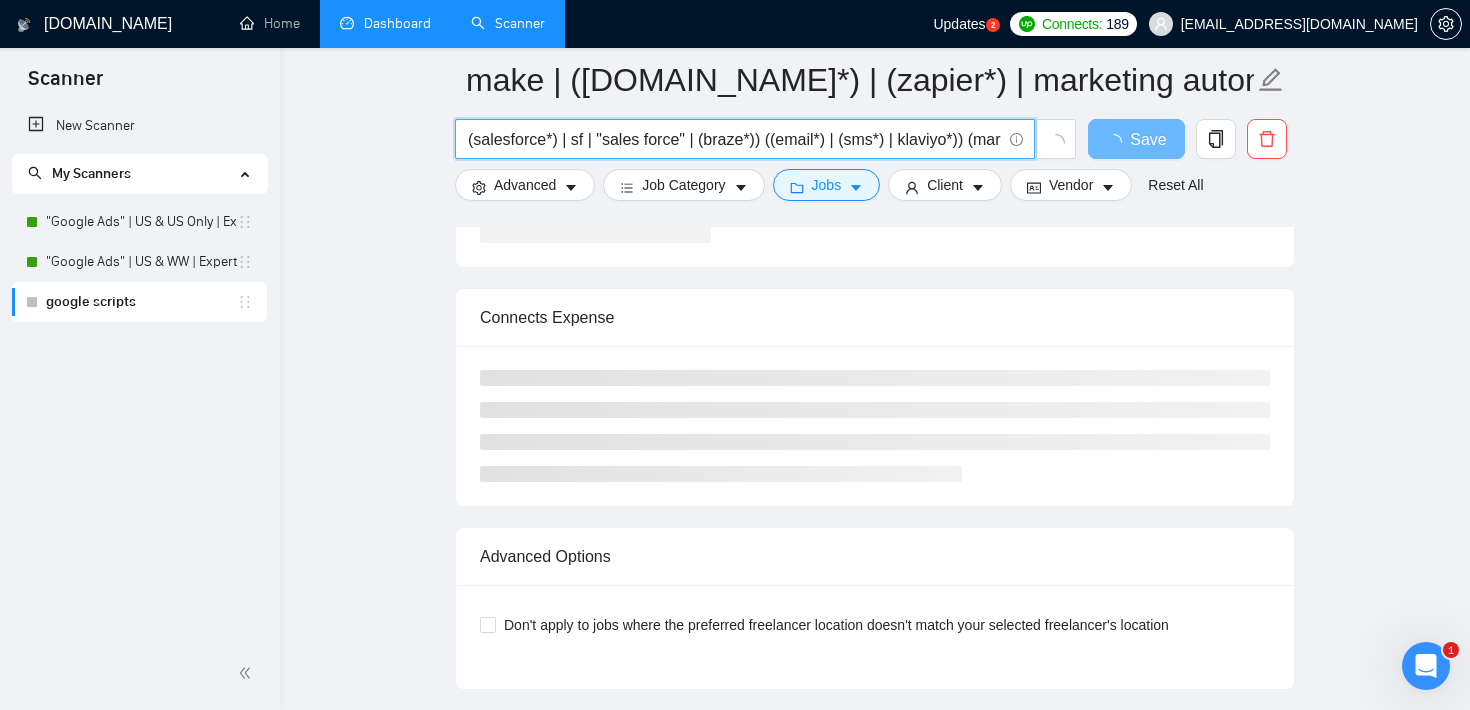 type on "((crm*) | (salesforce*) | sf | "sales force" | (braze*)) ((email*) | (sms*) | (klaviyo*)) (marketing | (marketer*))" 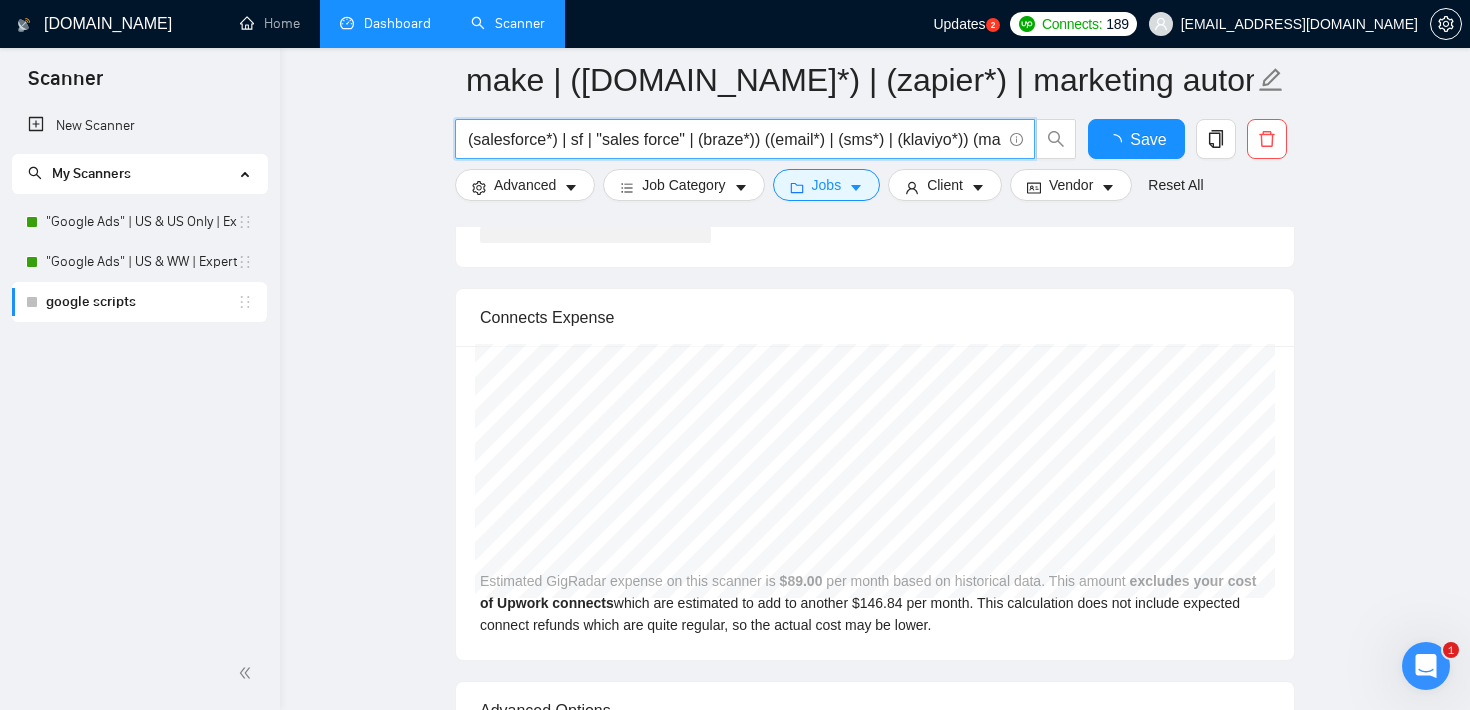 type 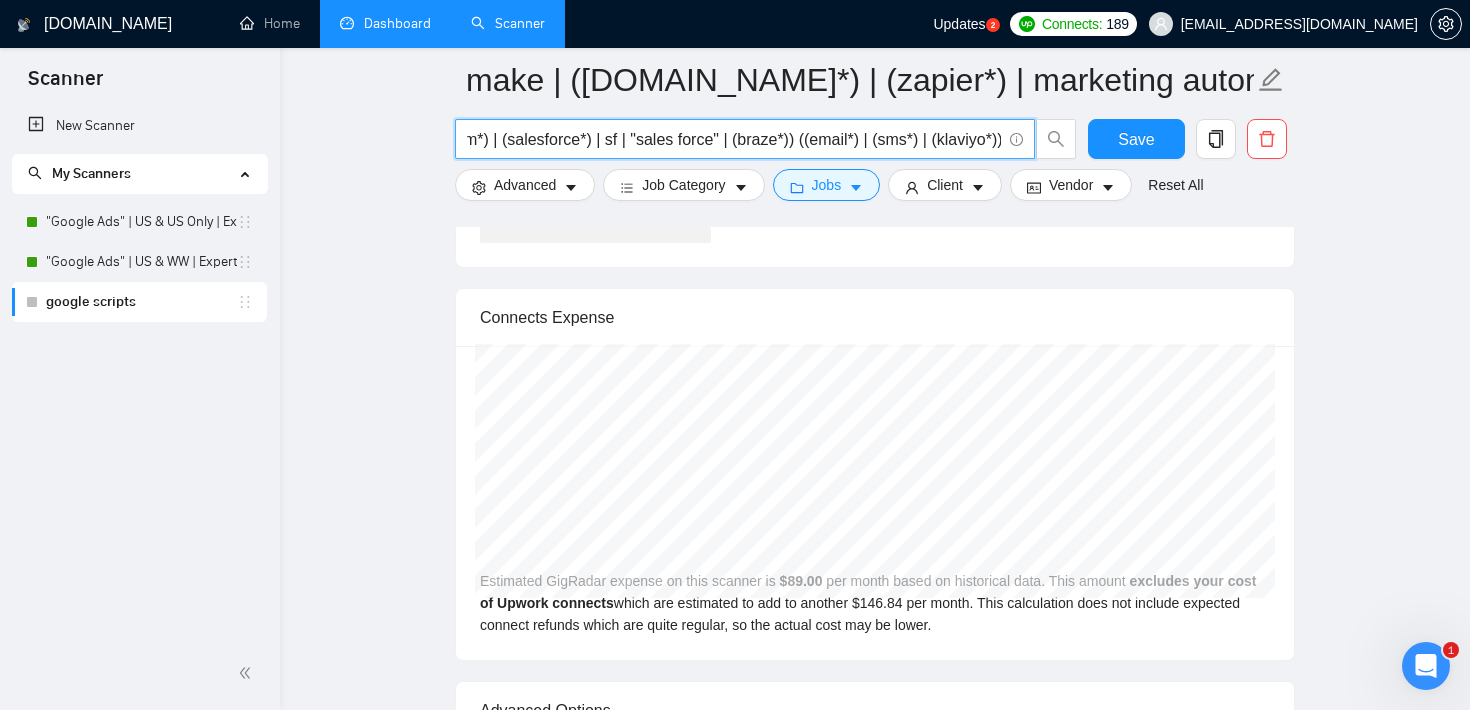 scroll, scrollTop: 0, scrollLeft: 0, axis: both 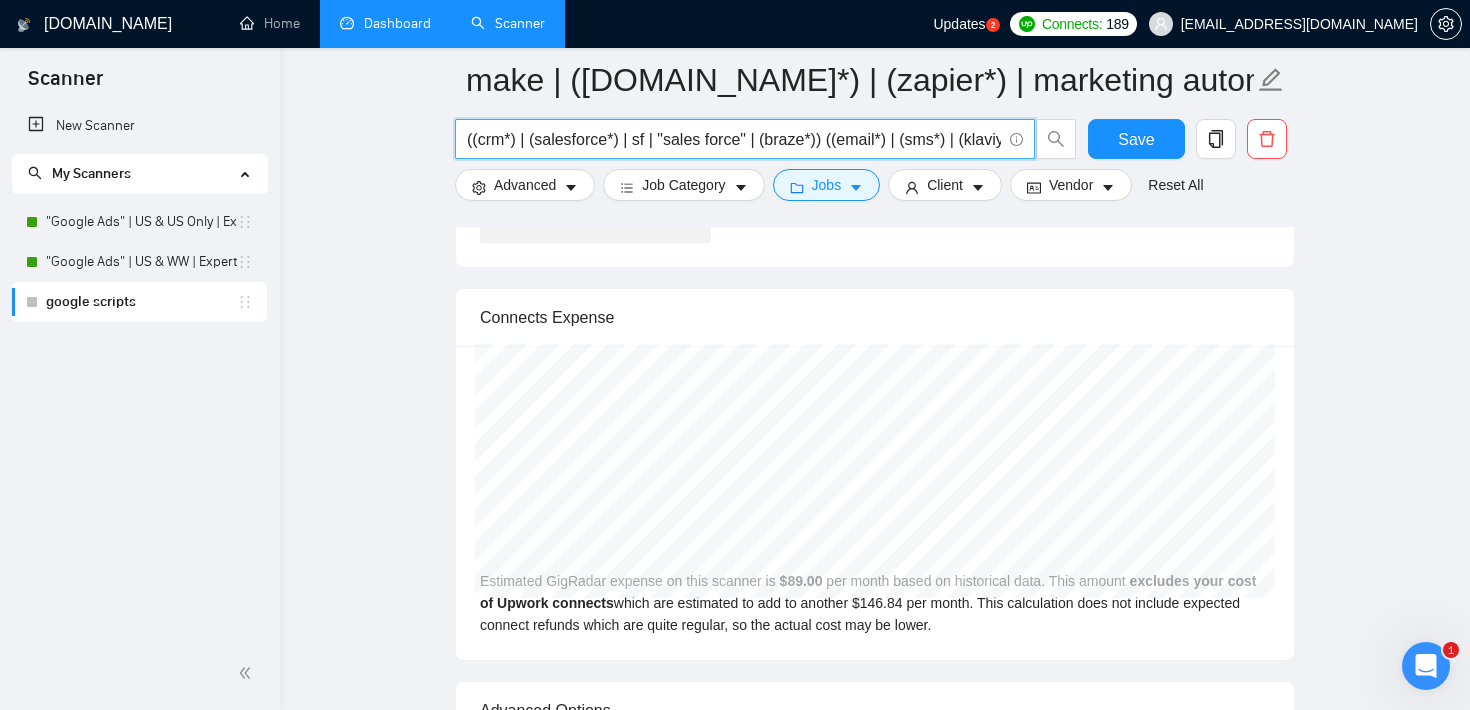 drag, startPoint x: 771, startPoint y: 134, endPoint x: 466, endPoint y: 136, distance: 305.00656 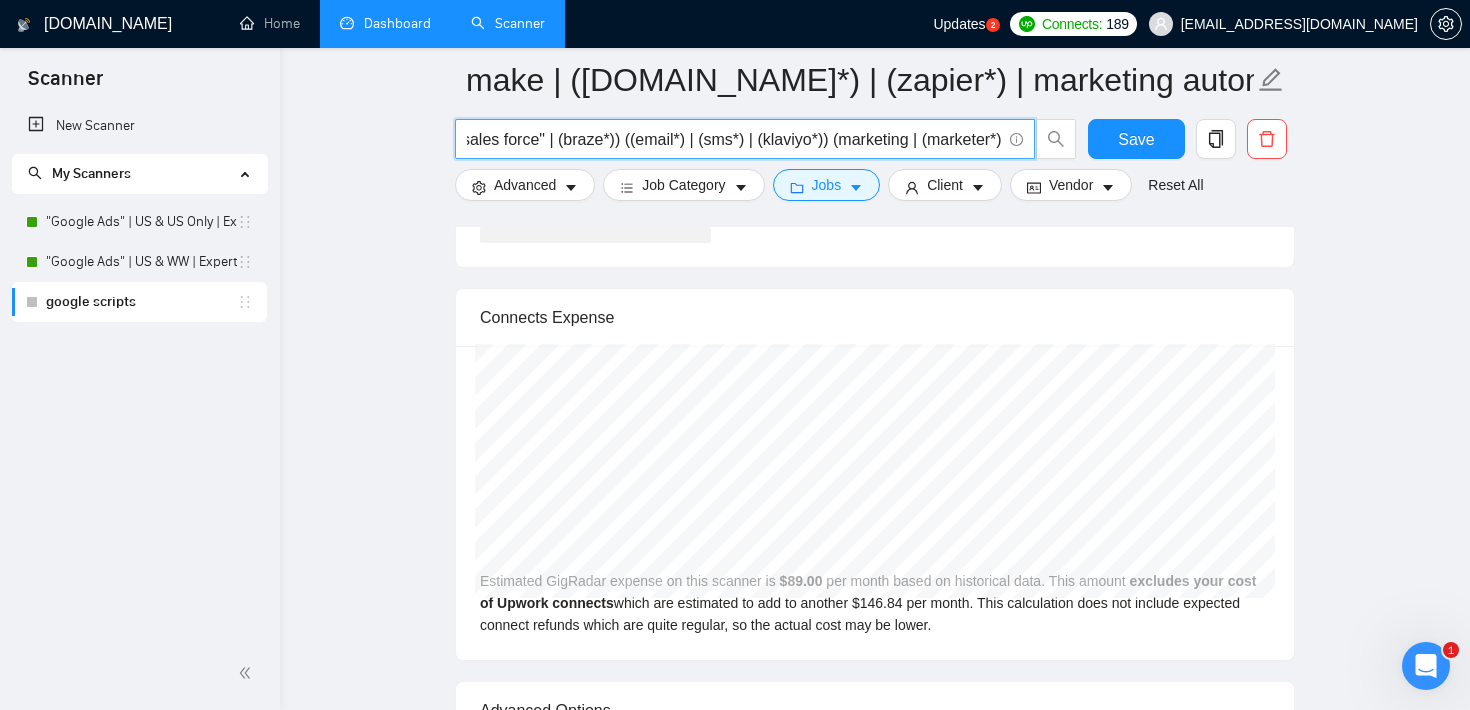 scroll, scrollTop: 0, scrollLeft: 231, axis: horizontal 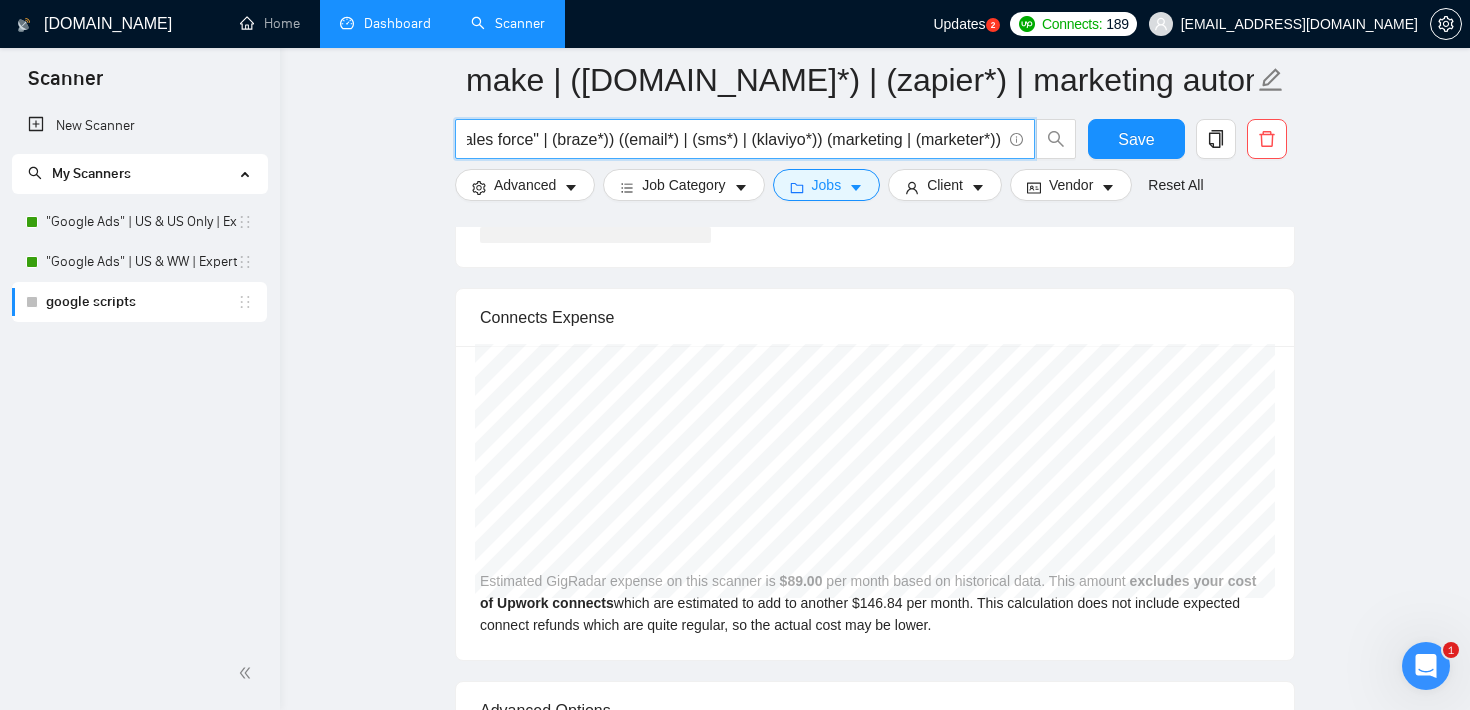 type on "((crm*) | (salesforce*) | sf | "sales force" | (braze*)) ((email*) | (sms*) | (klaviyo*)) (marketing | (marketer*))" 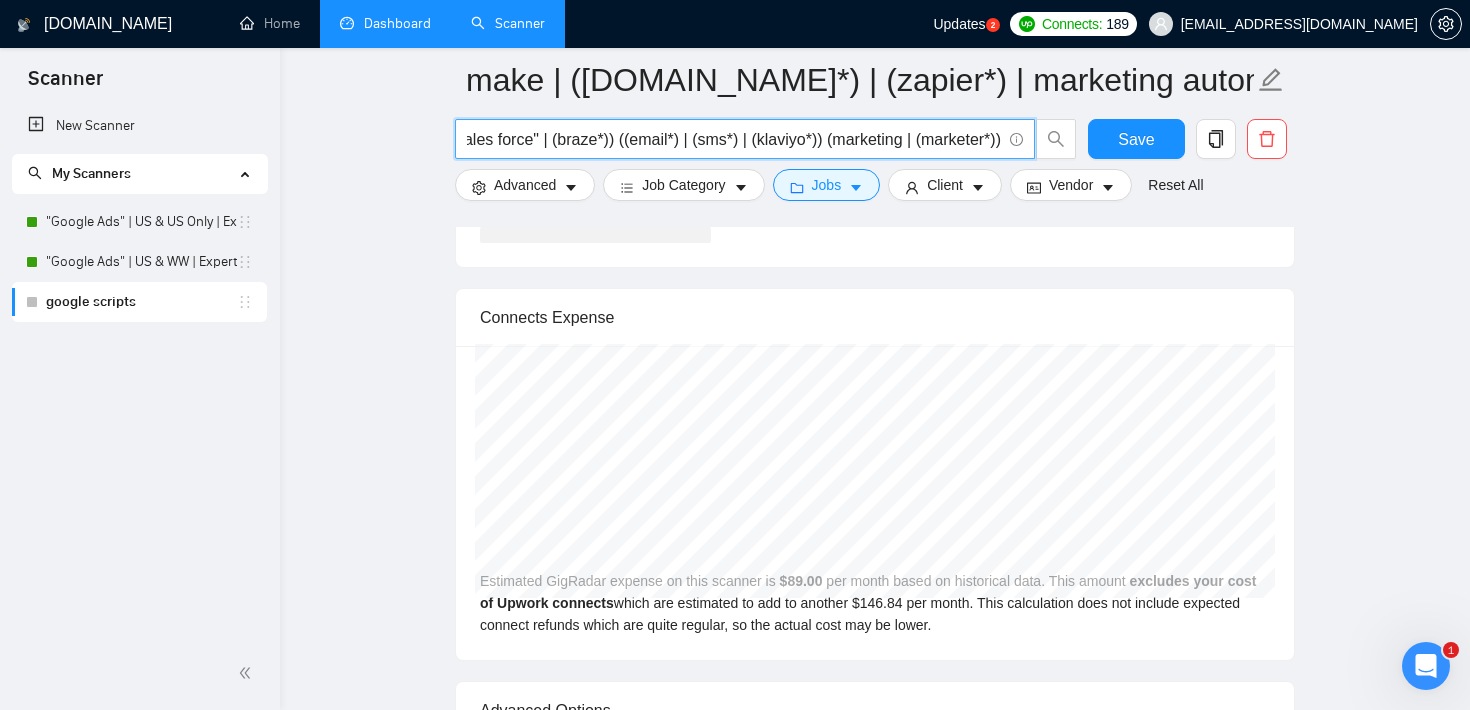 click on "make | ([DOMAIN_NAME]*) | (zapier*) | marketing automation ((crm*) | (salesforce*) | sf | "sales force" | (braze*)) ((email*) | (sms*) | (klaviyo*)) (marketing | (marketer*)) Save Advanced   Job Category   Jobs   Client   Vendor   Reset All Preview Results Insights NEW Alerts Auto Bidder Auto Bidding Enabled Auto Bidding Enabled: OFF Auto Bidder Schedule Auto Bidding Type: Automated (recommended) Semi-automated Auto Bidding Schedule: 24/7 Custom Custom Auto Bidder Schedule Repeat every week [DATE] [DATE] [DATE] [DATE] [DATE] [DATE] [DATE] Active Hours ( [GEOGRAPHIC_DATA]/[GEOGRAPHIC_DATA] ): From: To: ( 24  hours) [GEOGRAPHIC_DATA]/Sofia Auto Bidding Type Select your bidding algorithm: Choose the algorithm for you bidding. The price per proposal does not include your connects expenditure. Template Bidder Works great for narrow segments and short cover letters that don't change. 0.50  credits / proposal Sardor AI 🤖 Personalise your cover letter with ai [placeholders] 1.00  credits / proposal Experimental Laziza AI  👑   NEW   2.00" at bounding box center (875, -874) 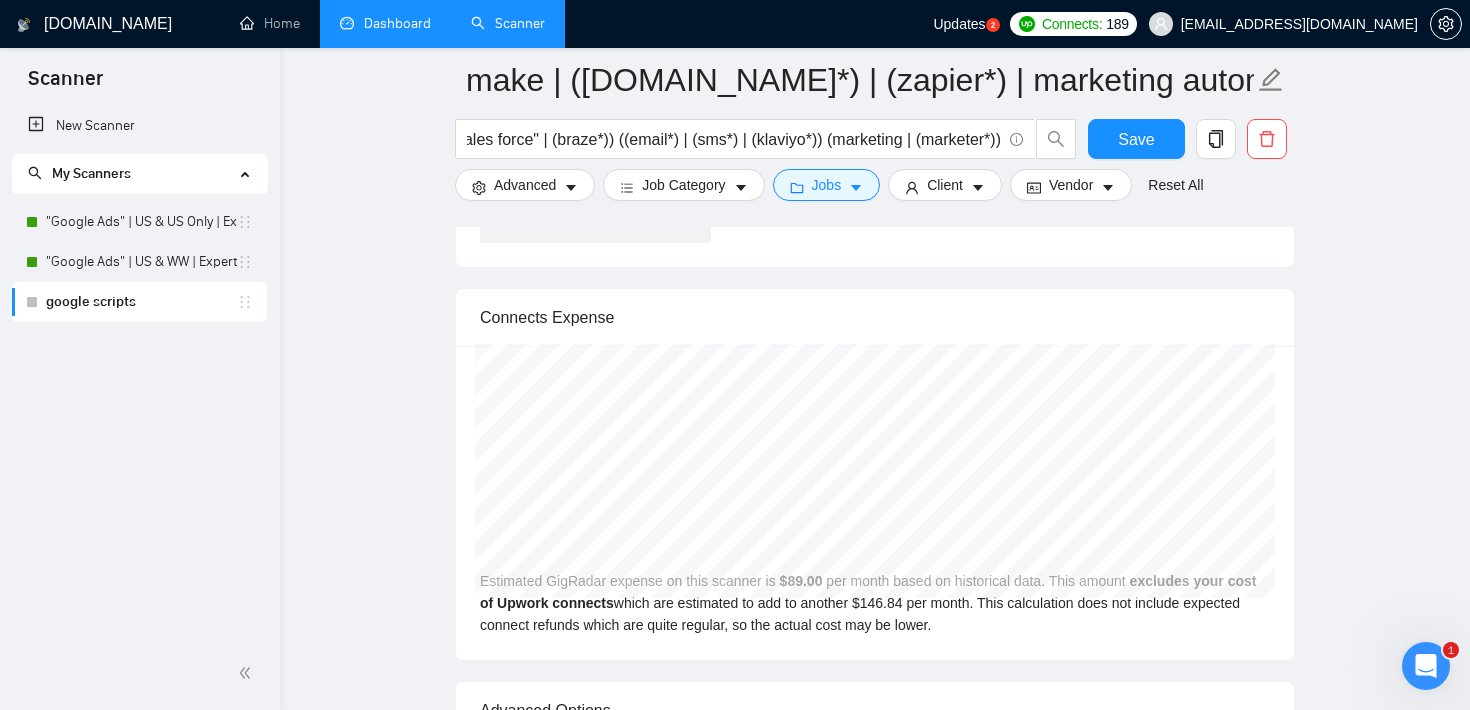 scroll, scrollTop: 0, scrollLeft: 0, axis: both 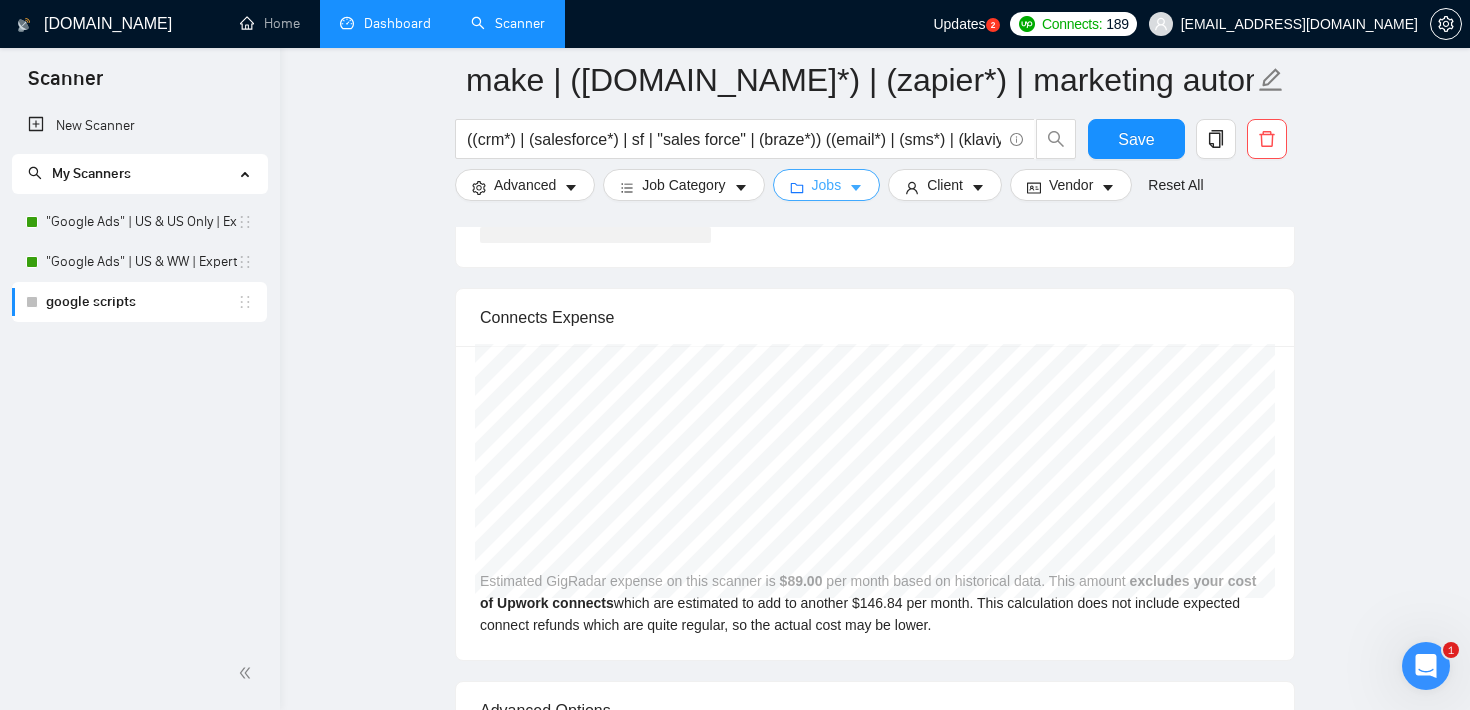 click on "Jobs" at bounding box center [827, 185] 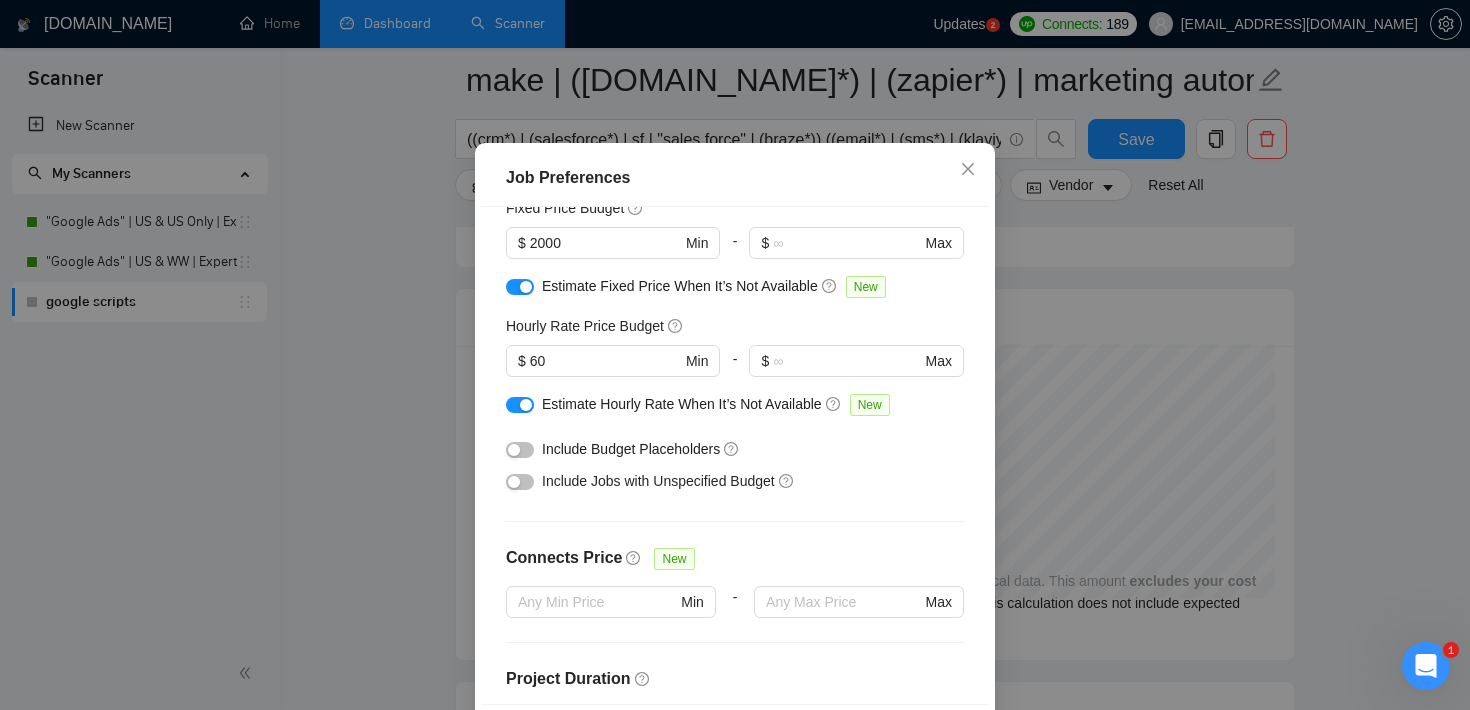 scroll, scrollTop: 151, scrollLeft: 0, axis: vertical 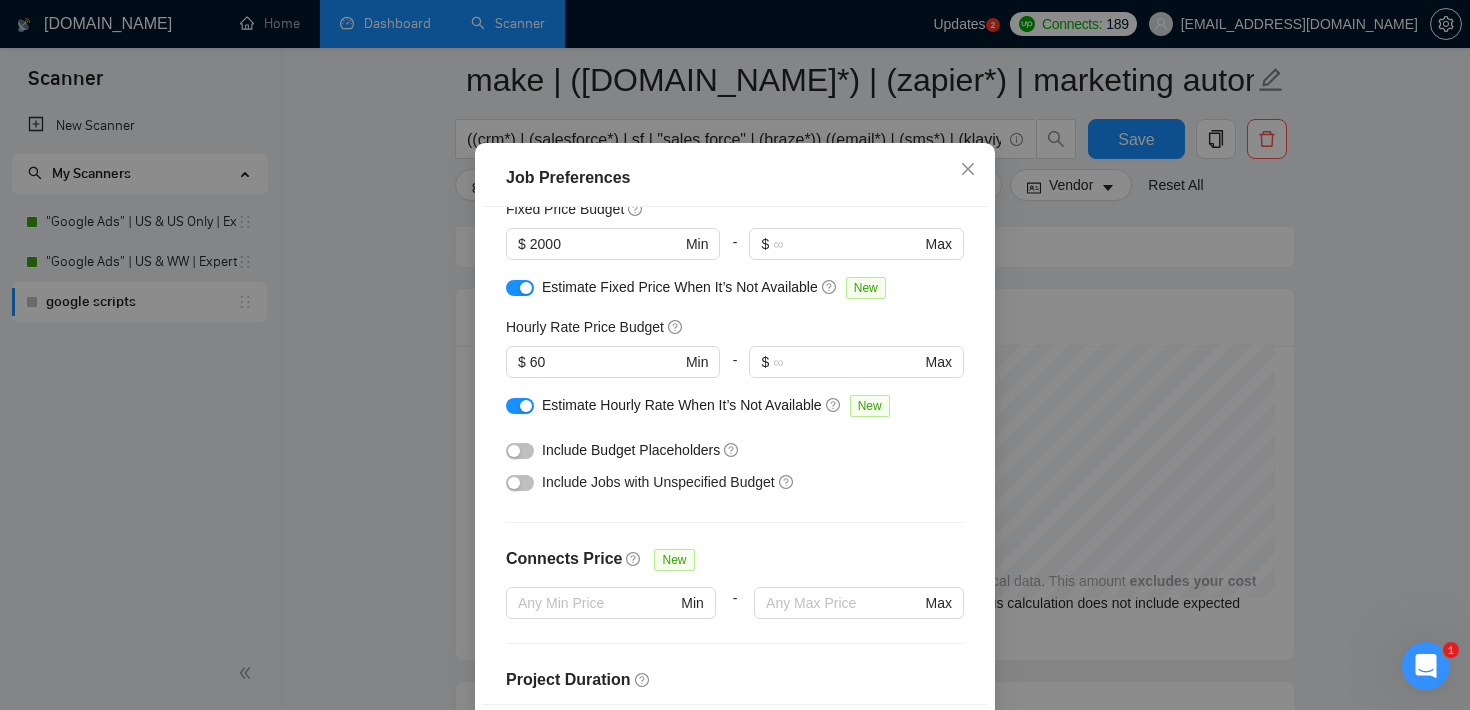 click at bounding box center [520, 451] 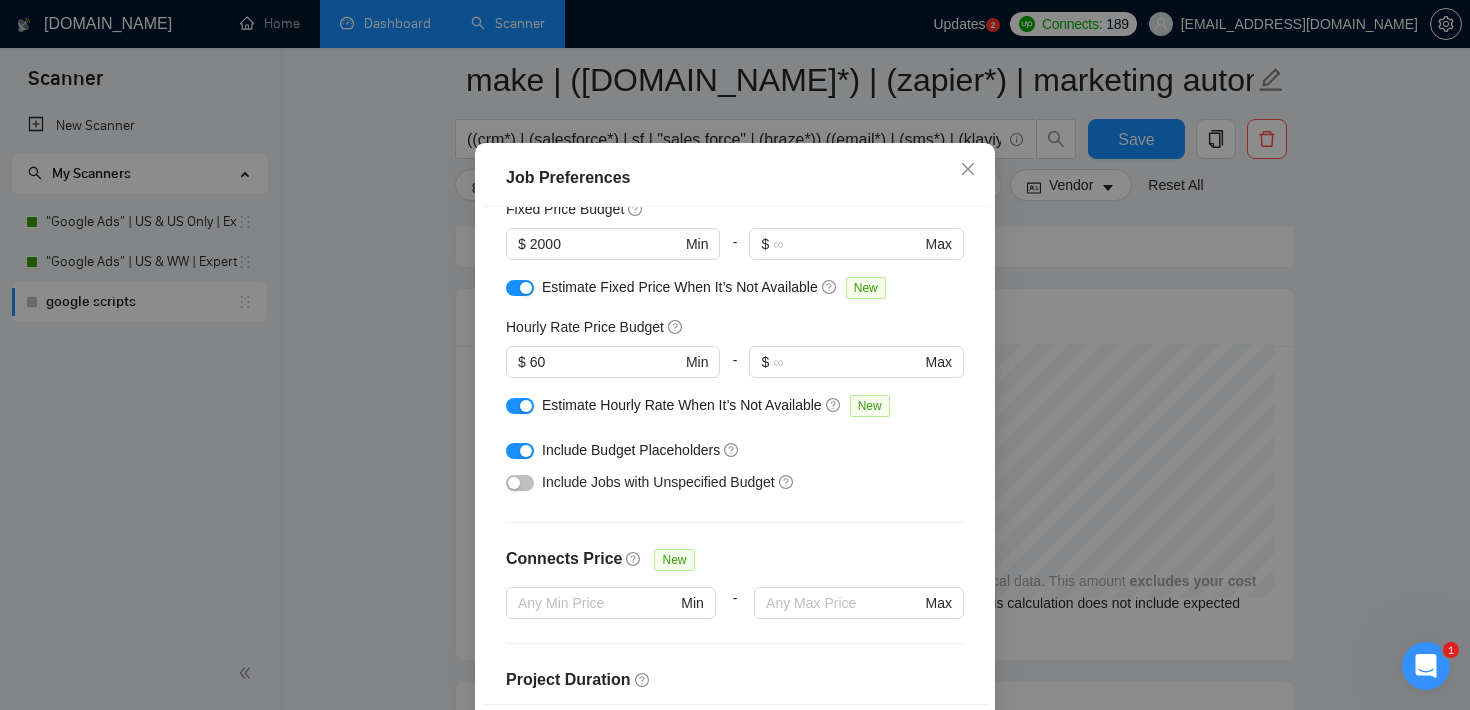 click at bounding box center (514, 483) 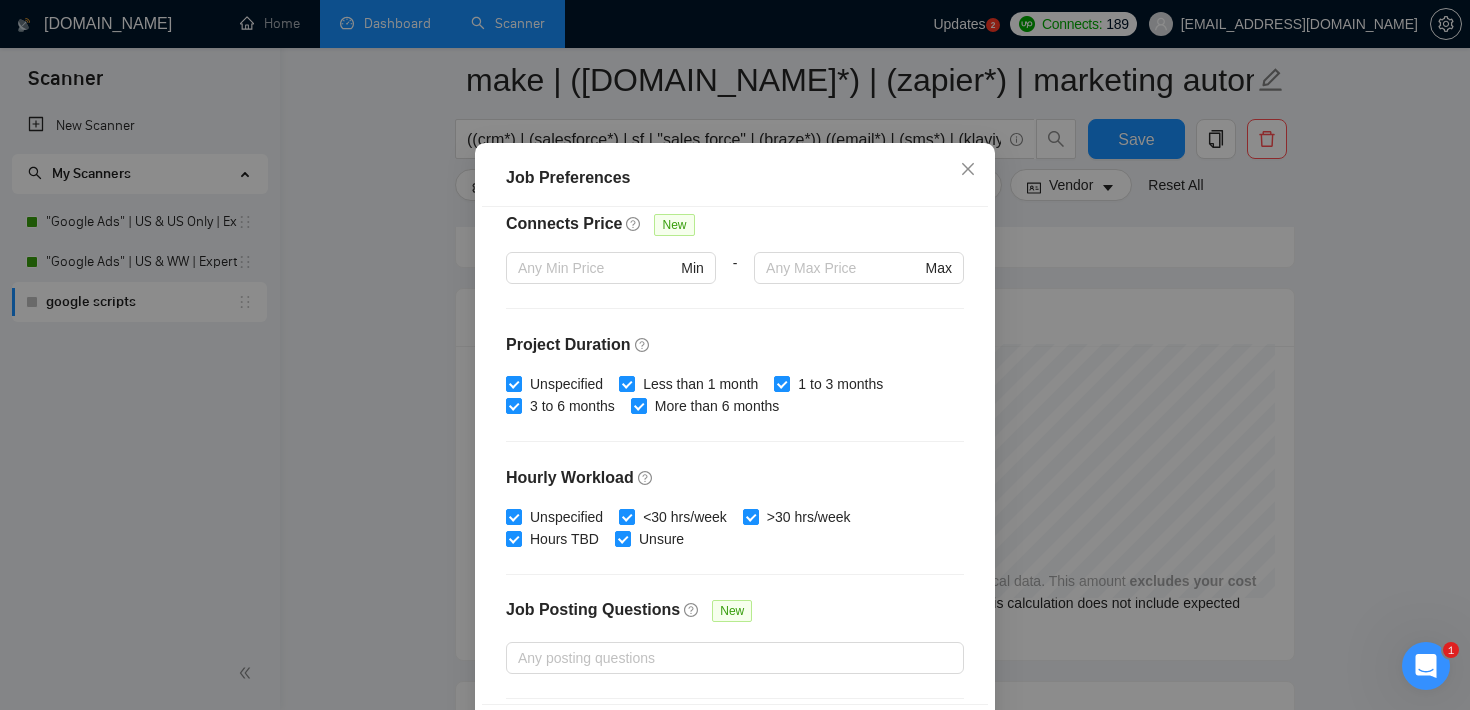scroll, scrollTop: 630, scrollLeft: 0, axis: vertical 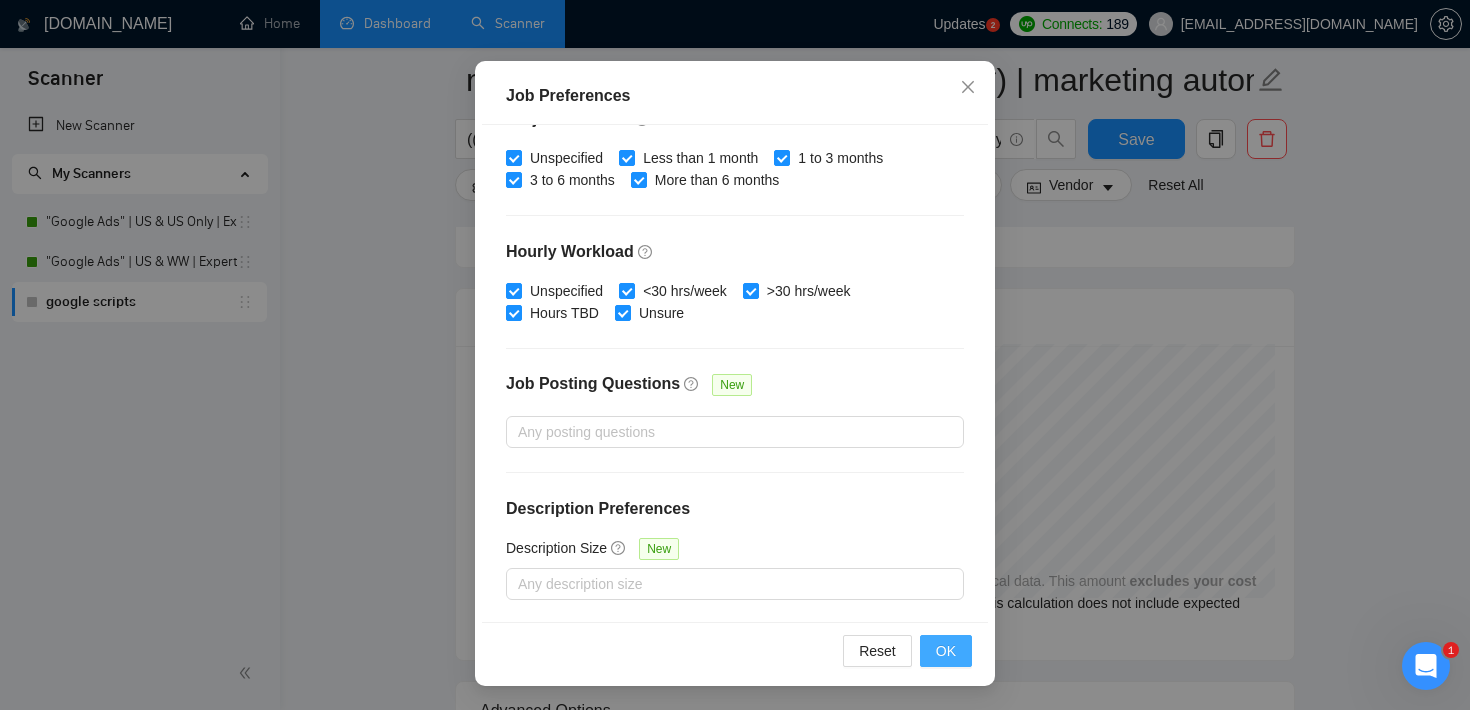 click on "OK" at bounding box center (946, 651) 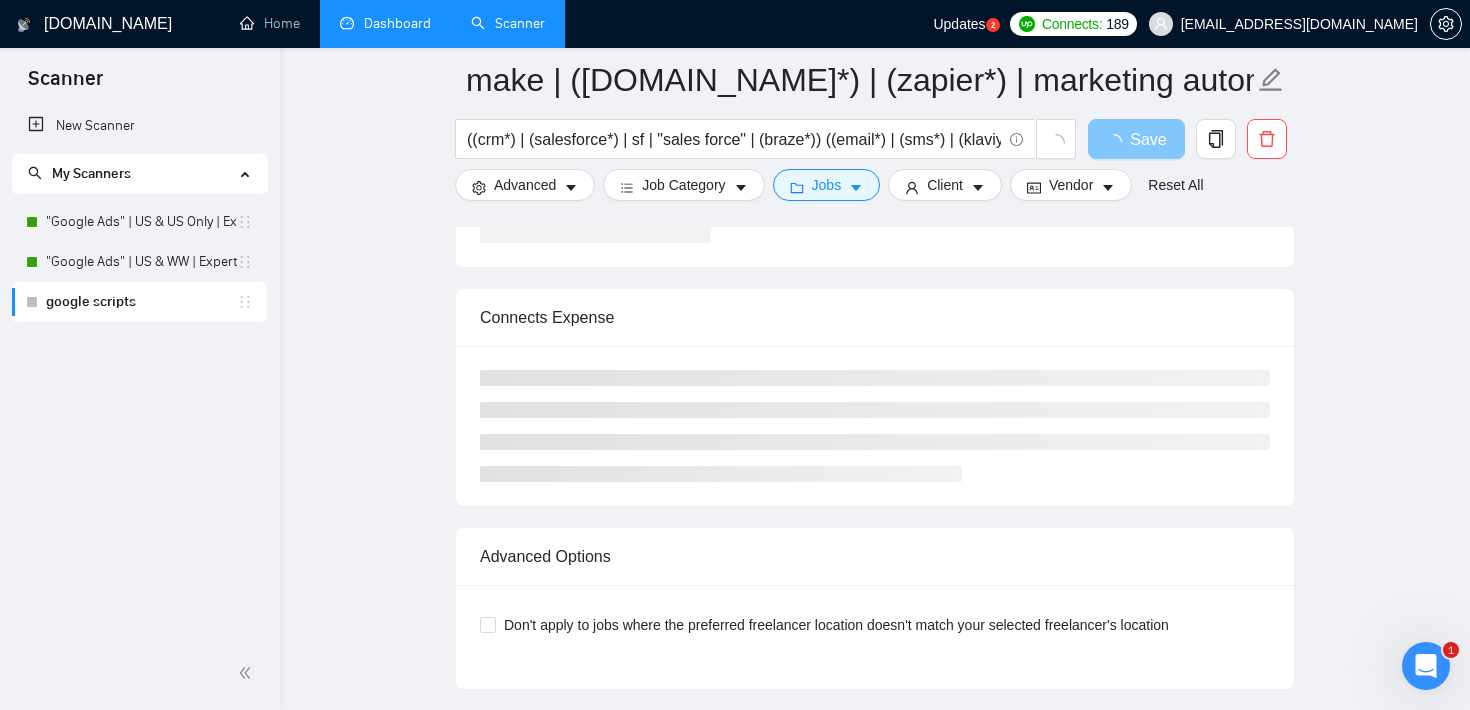 scroll, scrollTop: 59, scrollLeft: 0, axis: vertical 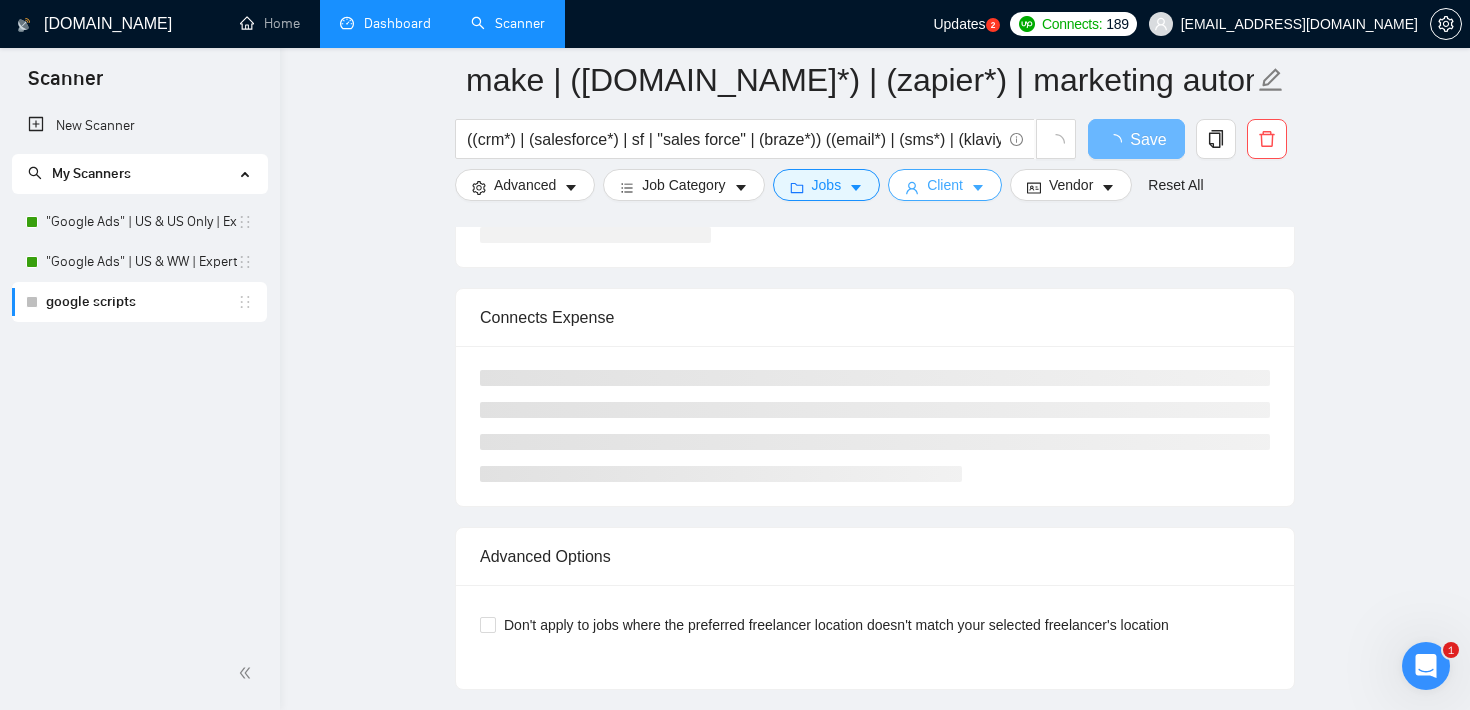 click on "Client" at bounding box center [945, 185] 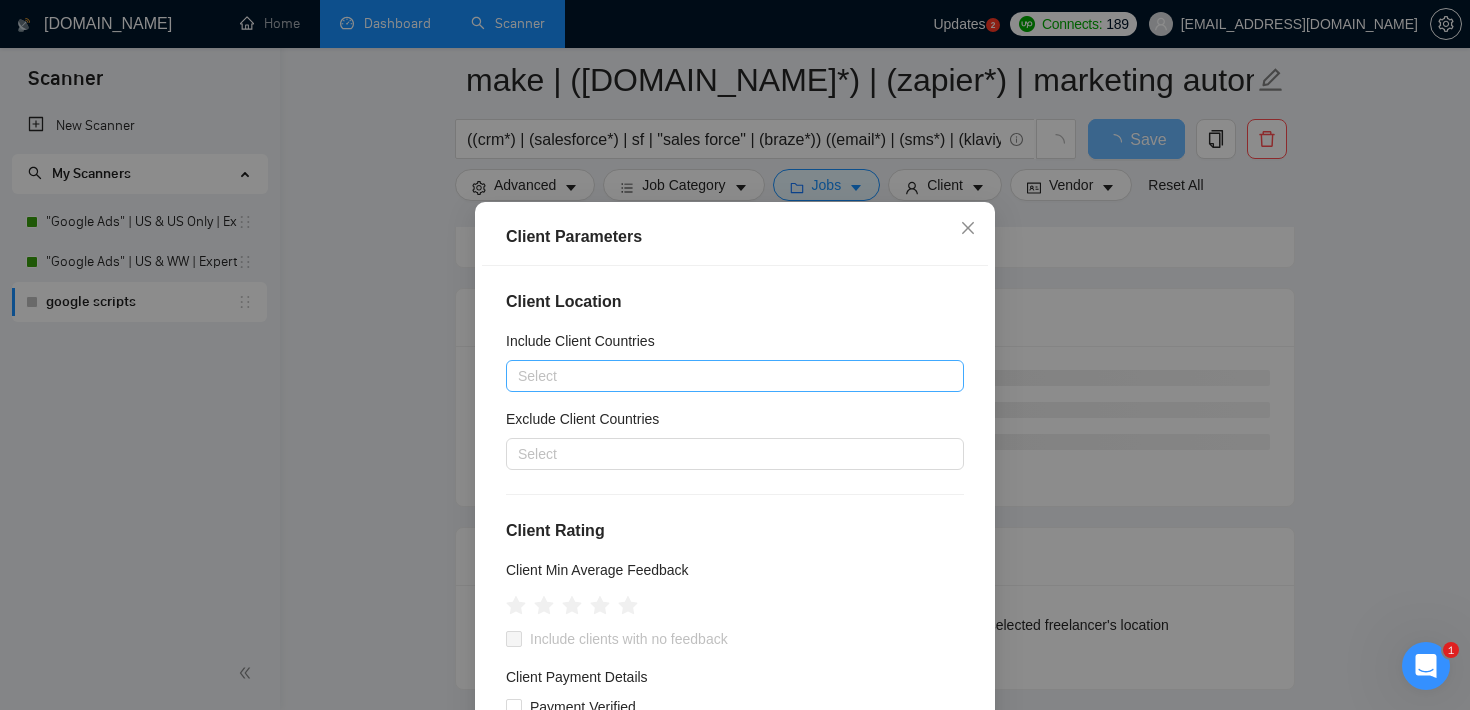 click at bounding box center (725, 376) 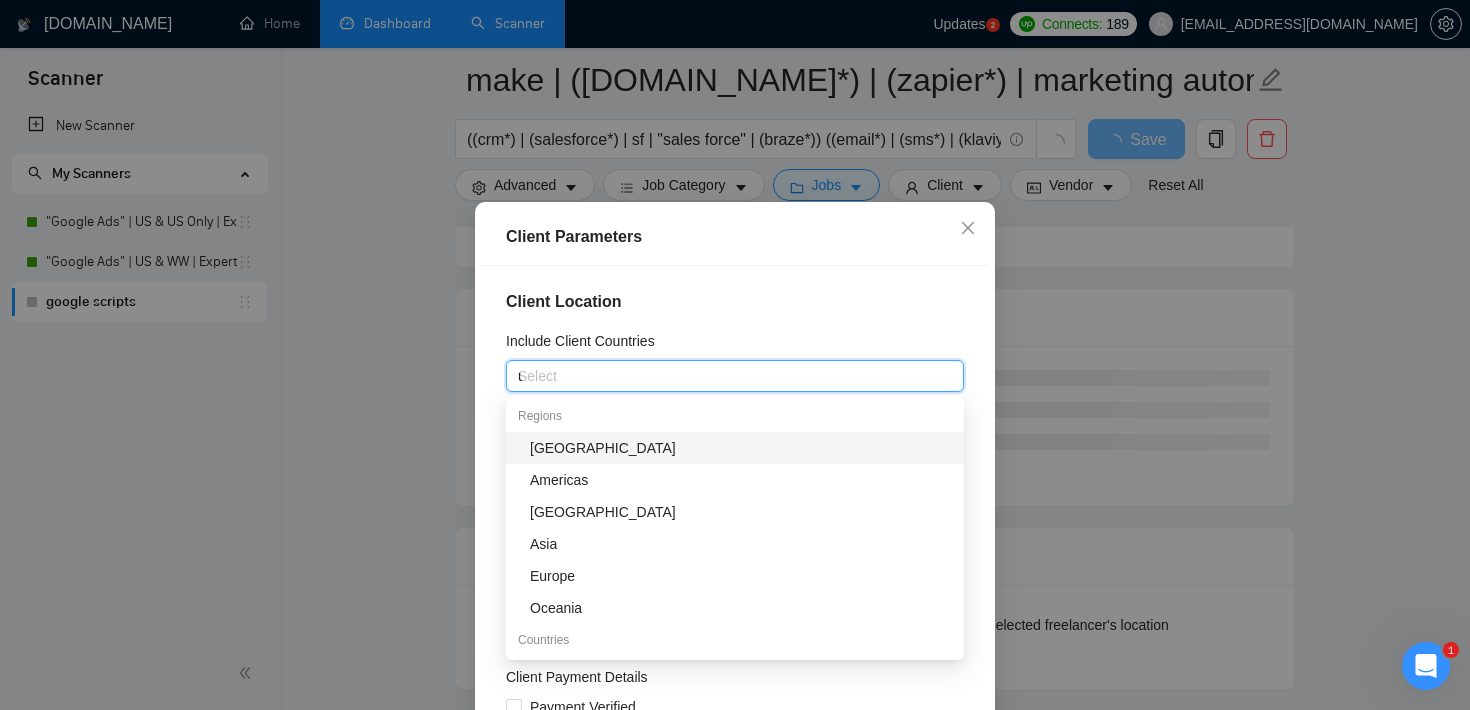 type on "un" 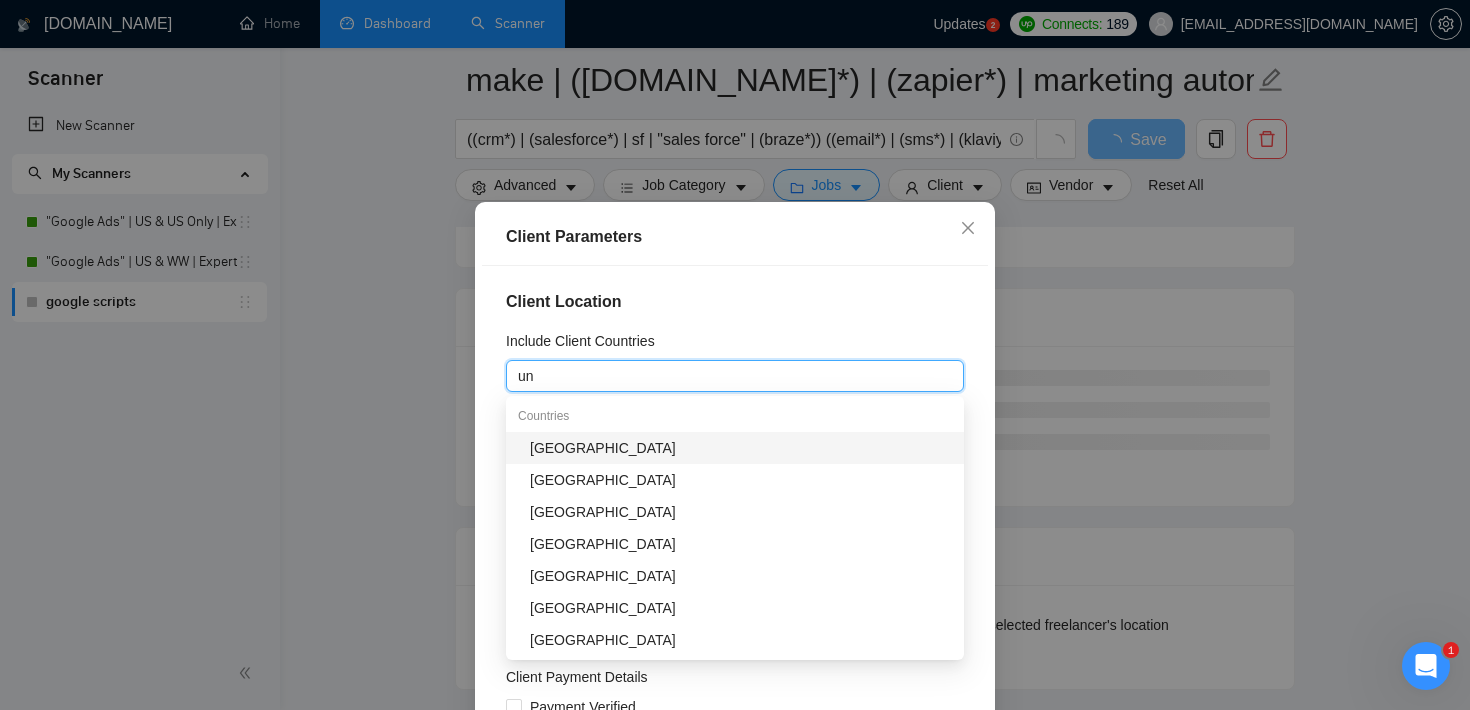 type 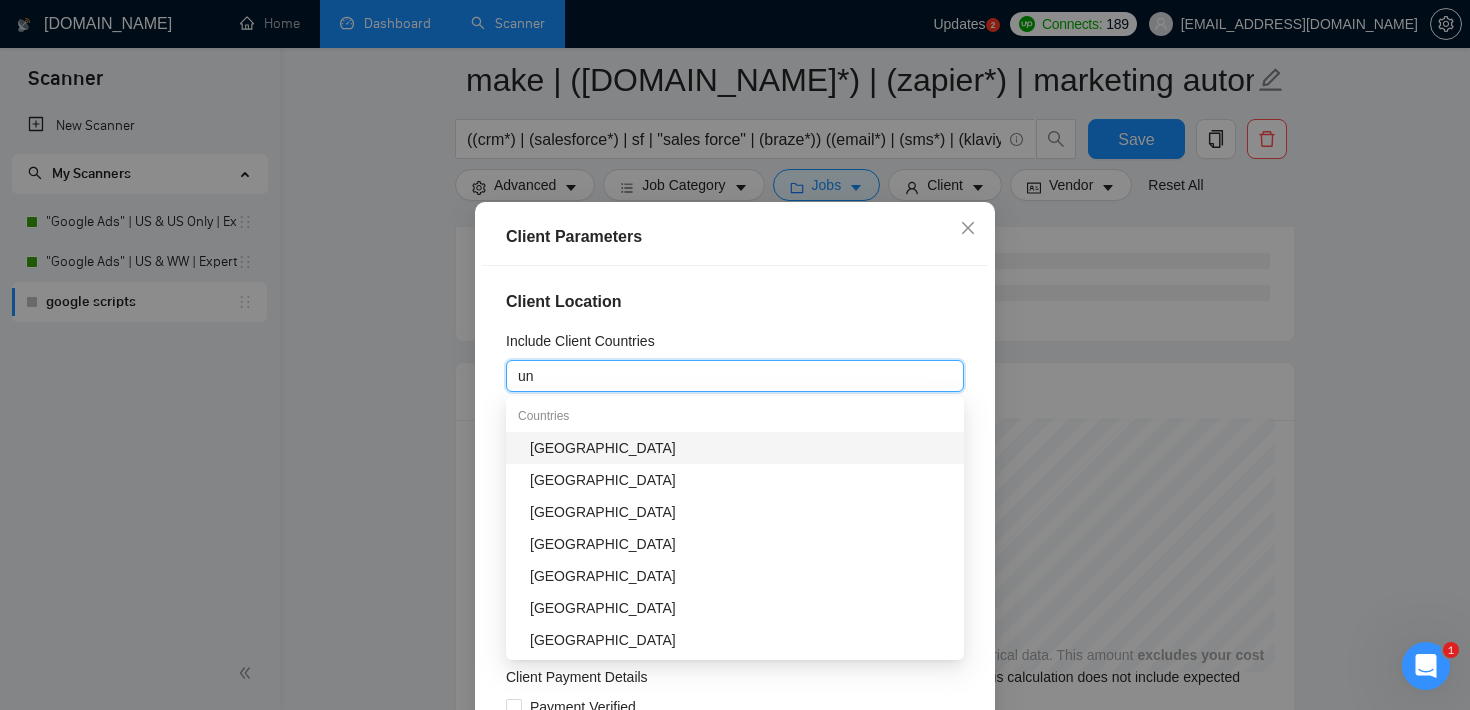 click on "[GEOGRAPHIC_DATA]" at bounding box center (741, 448) 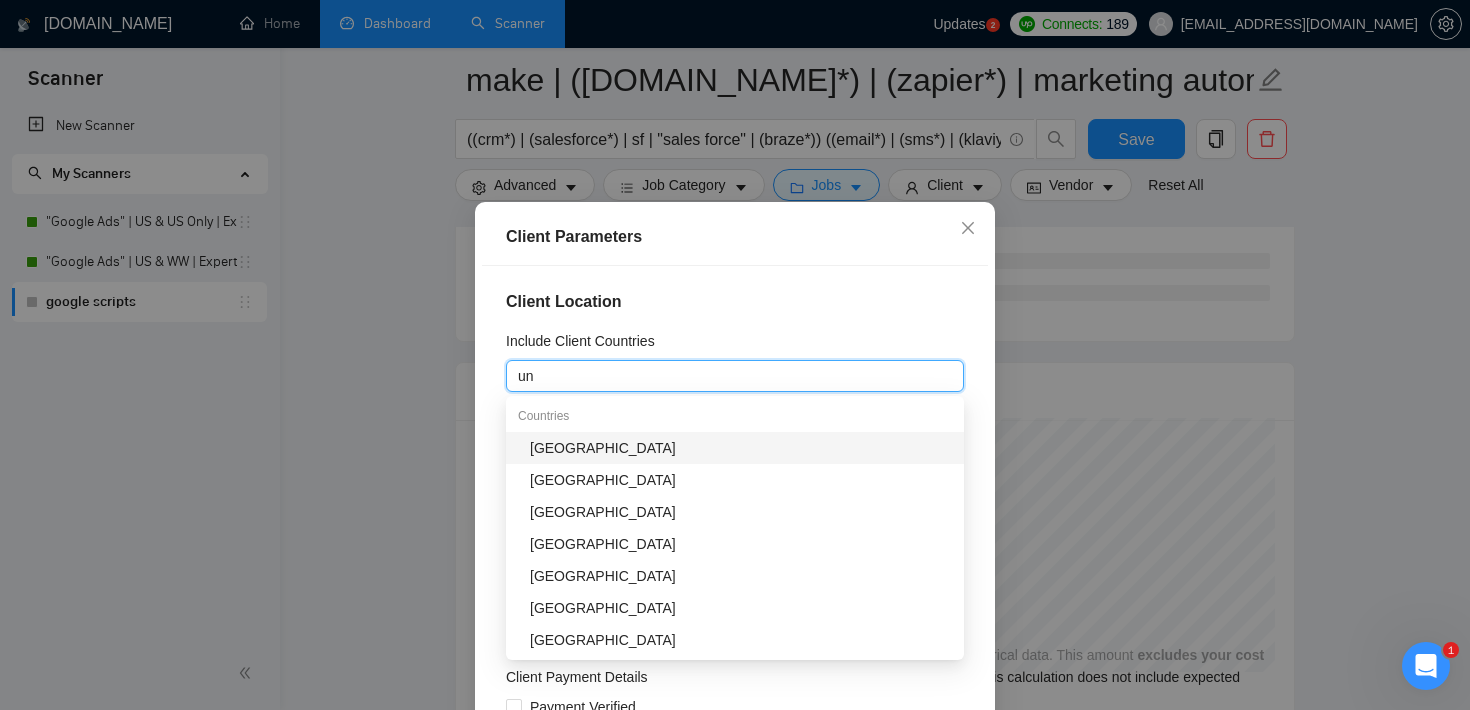 type 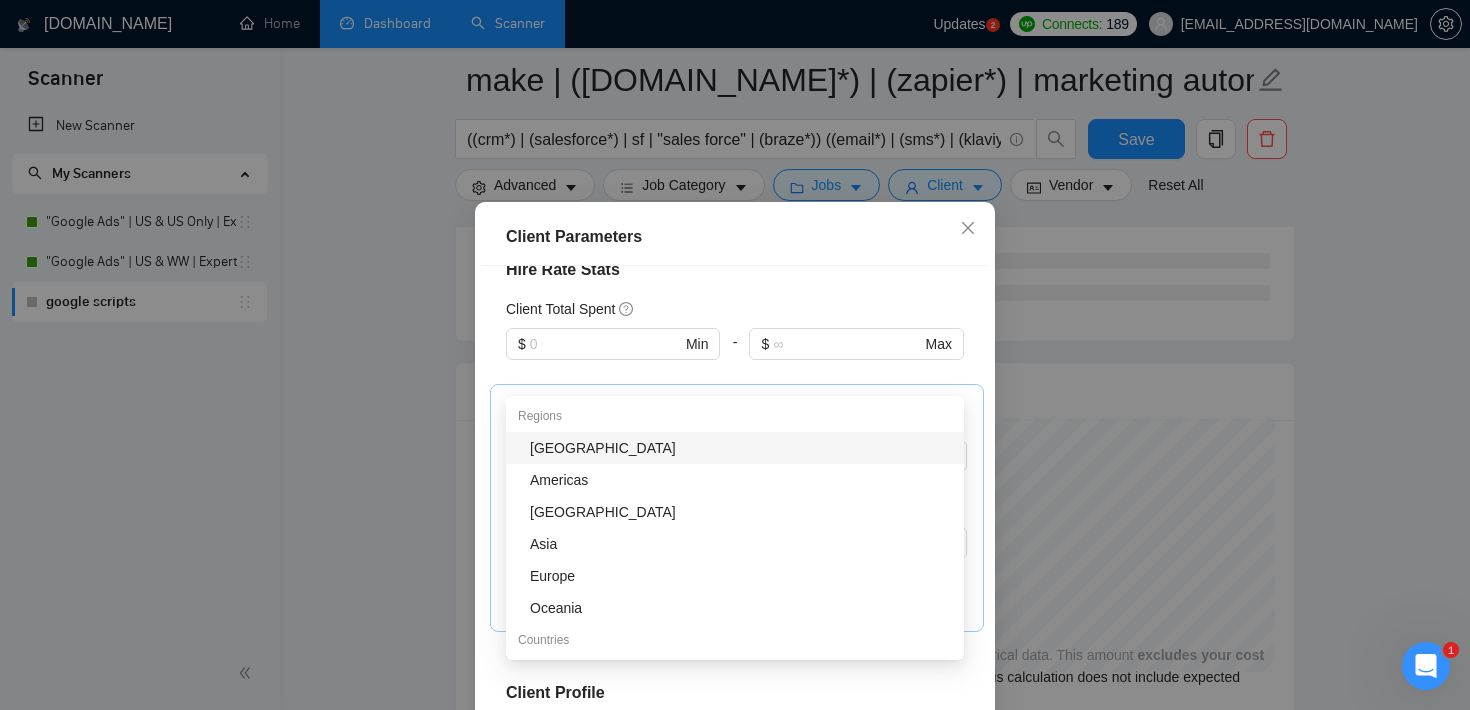 scroll, scrollTop: 749, scrollLeft: 0, axis: vertical 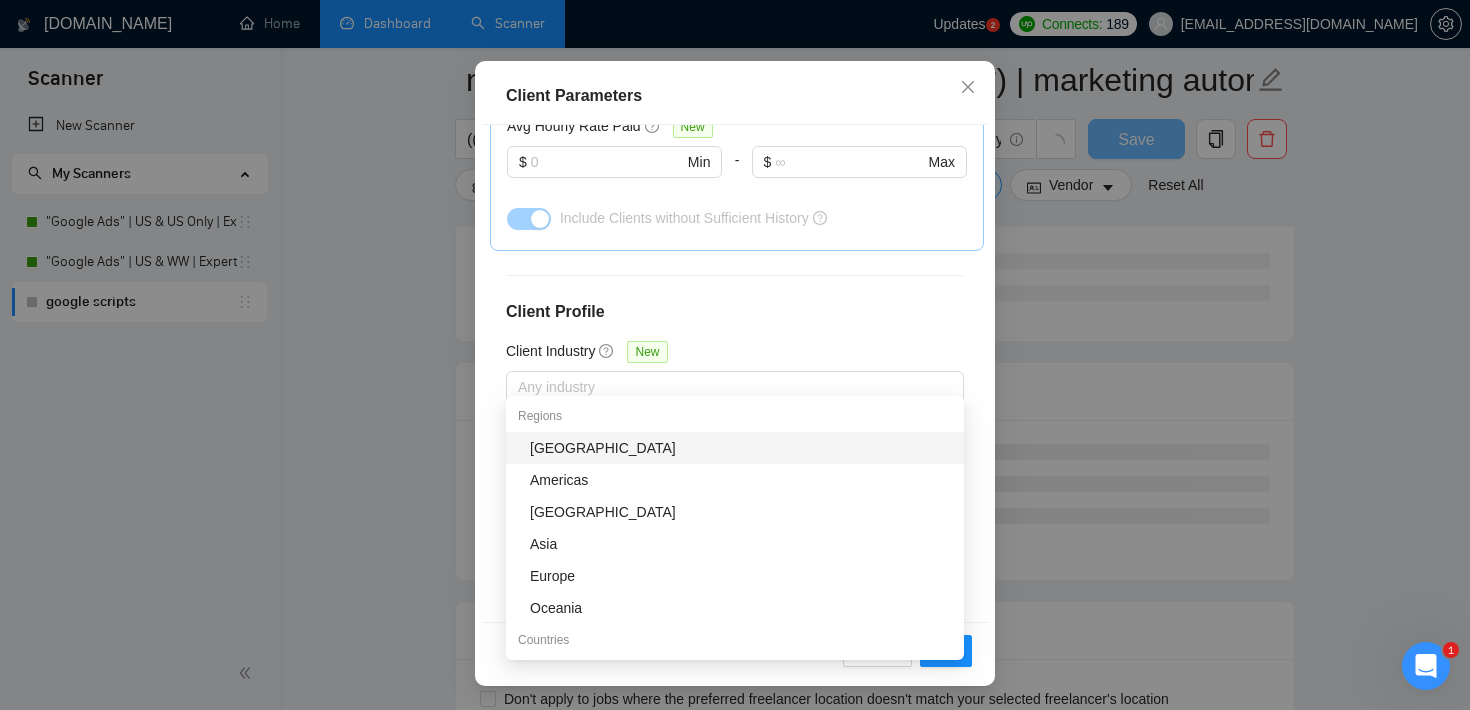 click on "Client Location Include Client Countries [GEOGRAPHIC_DATA]   Exclude Client Countries   Select Client Rating Client Min Average Feedback Include clients with no feedback Client Payment Details Payment Verified Hire Rate Stats   Client Total Spent $ Min - $ Max Client Hire Rate New   Any hire rate   Avg Hourly Rate Paid New $ Min - $ Max Include Clients without Sufficient History Client Profile Client Industry New   Any industry Client Company Size   Any company size Enterprise Clients New   Any clients" at bounding box center [735, 373] 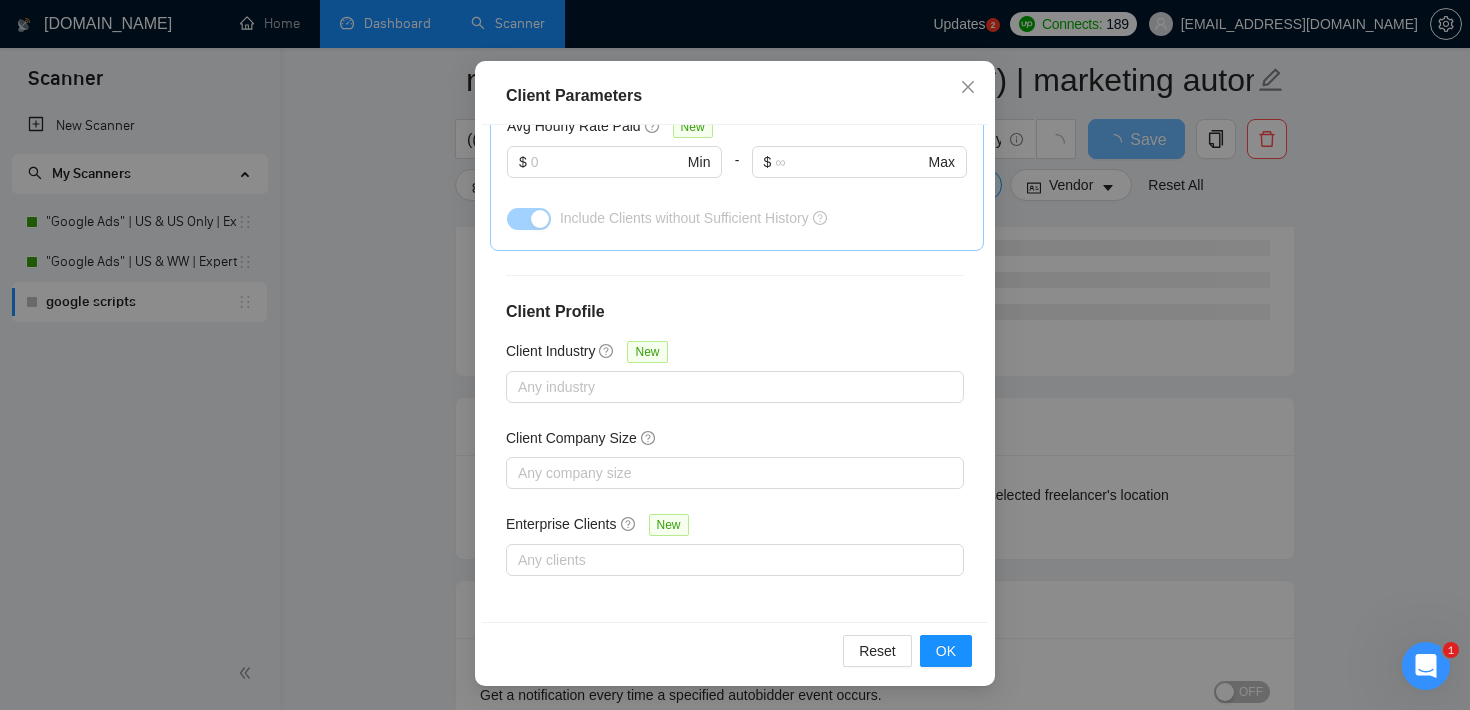 scroll, scrollTop: 3982, scrollLeft: 0, axis: vertical 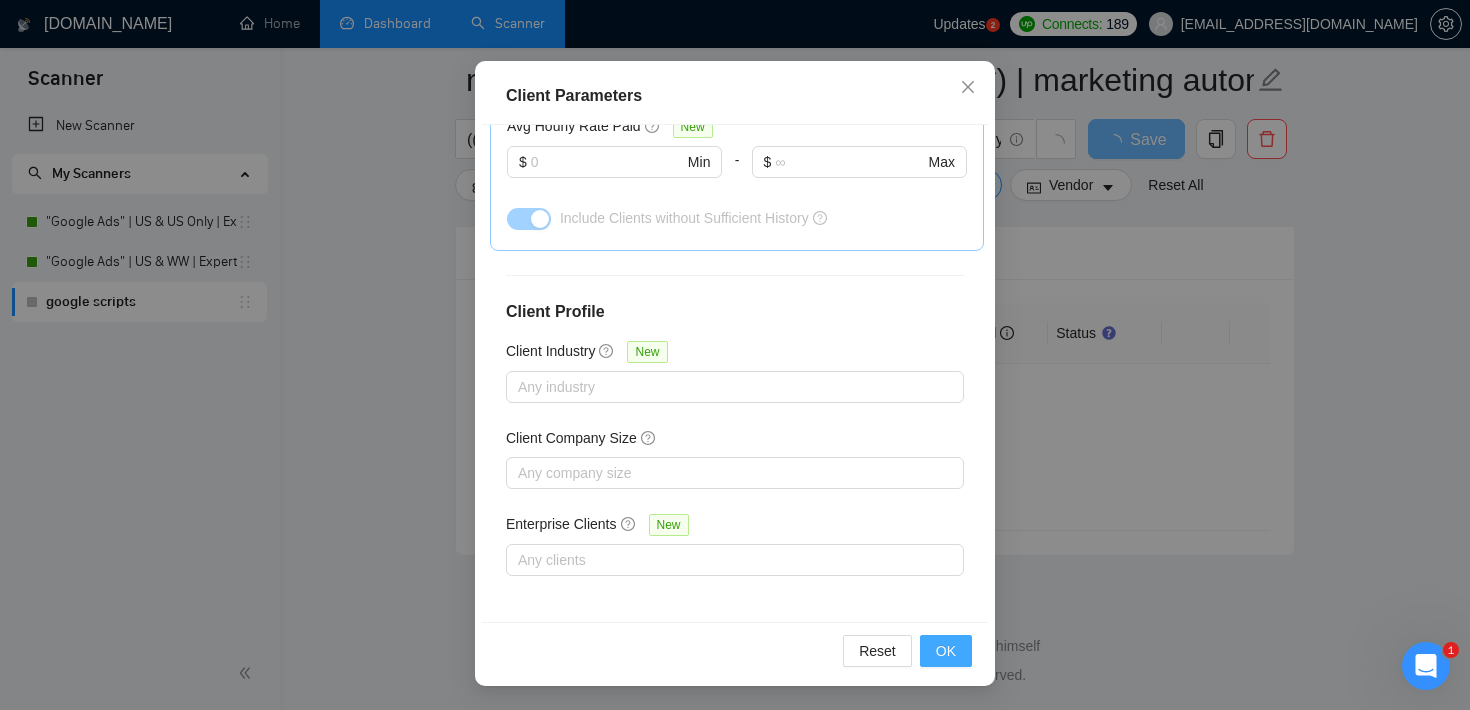 click on "OK" at bounding box center (946, 651) 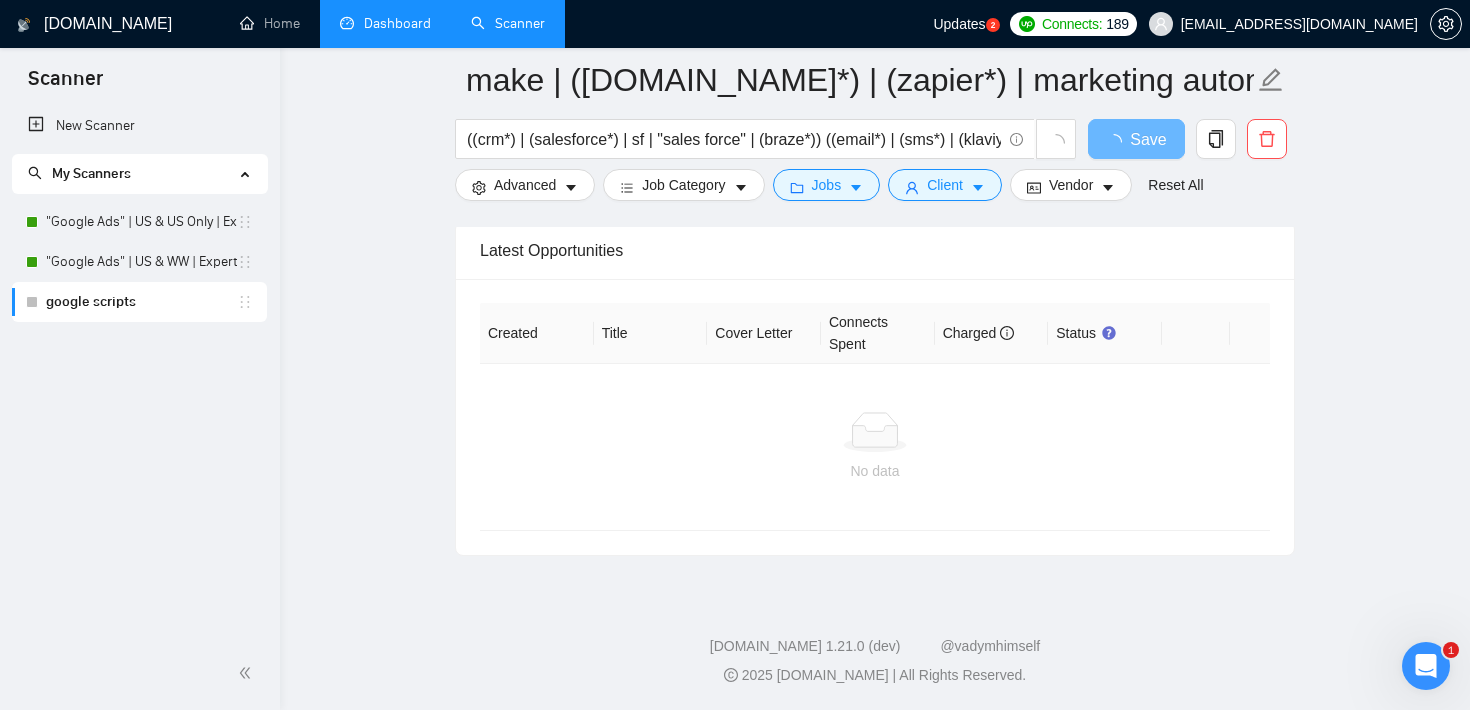 scroll, scrollTop: 59, scrollLeft: 0, axis: vertical 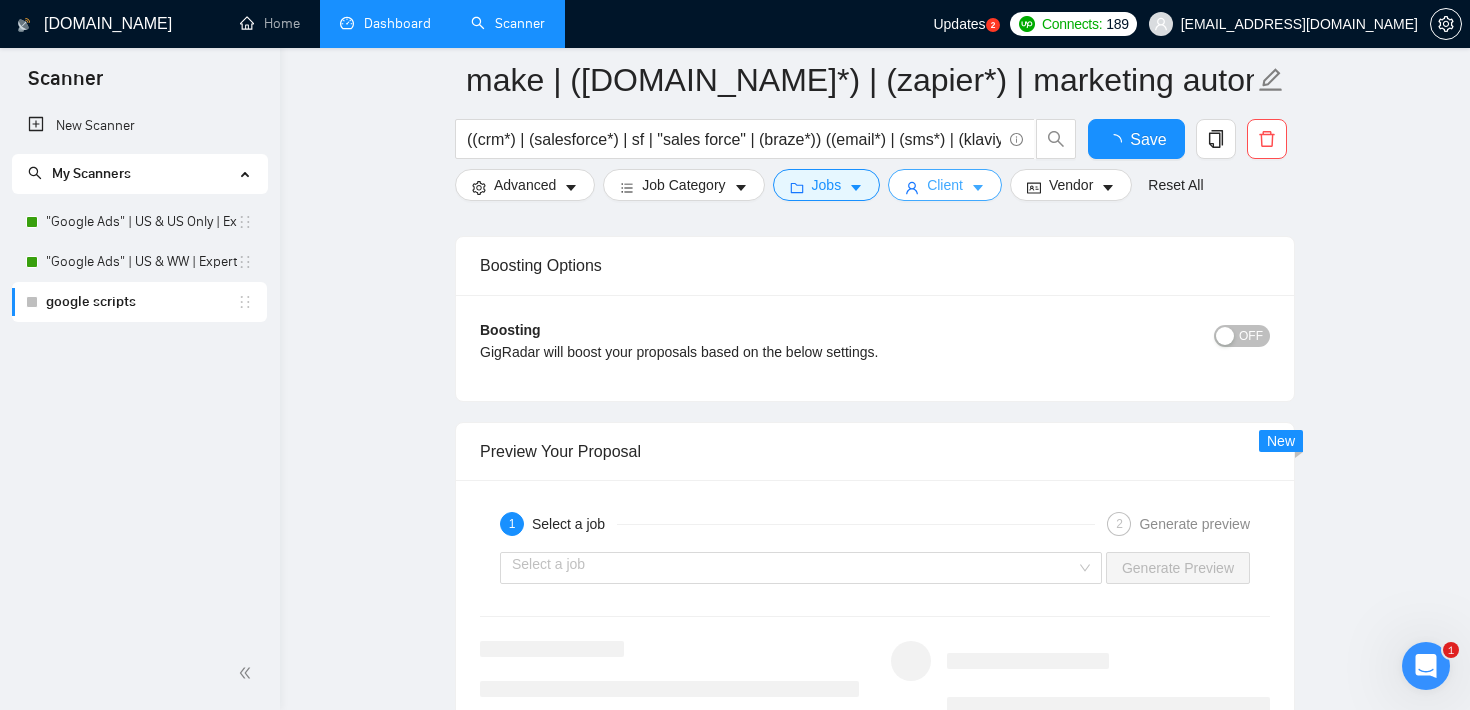 type 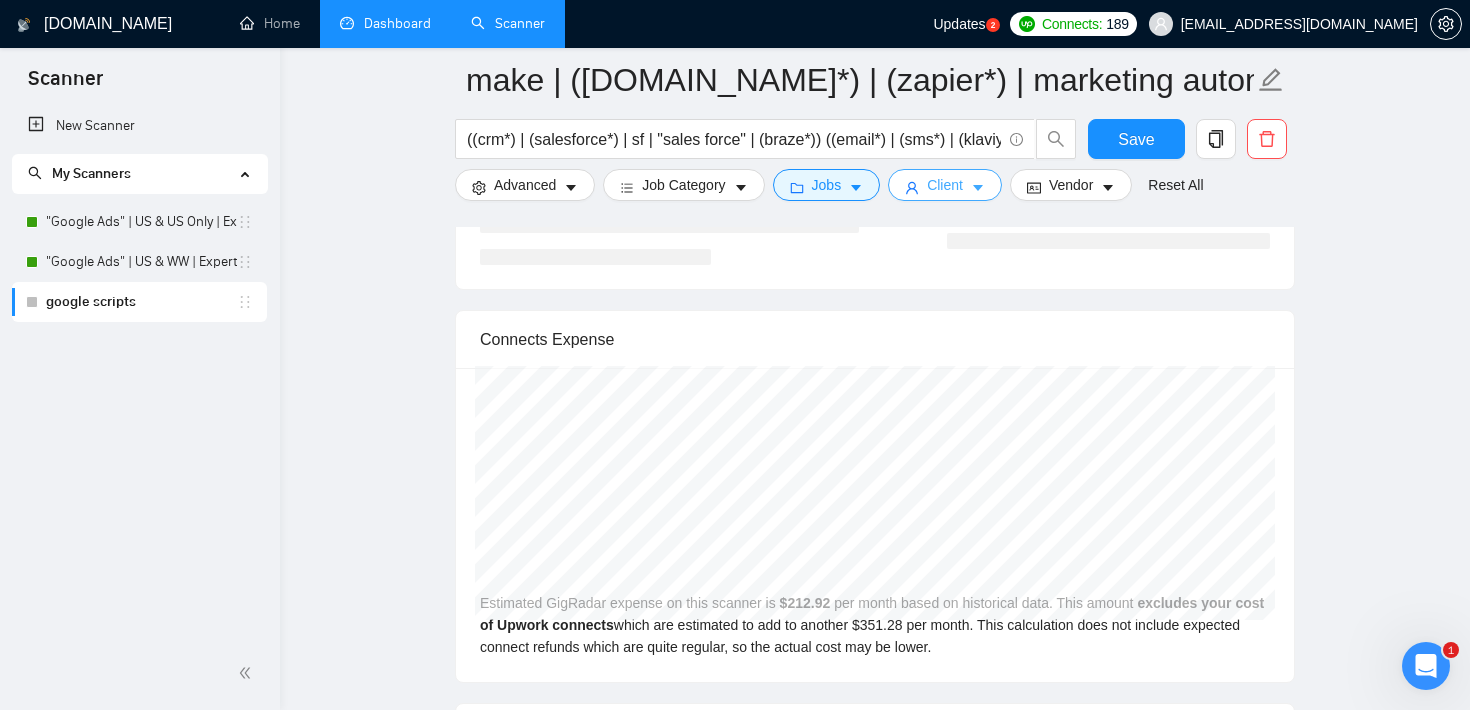 scroll, scrollTop: 3212, scrollLeft: 0, axis: vertical 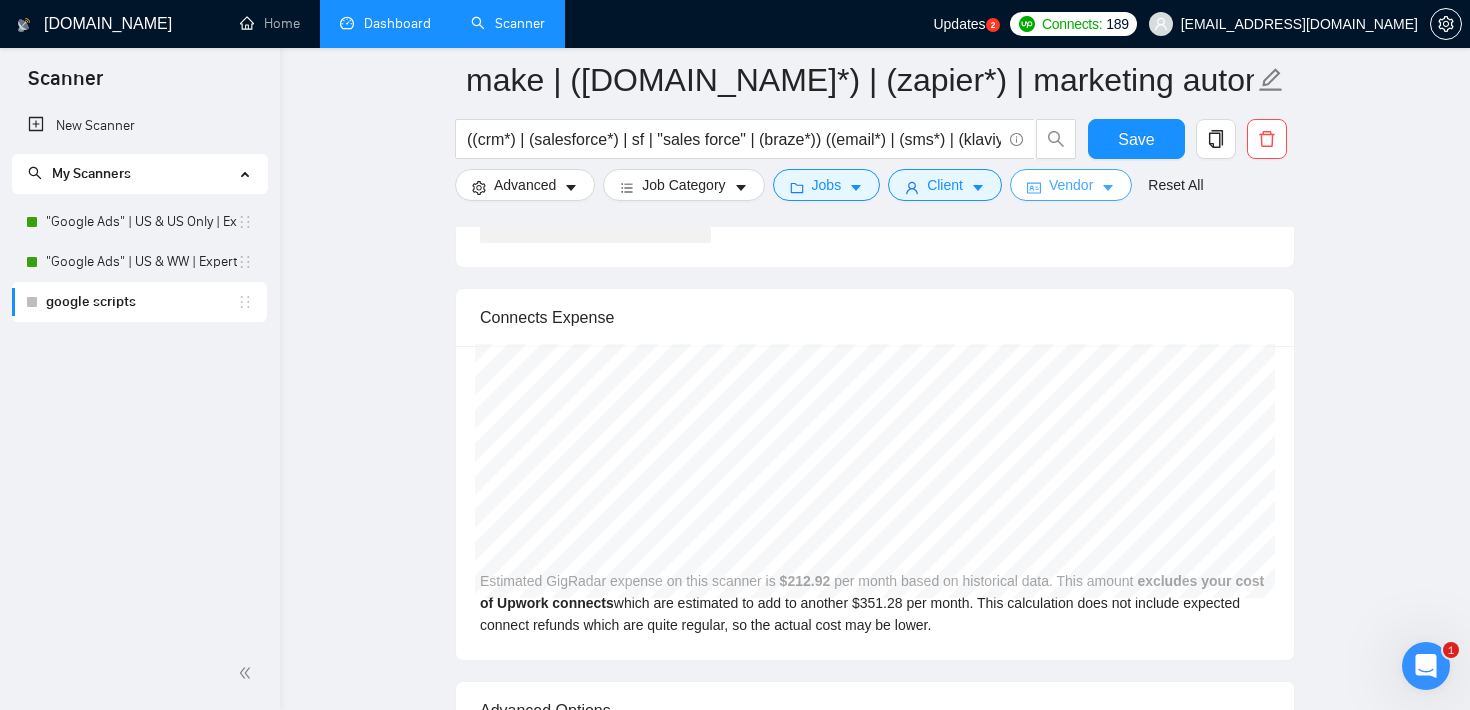 click on "Vendor" at bounding box center [1071, 185] 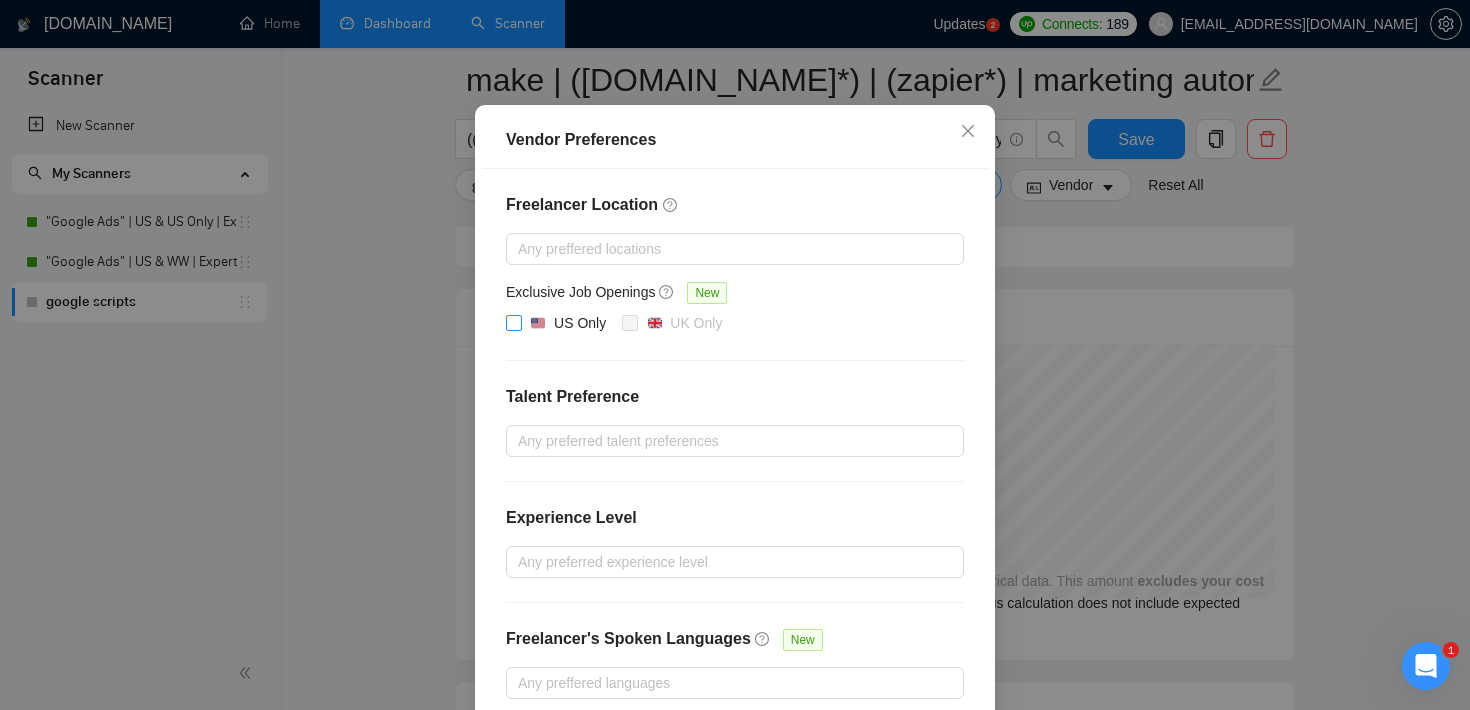 click at bounding box center [514, 323] 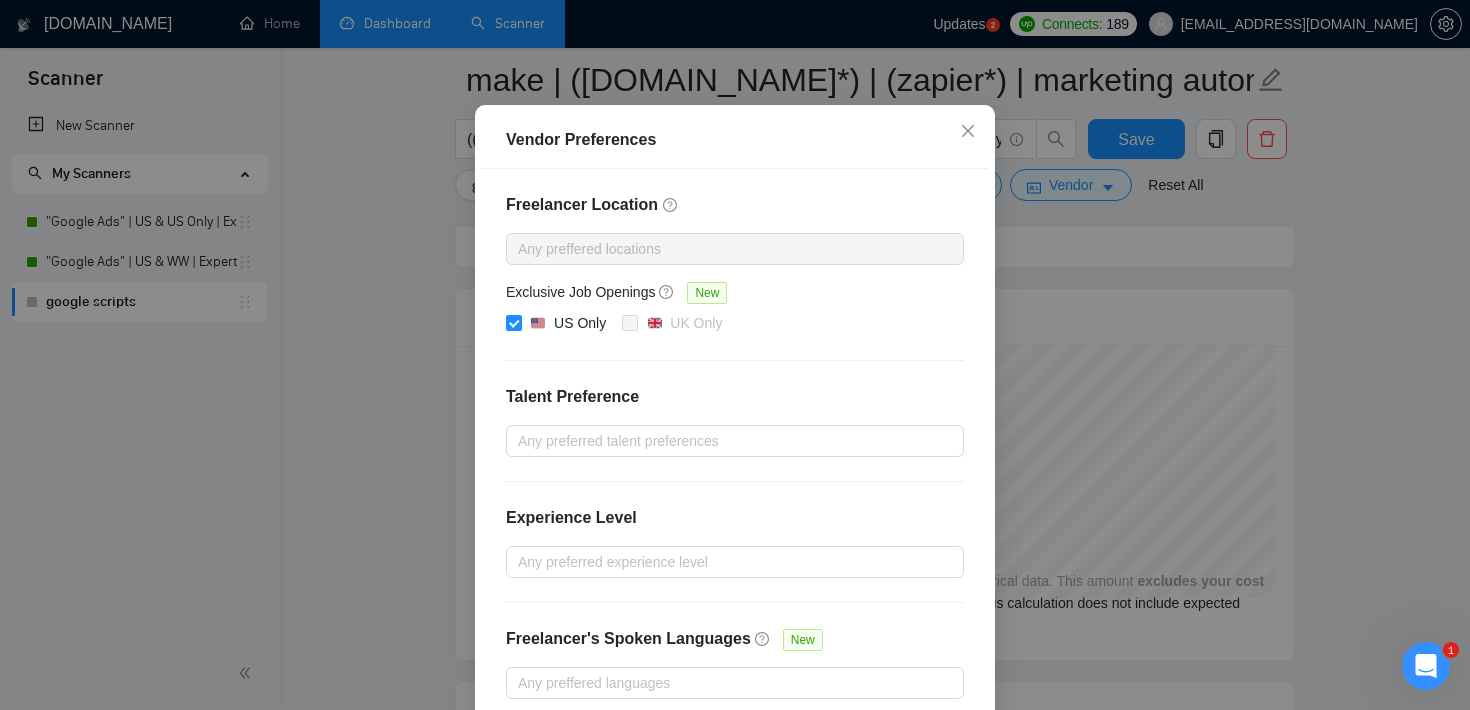 scroll, scrollTop: 215, scrollLeft: 0, axis: vertical 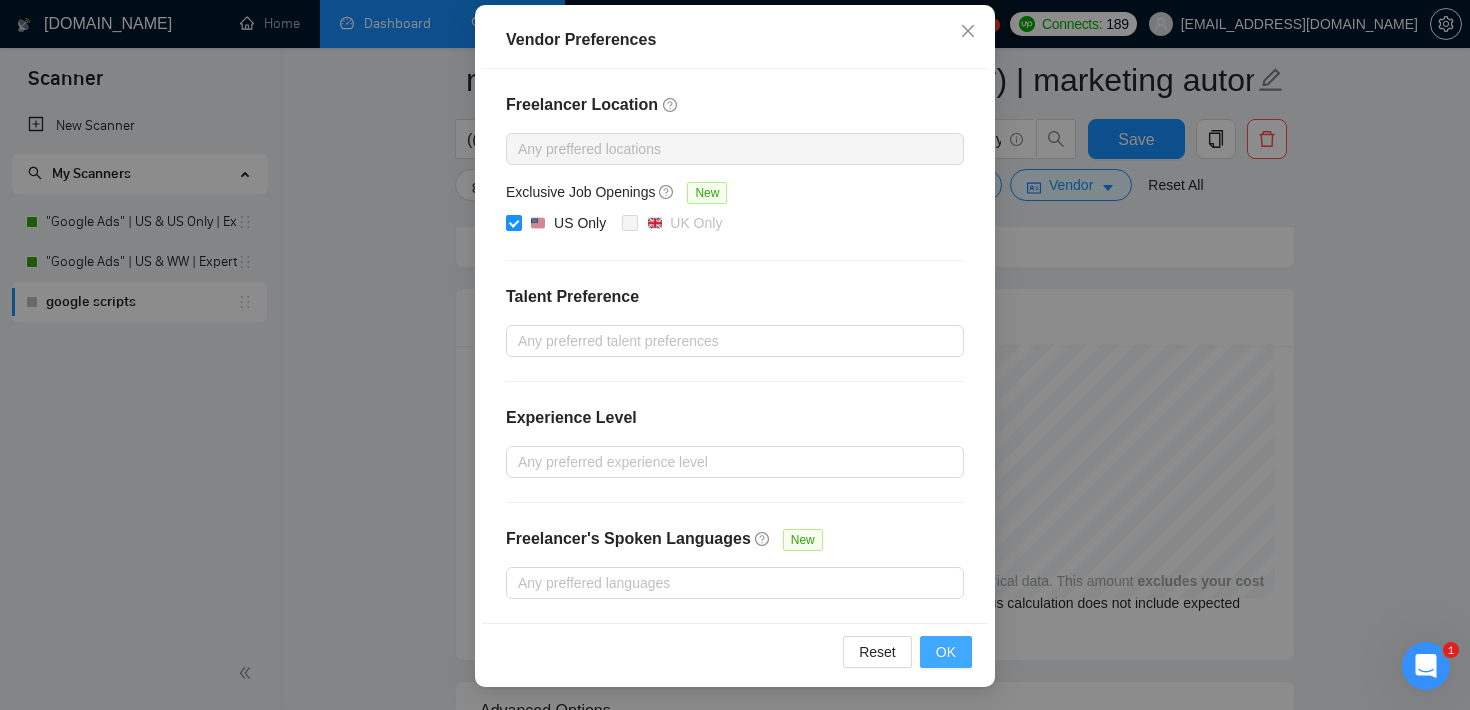click on "OK" at bounding box center (946, 652) 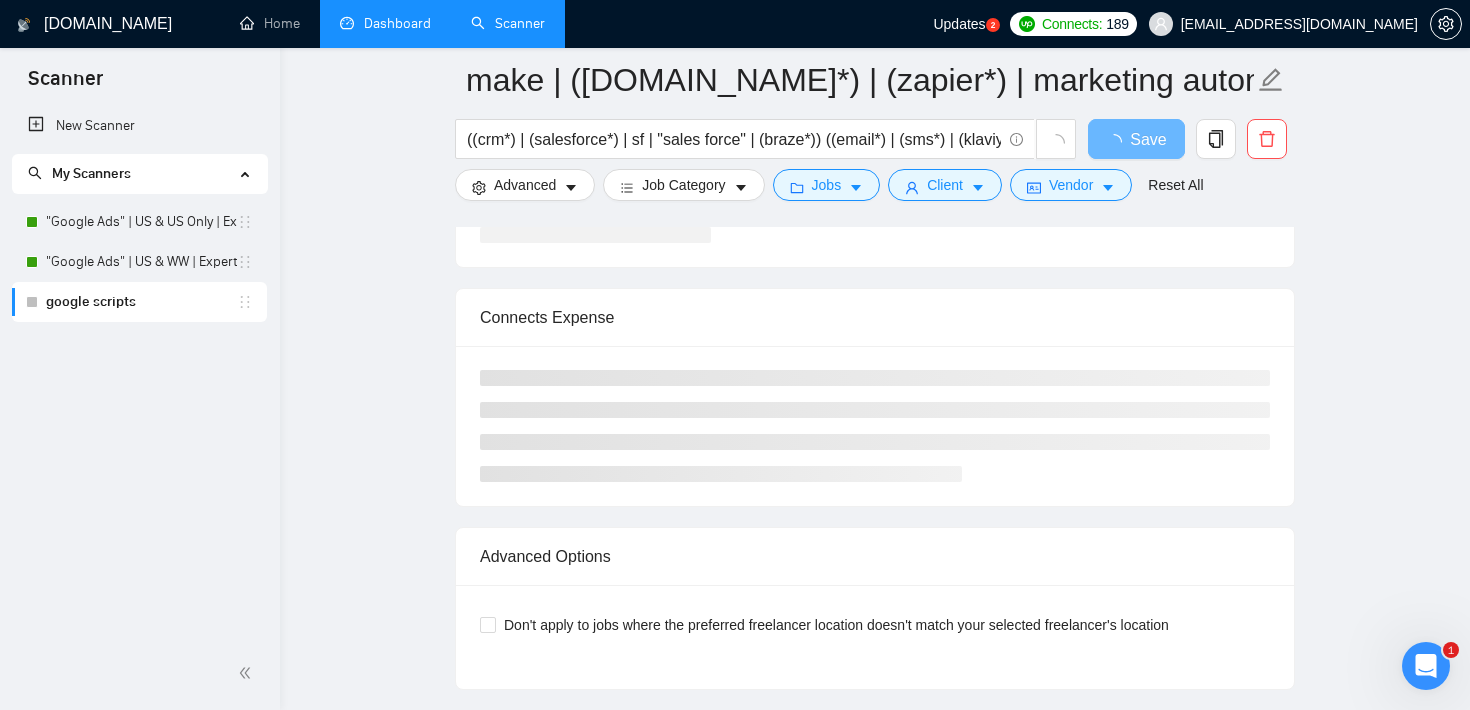 scroll, scrollTop: 115, scrollLeft: 0, axis: vertical 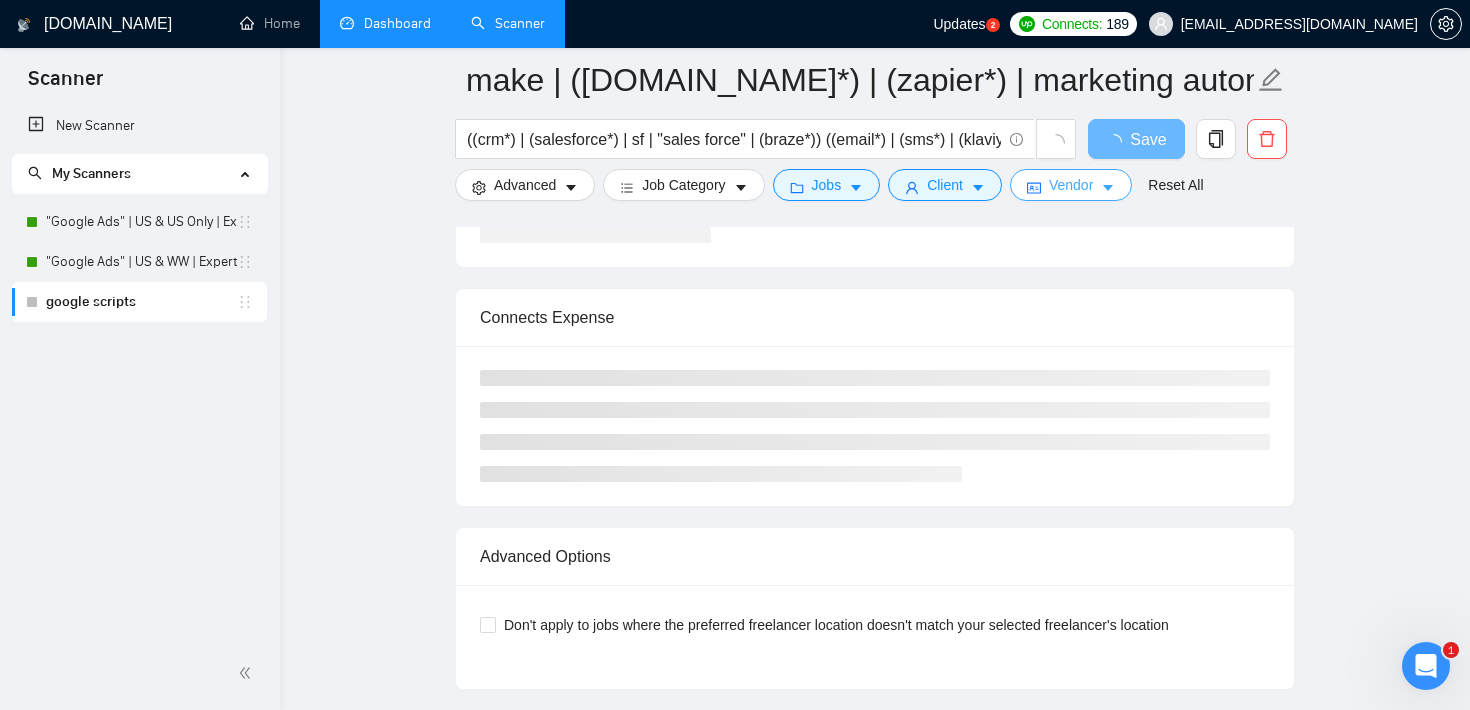 type 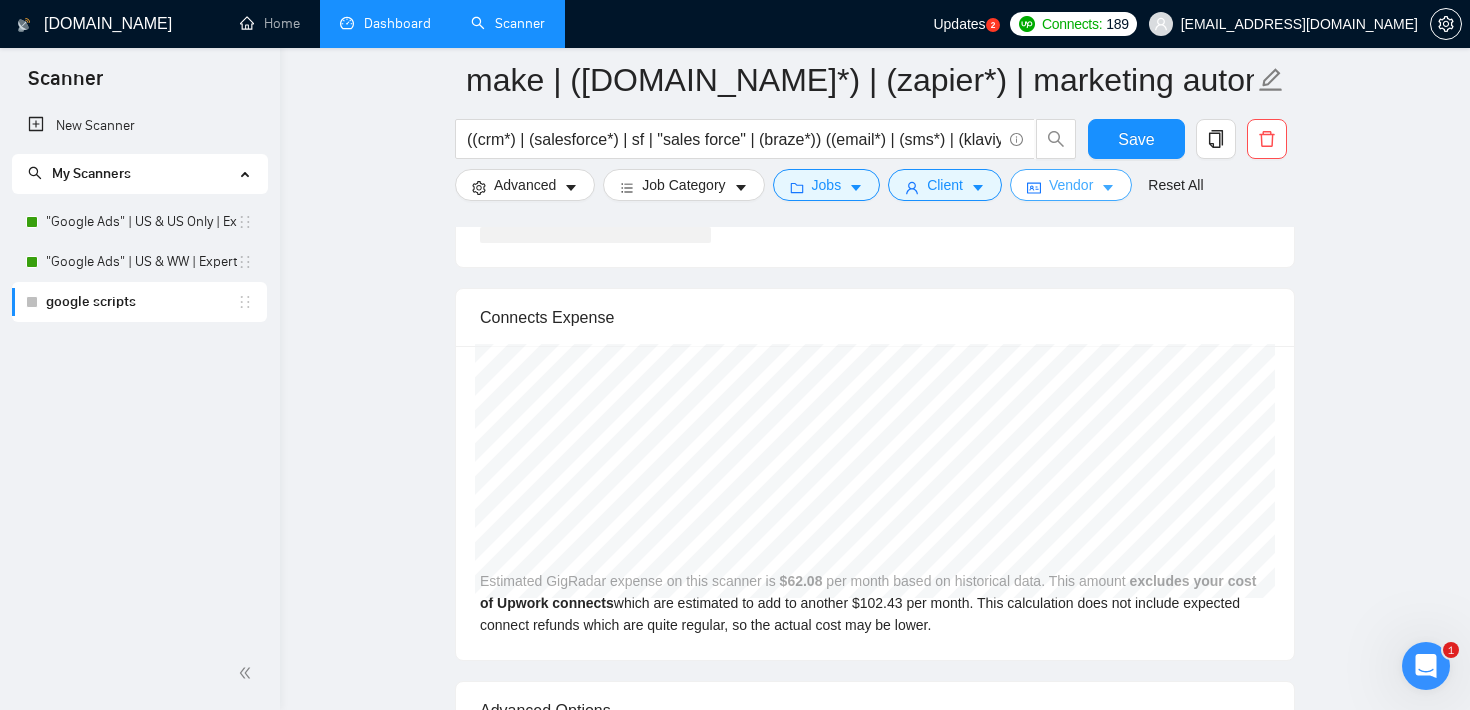click on "Vendor" at bounding box center [1071, 185] 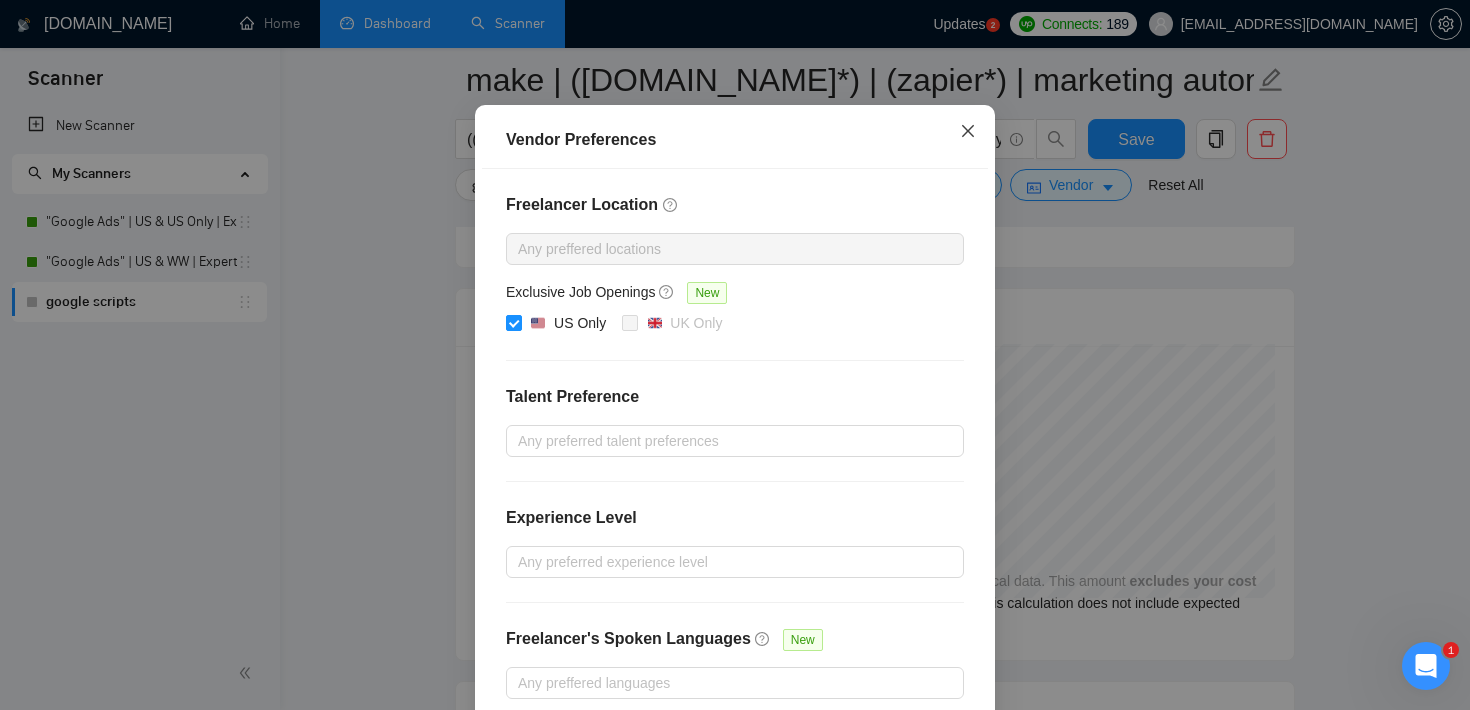 click at bounding box center [968, 132] 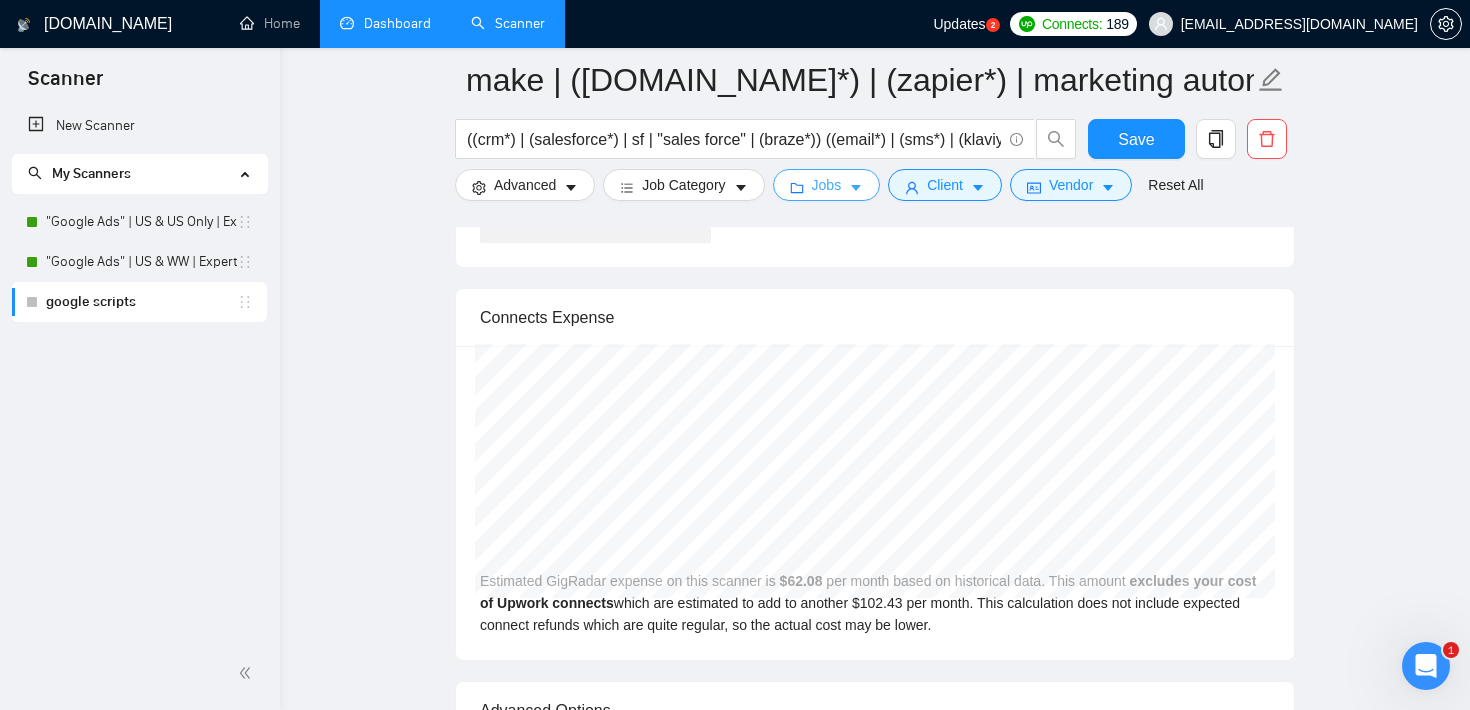 click 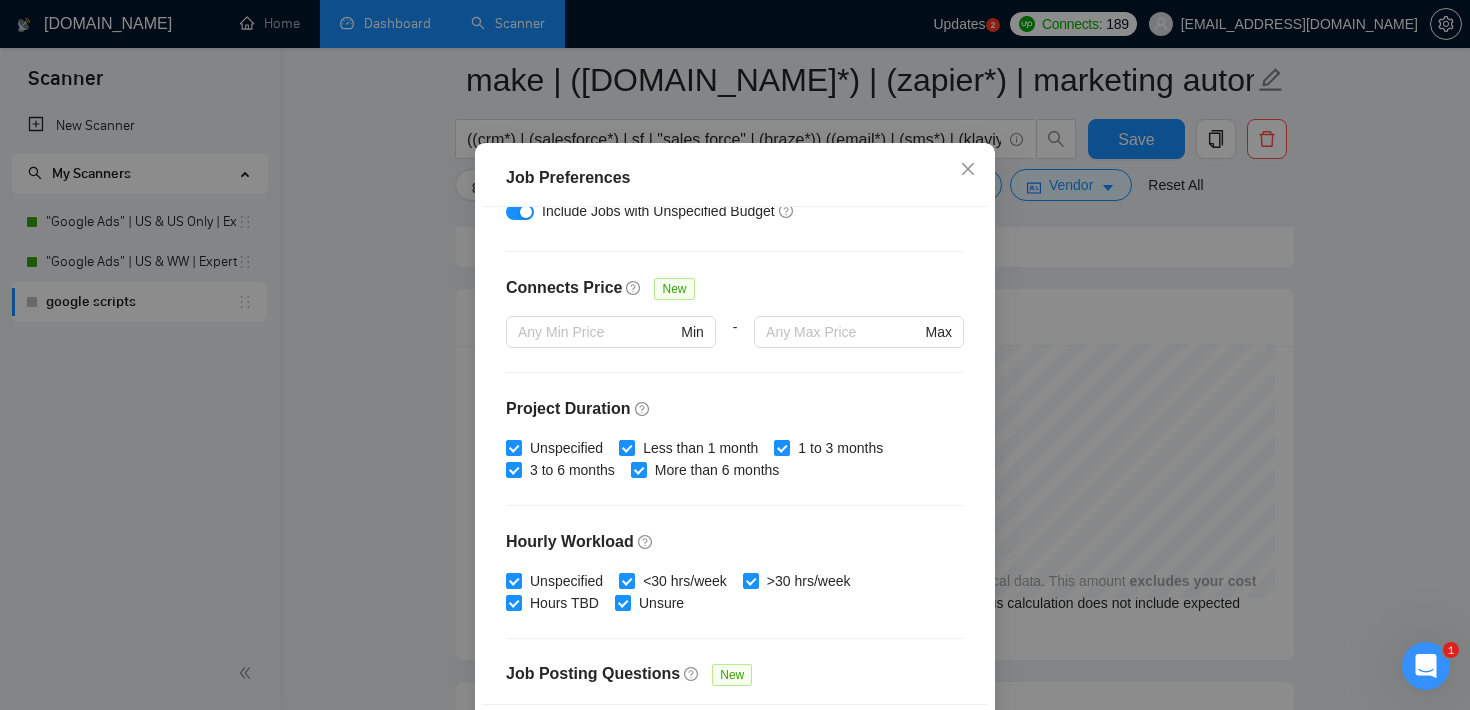 scroll, scrollTop: 0, scrollLeft: 0, axis: both 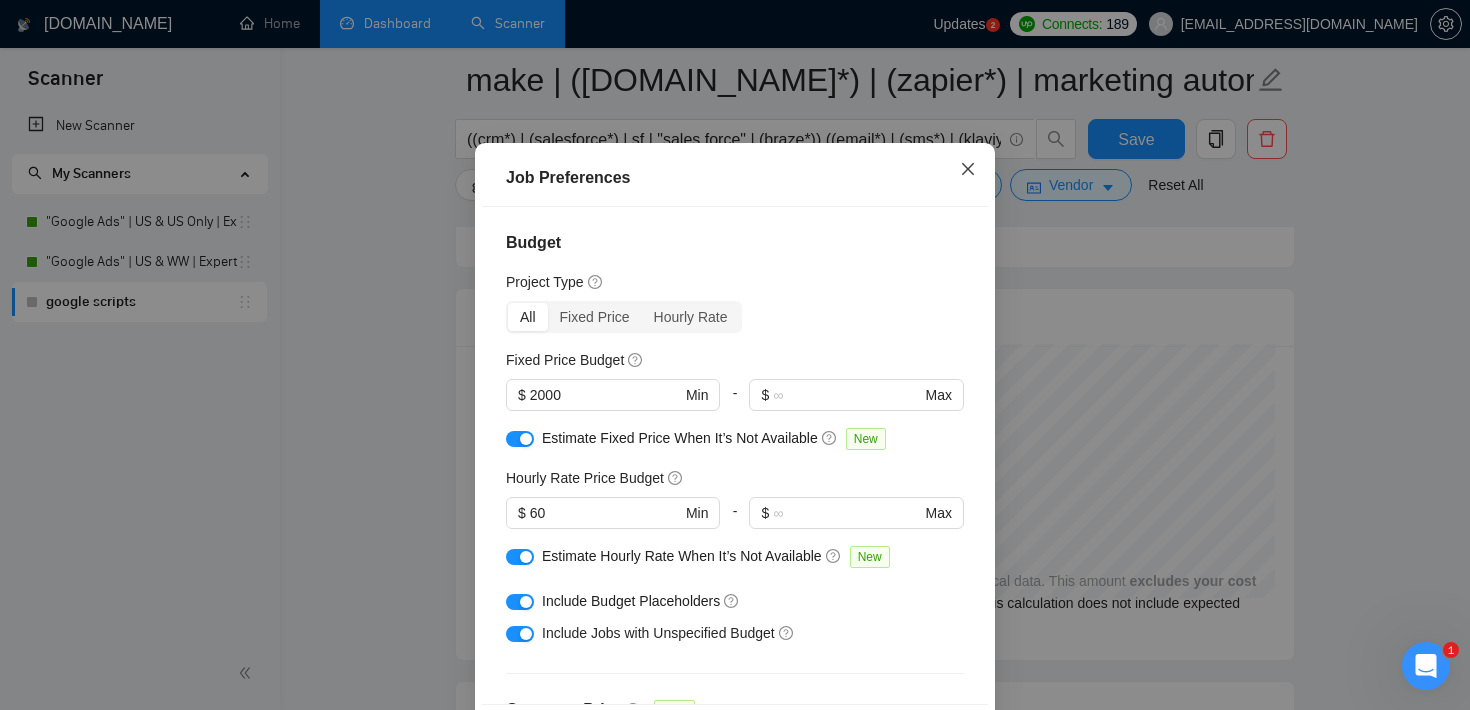 click 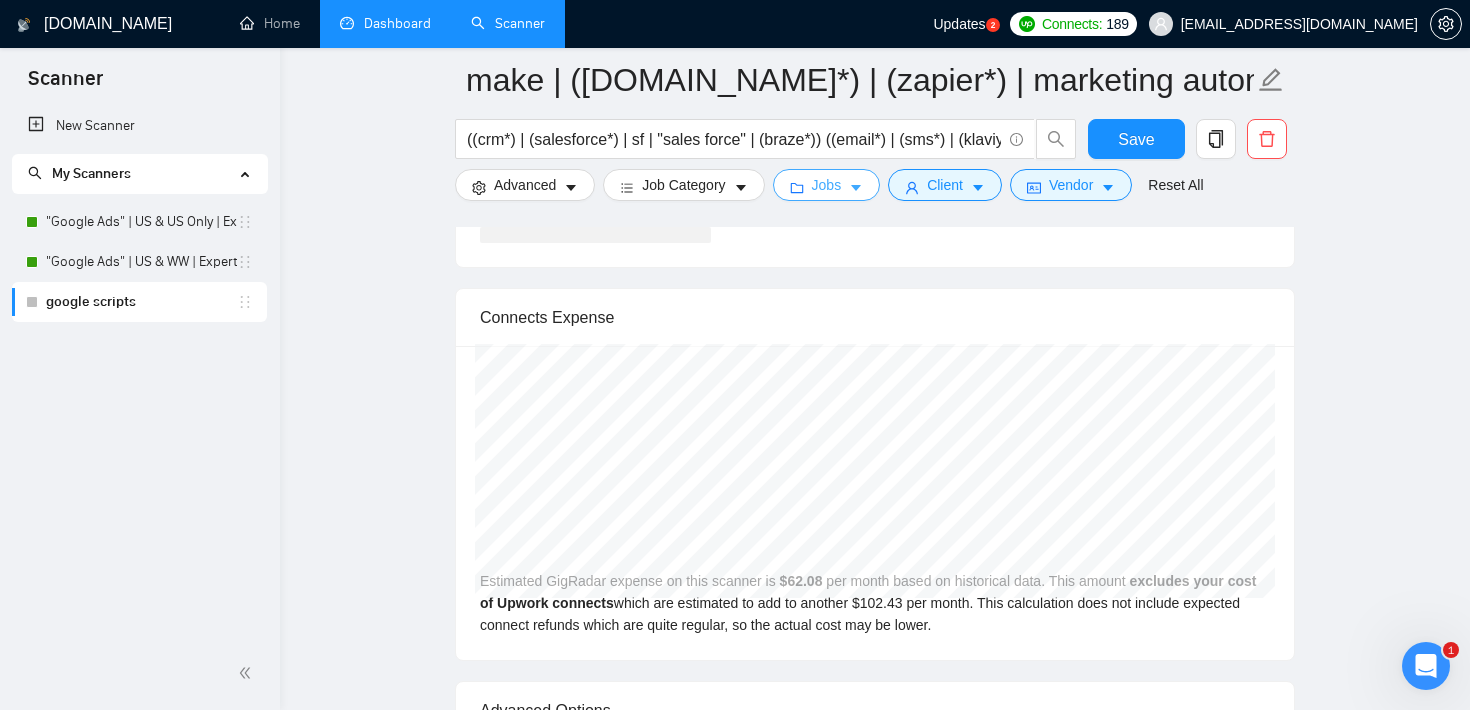 click on "Jobs" at bounding box center [827, 185] 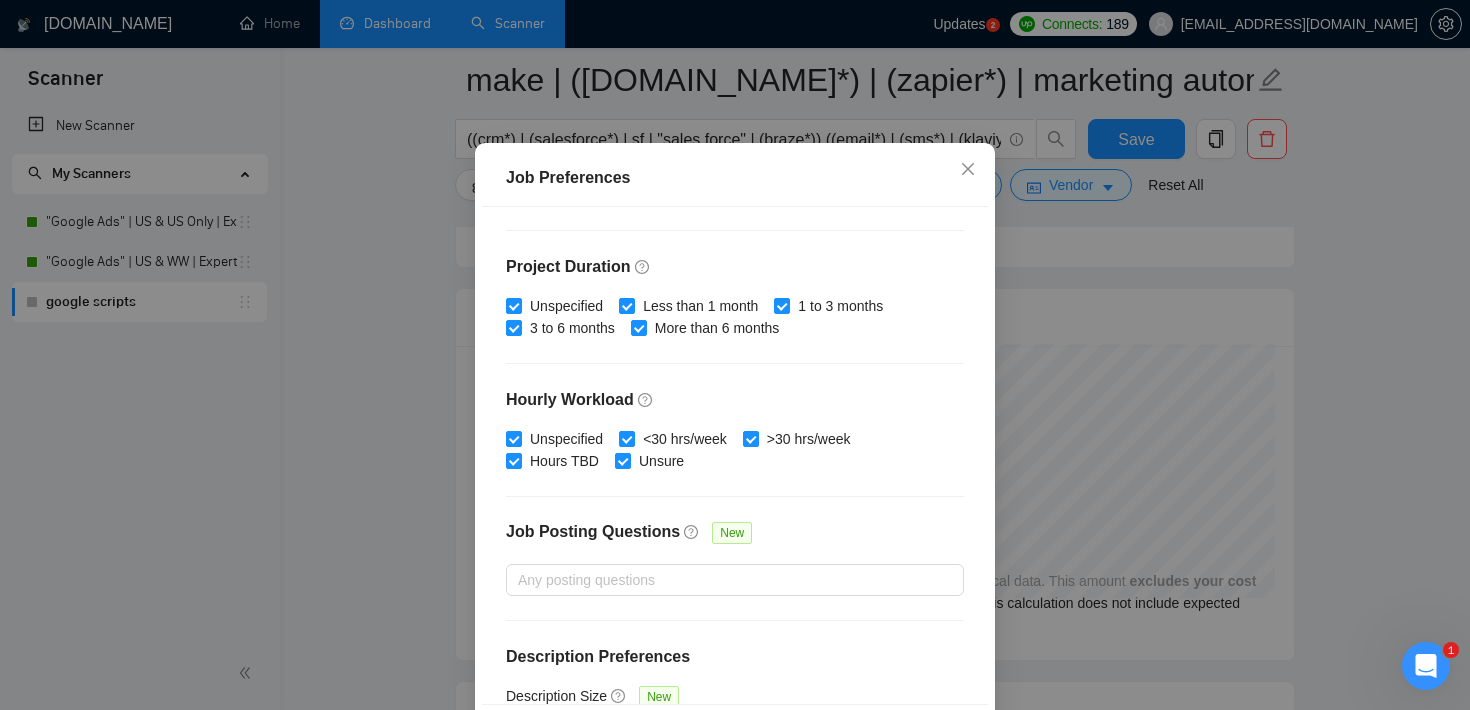 scroll, scrollTop: 559, scrollLeft: 0, axis: vertical 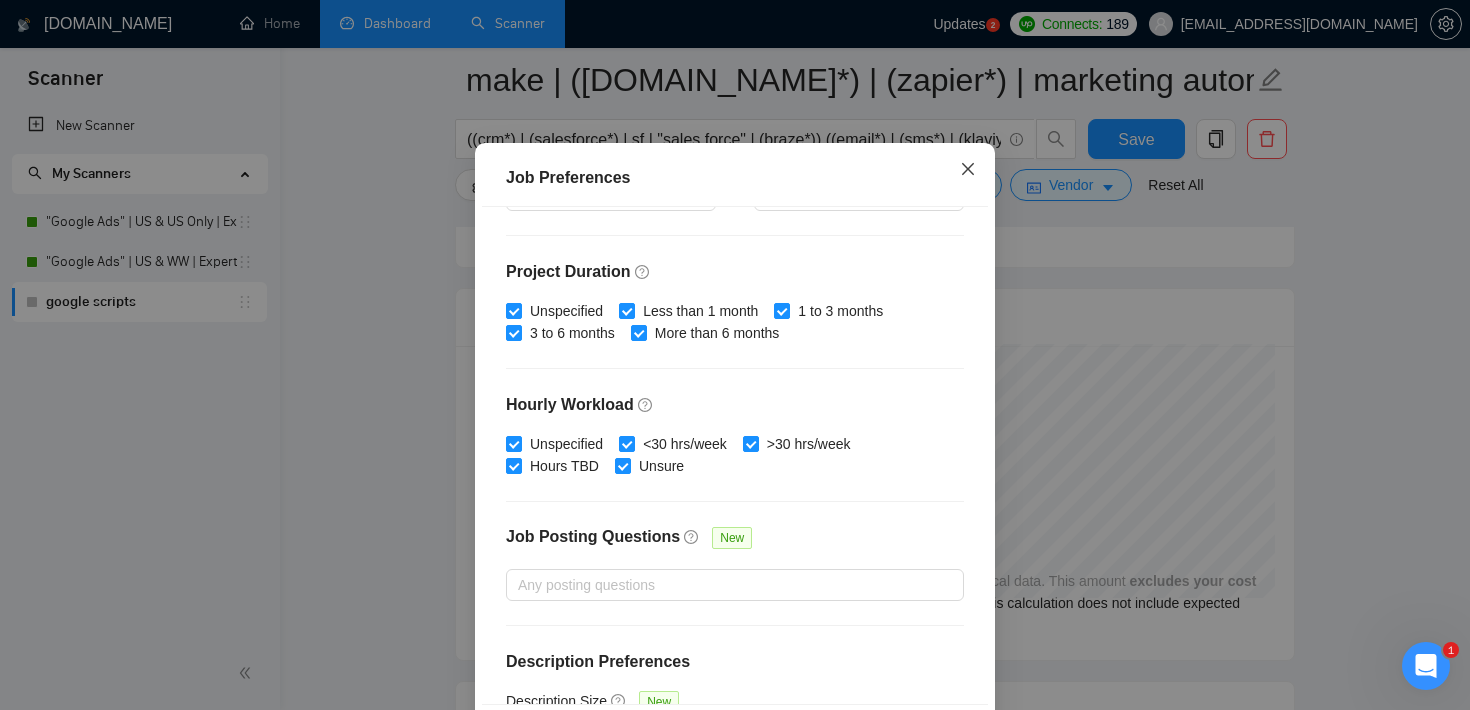 click at bounding box center [968, 170] 